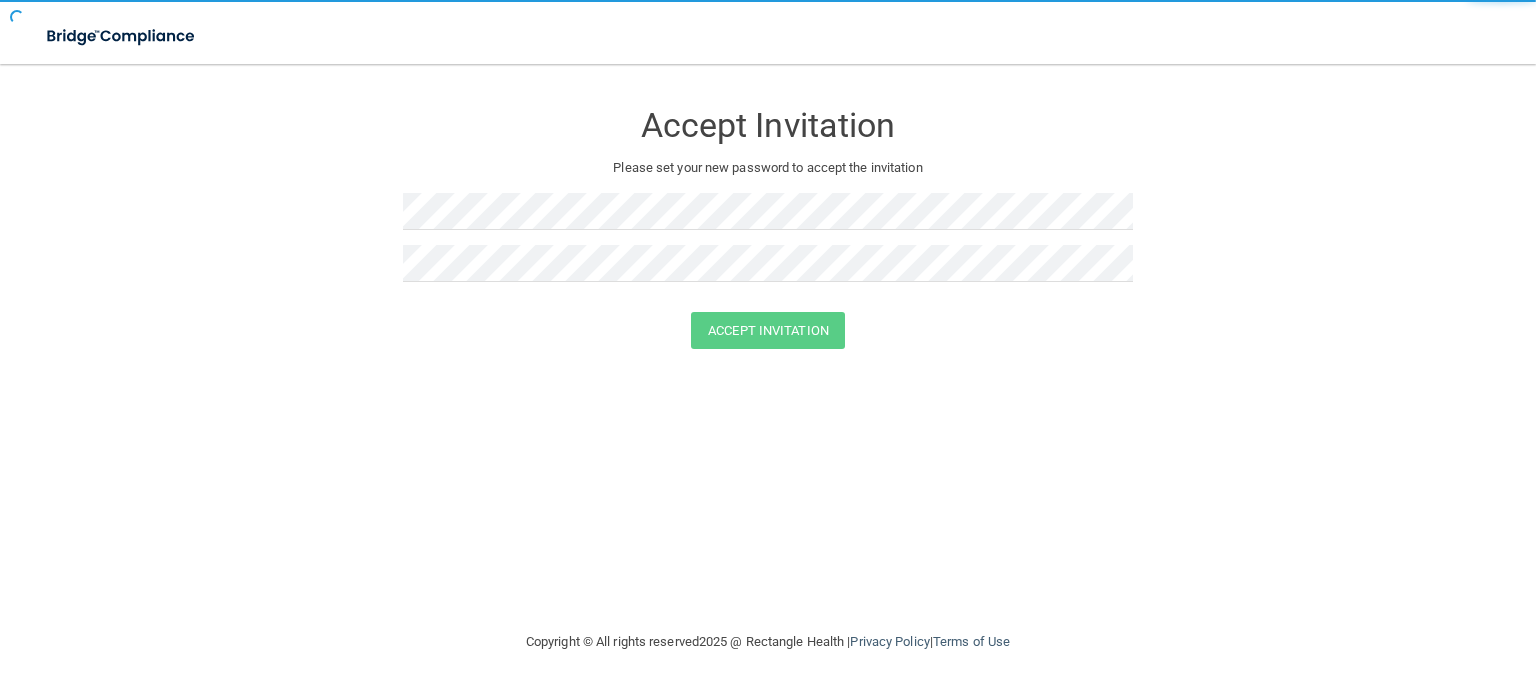 scroll, scrollTop: 0, scrollLeft: 0, axis: both 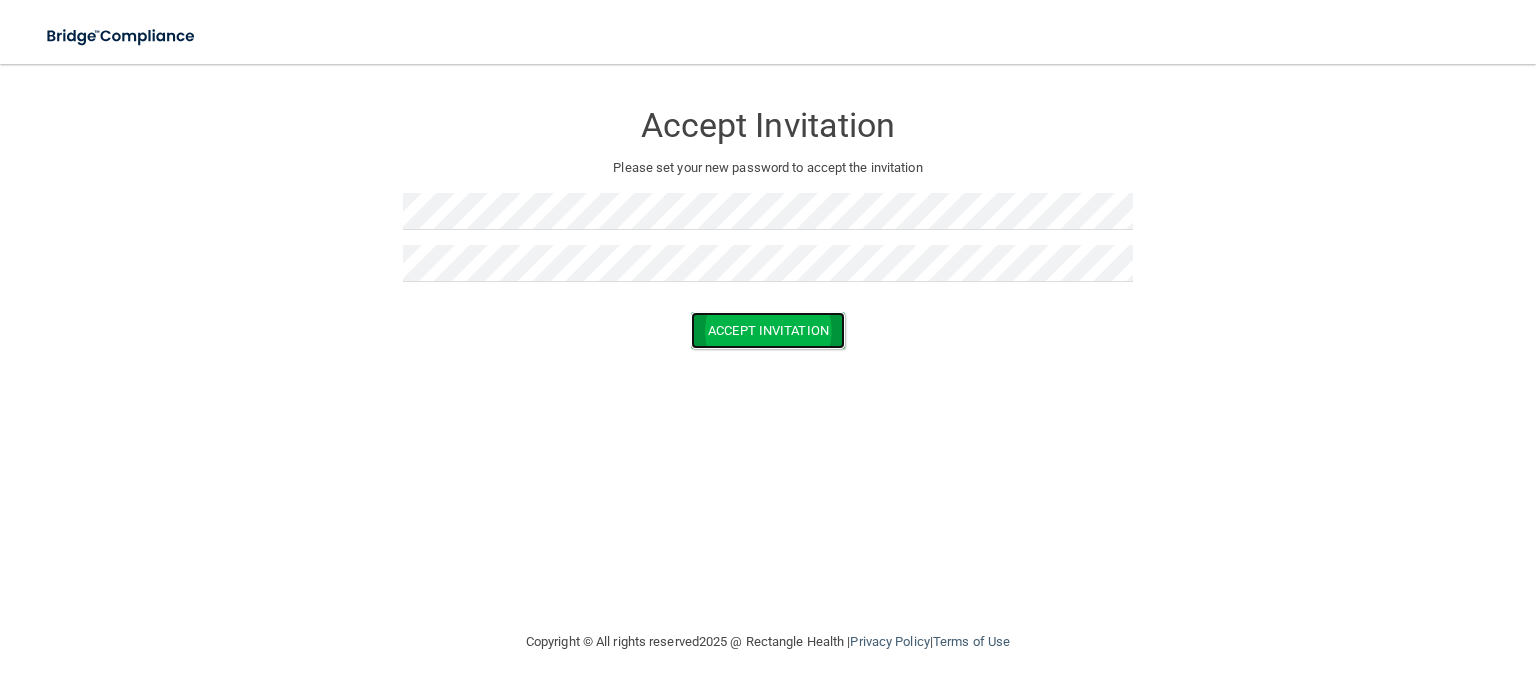 click on "Accept Invitation" at bounding box center [768, 330] 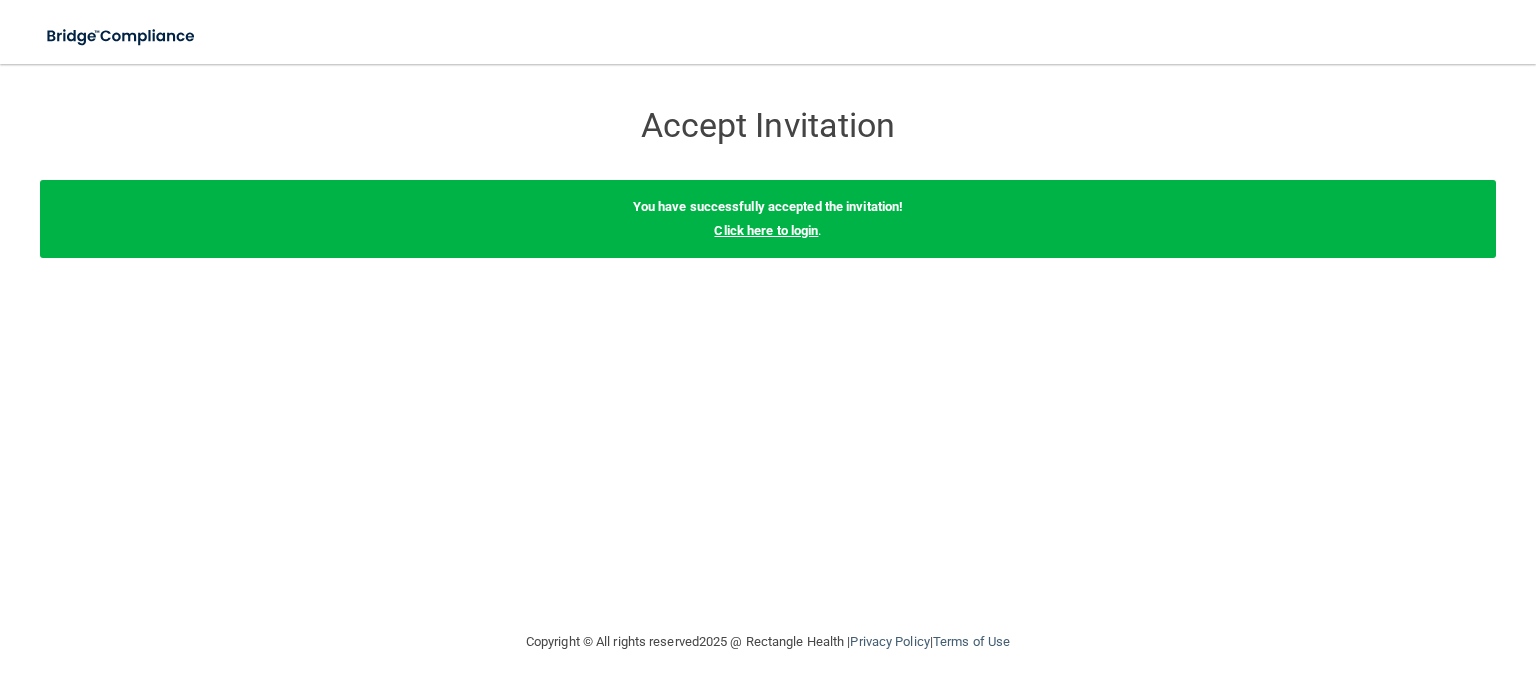 click on "Click here to login" at bounding box center (766, 230) 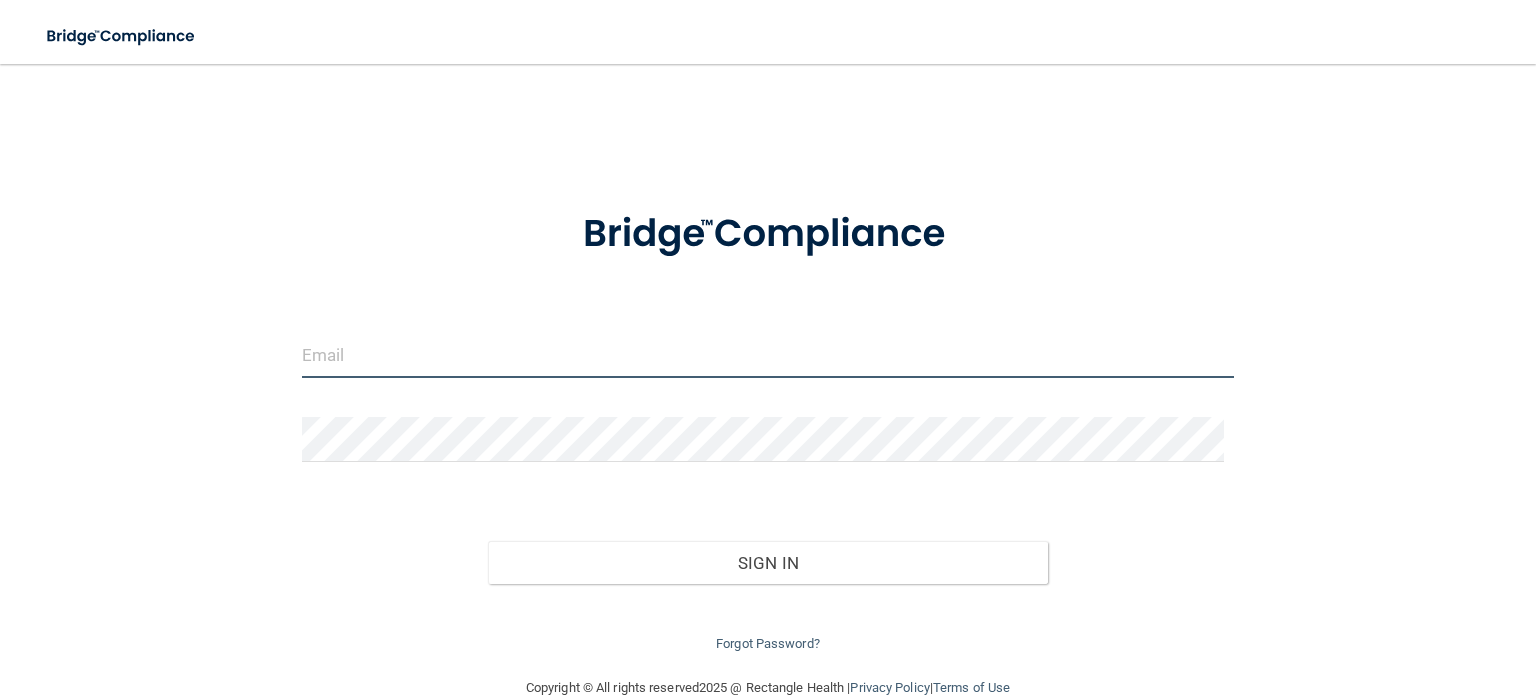 click at bounding box center (768, 355) 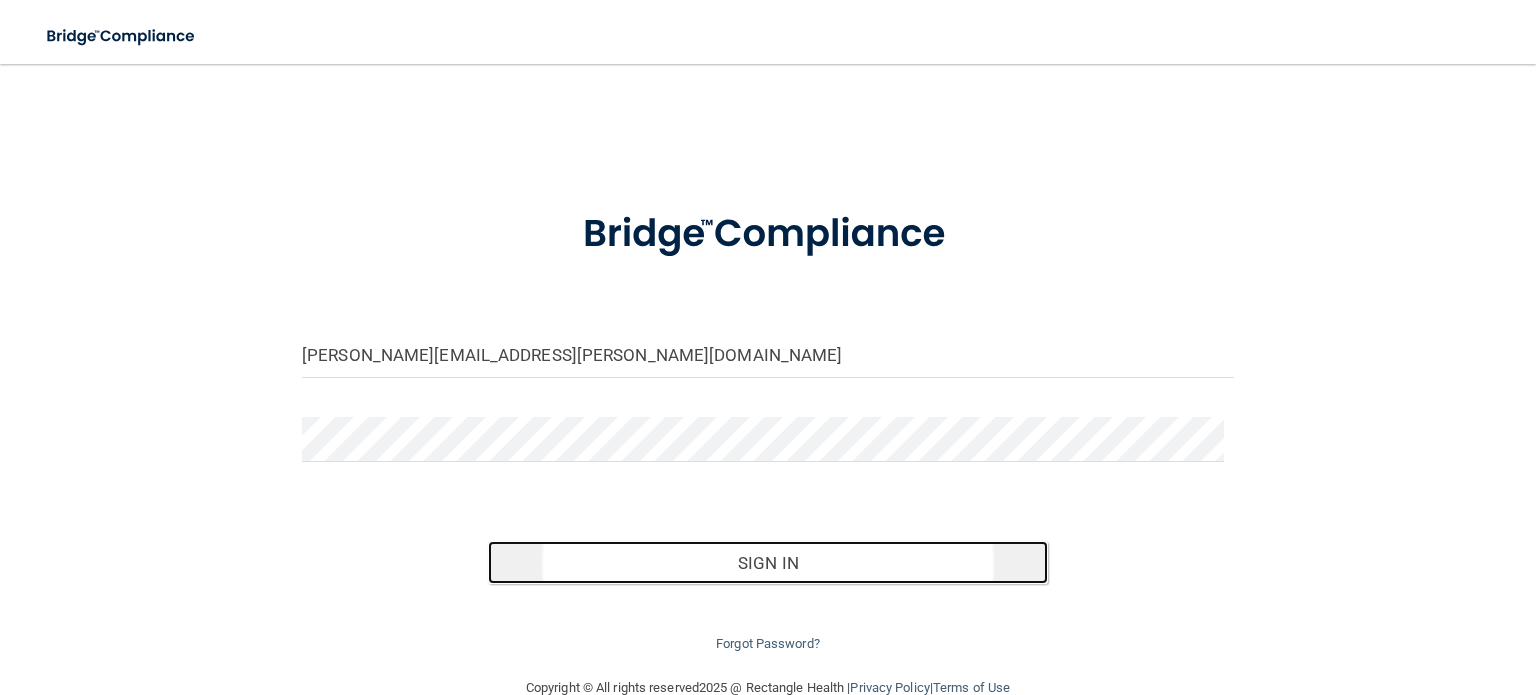 click on "Sign In" at bounding box center [767, 563] 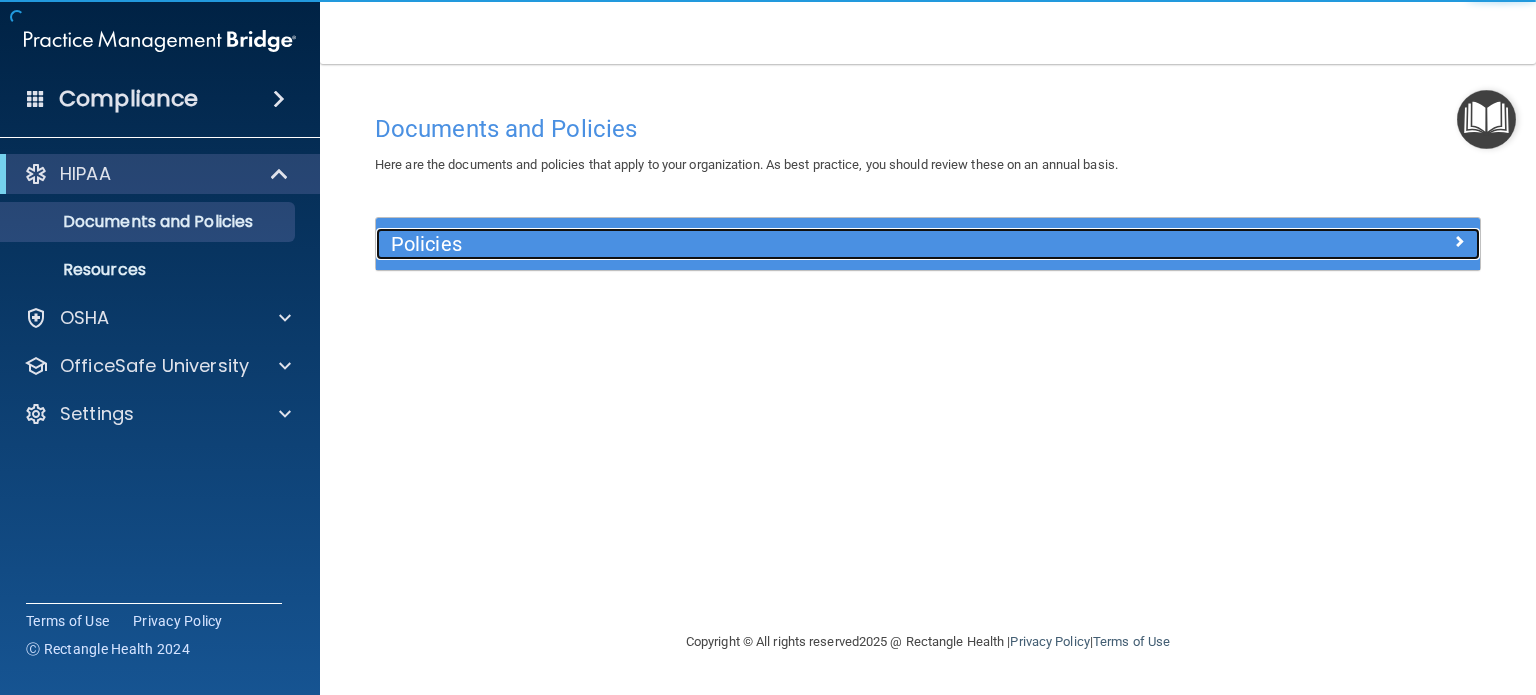 click on "Policies" at bounding box center [790, 244] 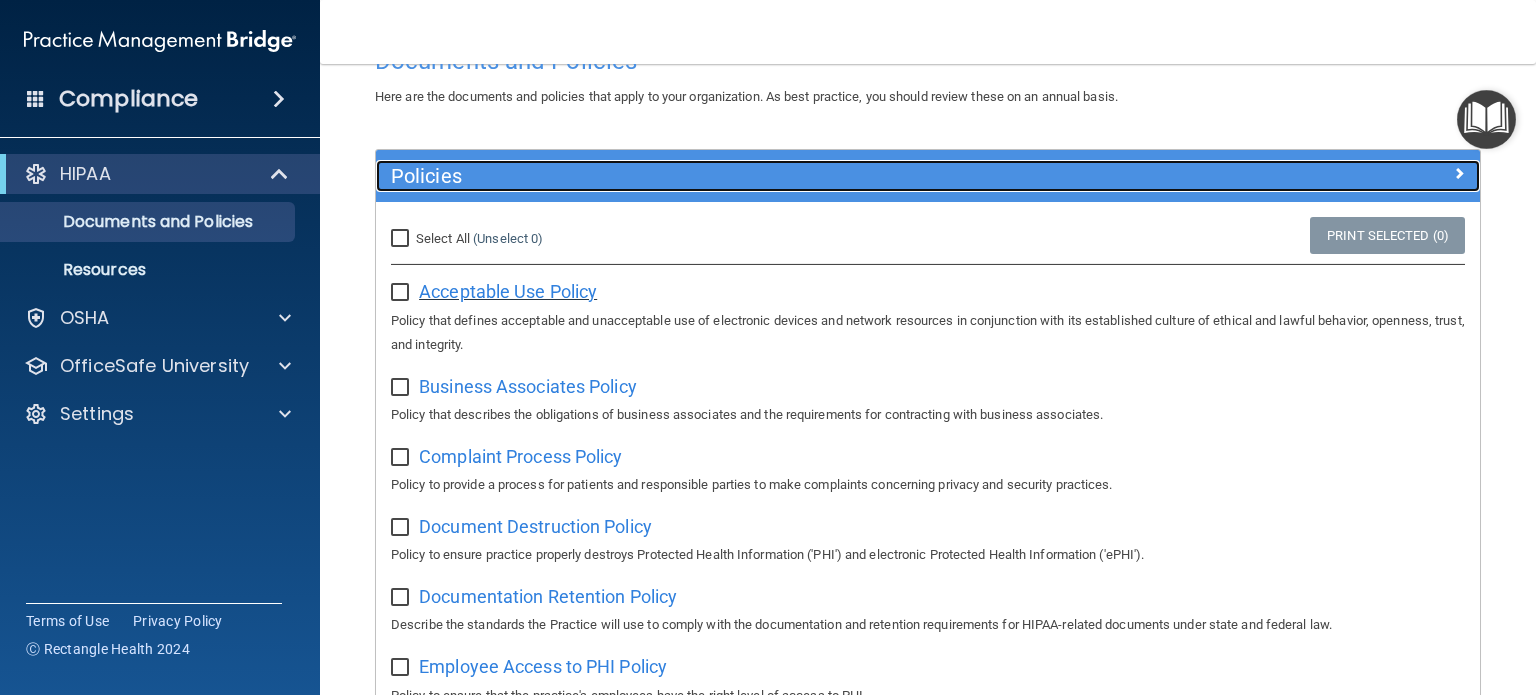 scroll, scrollTop: 0, scrollLeft: 0, axis: both 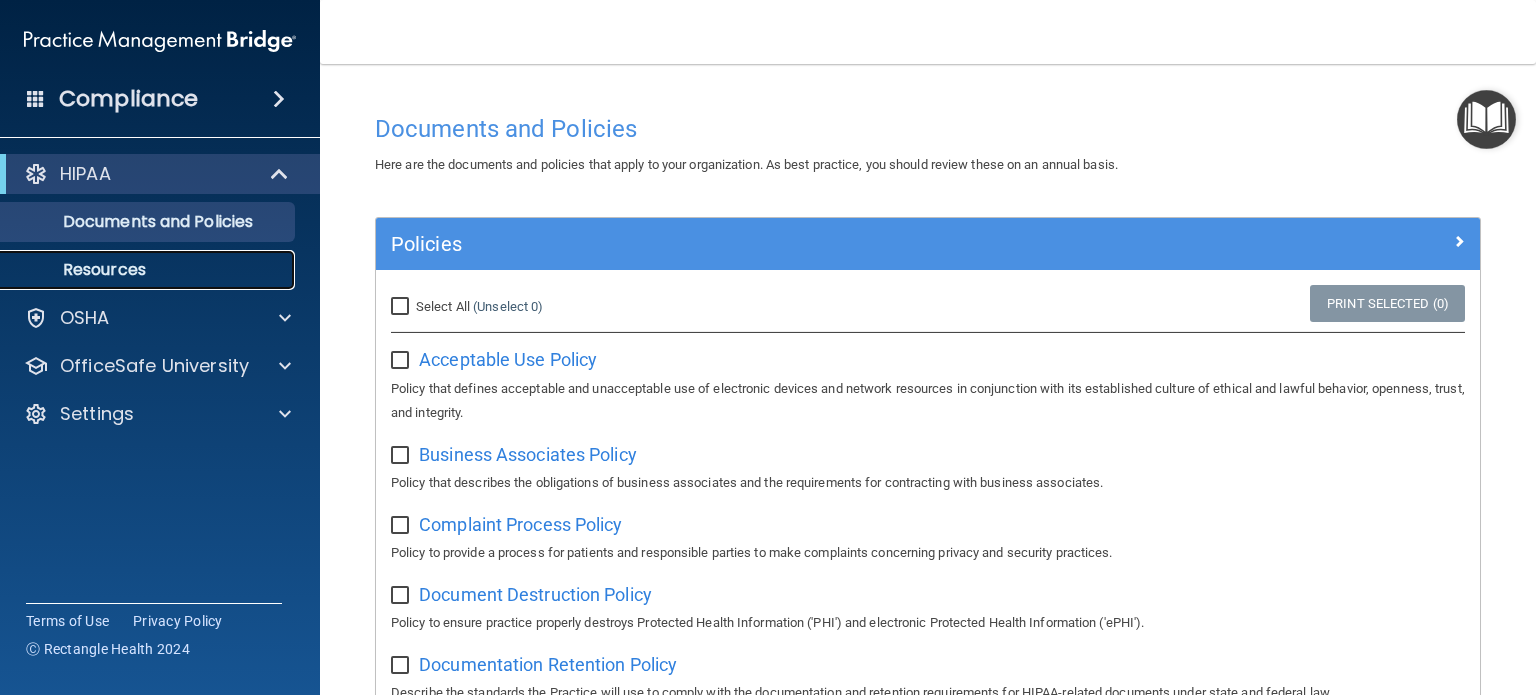 click on "Resources" at bounding box center (149, 270) 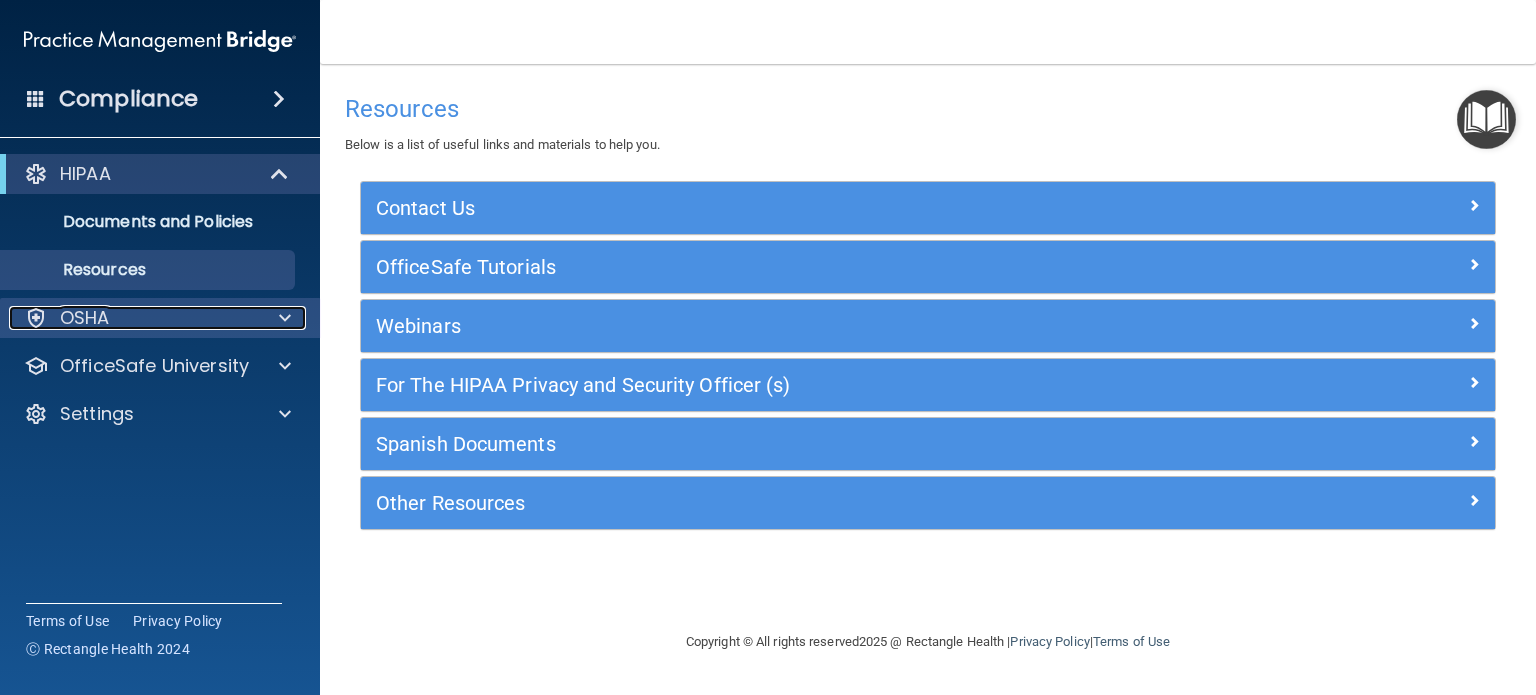 click on "OSHA" at bounding box center (133, 318) 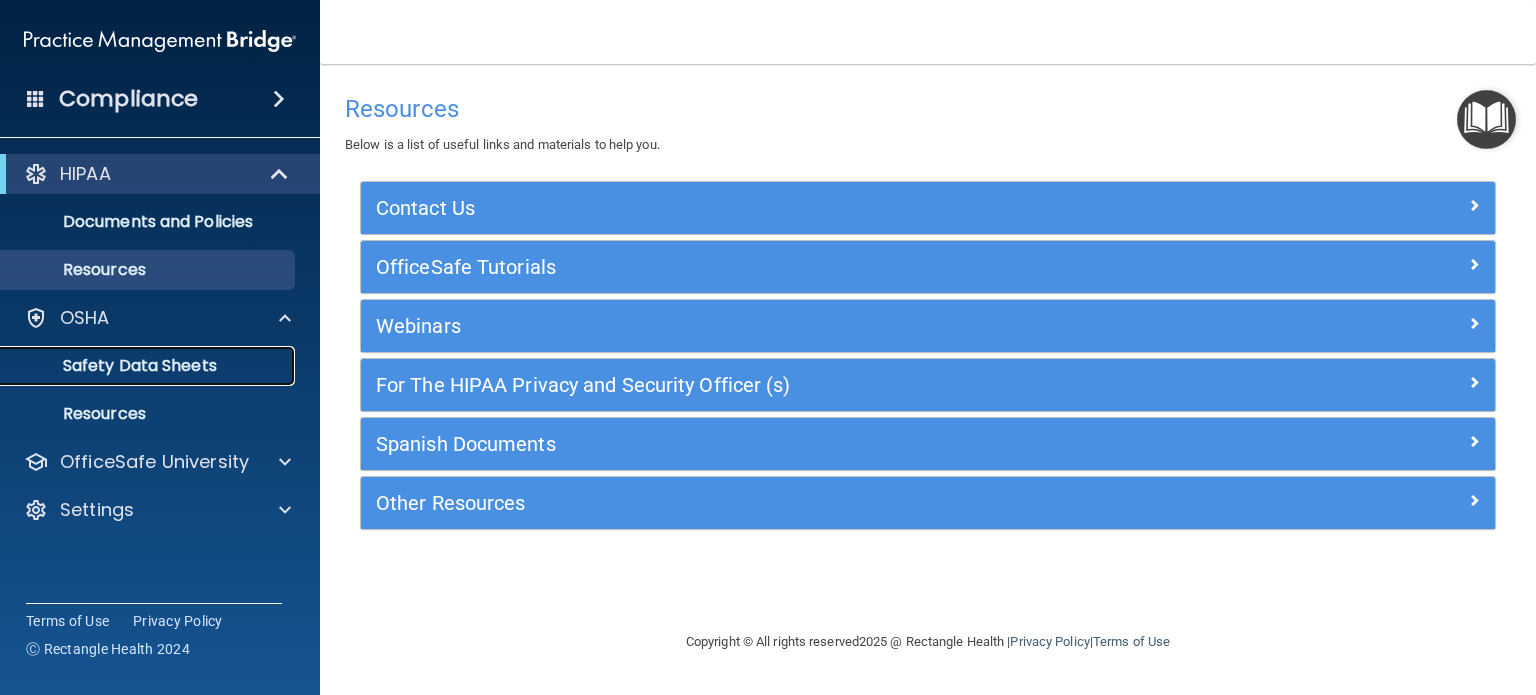 click on "Safety Data Sheets" at bounding box center [149, 366] 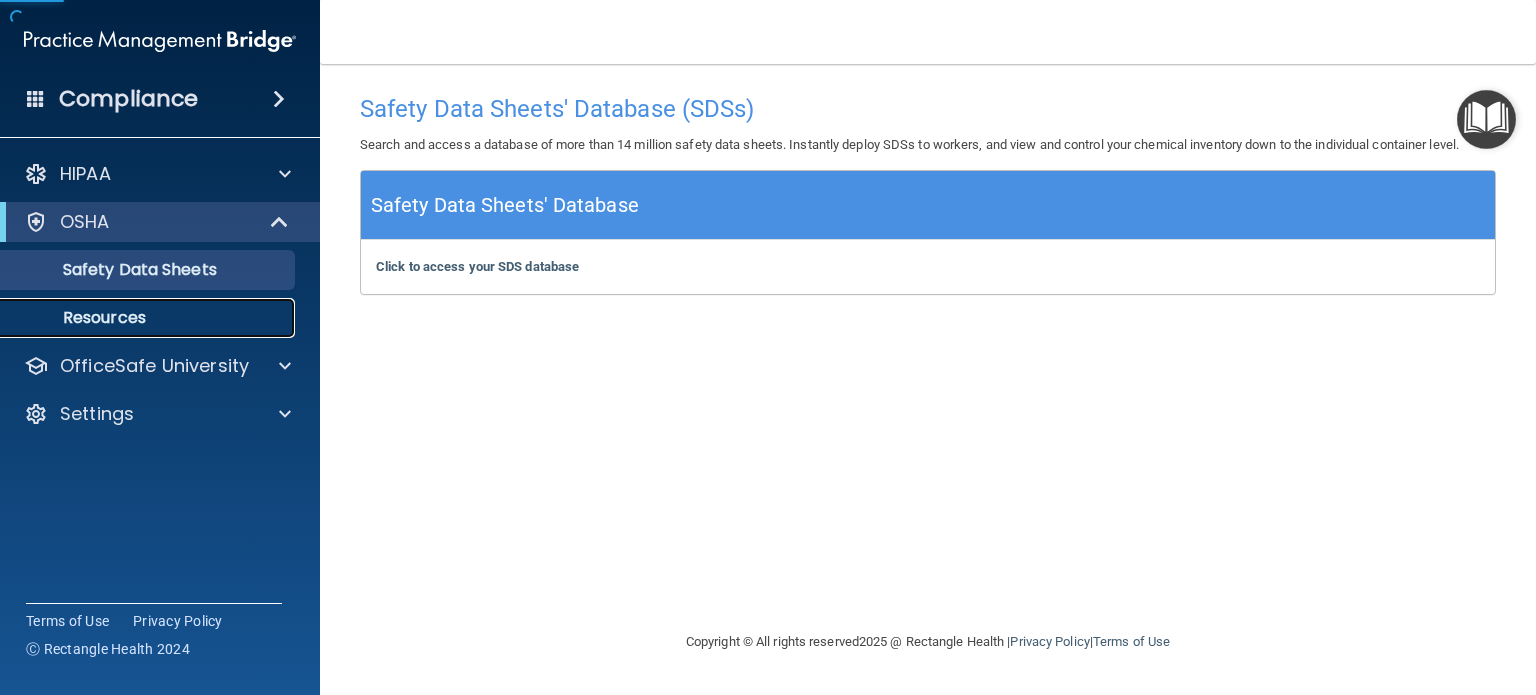 click on "Resources" at bounding box center (137, 318) 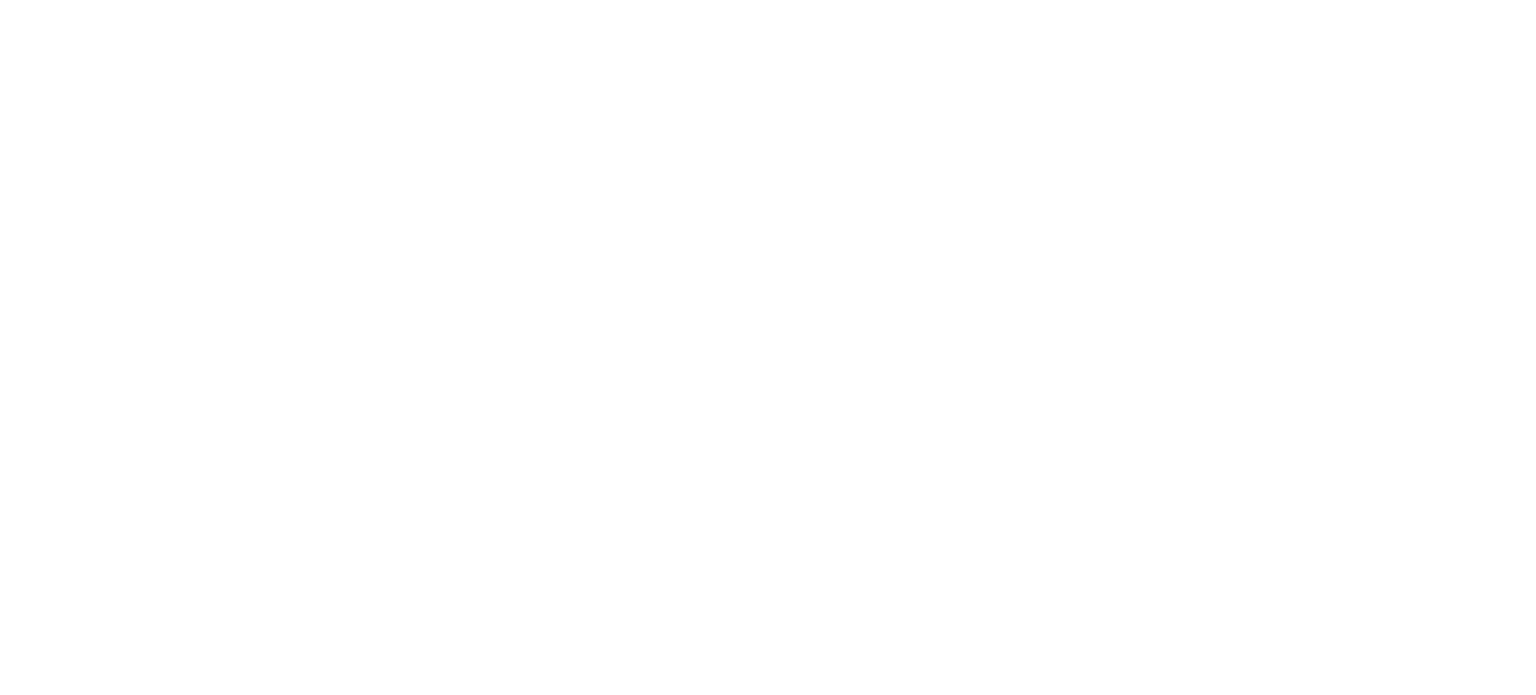 scroll, scrollTop: 0, scrollLeft: 0, axis: both 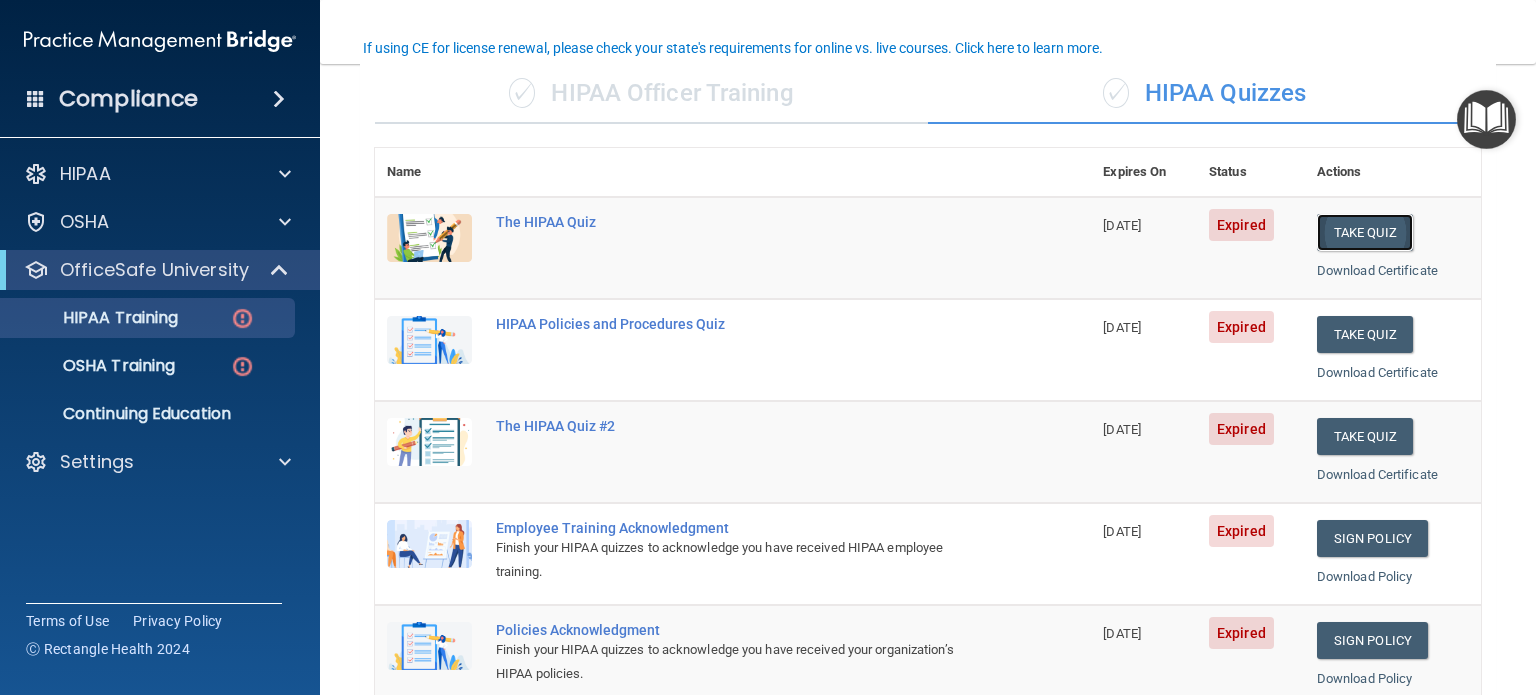 click on "Take Quiz" at bounding box center [1365, 232] 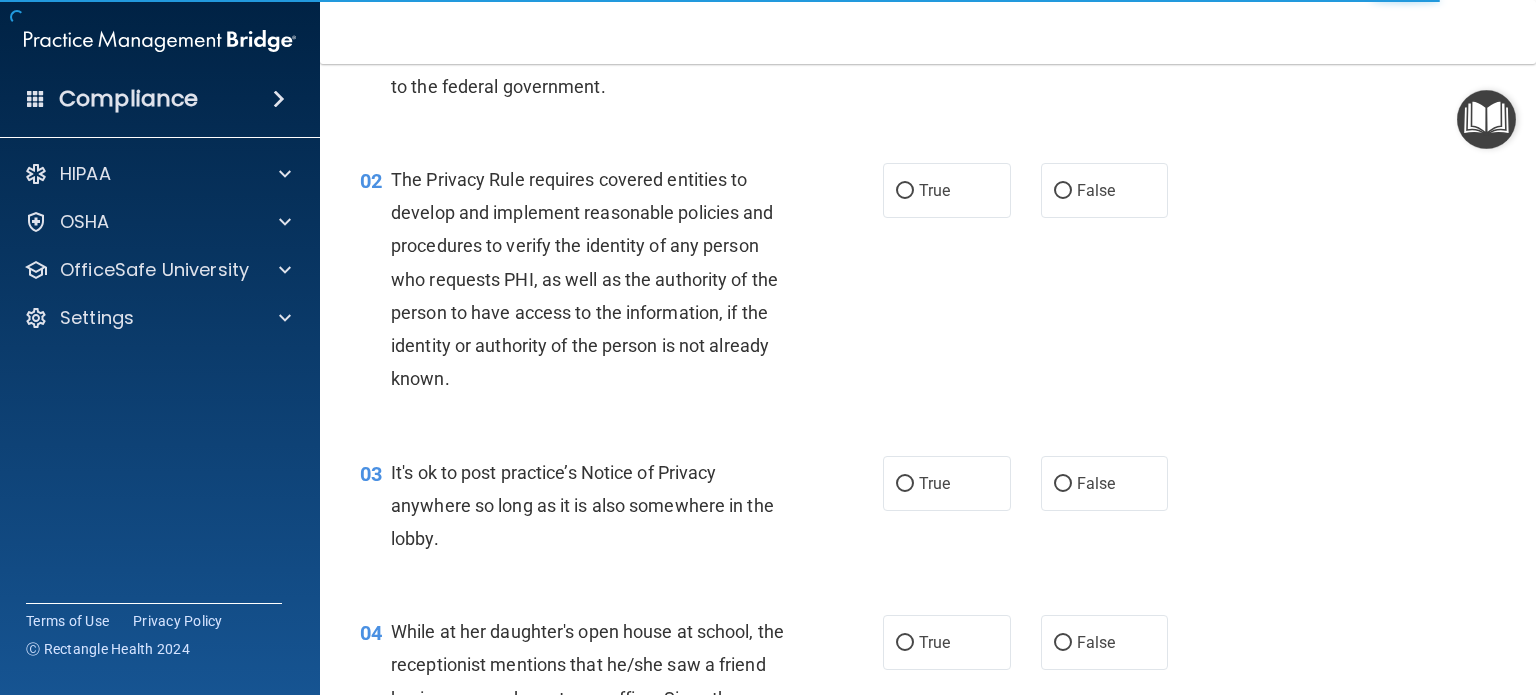 scroll, scrollTop: 0, scrollLeft: 0, axis: both 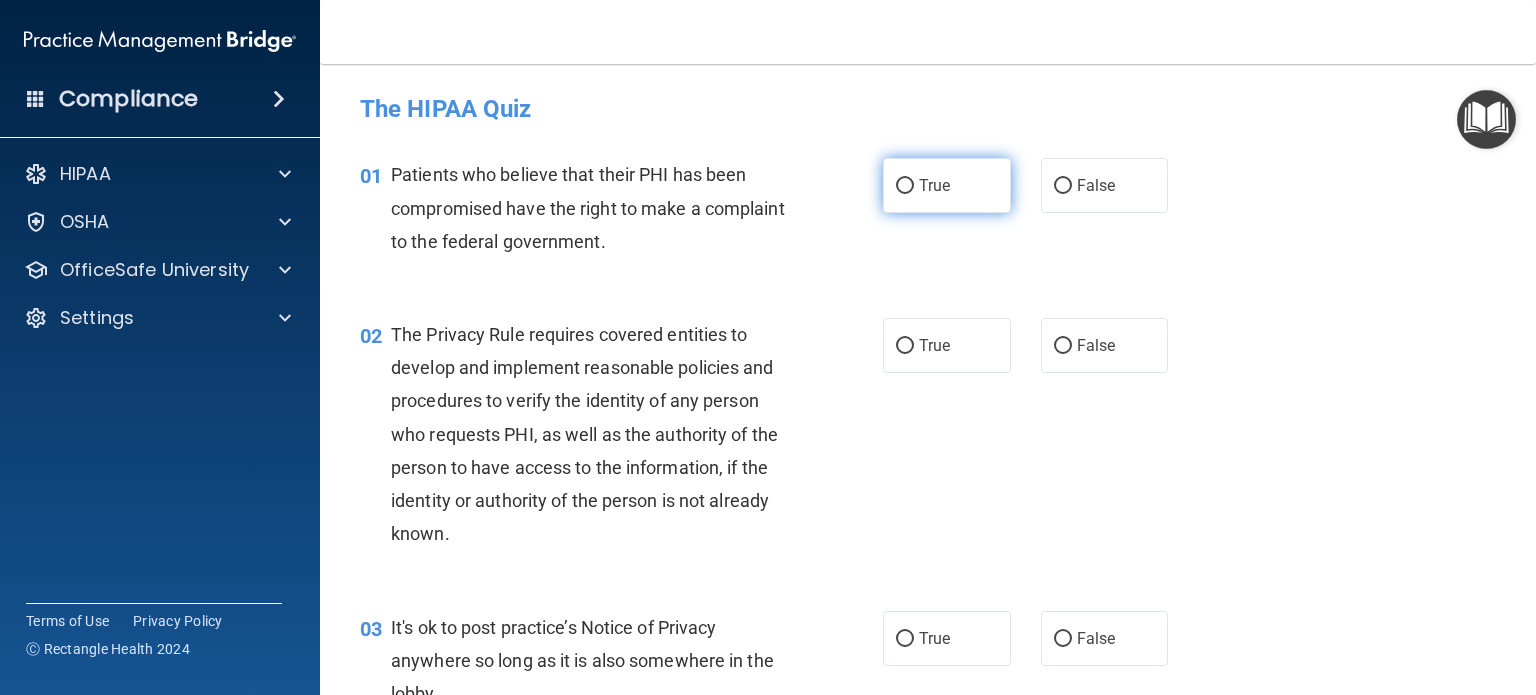 click on "True" at bounding box center (934, 185) 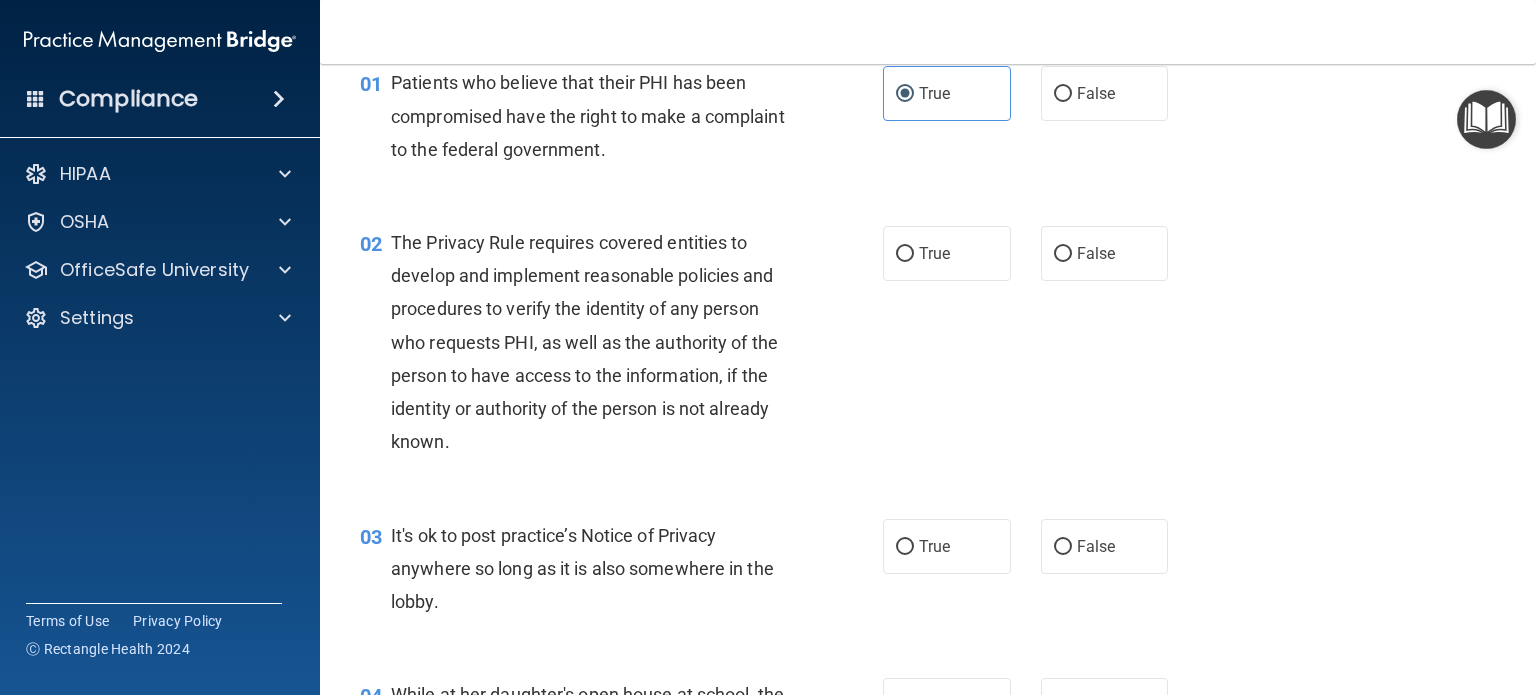 scroll, scrollTop: 92, scrollLeft: 0, axis: vertical 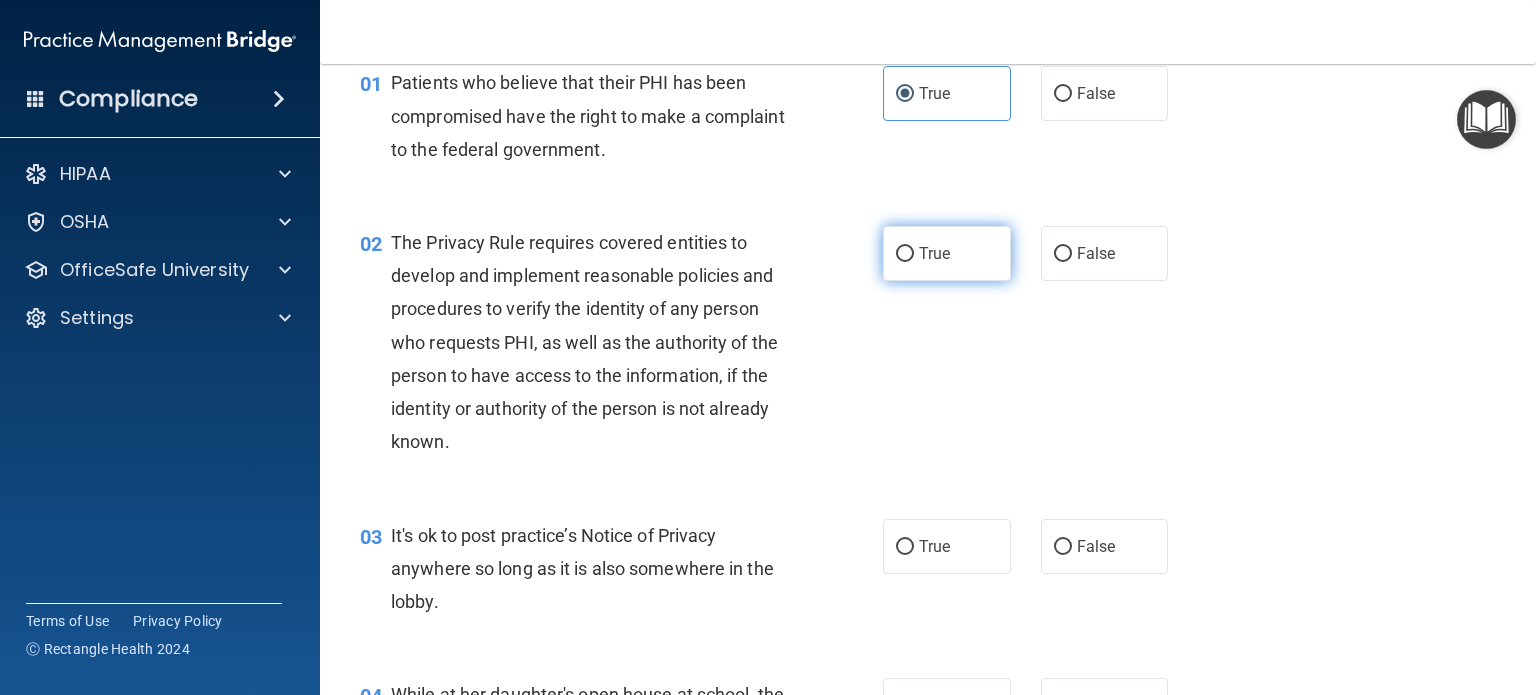 click on "True" at bounding box center (905, 254) 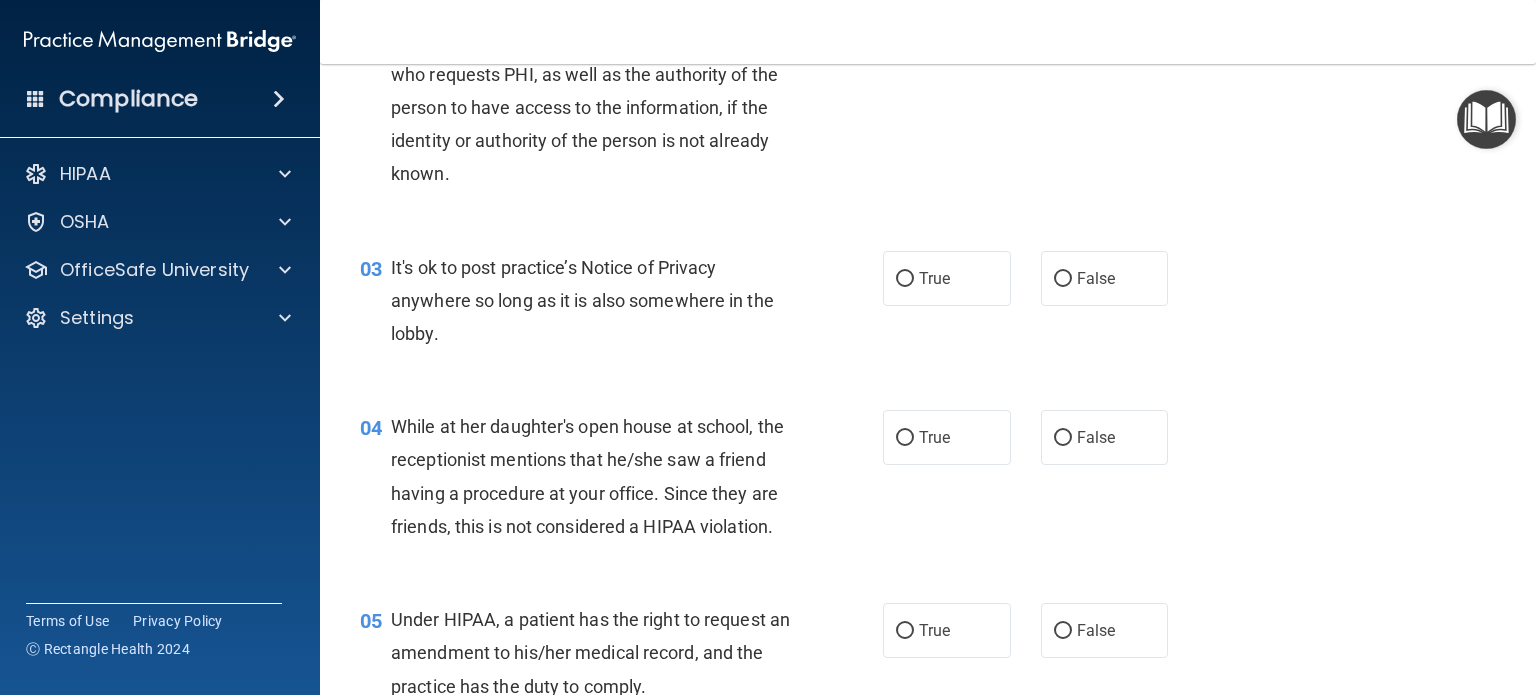 scroll, scrollTop: 364, scrollLeft: 0, axis: vertical 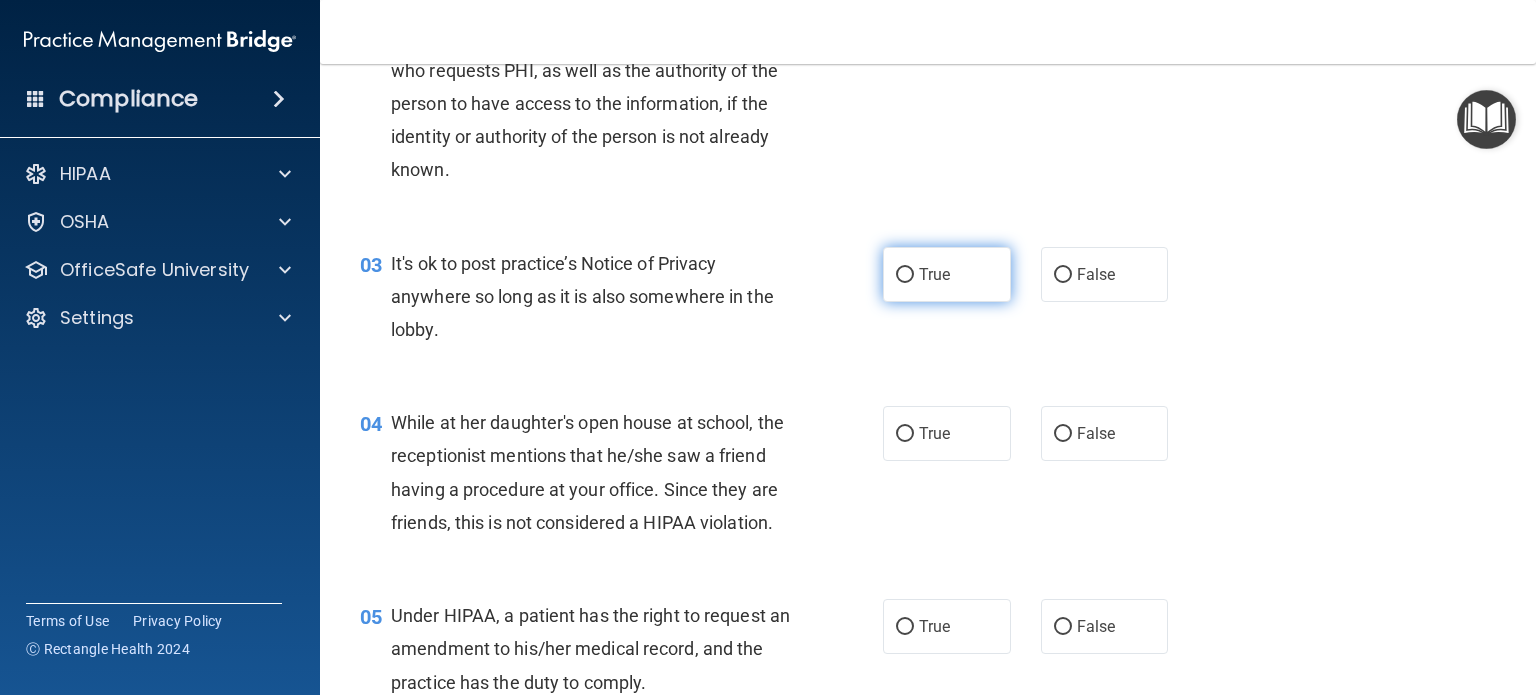 click on "True" at bounding box center (947, 274) 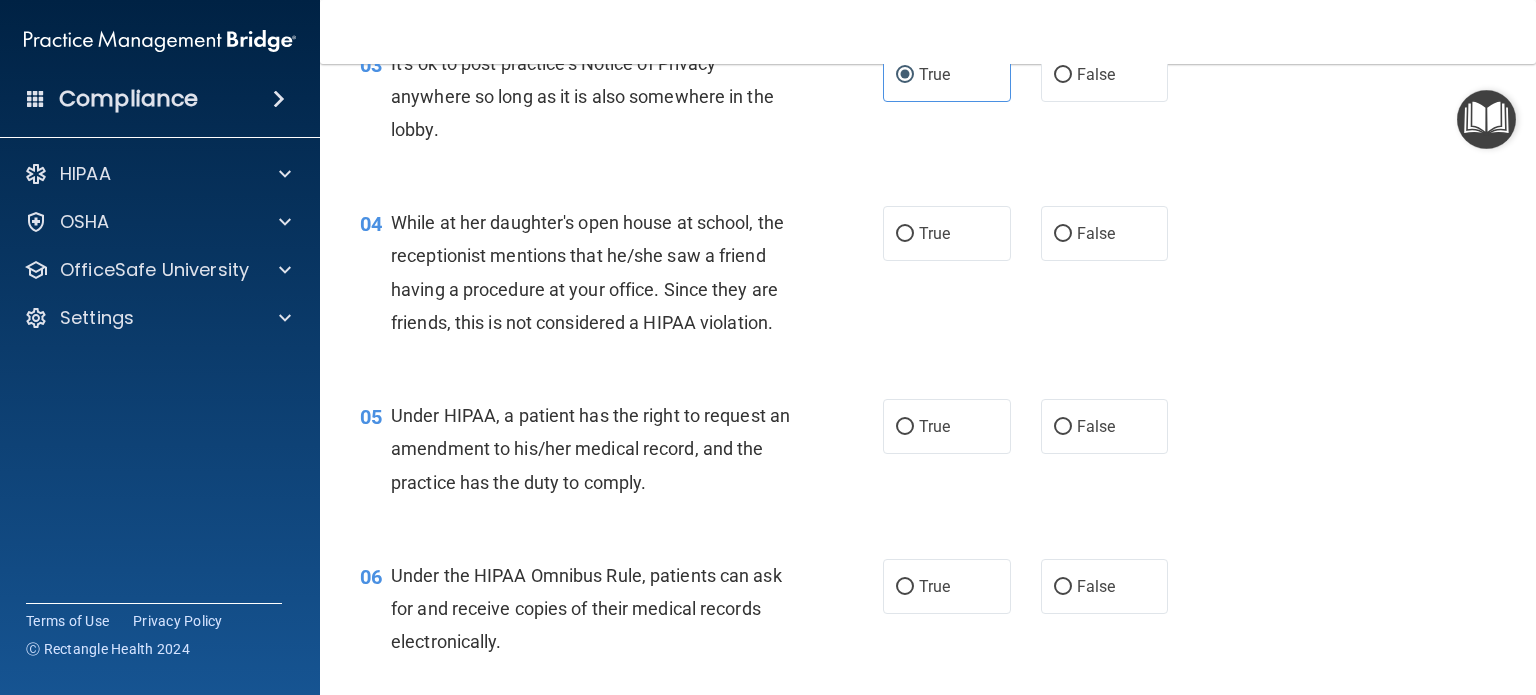 scroll, scrollTop: 564, scrollLeft: 0, axis: vertical 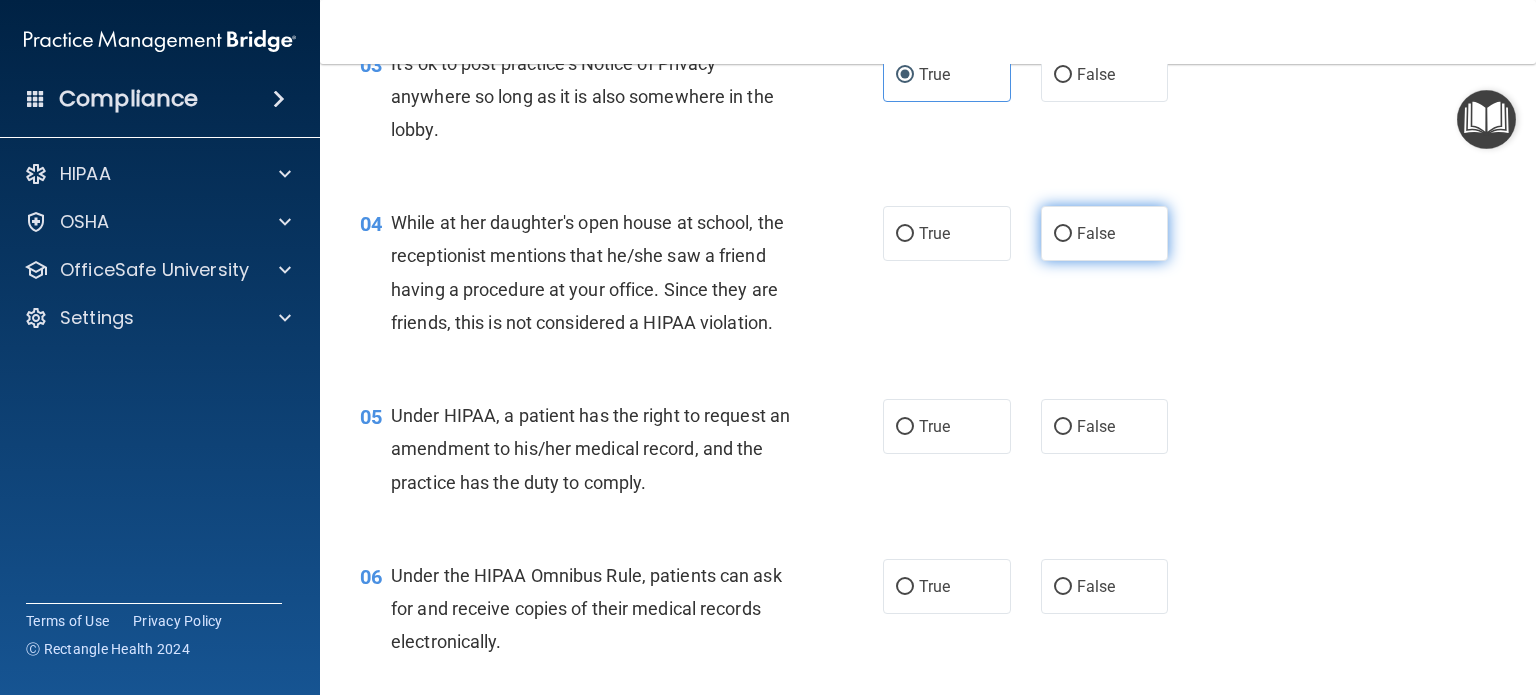 click on "False" at bounding box center [1096, 233] 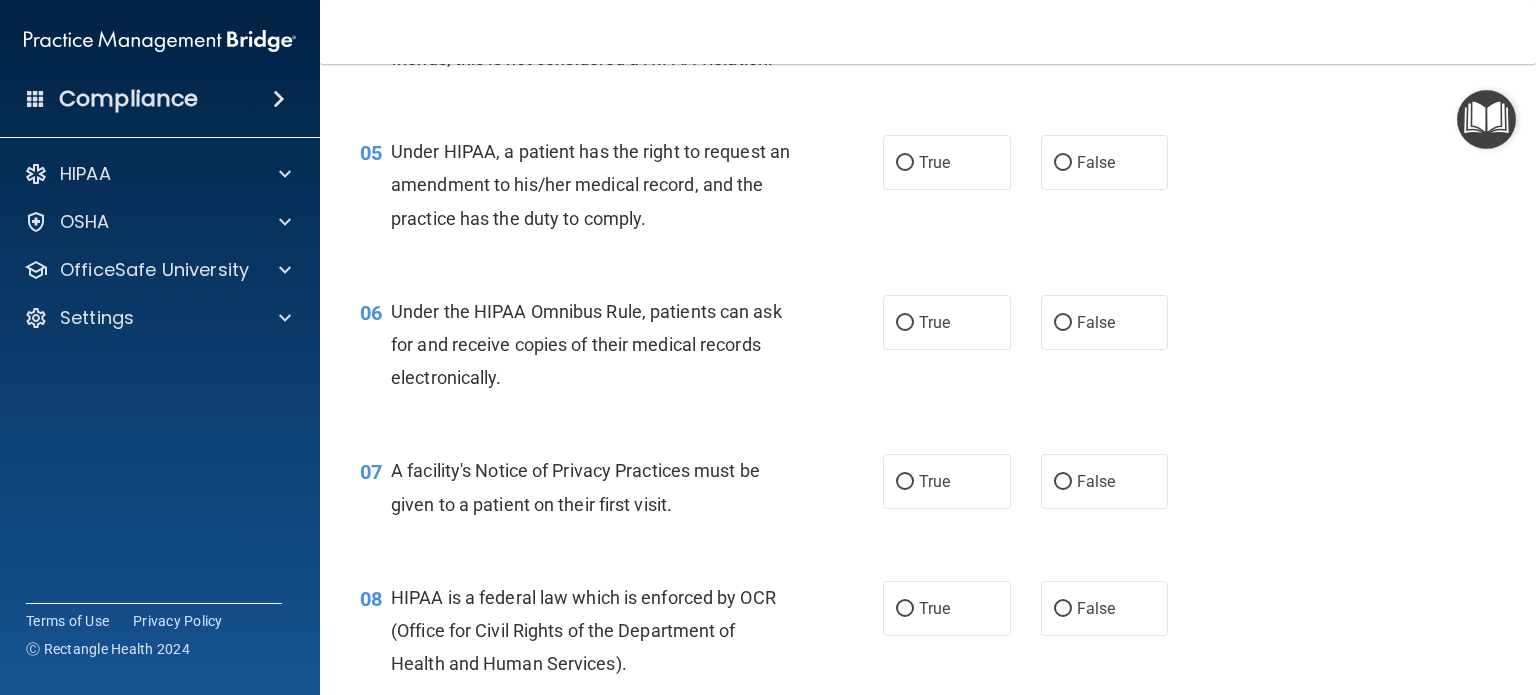 scroll, scrollTop: 830, scrollLeft: 0, axis: vertical 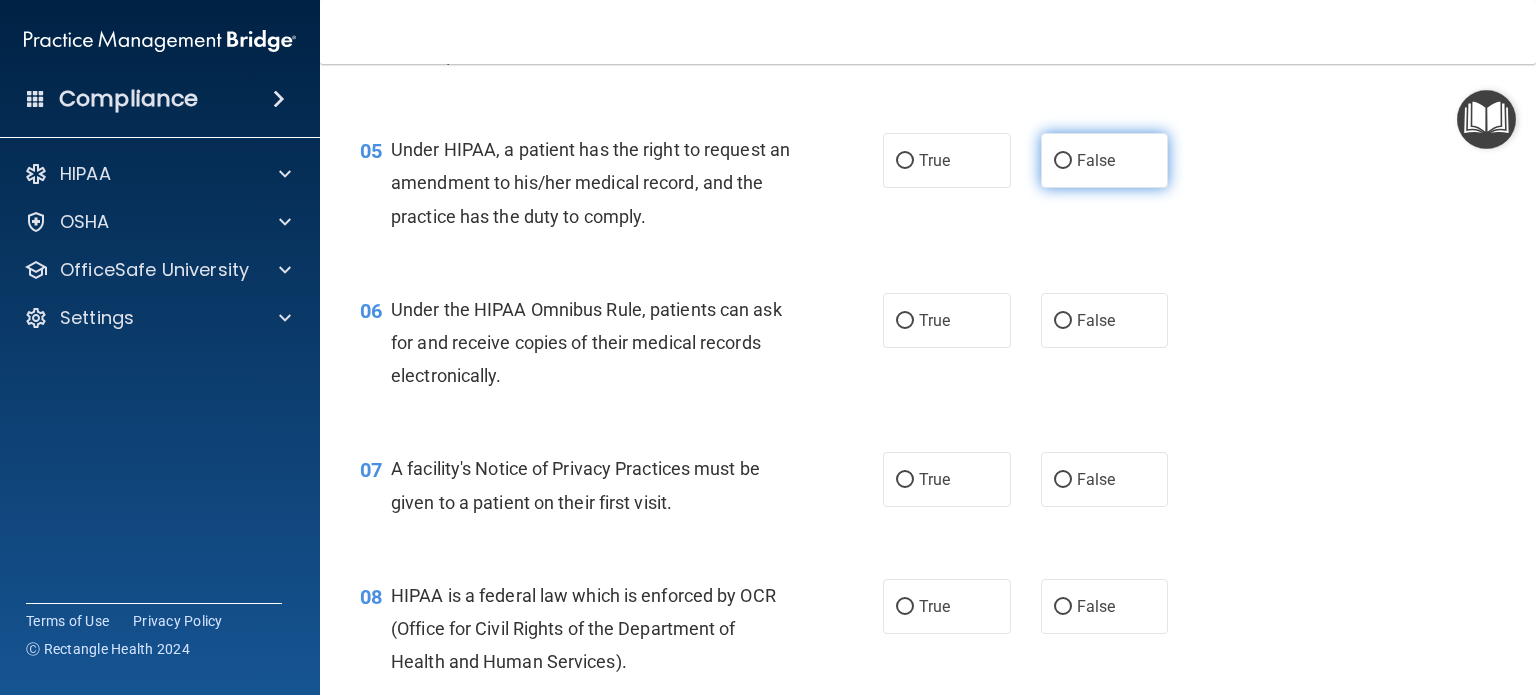 click on "False" at bounding box center [1096, 160] 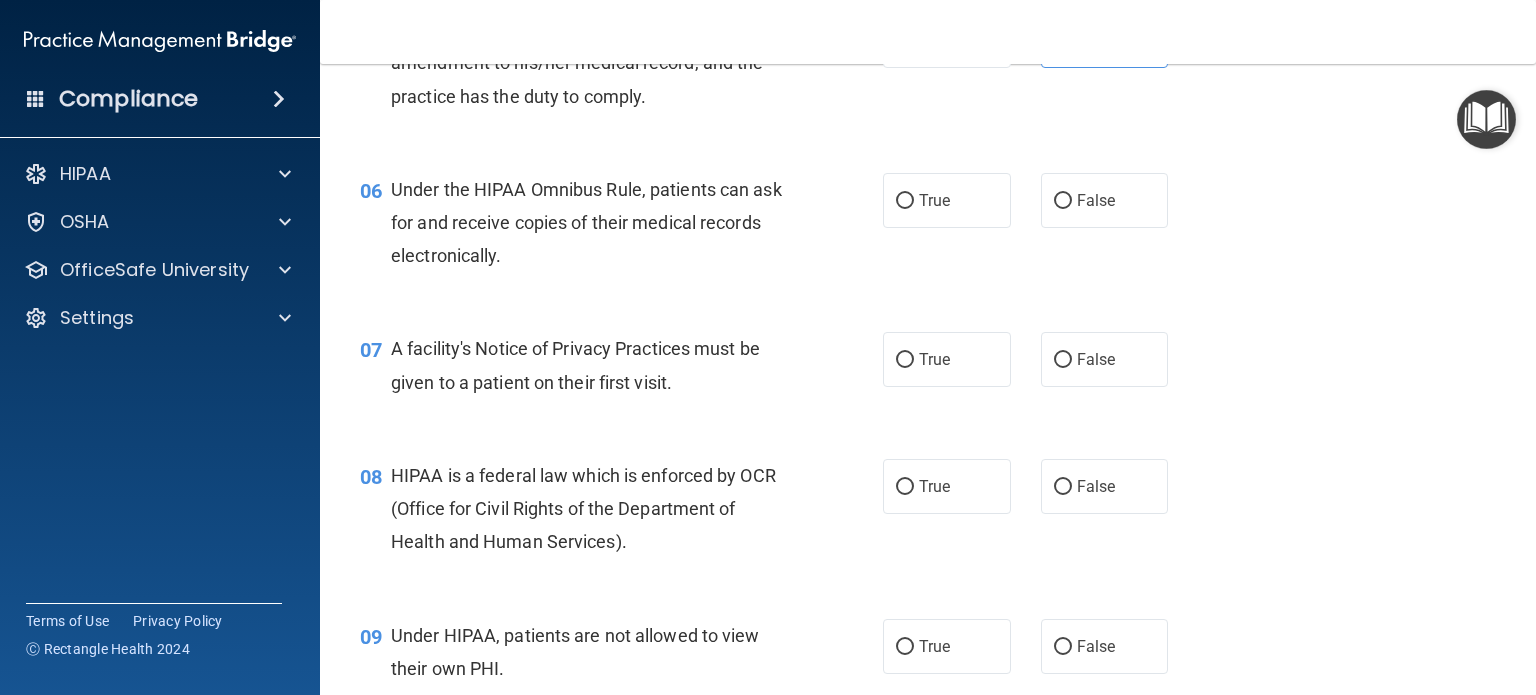 scroll, scrollTop: 952, scrollLeft: 0, axis: vertical 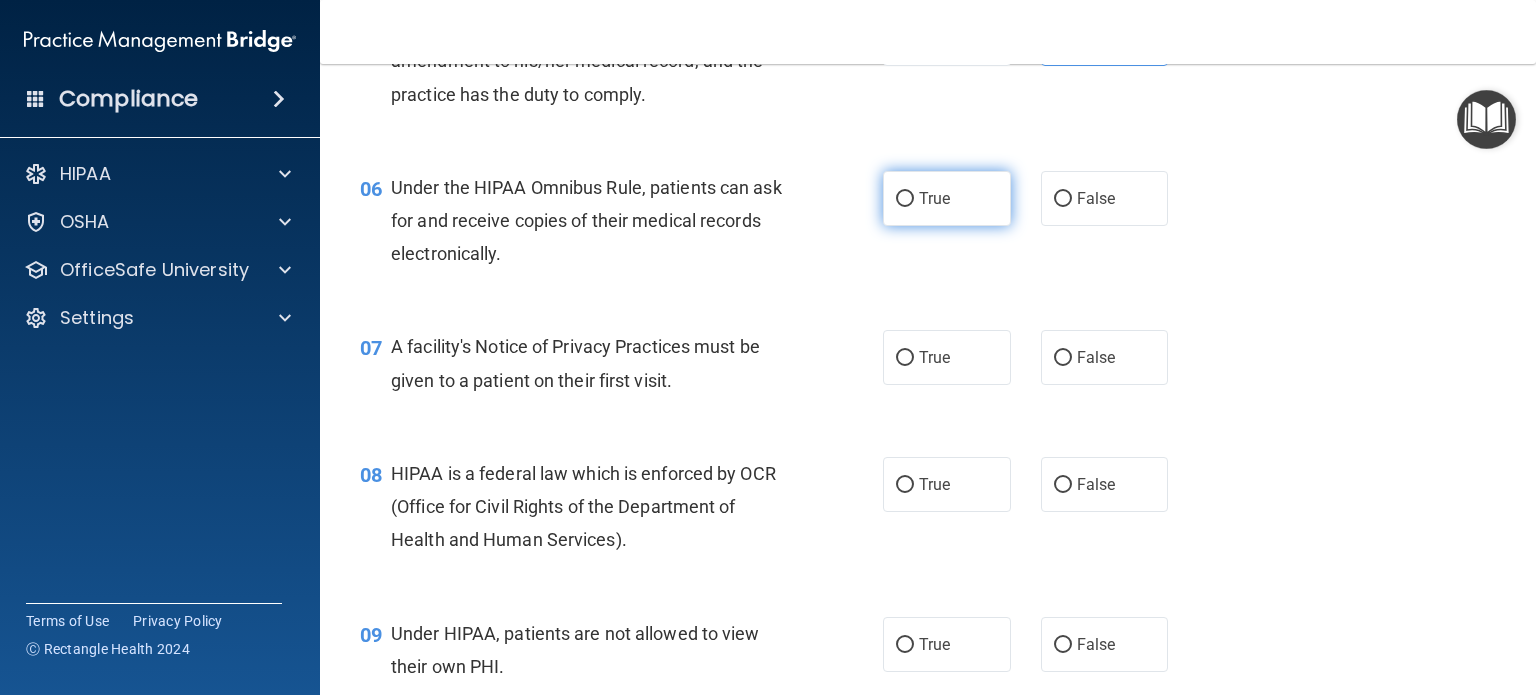 click on "True" at bounding box center [934, 198] 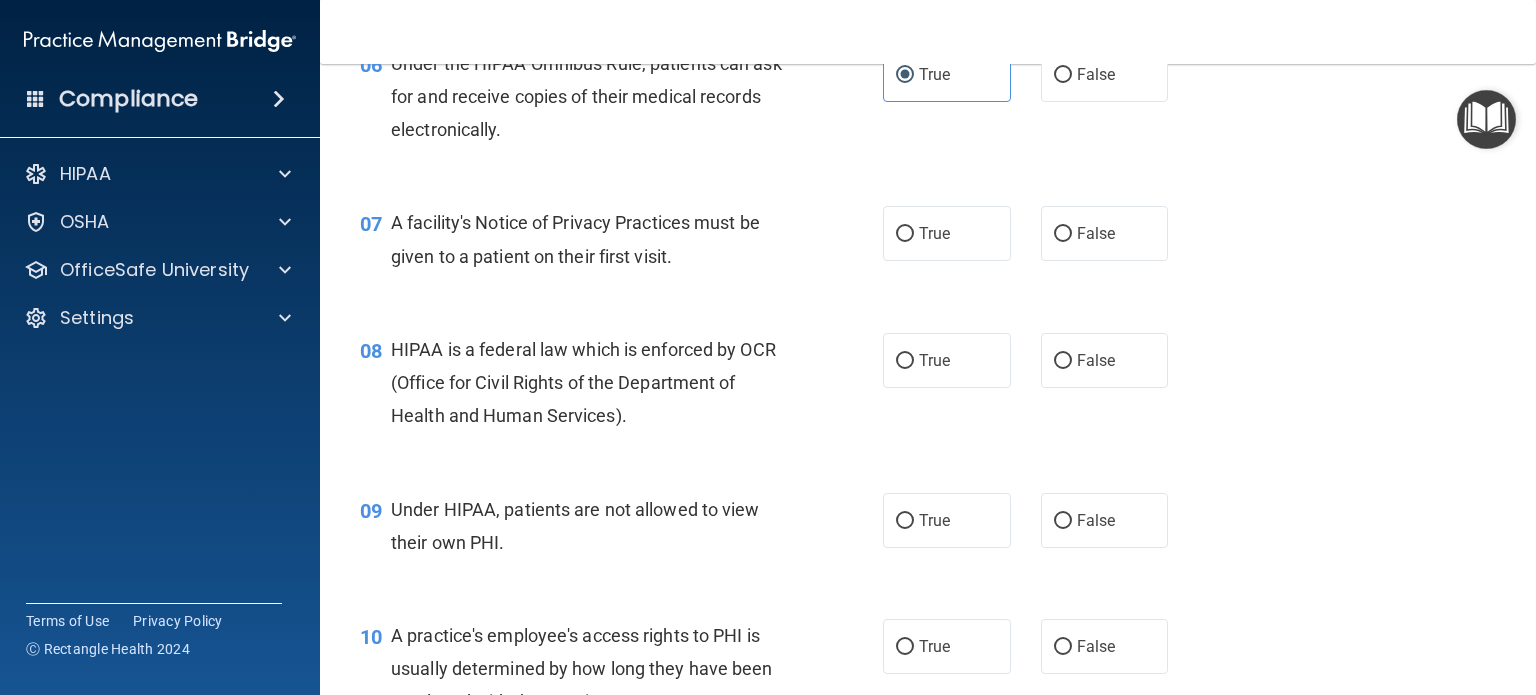 scroll, scrollTop: 1083, scrollLeft: 0, axis: vertical 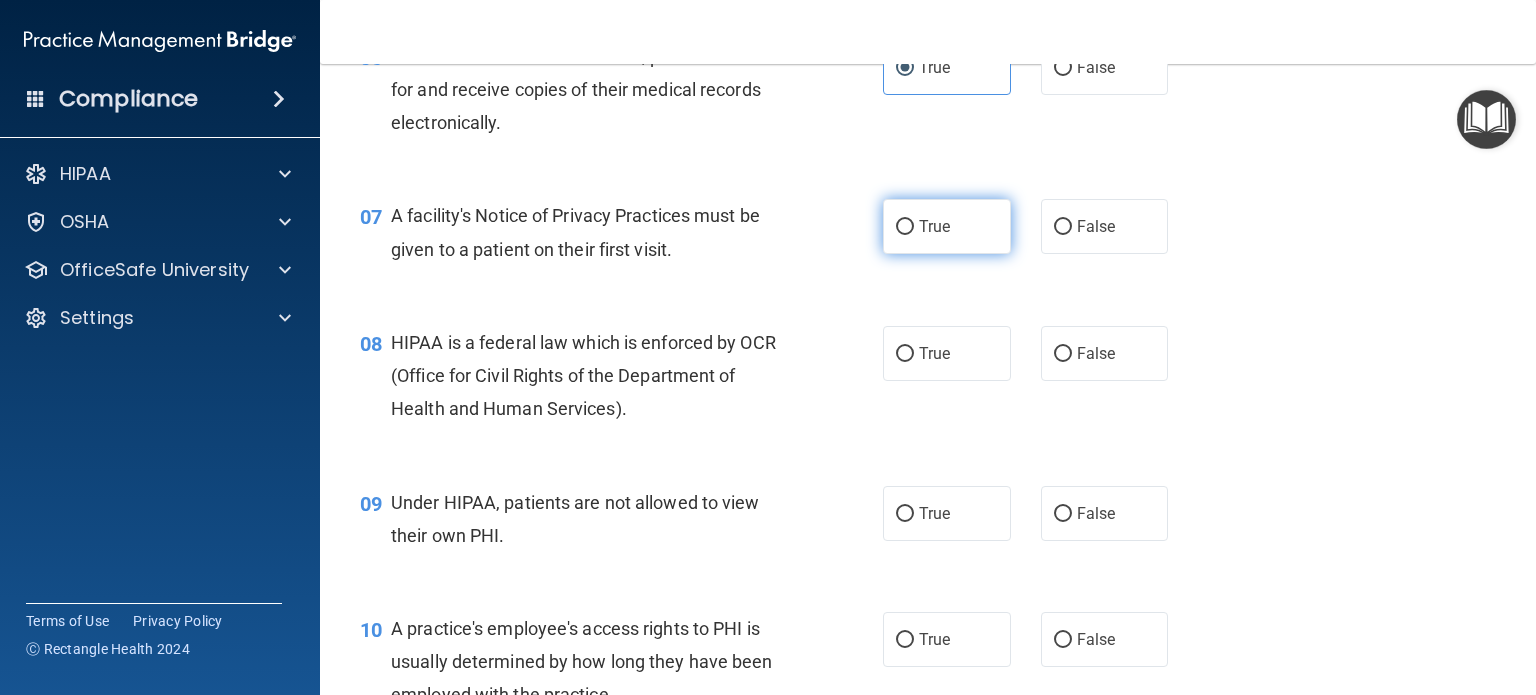 click on "True" at bounding box center (947, 226) 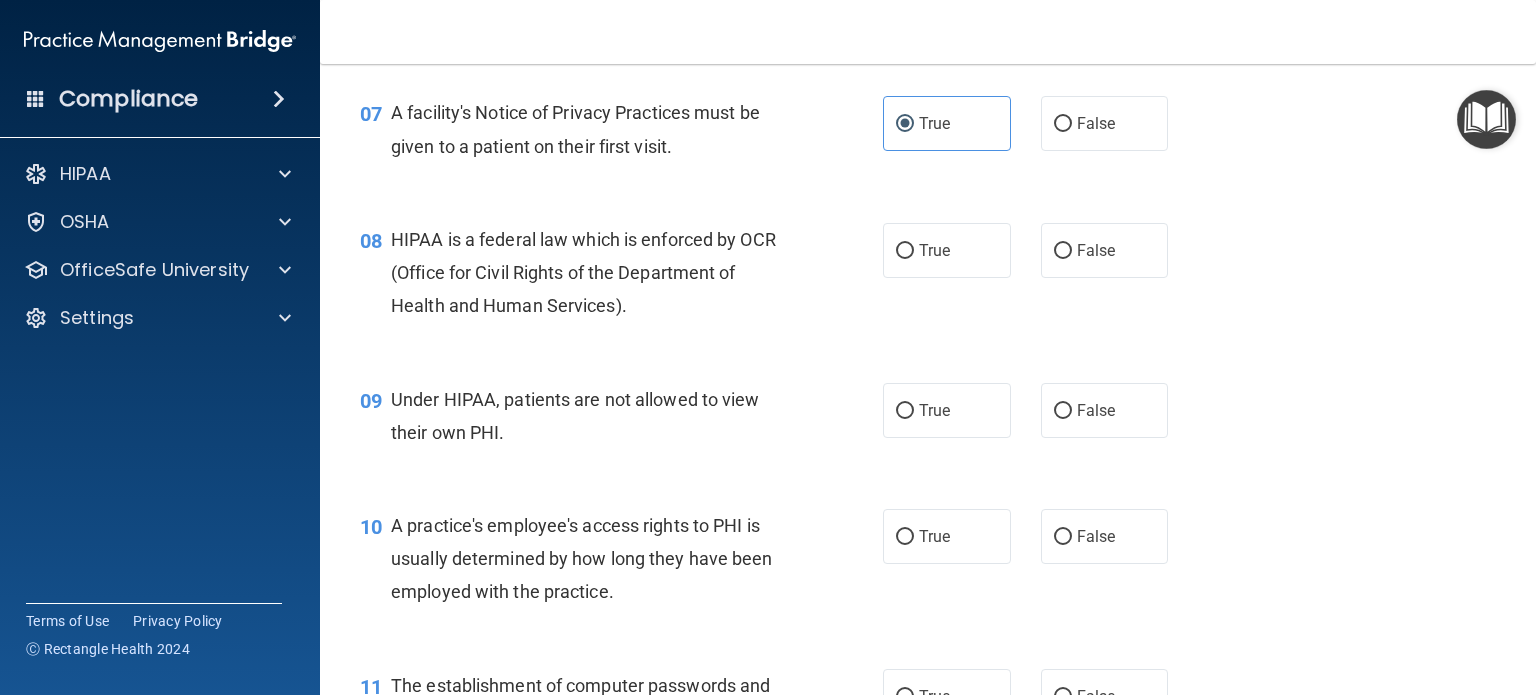 scroll, scrollTop: 1187, scrollLeft: 0, axis: vertical 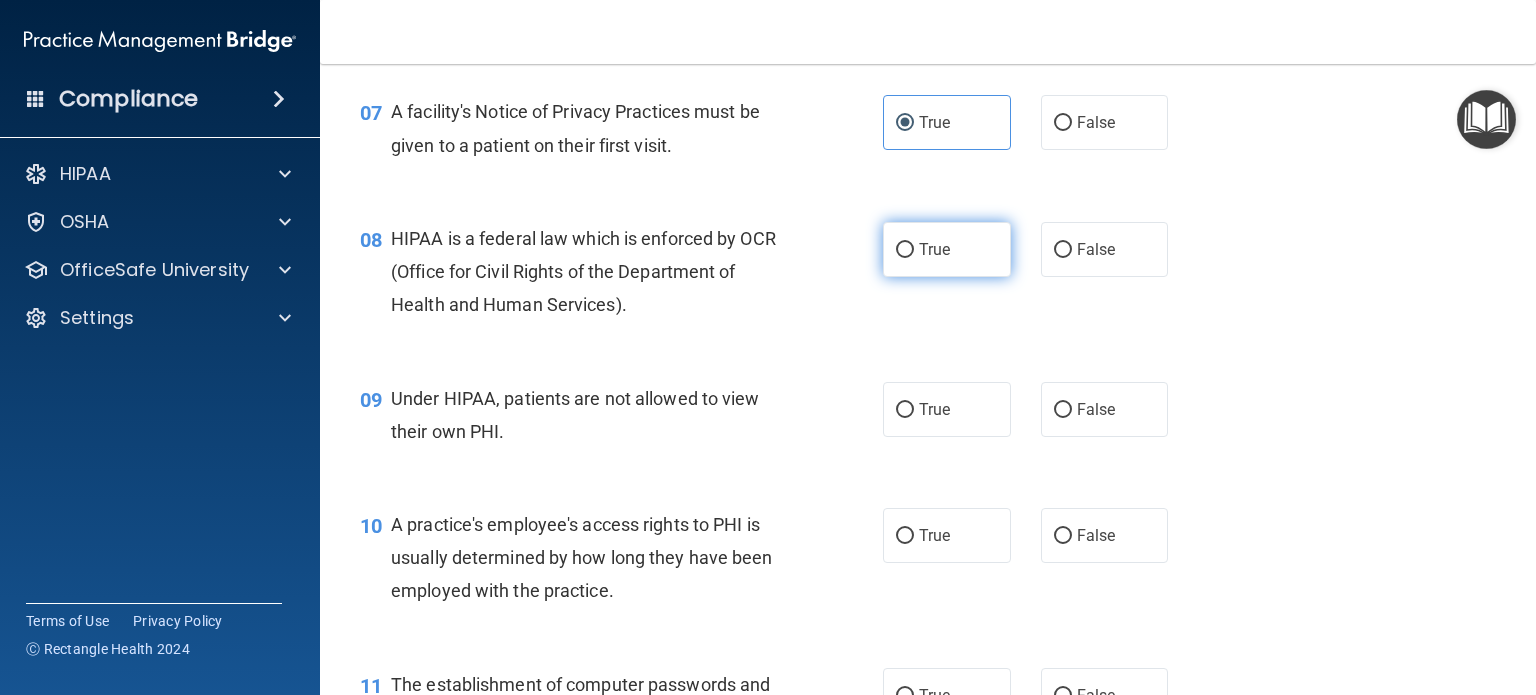 click on "True" at bounding box center (947, 249) 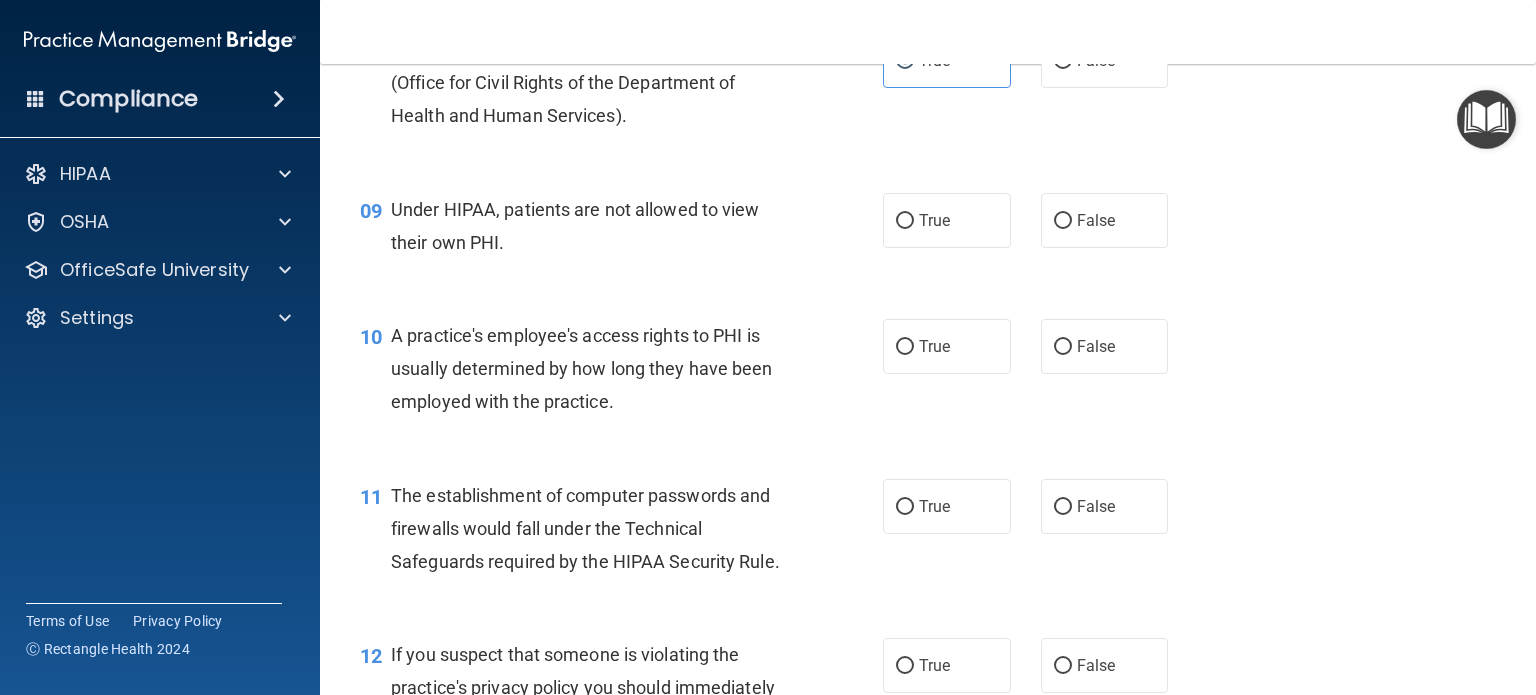 scroll, scrollTop: 1376, scrollLeft: 0, axis: vertical 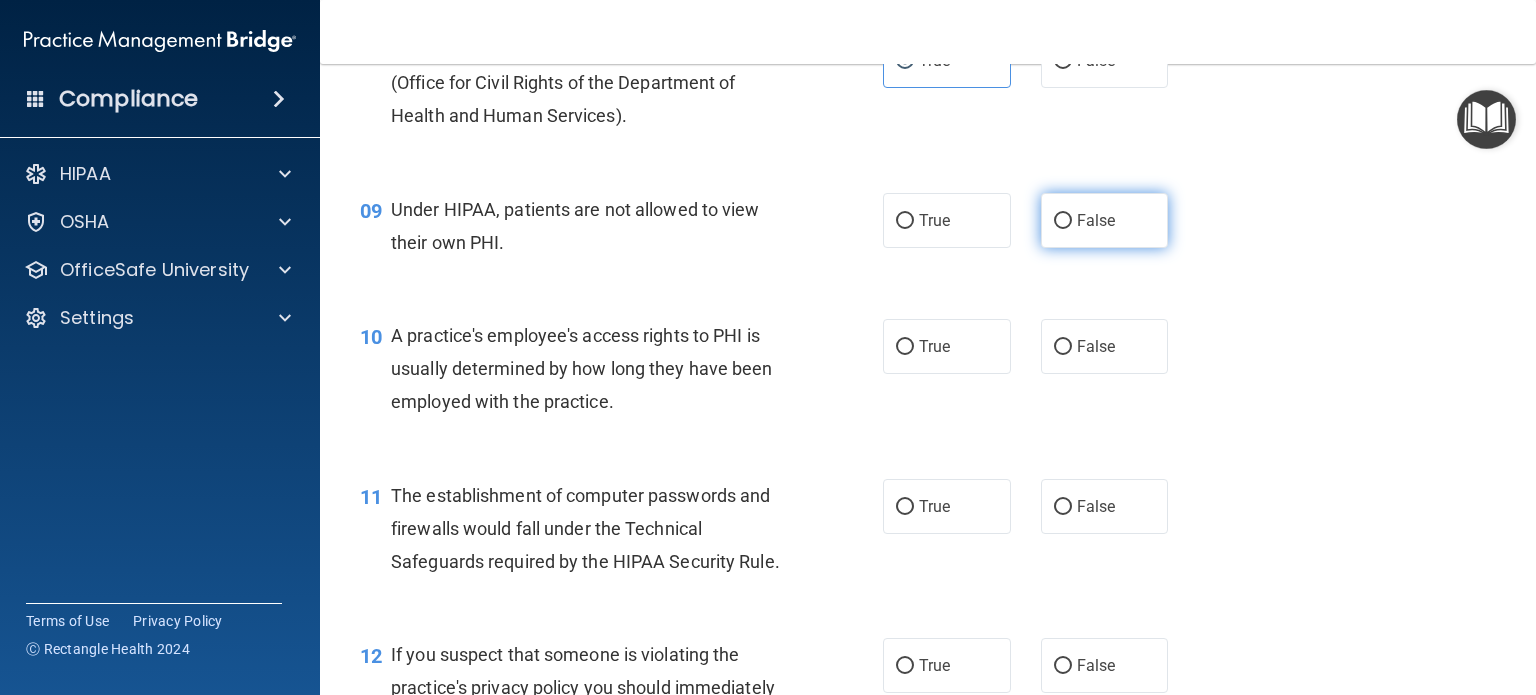 click on "False" at bounding box center (1063, 221) 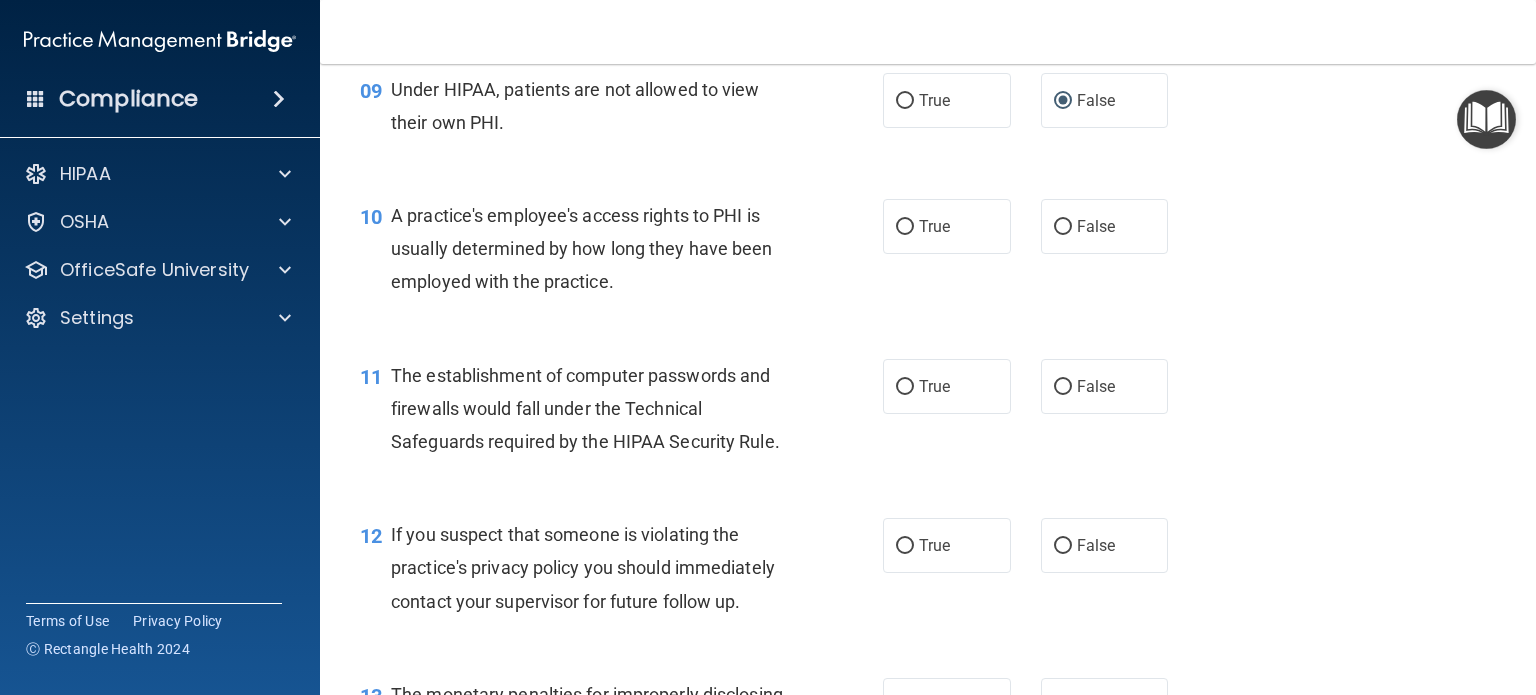 scroll, scrollTop: 1496, scrollLeft: 0, axis: vertical 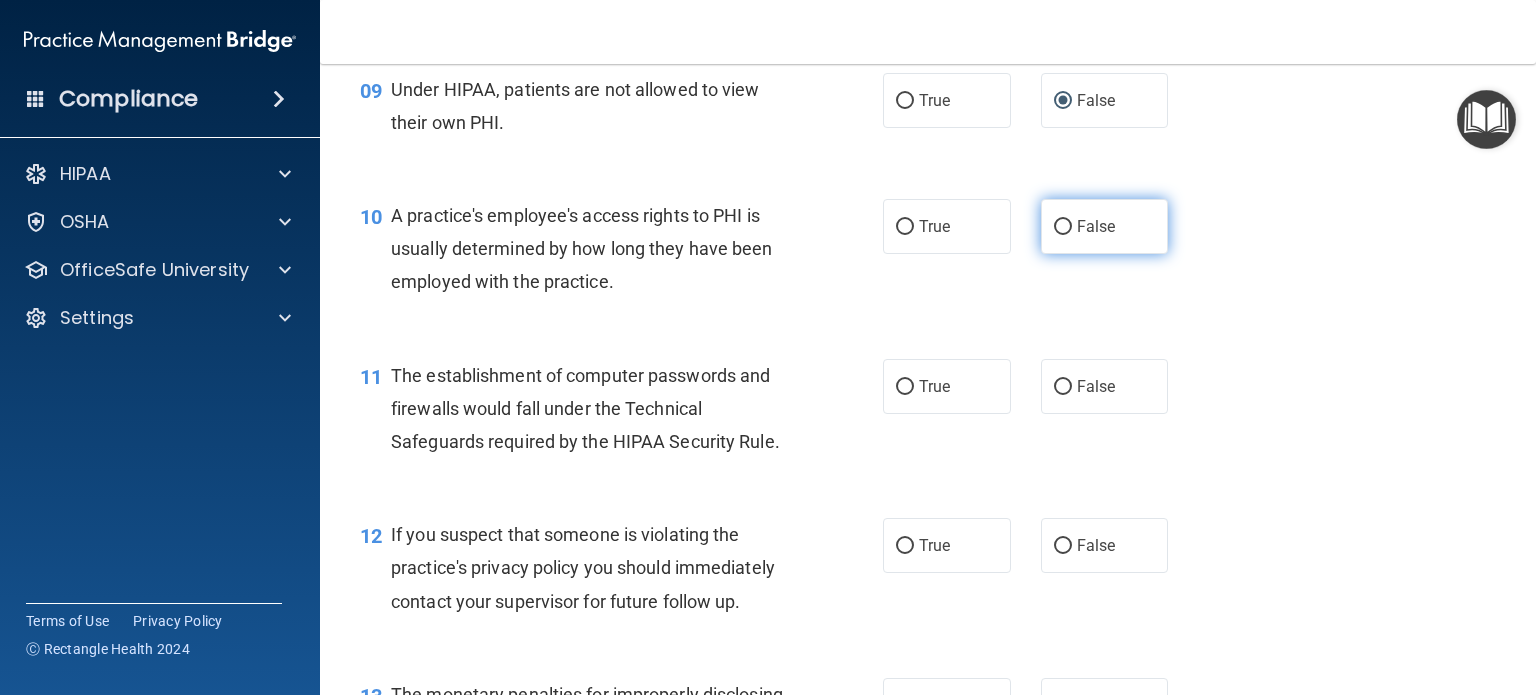click on "False" at bounding box center [1063, 227] 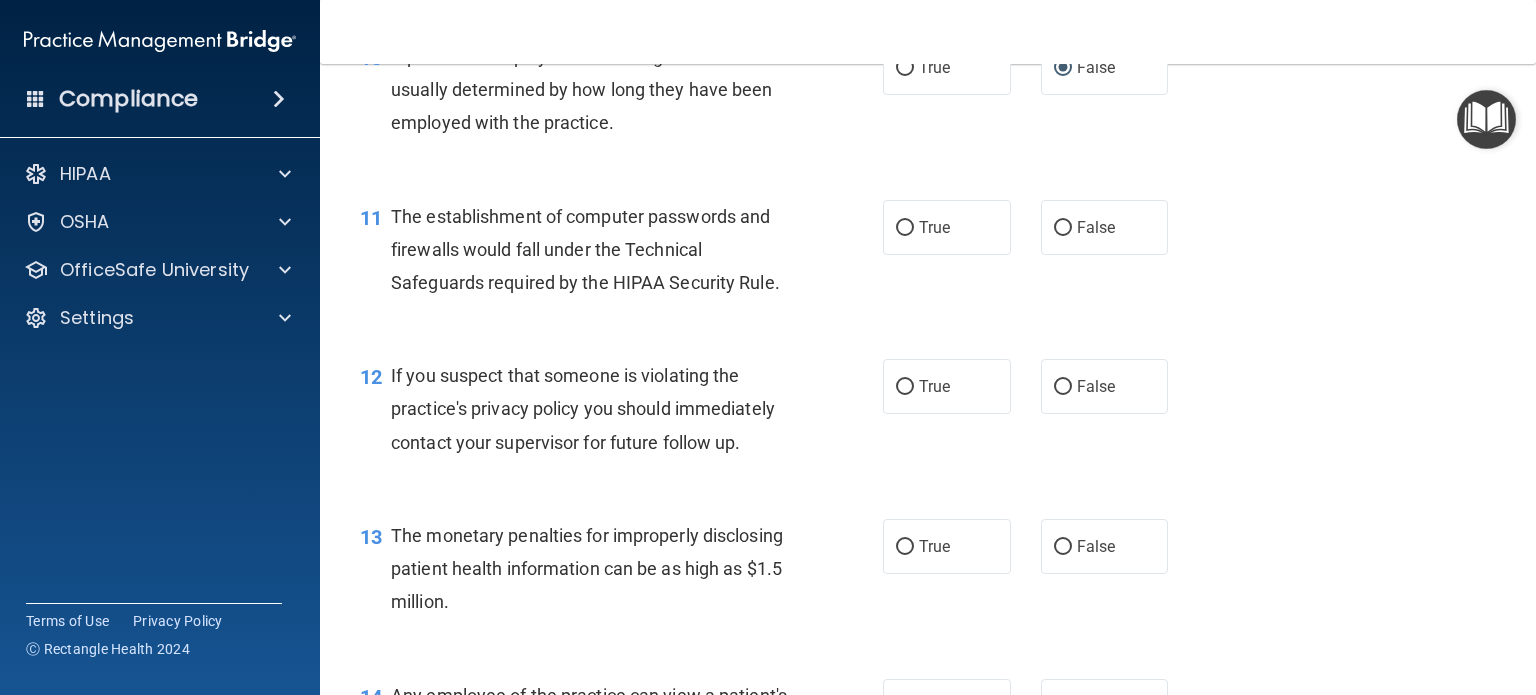 scroll, scrollTop: 1656, scrollLeft: 0, axis: vertical 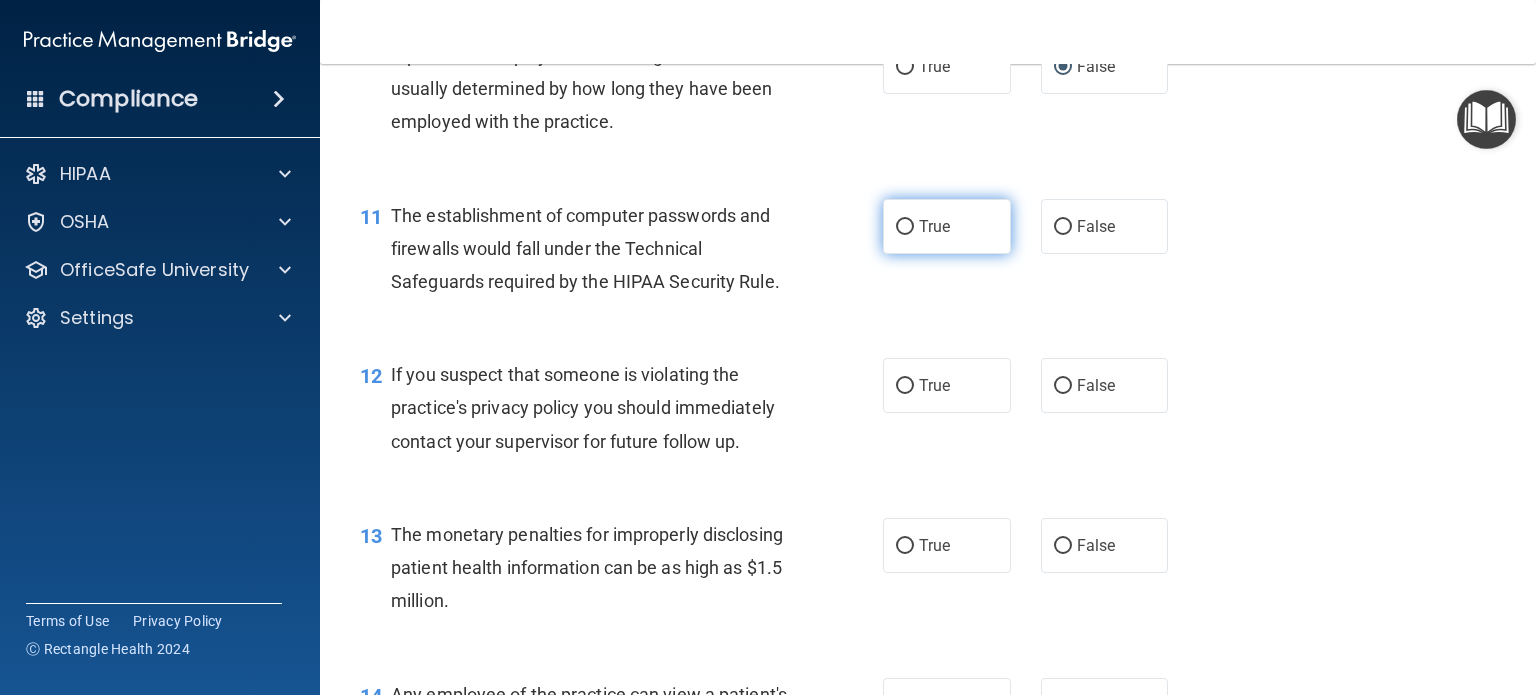 click on "True" at bounding box center [934, 226] 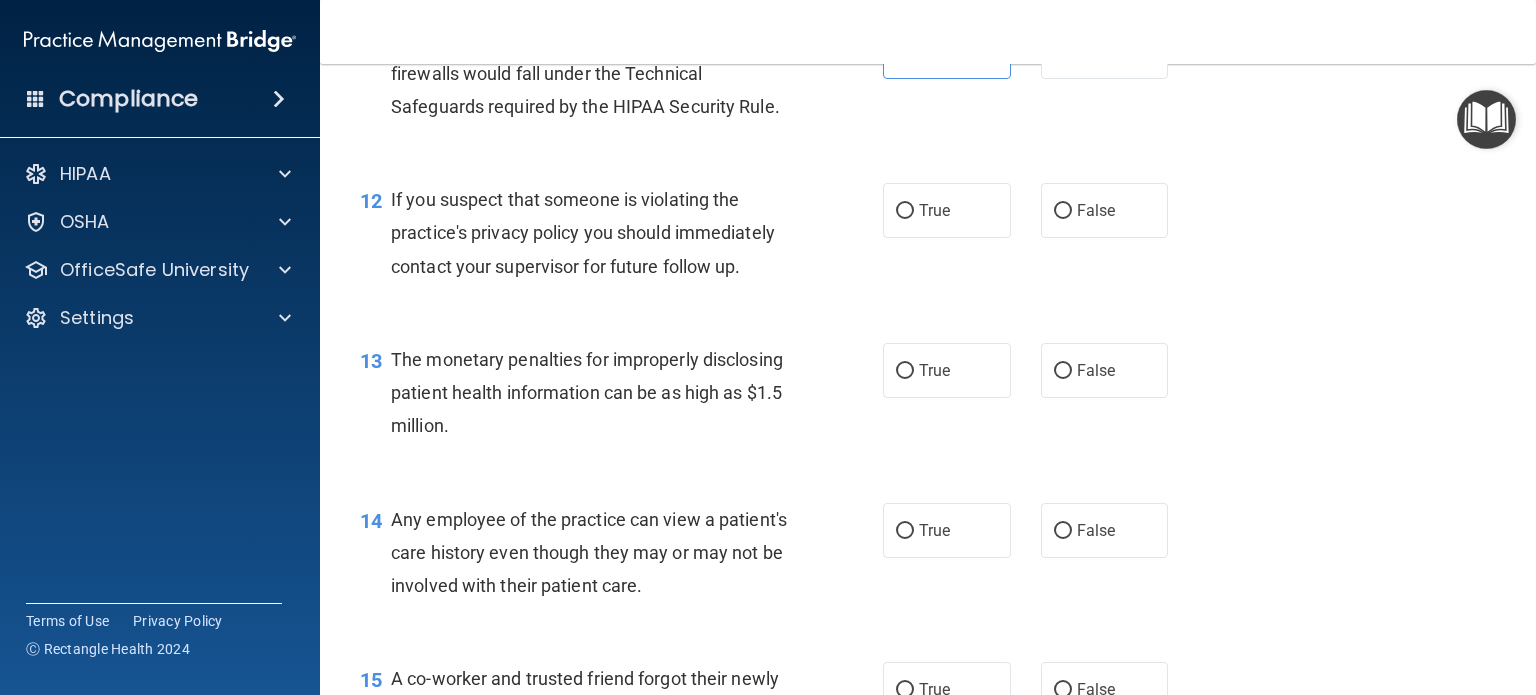 scroll, scrollTop: 1855, scrollLeft: 0, axis: vertical 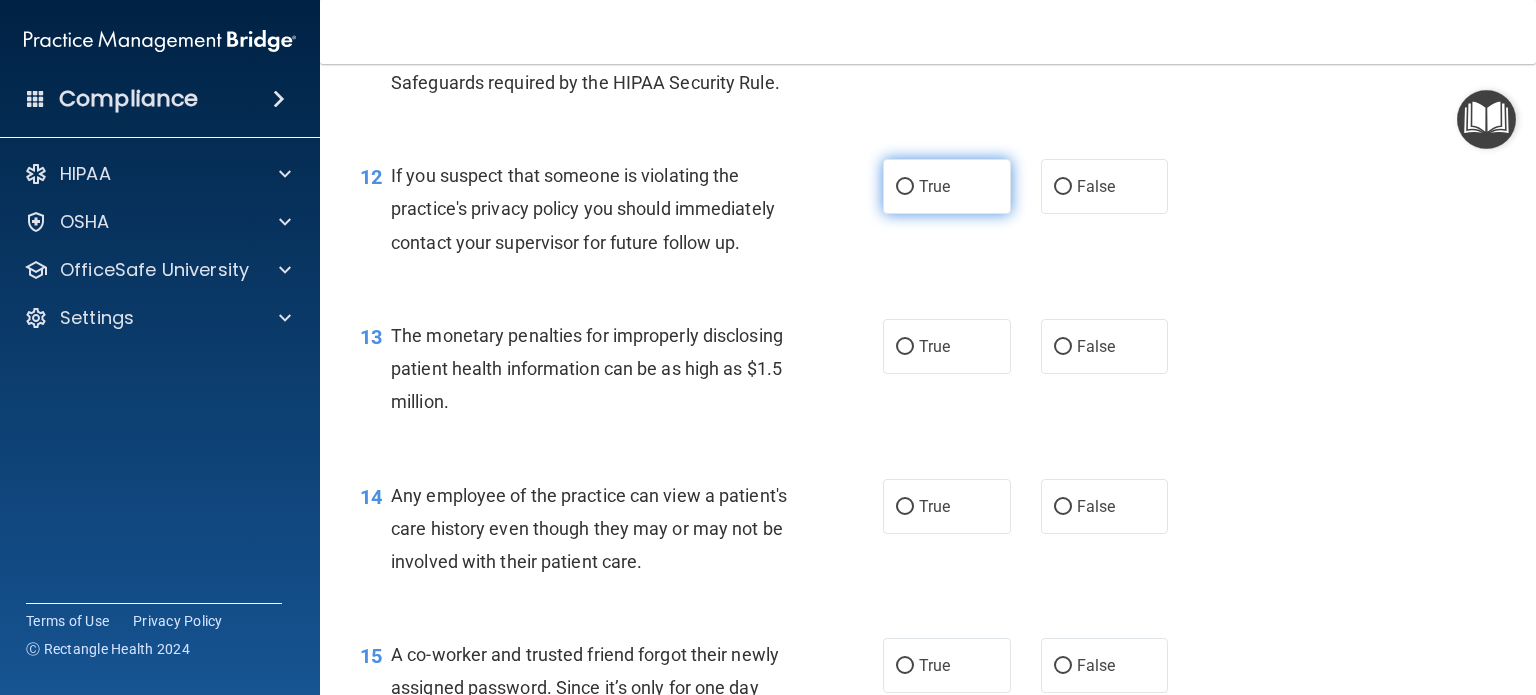 click on "True" at bounding box center [947, 186] 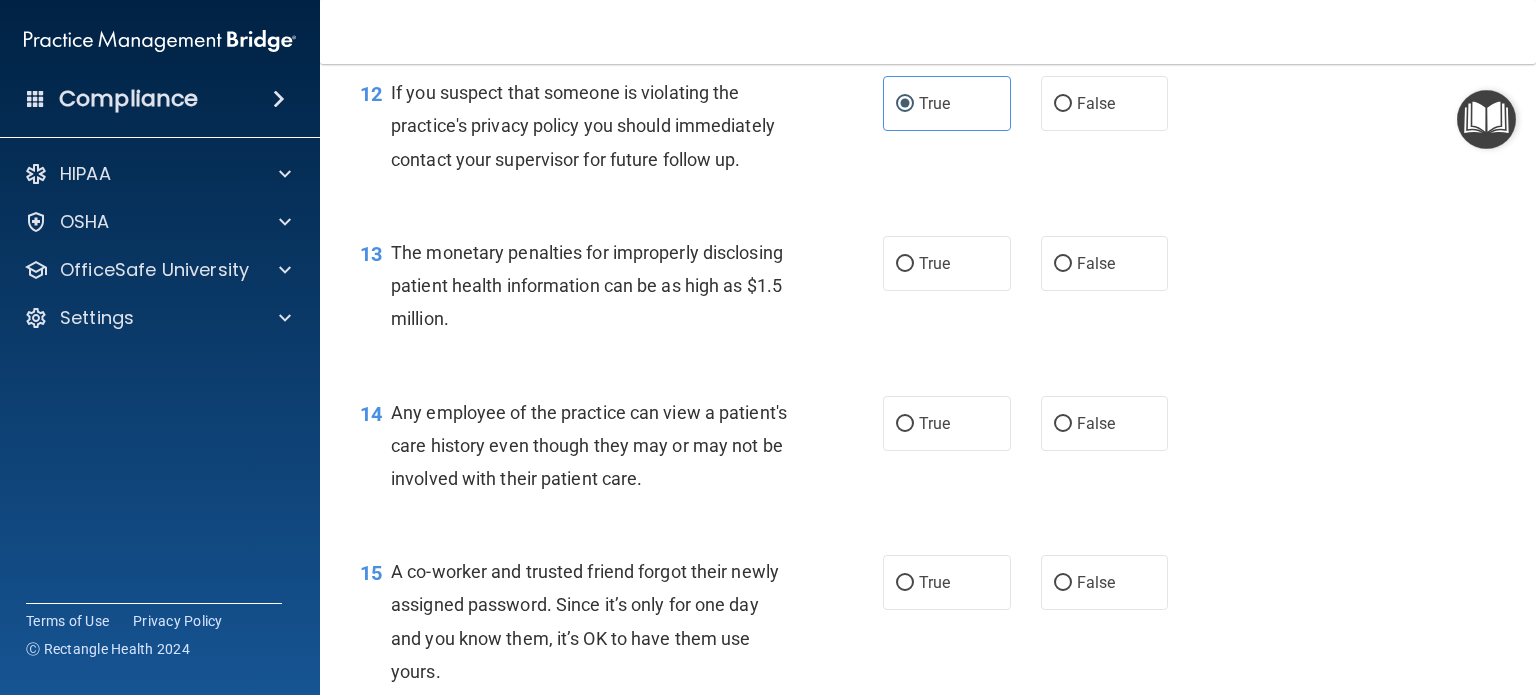 scroll, scrollTop: 1939, scrollLeft: 0, axis: vertical 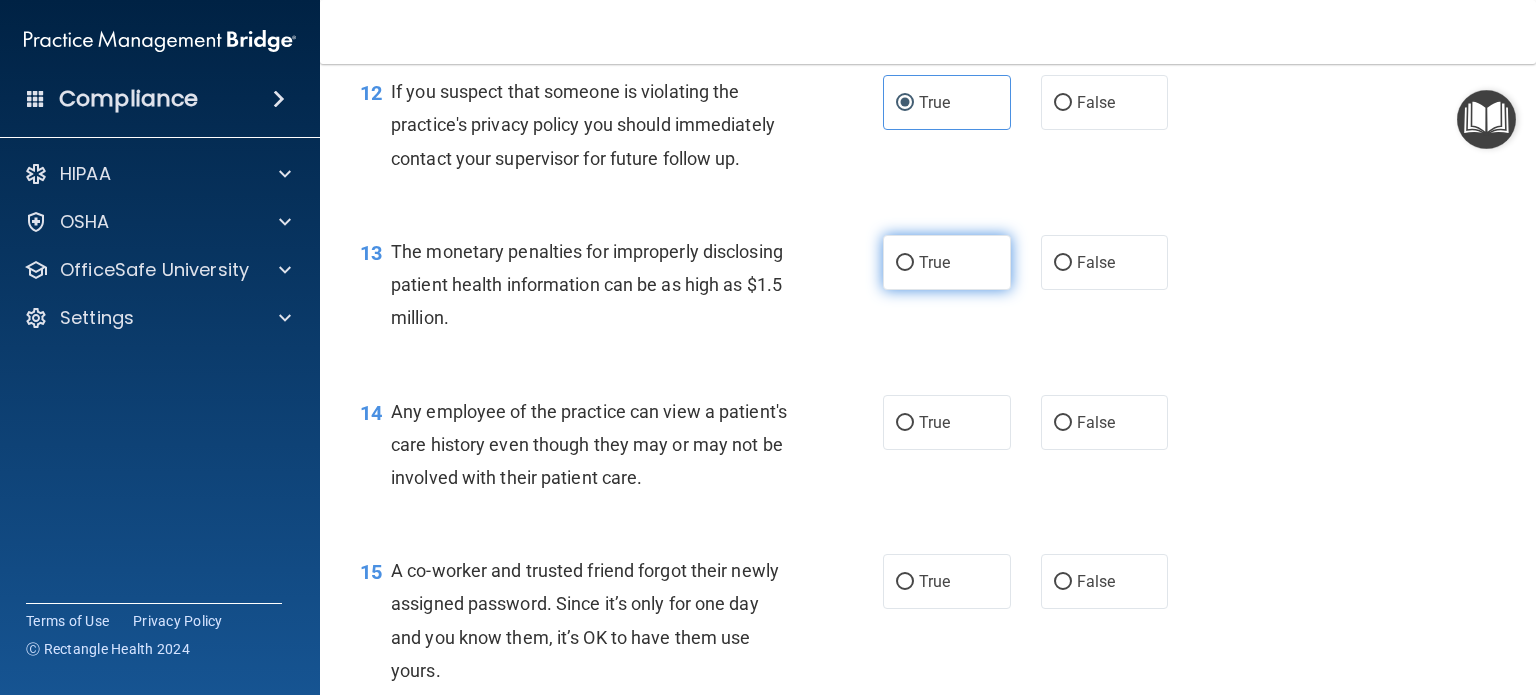 click on "True" at bounding box center (934, 262) 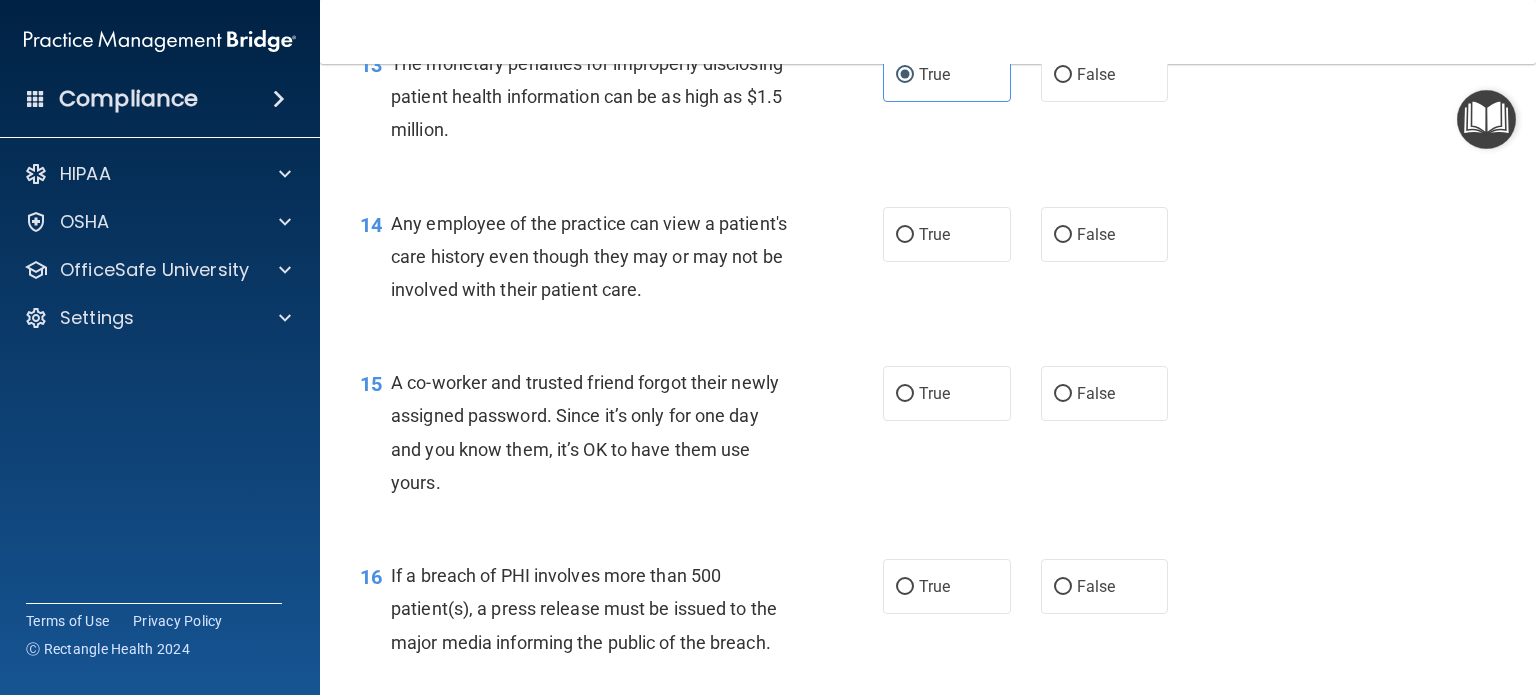 scroll, scrollTop: 2128, scrollLeft: 0, axis: vertical 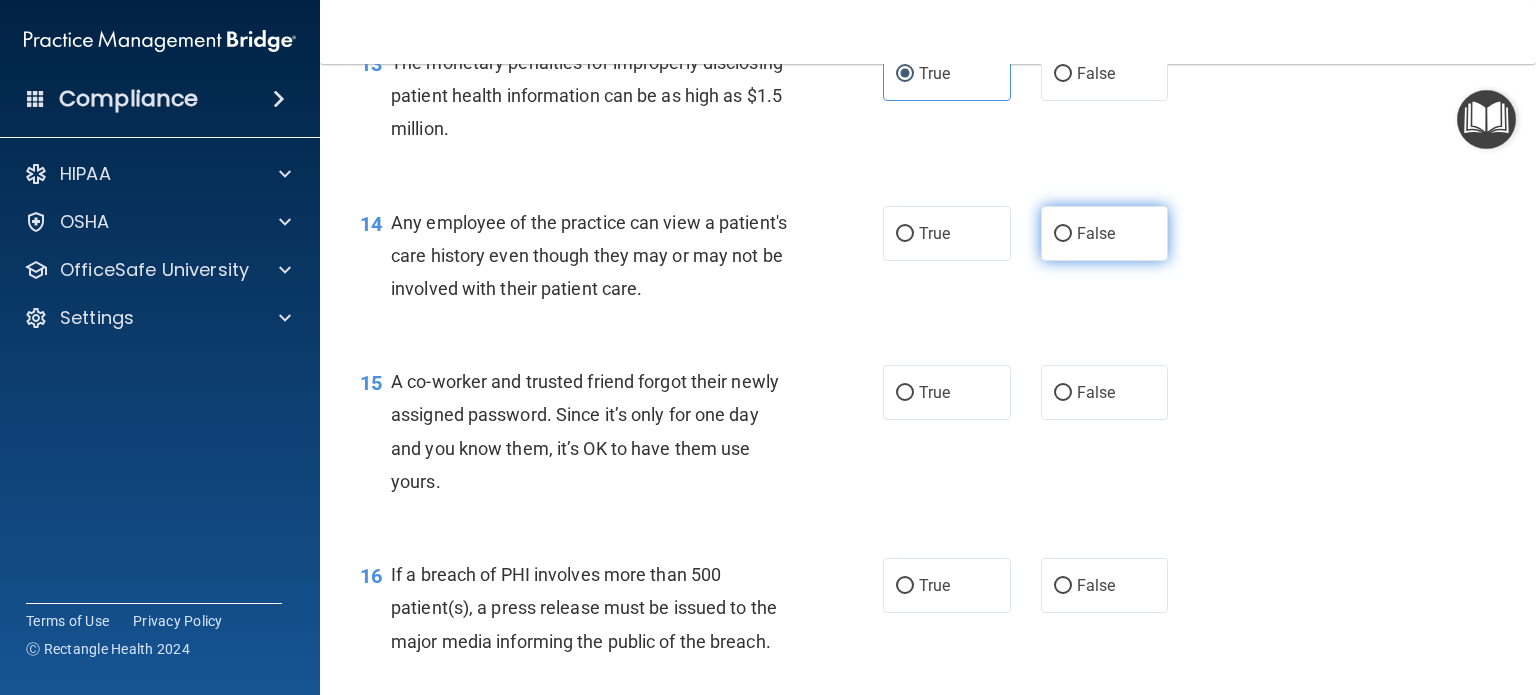 click on "False" at bounding box center [1063, 234] 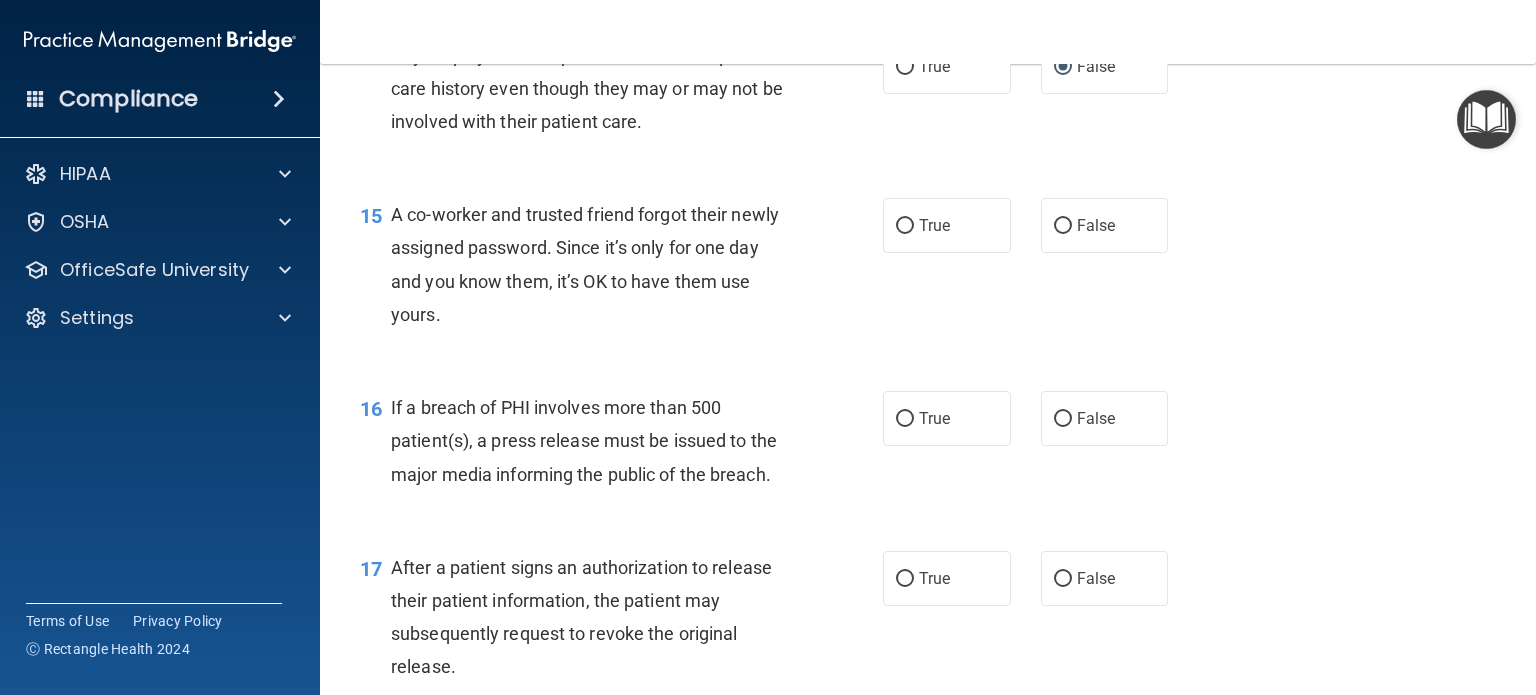scroll, scrollTop: 2296, scrollLeft: 0, axis: vertical 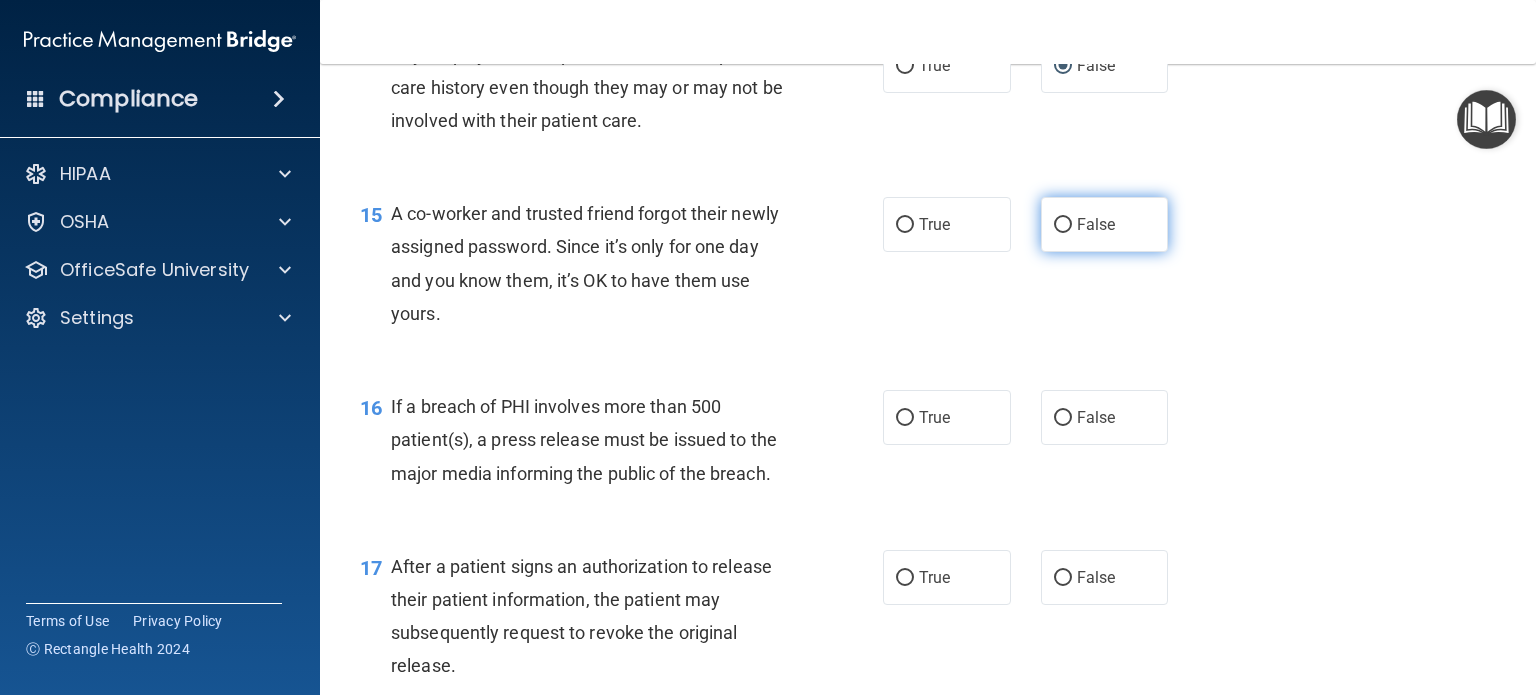 click on "False" at bounding box center [1105, 224] 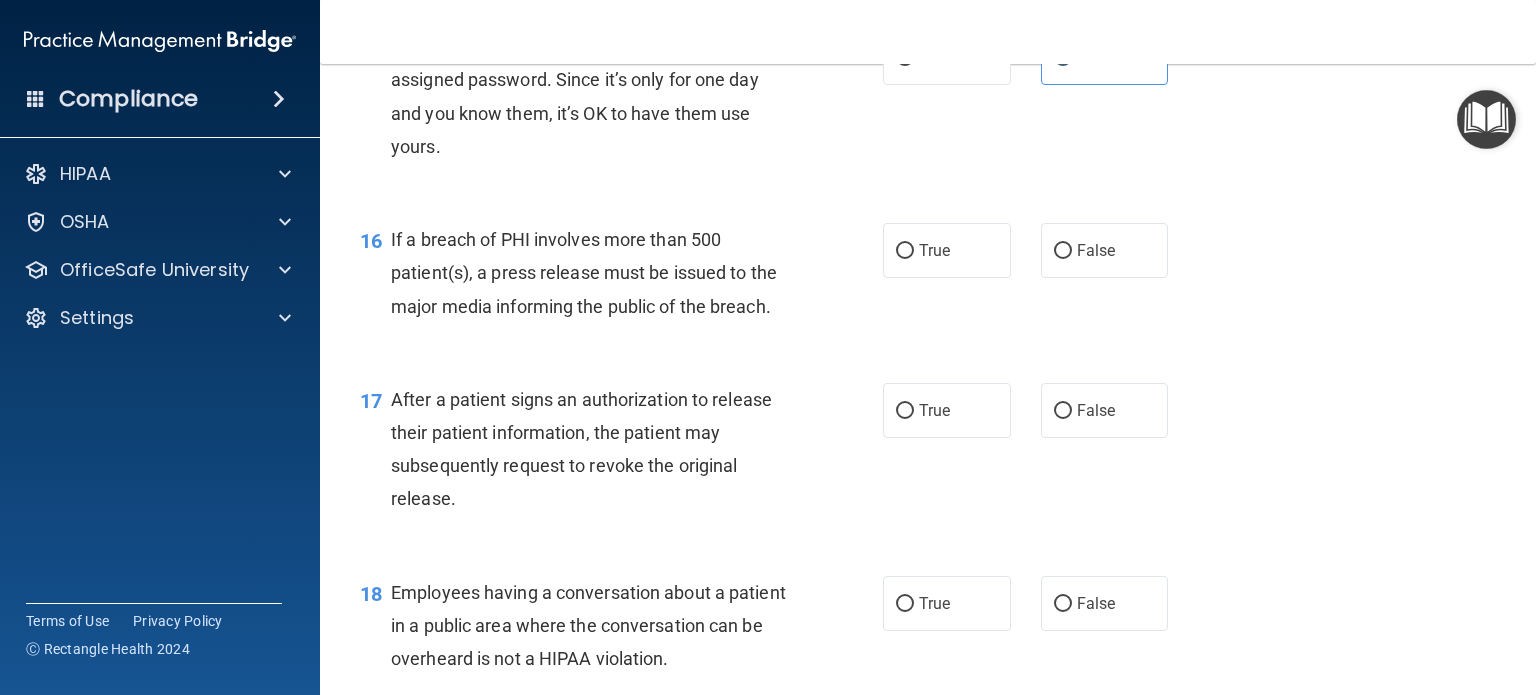 scroll, scrollTop: 2472, scrollLeft: 0, axis: vertical 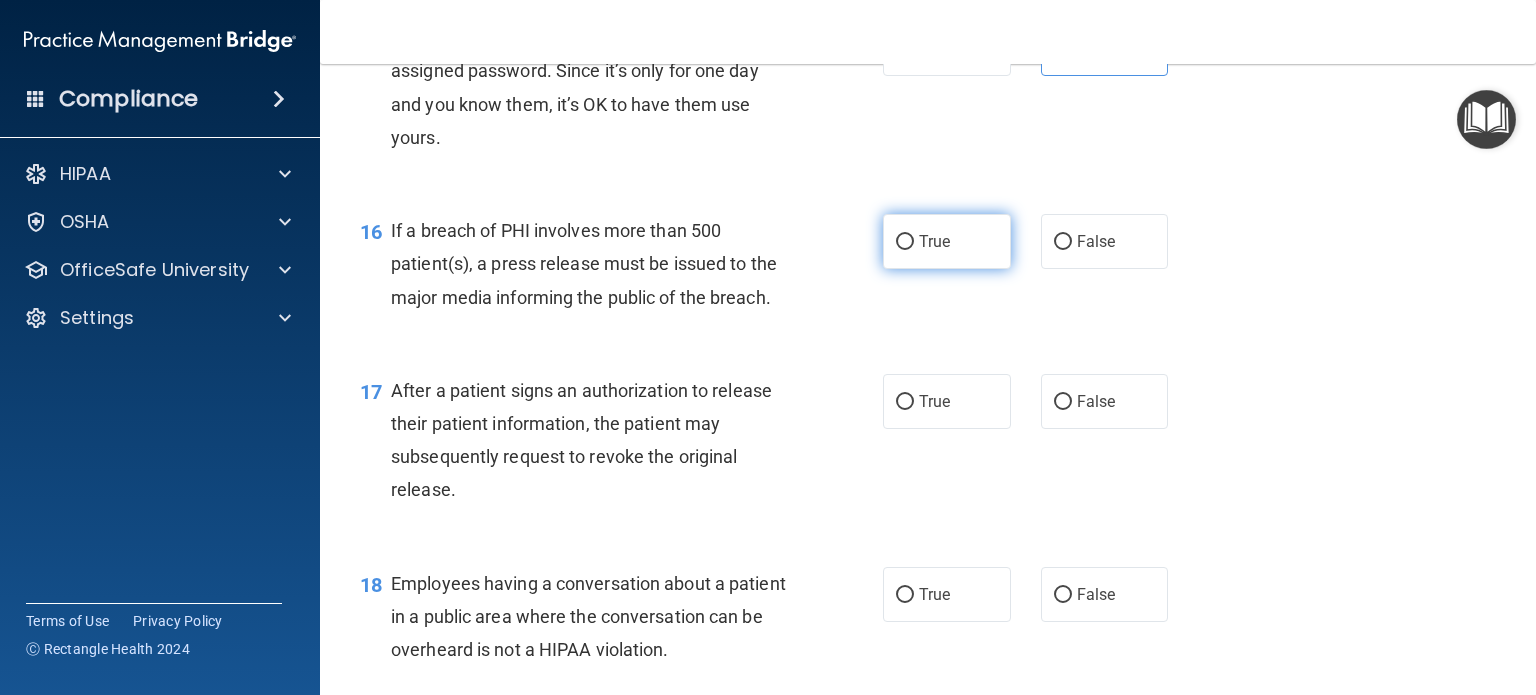 click on "True" at bounding box center [905, 242] 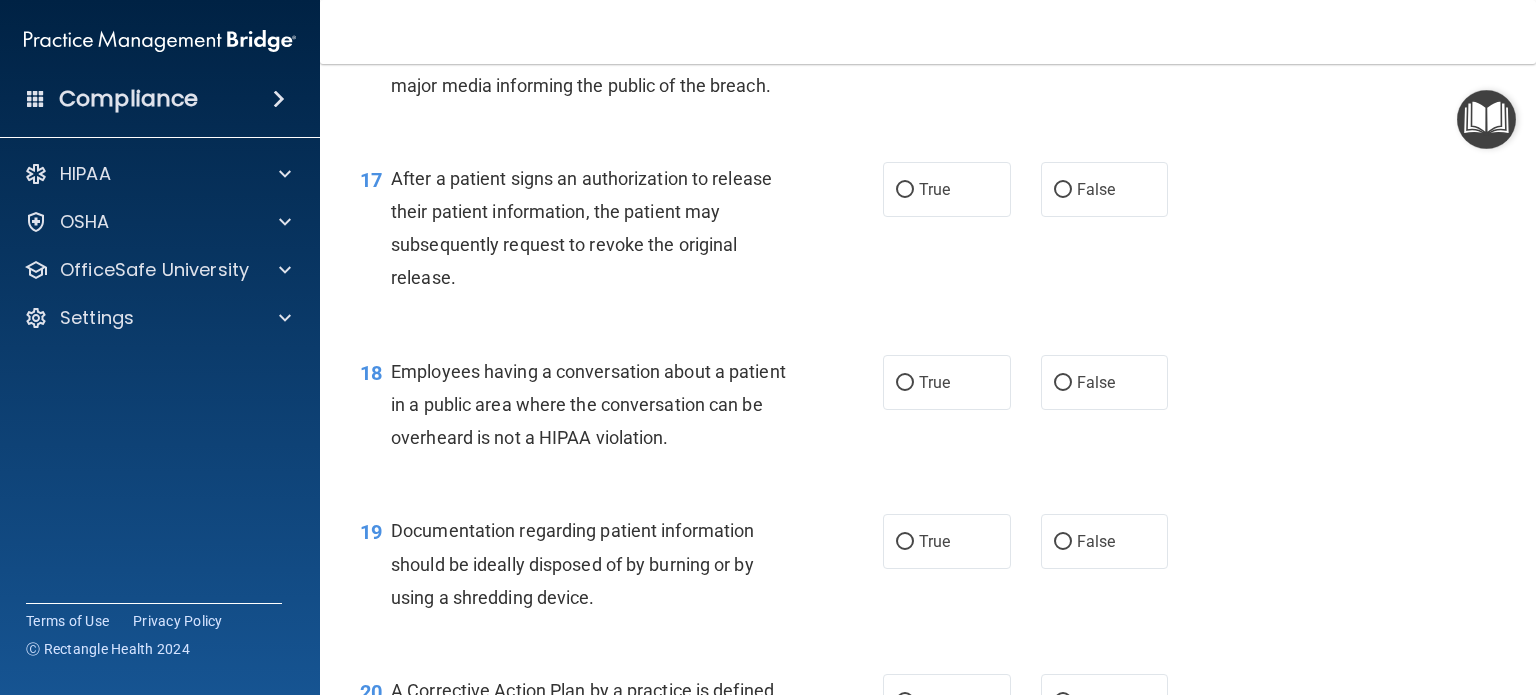 scroll, scrollTop: 2695, scrollLeft: 0, axis: vertical 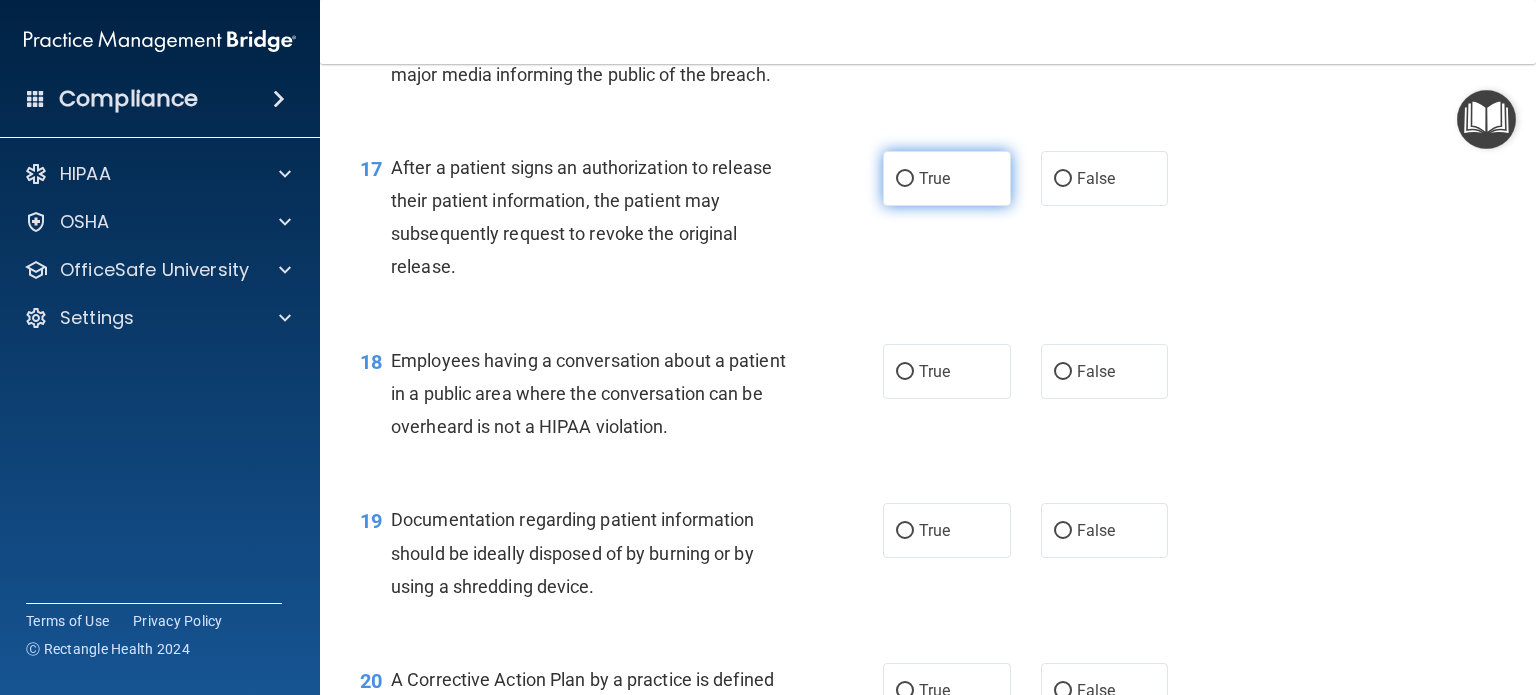 click on "True" at bounding box center [905, 179] 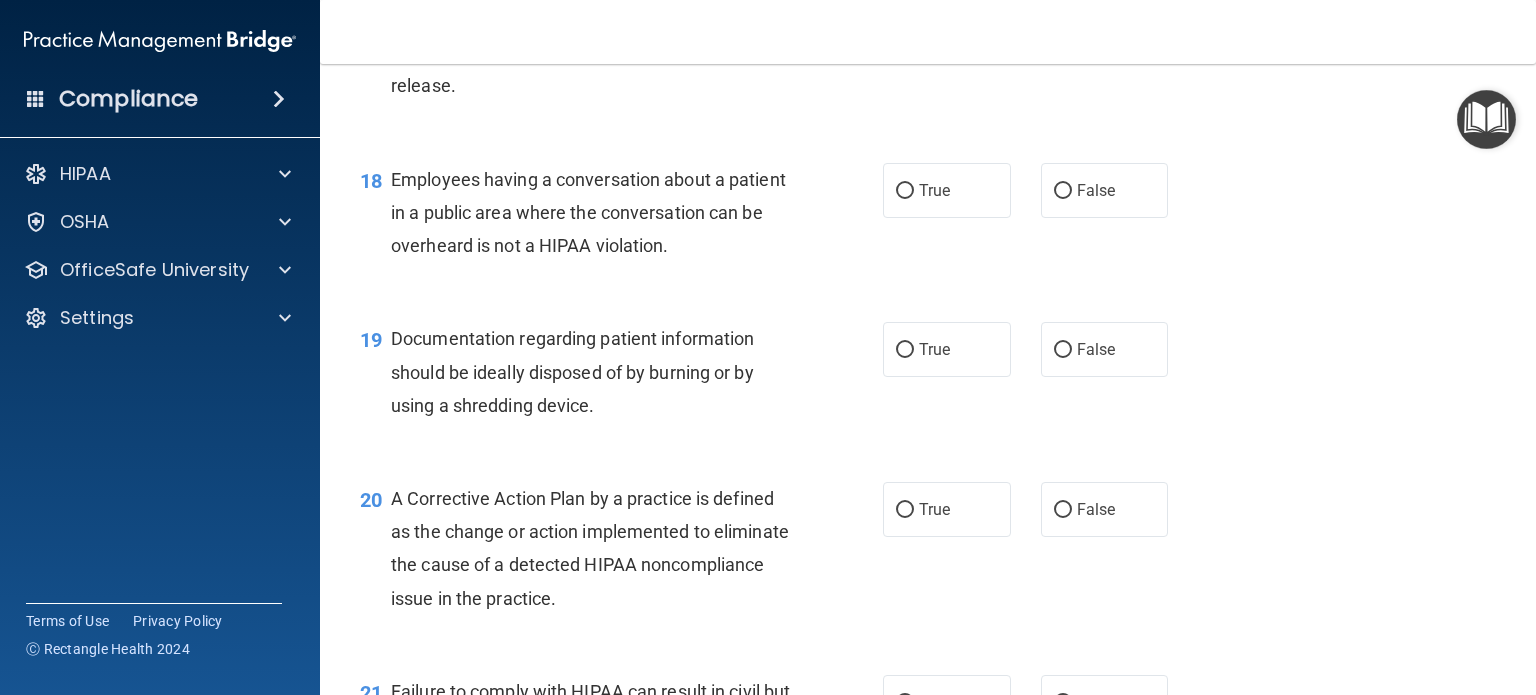 scroll, scrollTop: 2878, scrollLeft: 0, axis: vertical 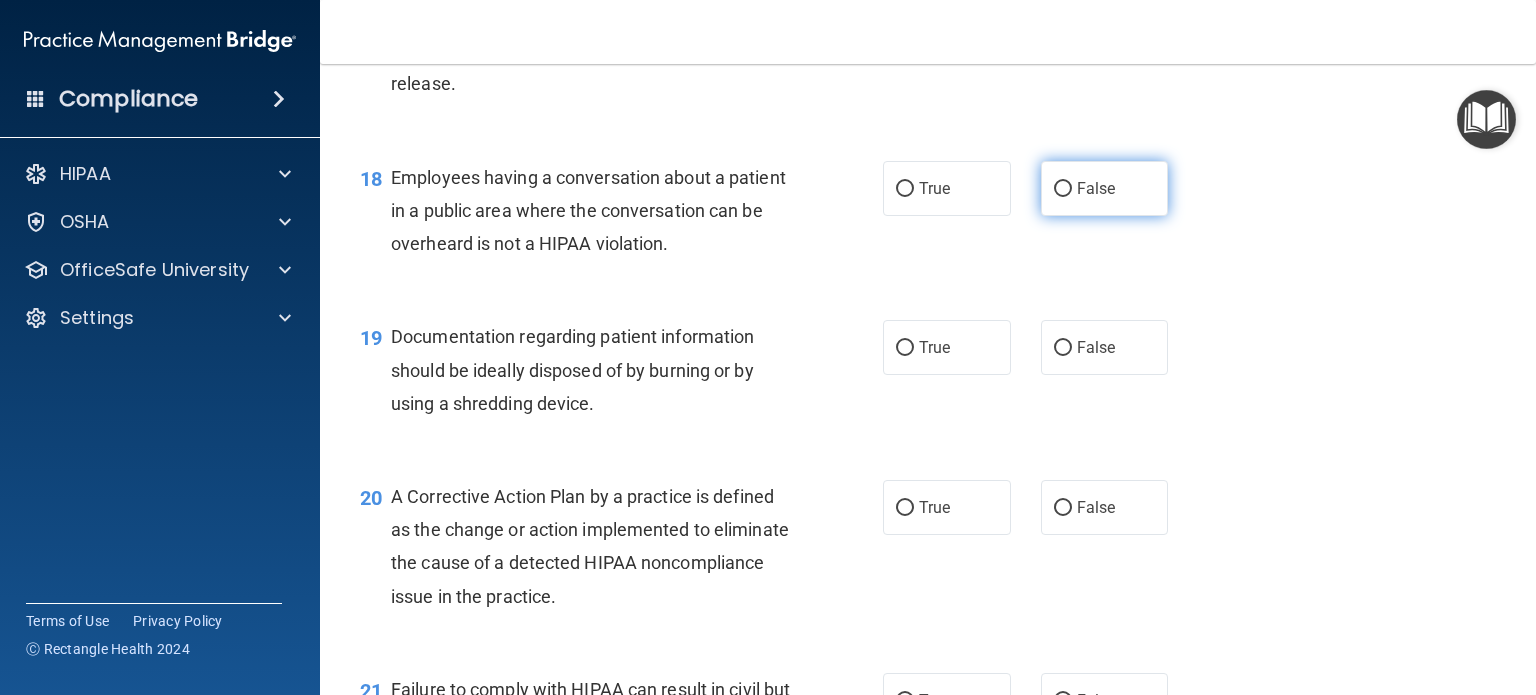 click on "False" at bounding box center [1096, 188] 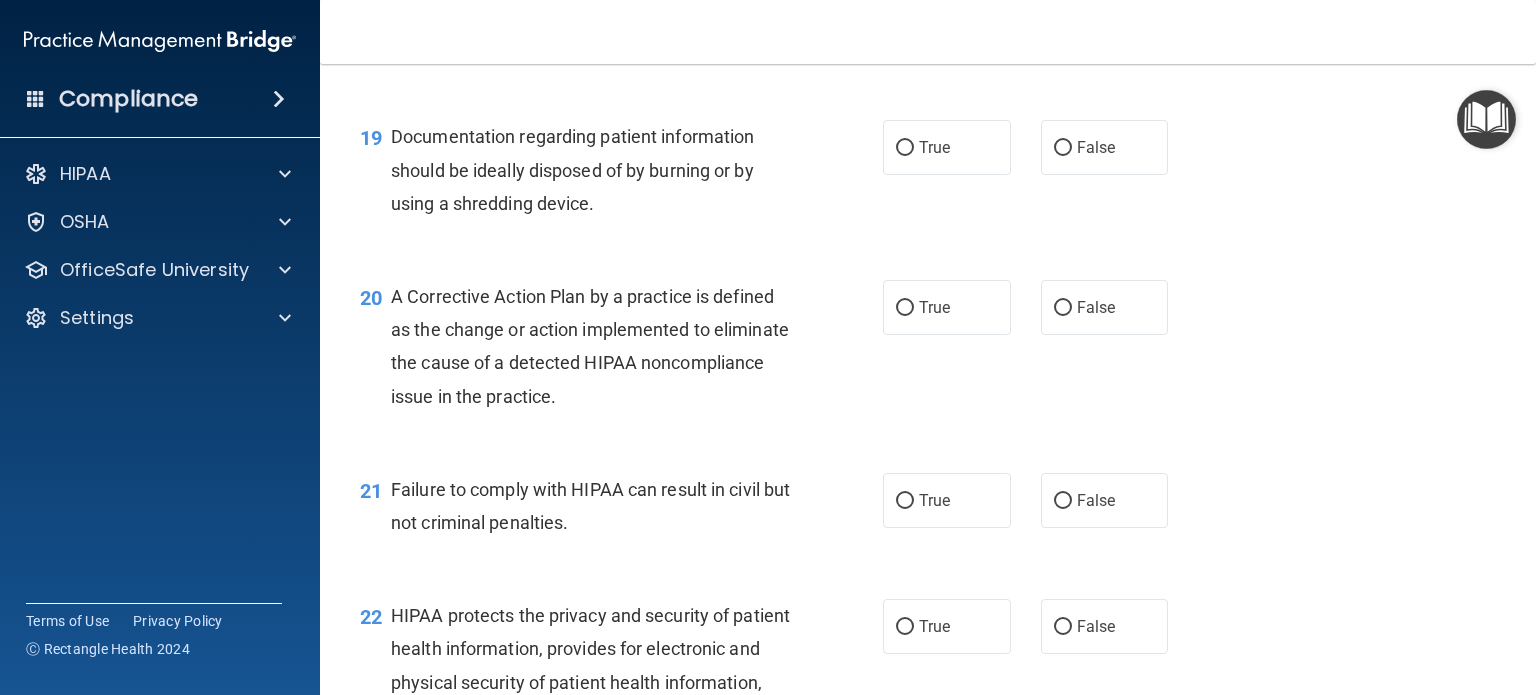 scroll, scrollTop: 3078, scrollLeft: 0, axis: vertical 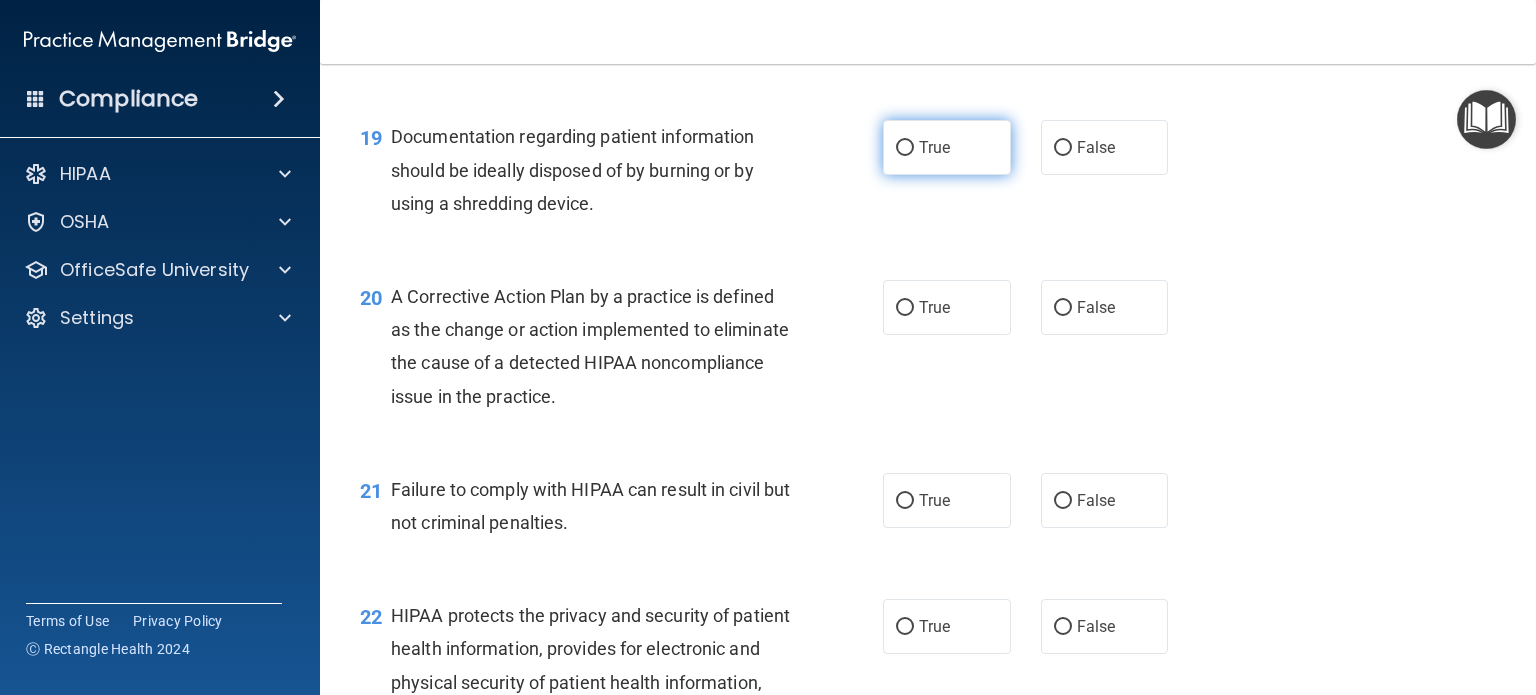click on "True" at bounding box center [905, 148] 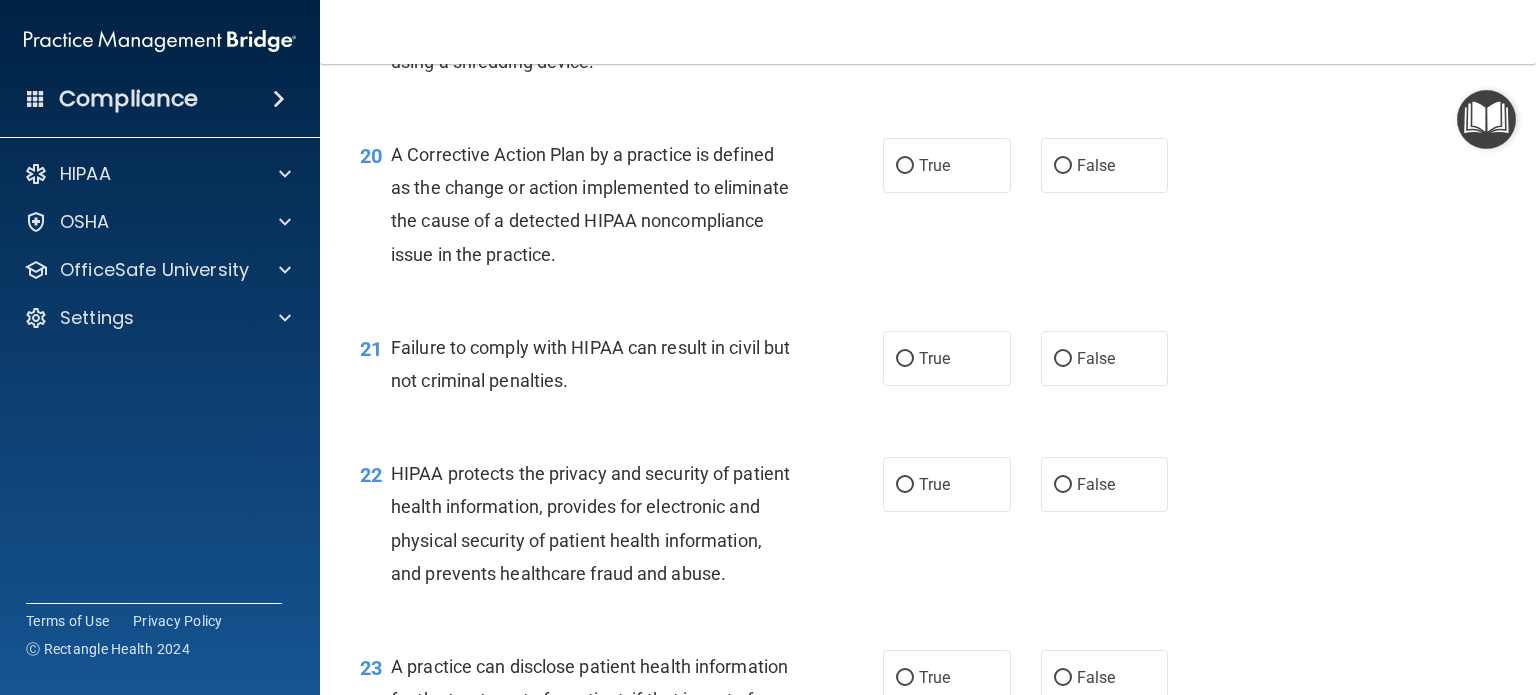 scroll, scrollTop: 3230, scrollLeft: 0, axis: vertical 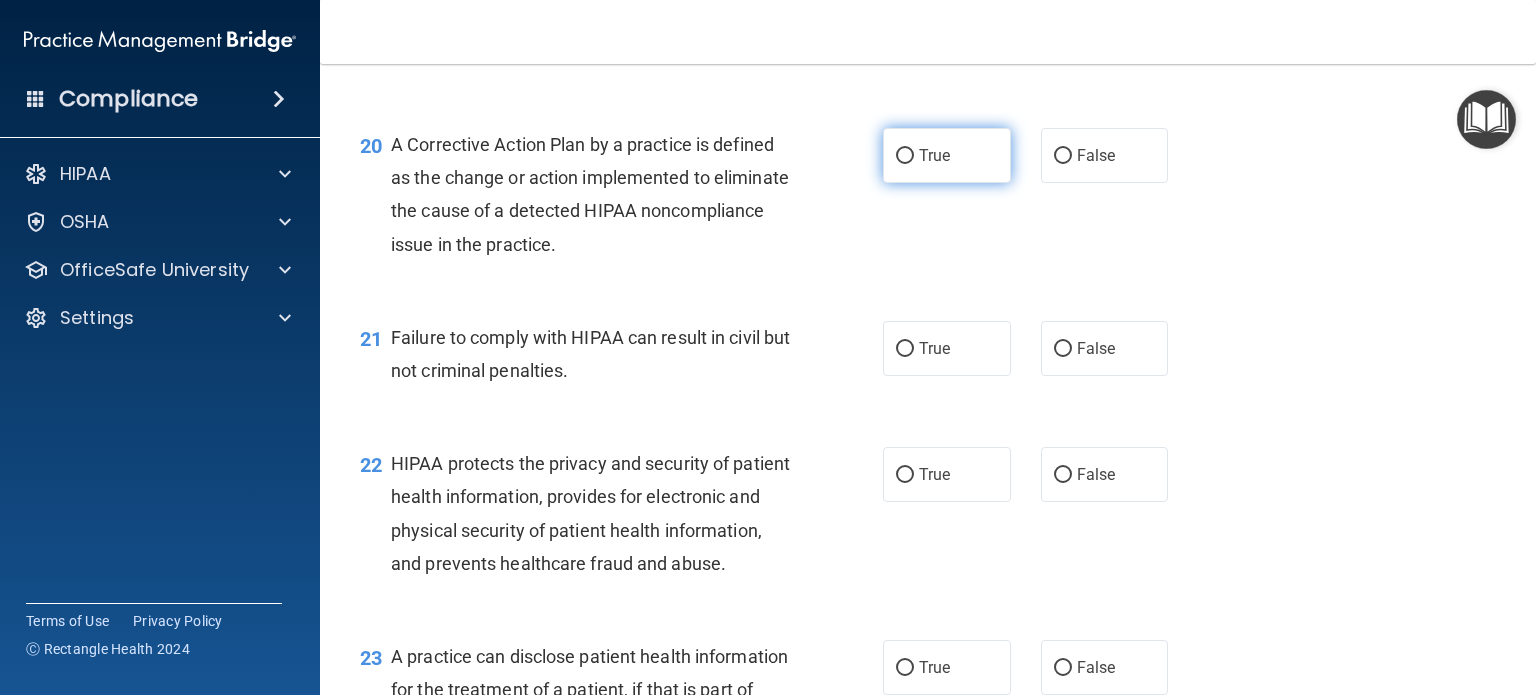 click on "True" at bounding box center (934, 155) 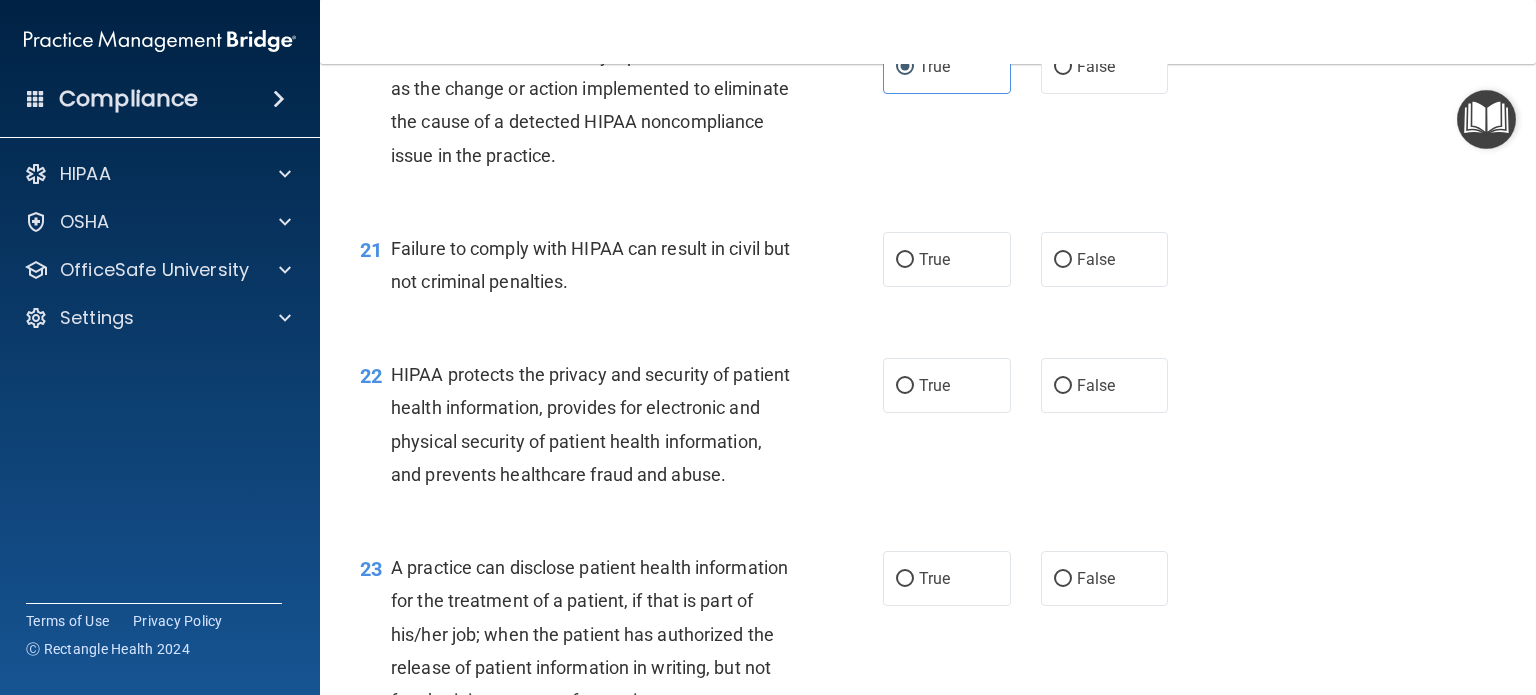 scroll, scrollTop: 3330, scrollLeft: 0, axis: vertical 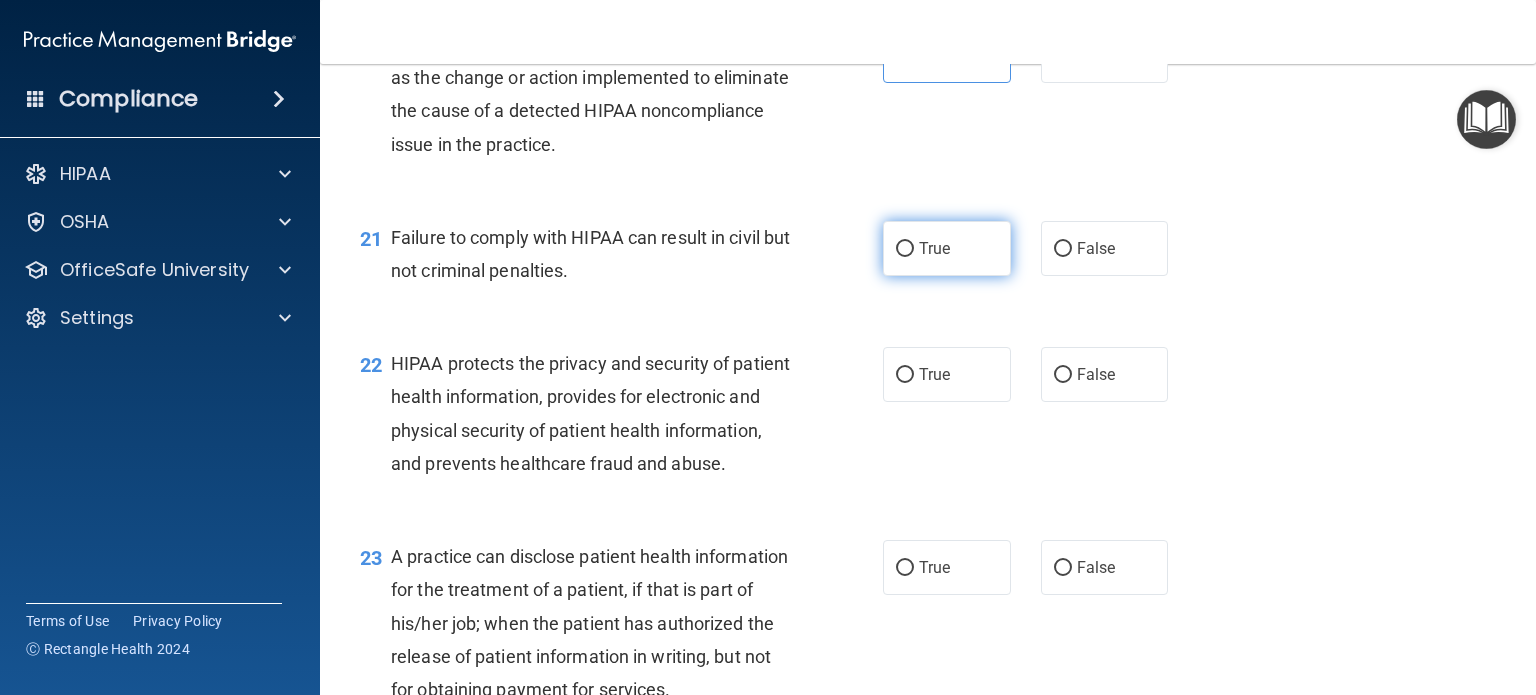 click on "True" at bounding box center [947, 248] 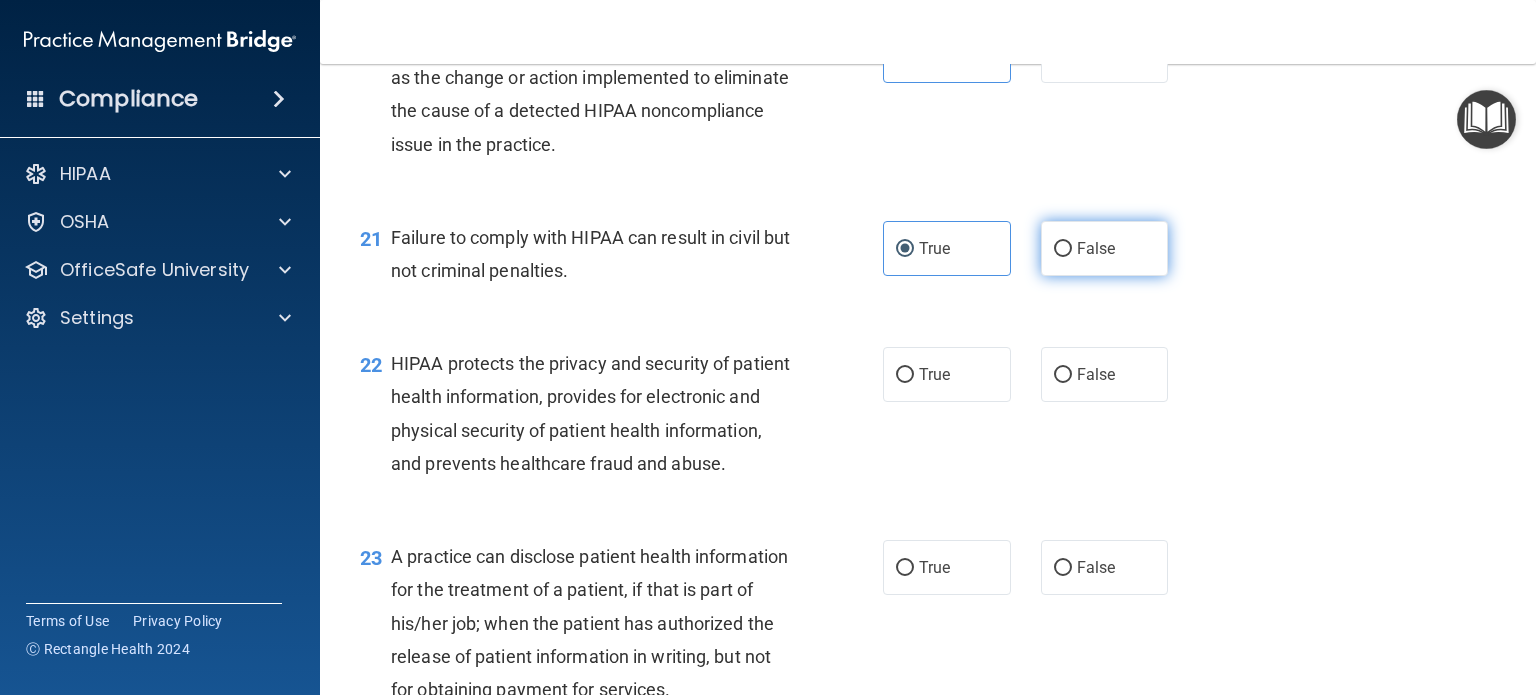 click on "False" at bounding box center [1105, 248] 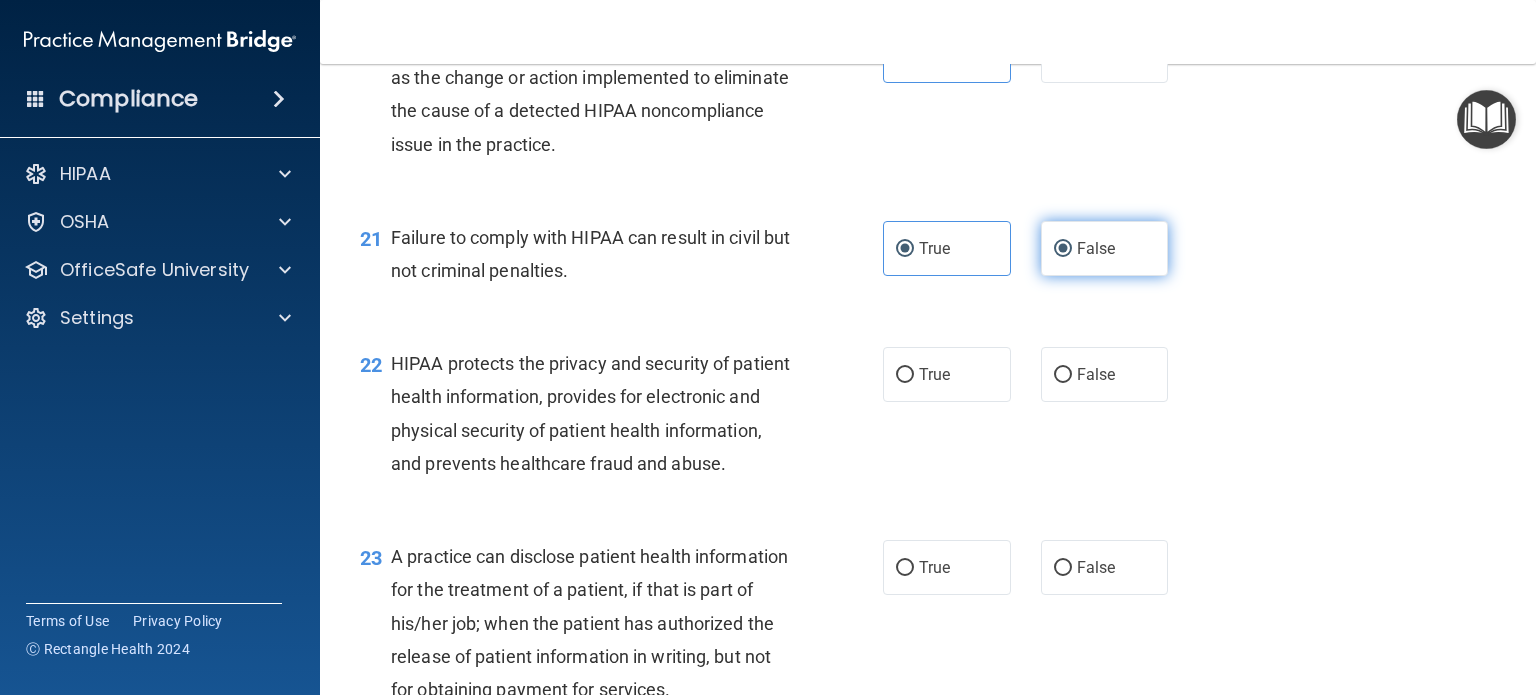 radio on "false" 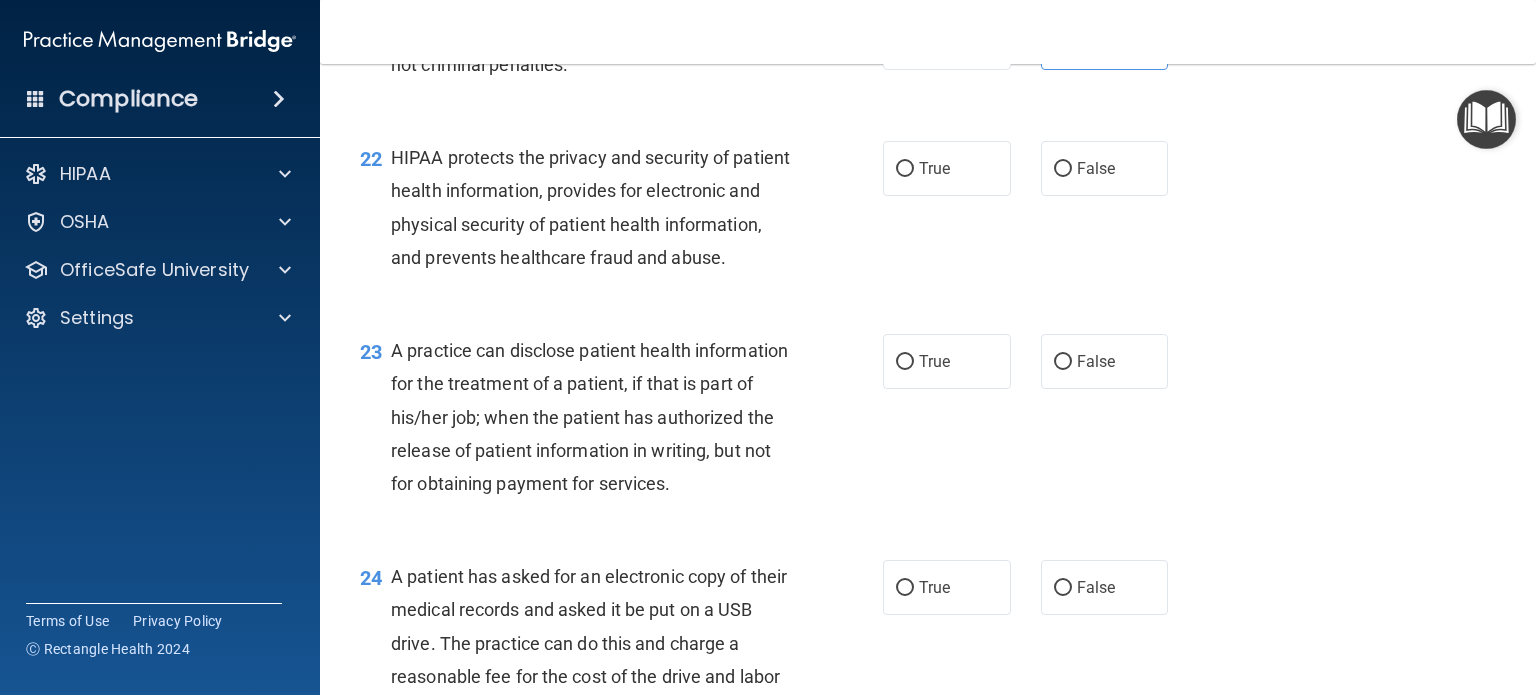 scroll, scrollTop: 3544, scrollLeft: 0, axis: vertical 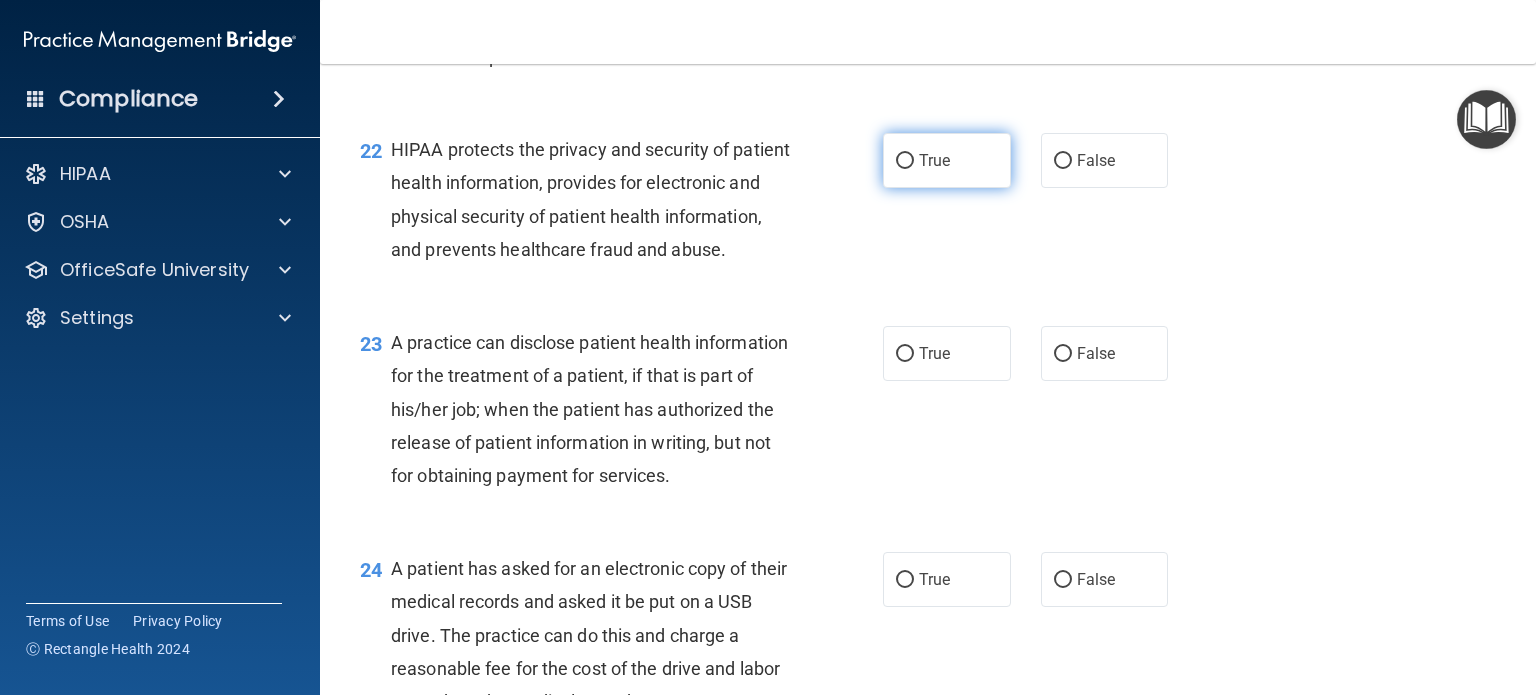 click on "True" at bounding box center (934, 160) 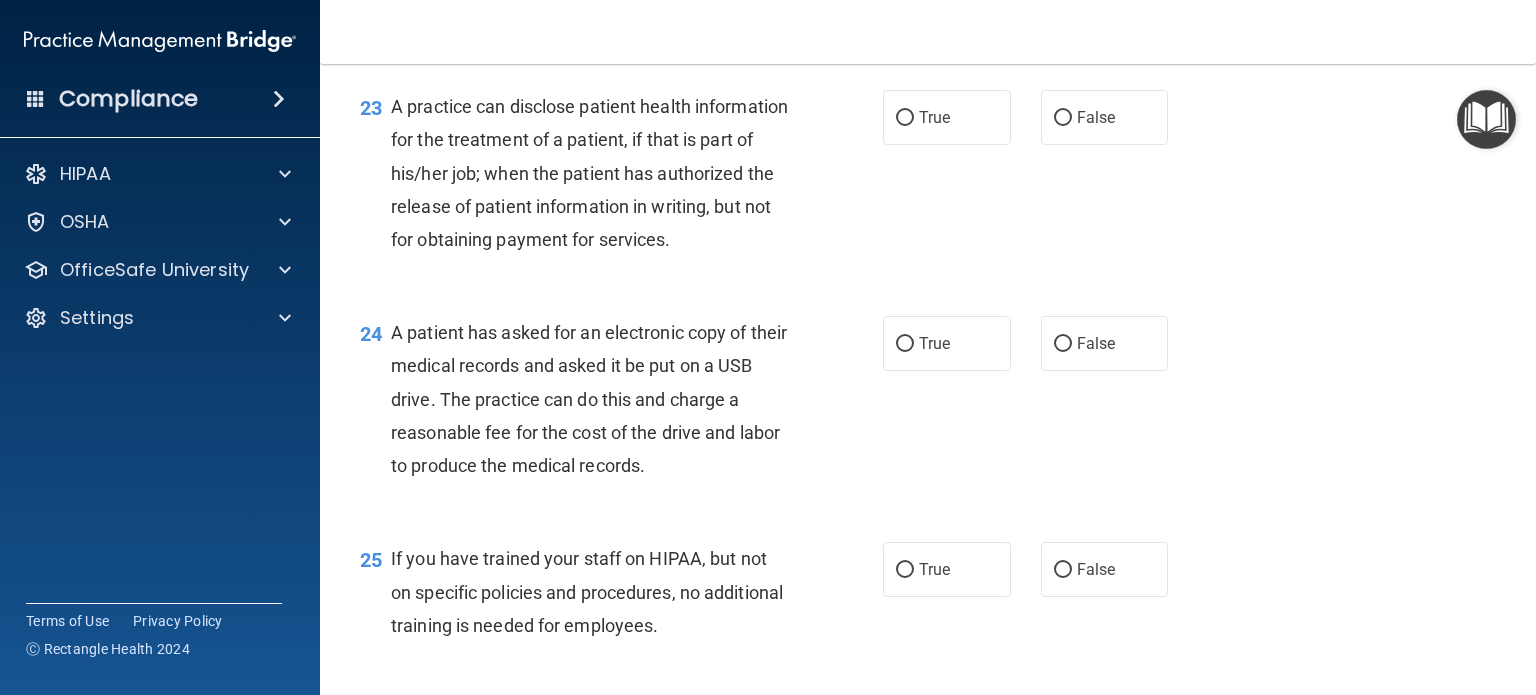 scroll, scrollTop: 3786, scrollLeft: 0, axis: vertical 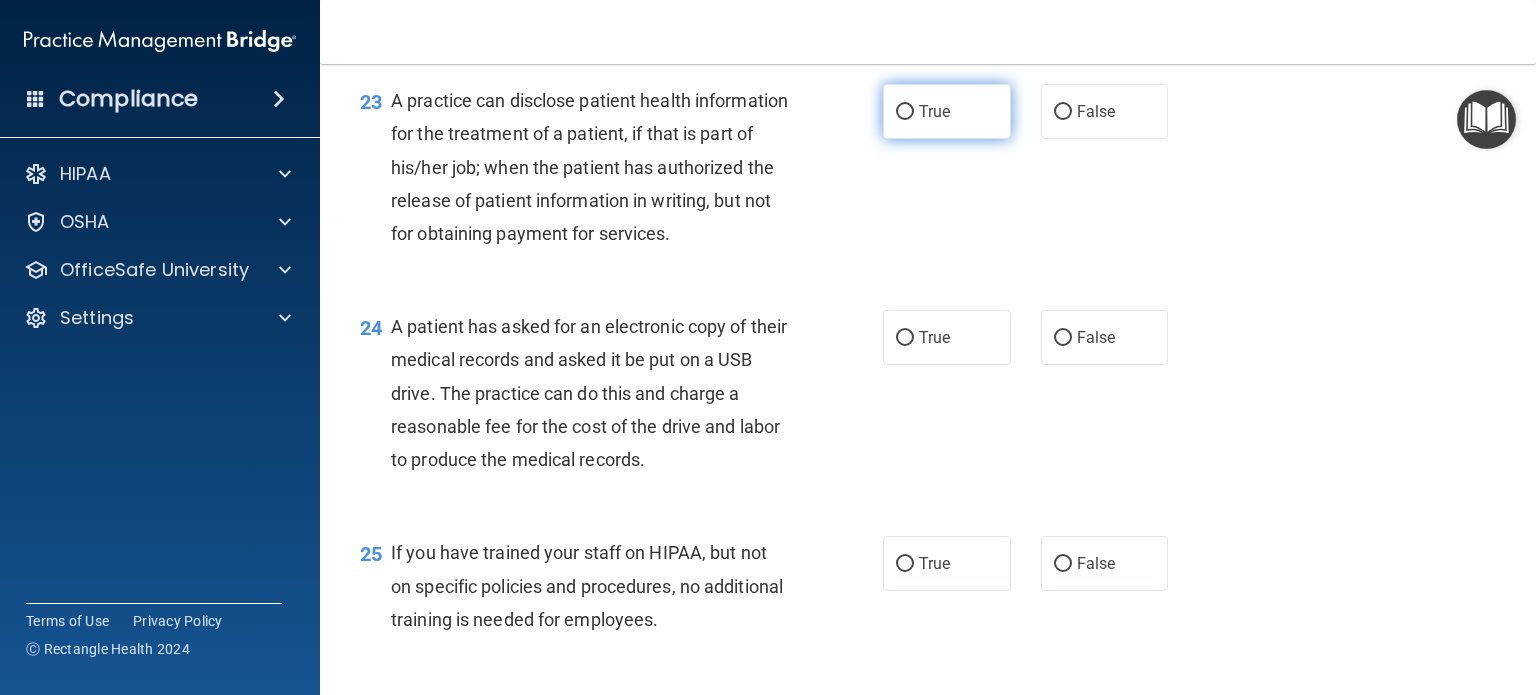 click on "True" at bounding box center [947, 111] 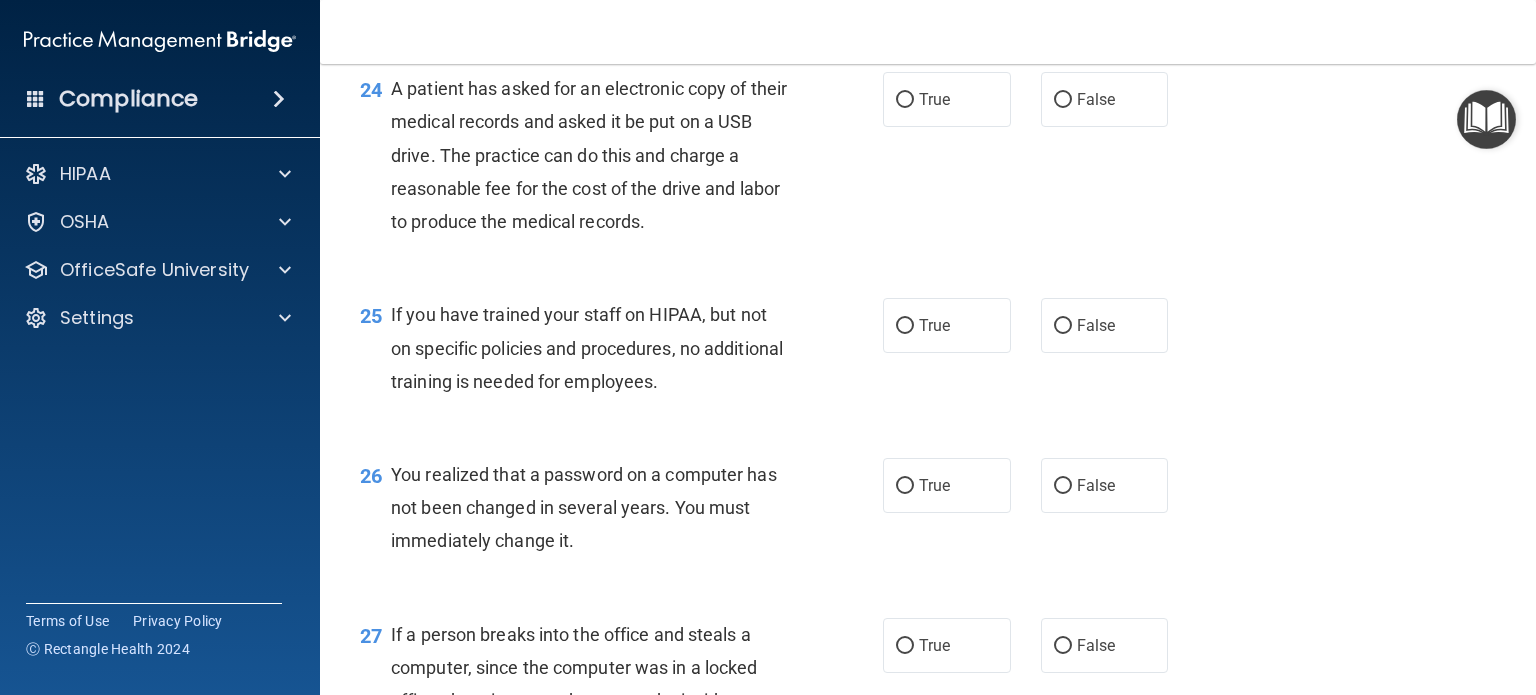 scroll, scrollTop: 4024, scrollLeft: 0, axis: vertical 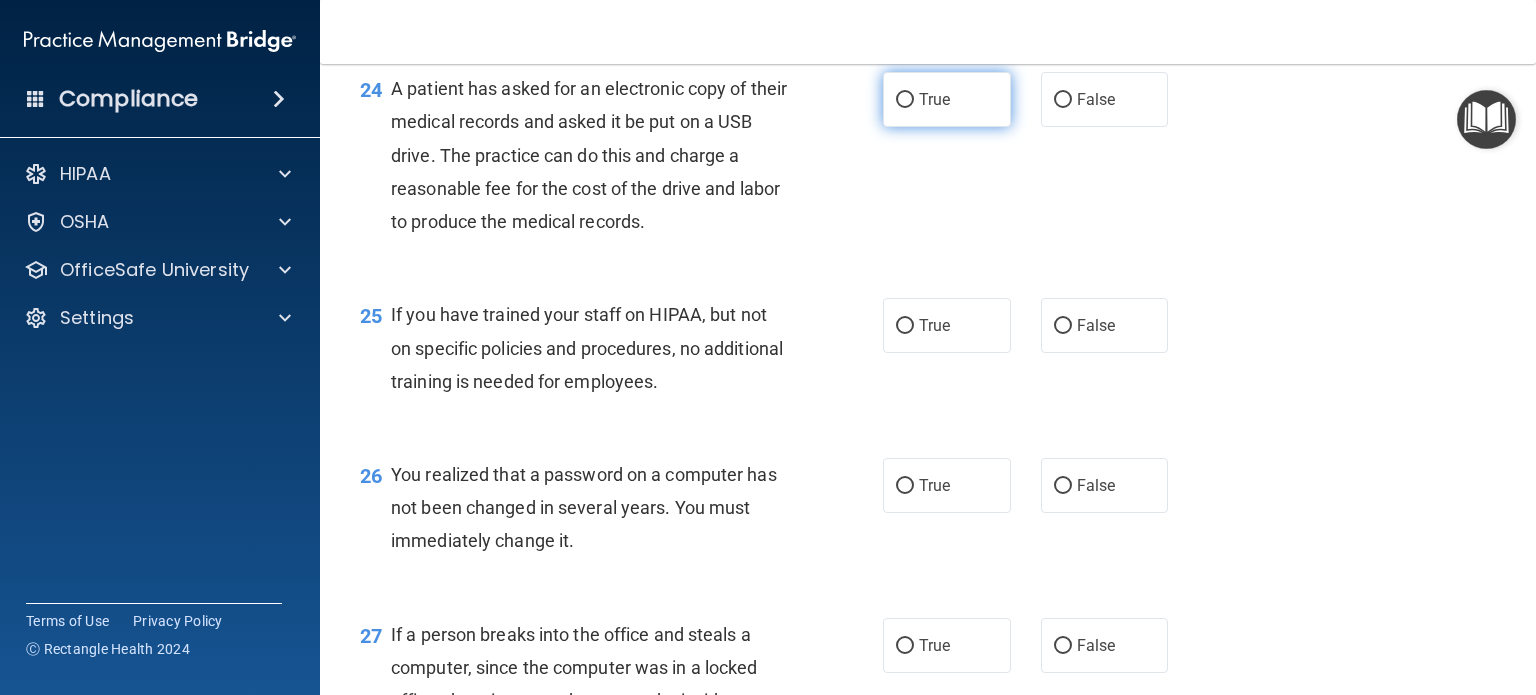 click on "True" at bounding box center [905, 100] 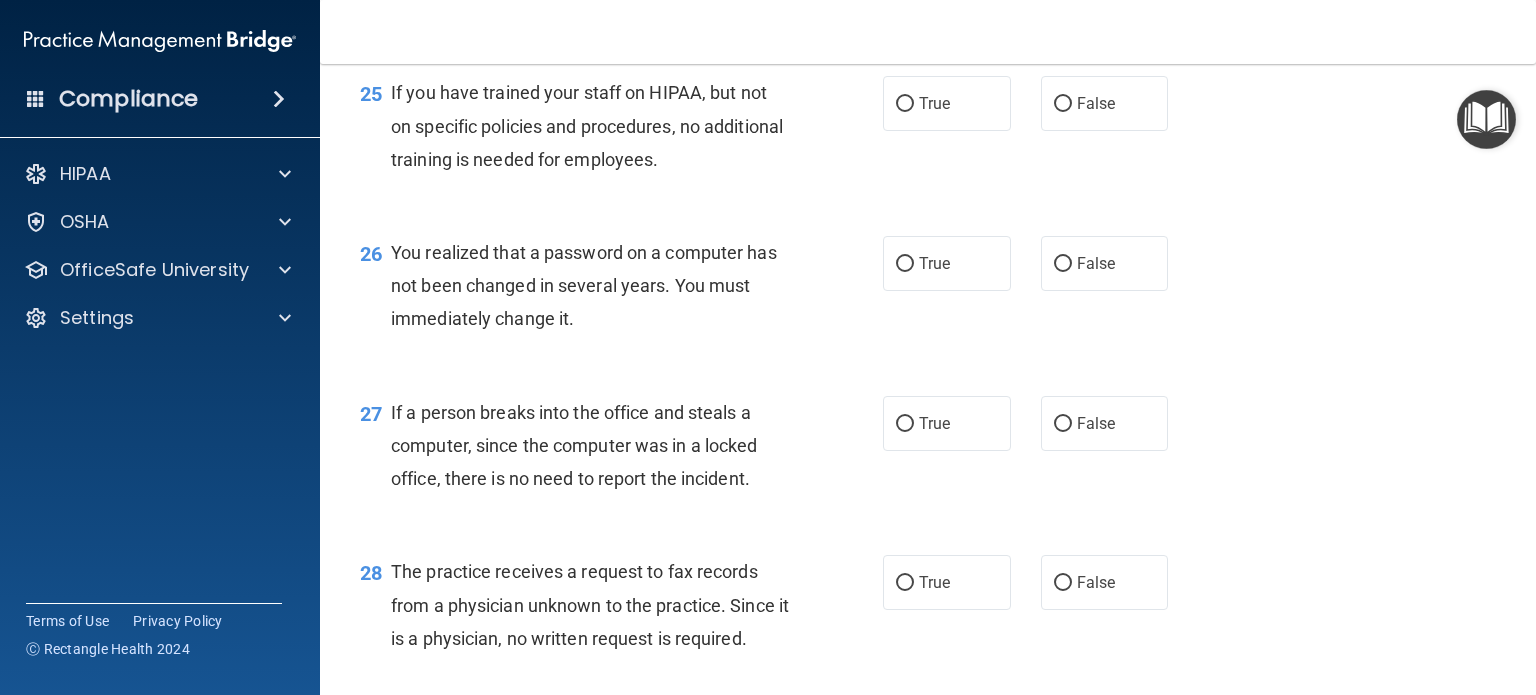 scroll, scrollTop: 4247, scrollLeft: 0, axis: vertical 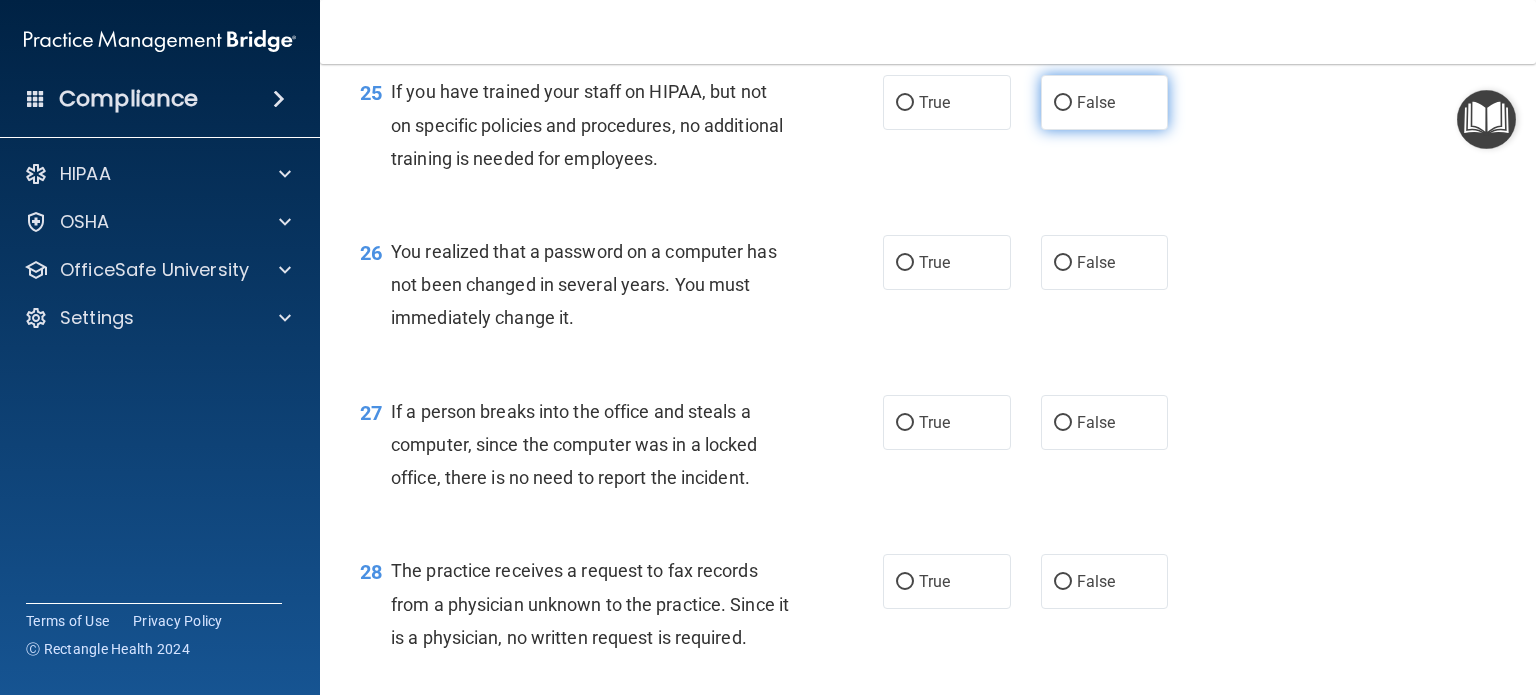 click on "False" at bounding box center [1063, 103] 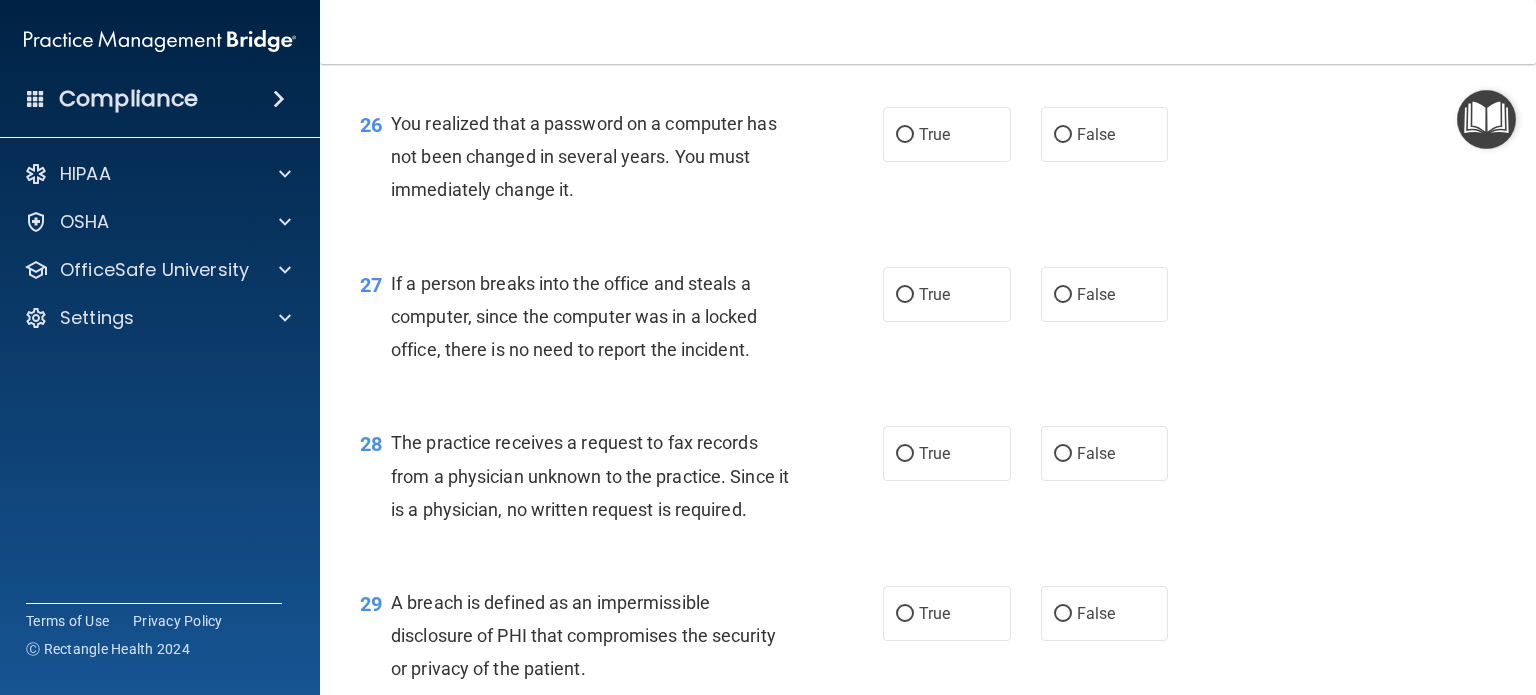 scroll, scrollTop: 4380, scrollLeft: 0, axis: vertical 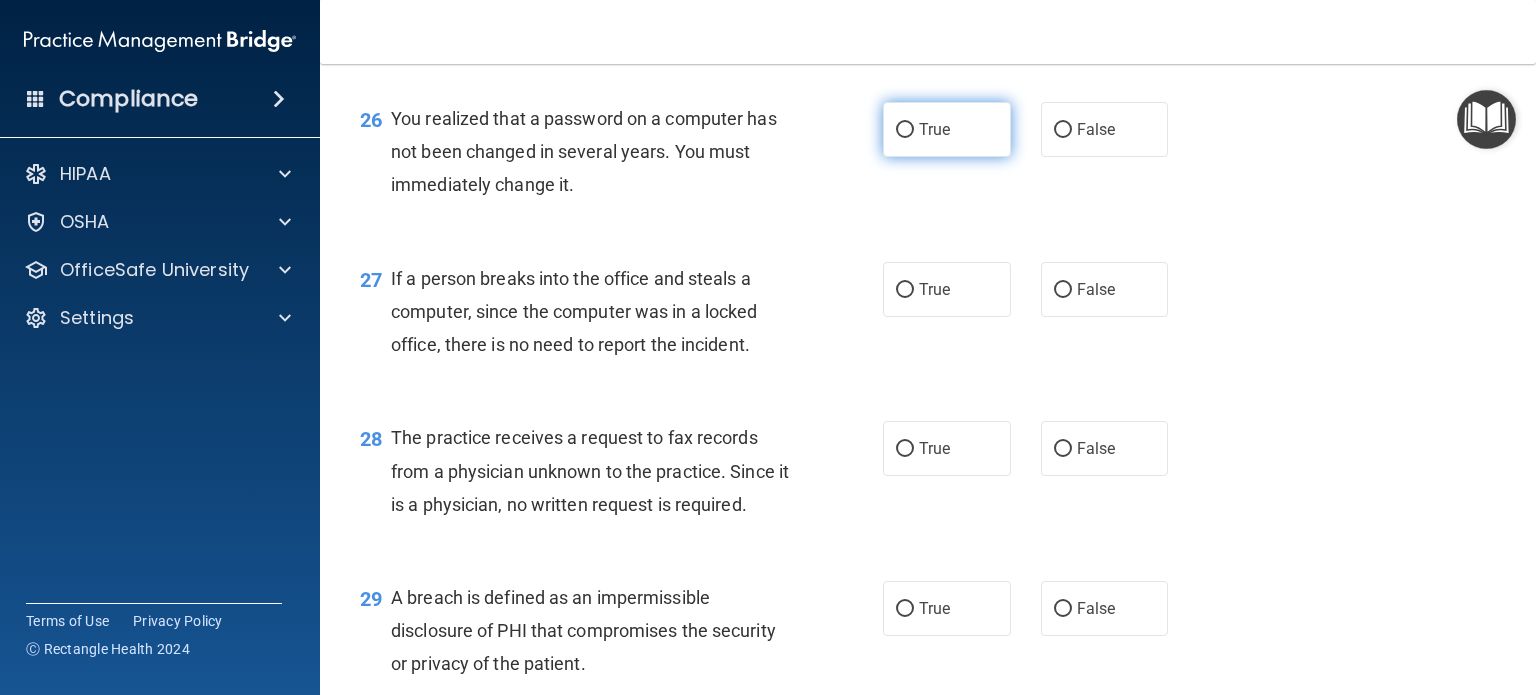 click on "True" at bounding box center [934, 129] 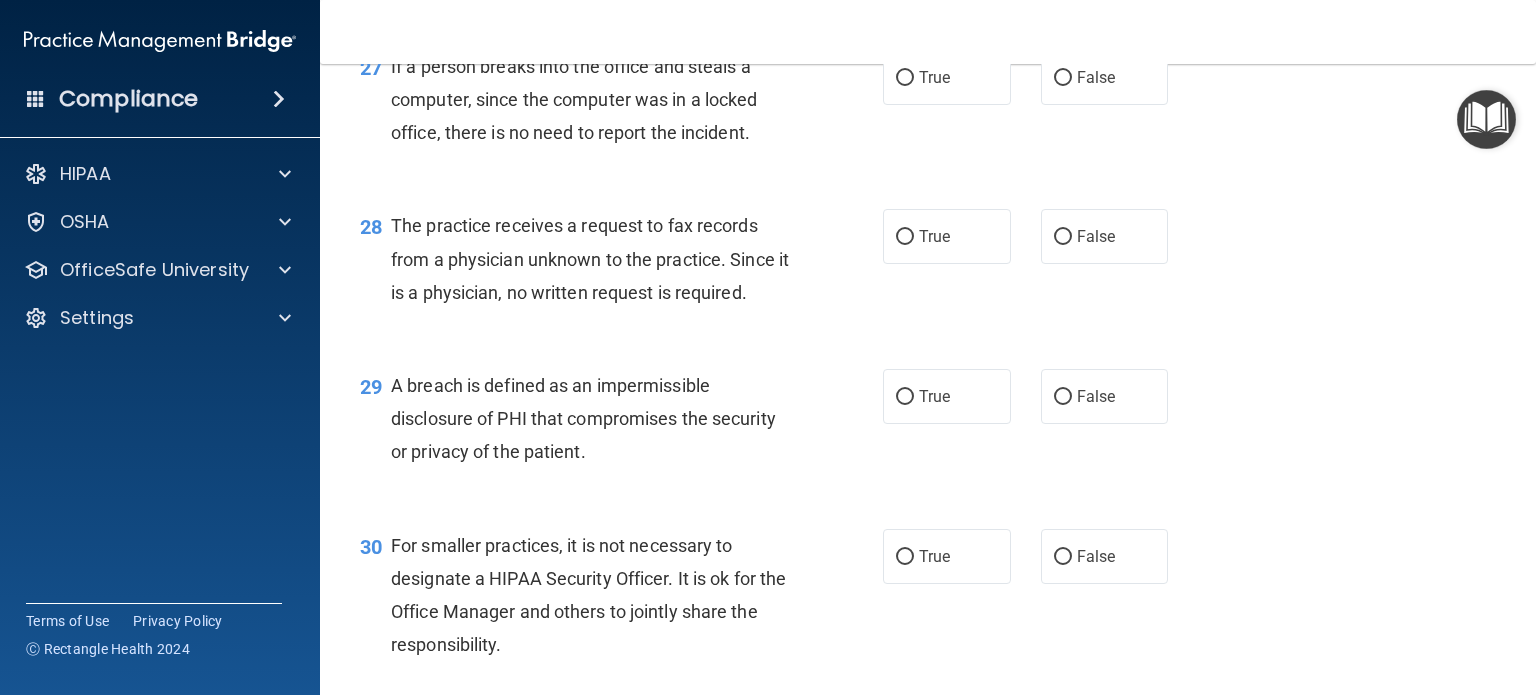 scroll, scrollTop: 4596, scrollLeft: 0, axis: vertical 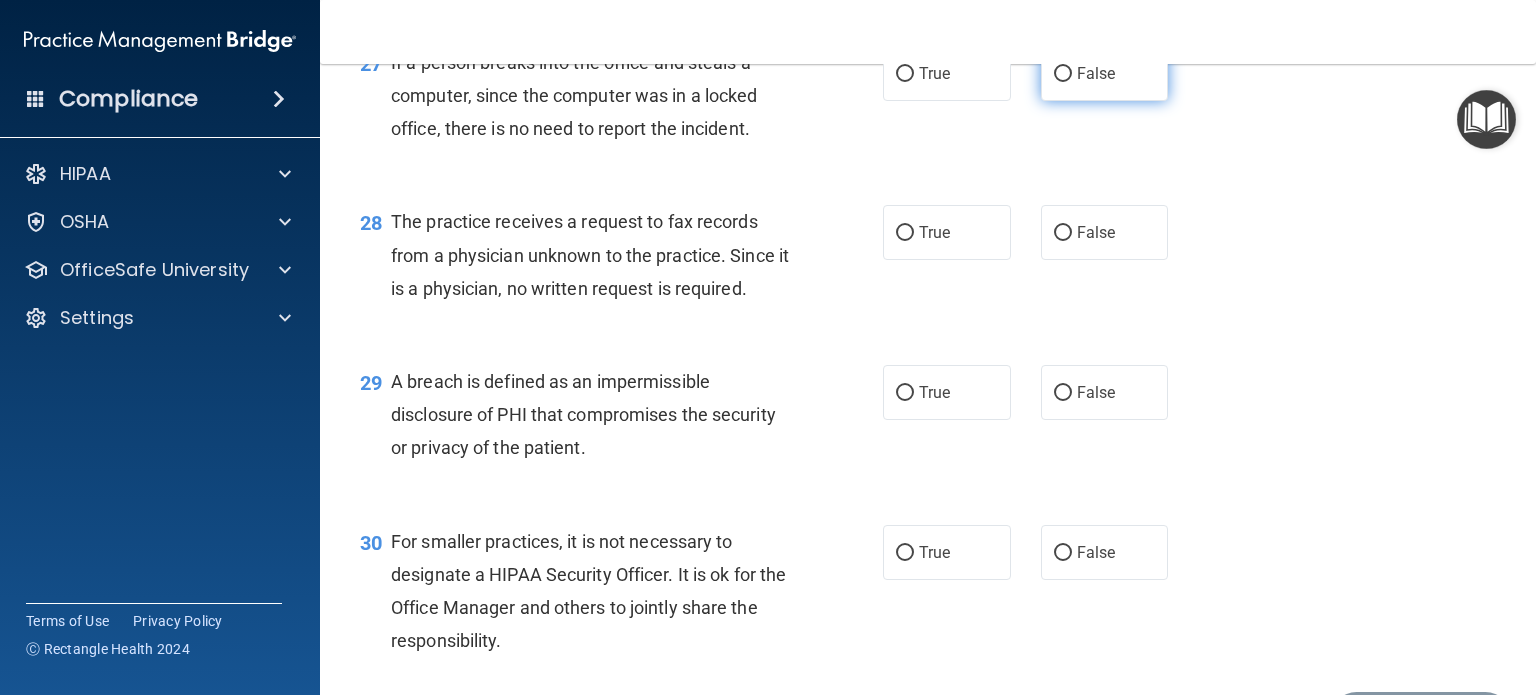 click on "False" at bounding box center (1063, 74) 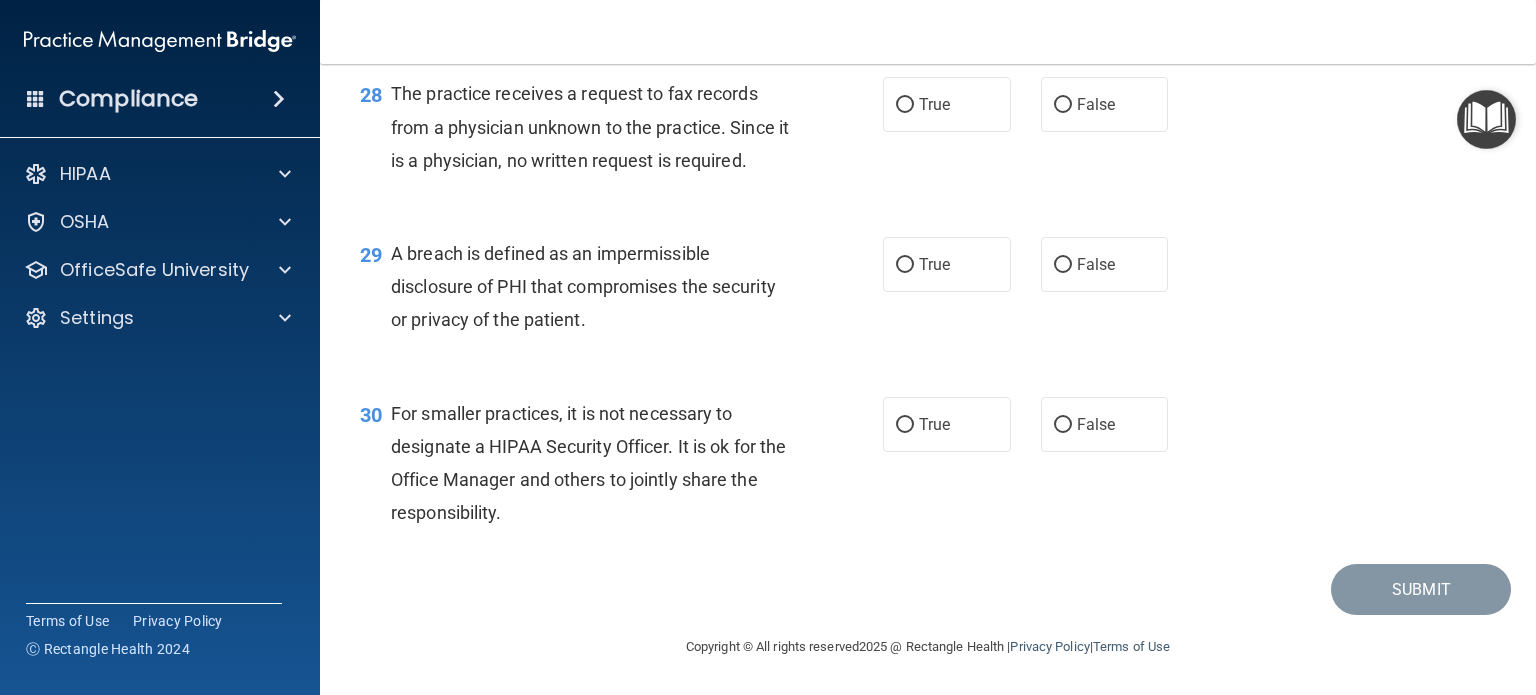 scroll, scrollTop: 4758, scrollLeft: 0, axis: vertical 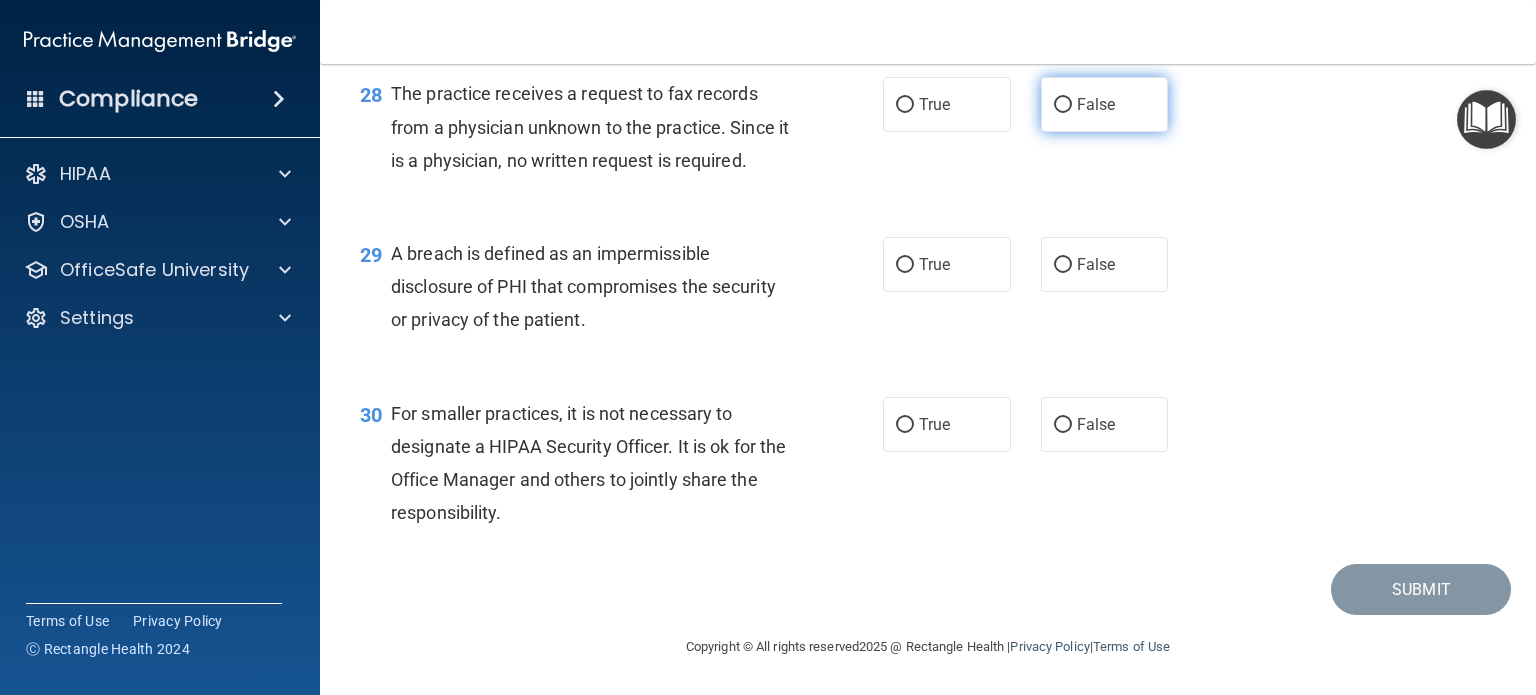 click on "False" at bounding box center [1105, 104] 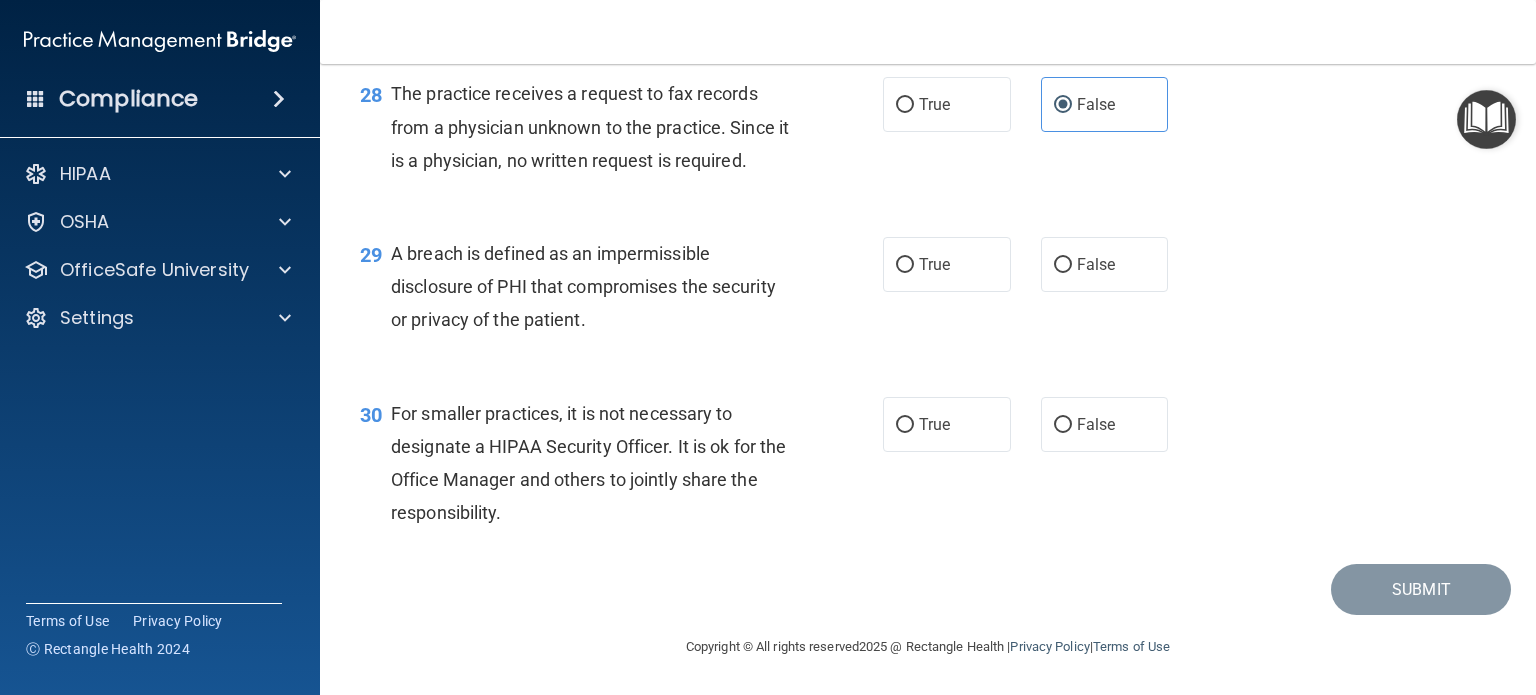 scroll, scrollTop: 4824, scrollLeft: 0, axis: vertical 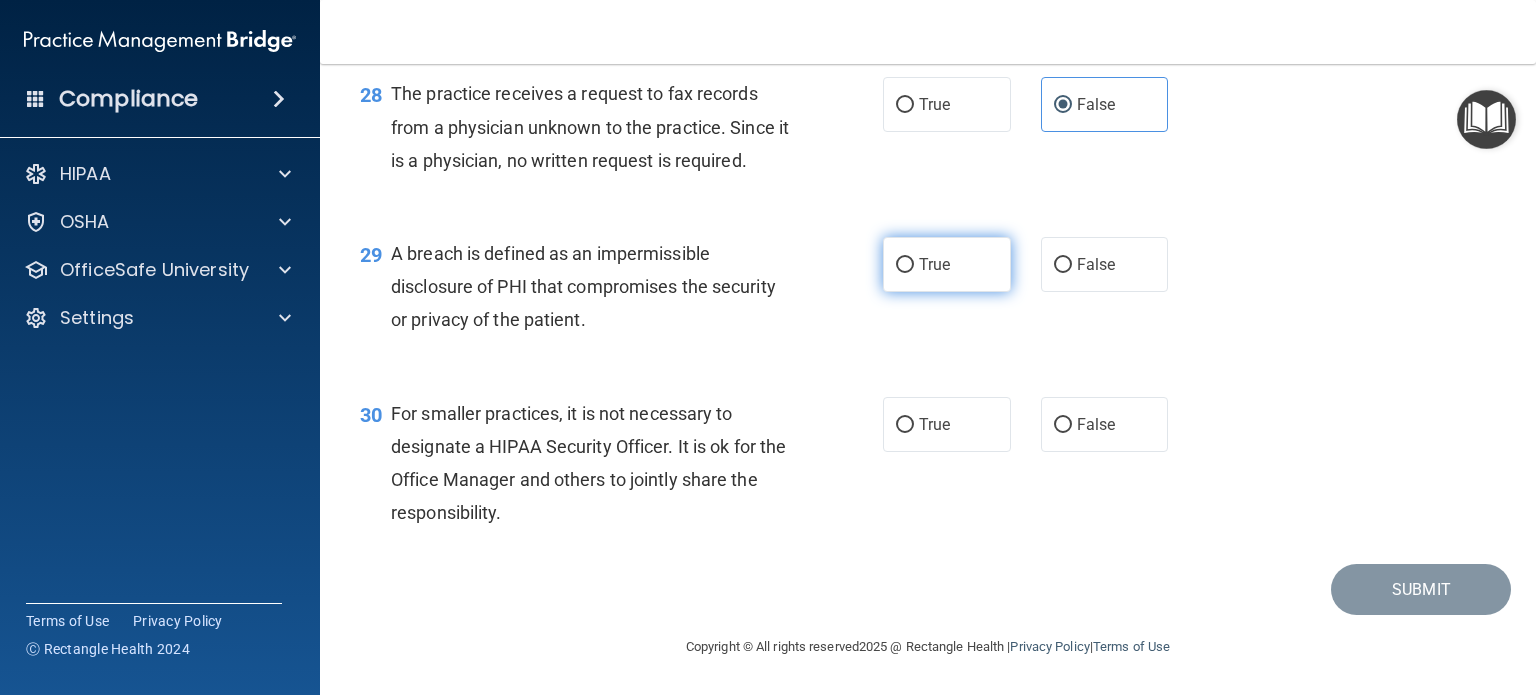 click on "True" at bounding box center (905, 265) 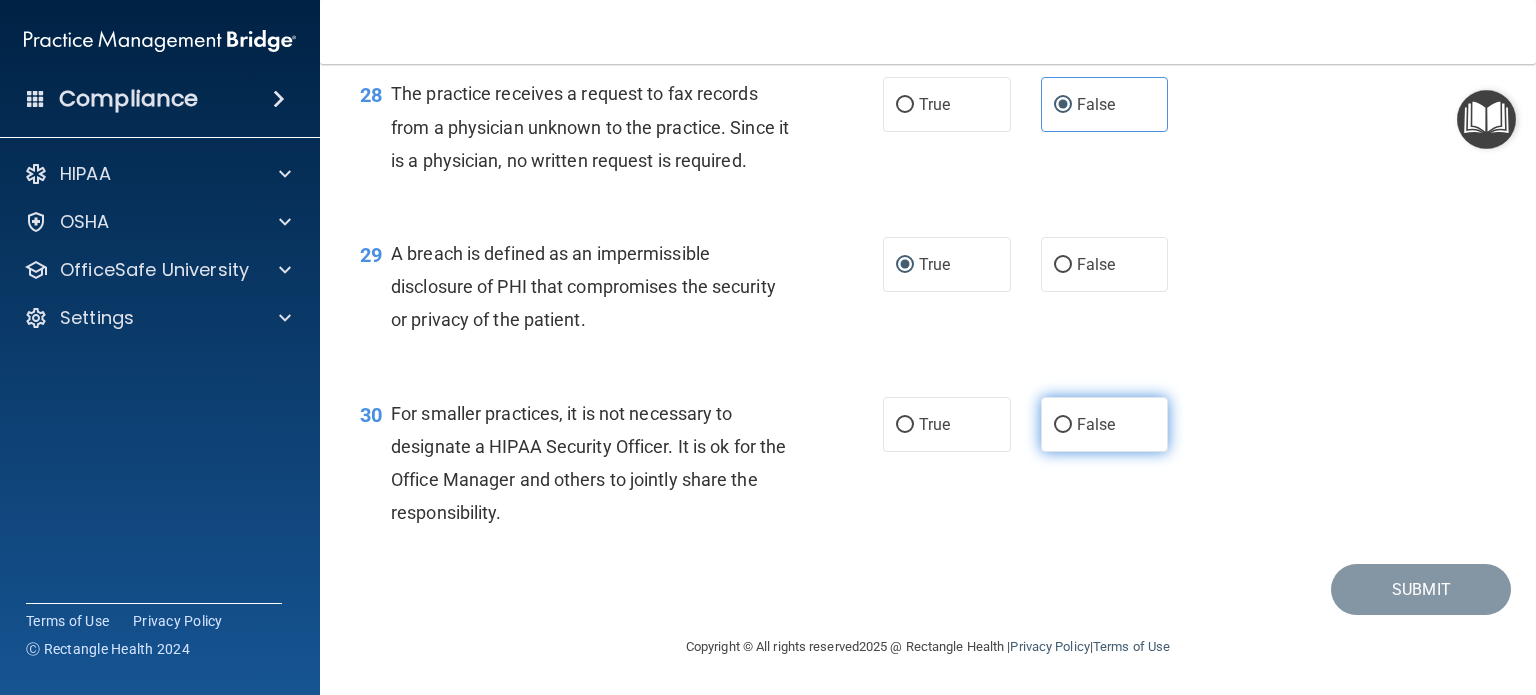click on "False" at bounding box center (1096, 424) 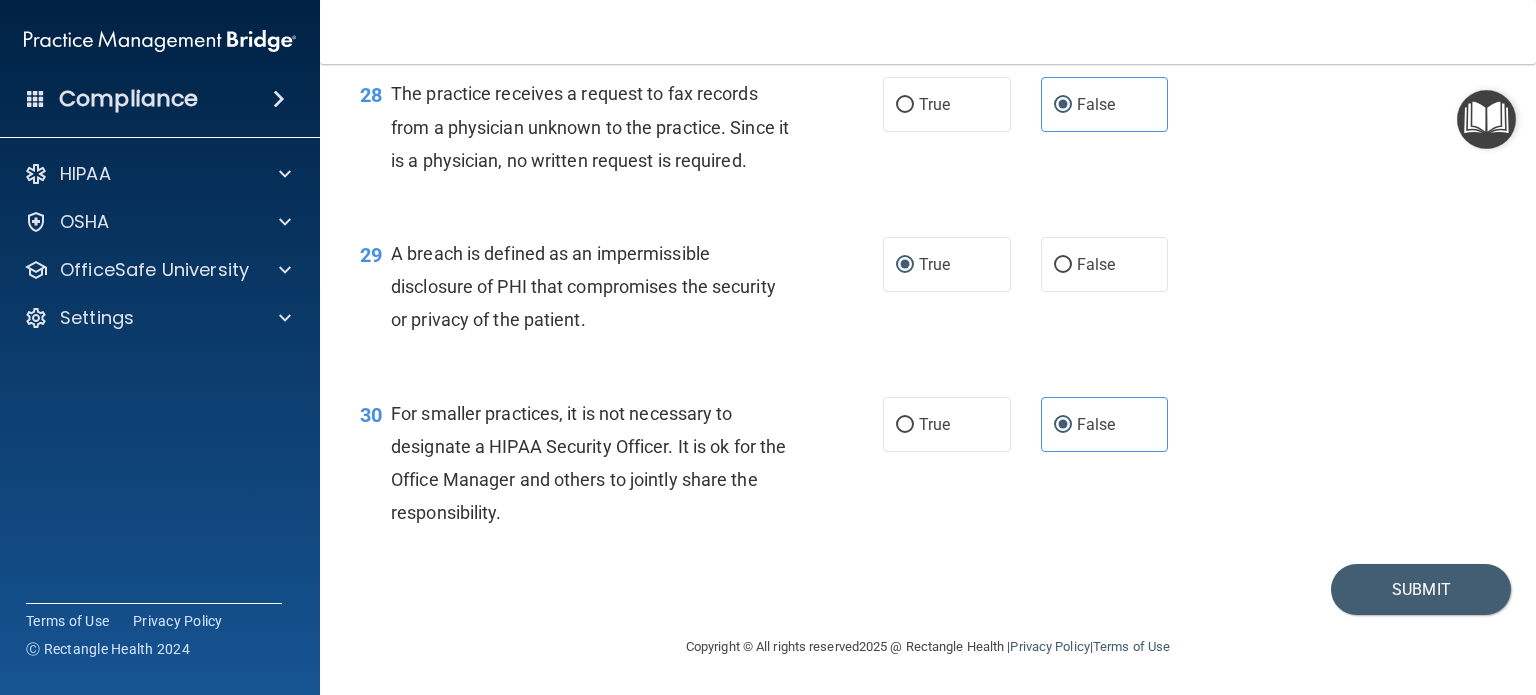 scroll, scrollTop: 4748, scrollLeft: 0, axis: vertical 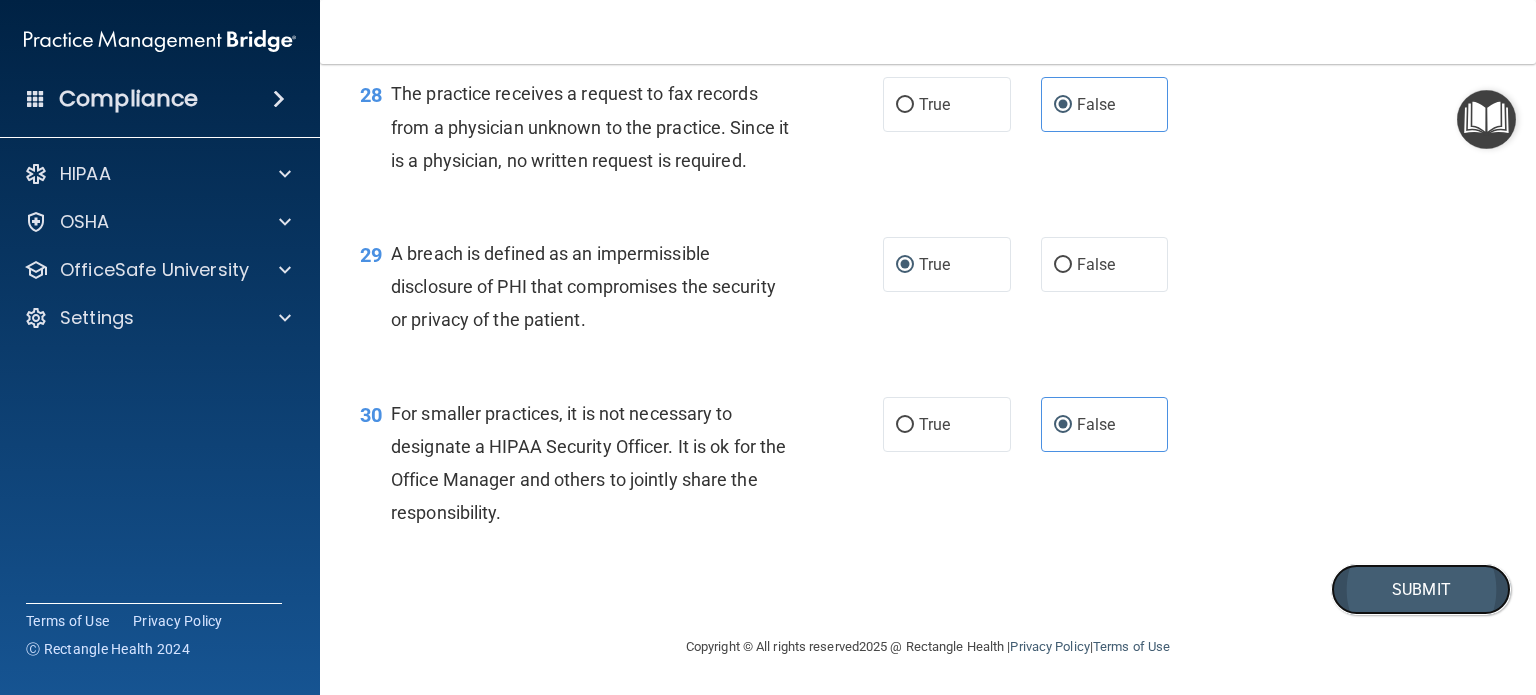 click on "Submit" at bounding box center [1421, 589] 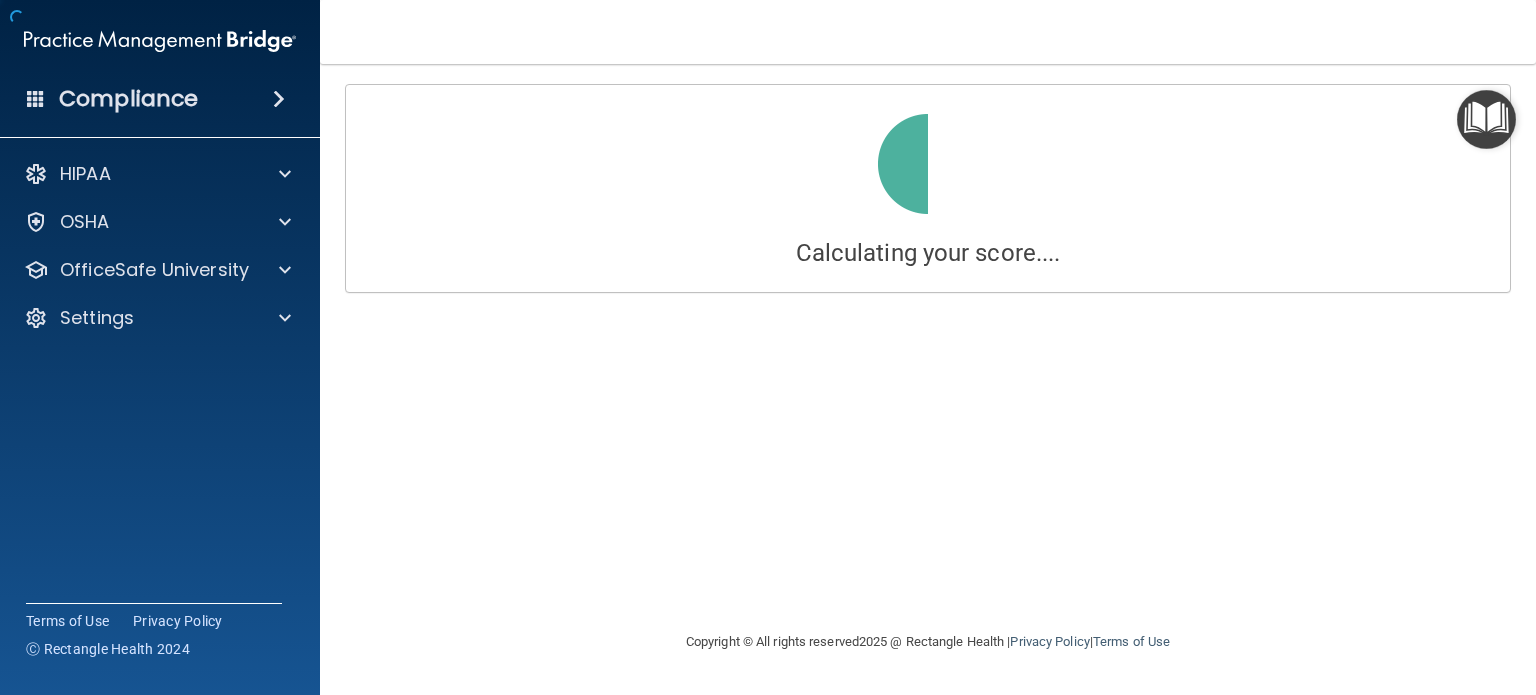scroll, scrollTop: 0, scrollLeft: 0, axis: both 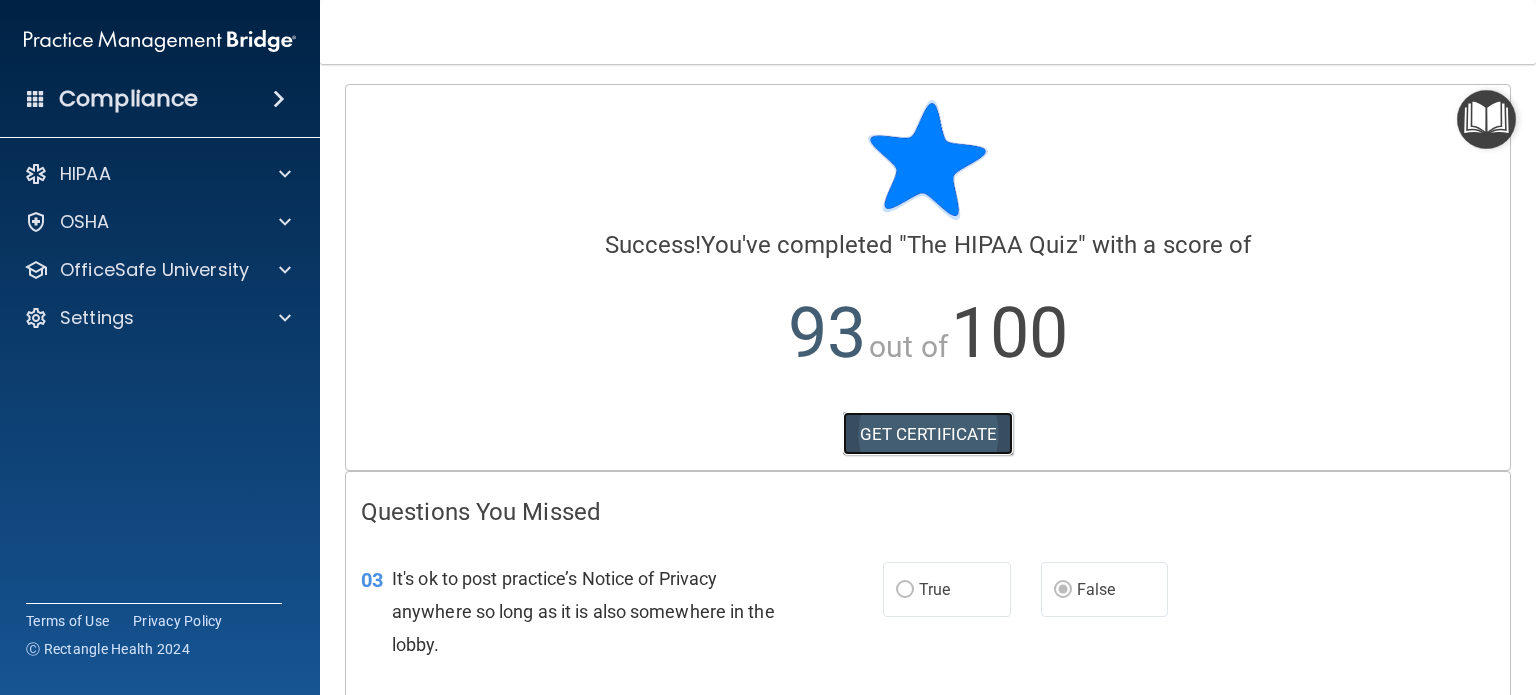 click on "GET CERTIFICATE" at bounding box center [928, 434] 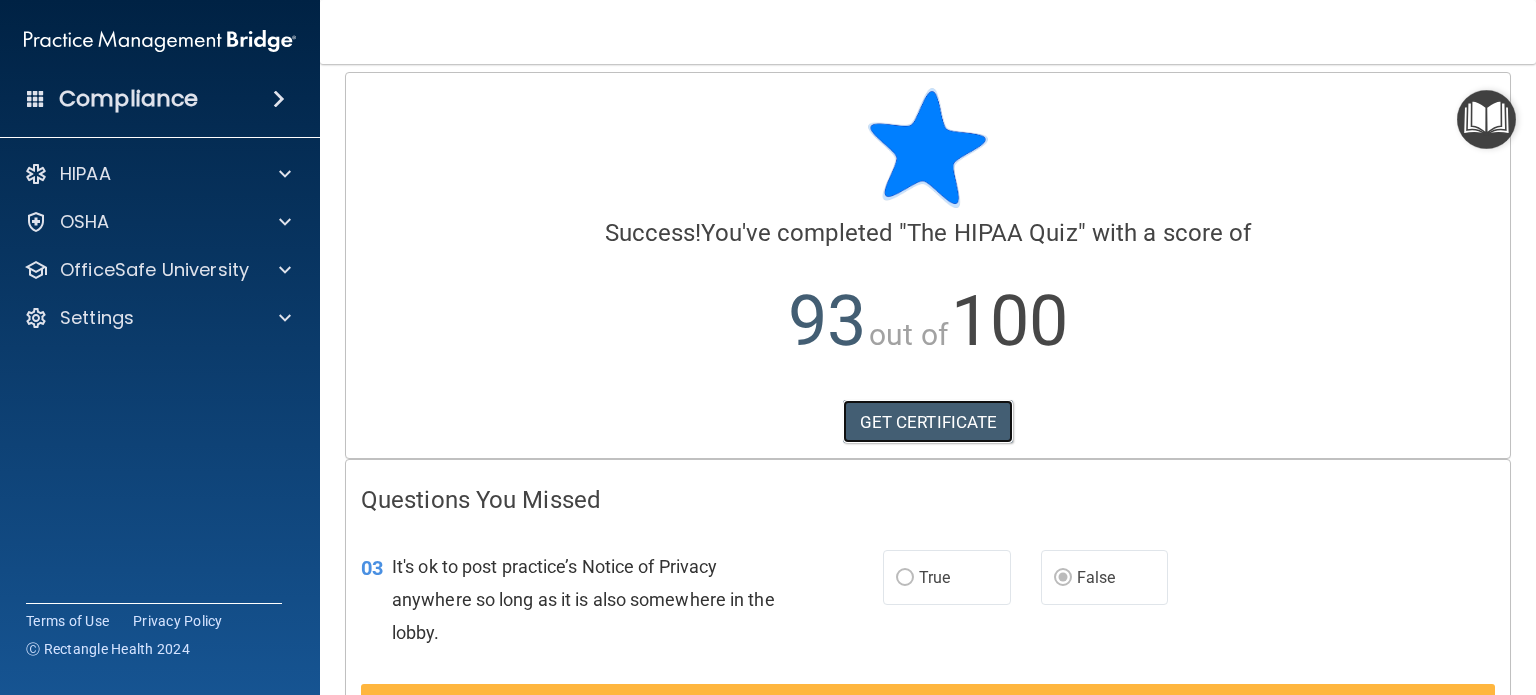 scroll, scrollTop: 0, scrollLeft: 0, axis: both 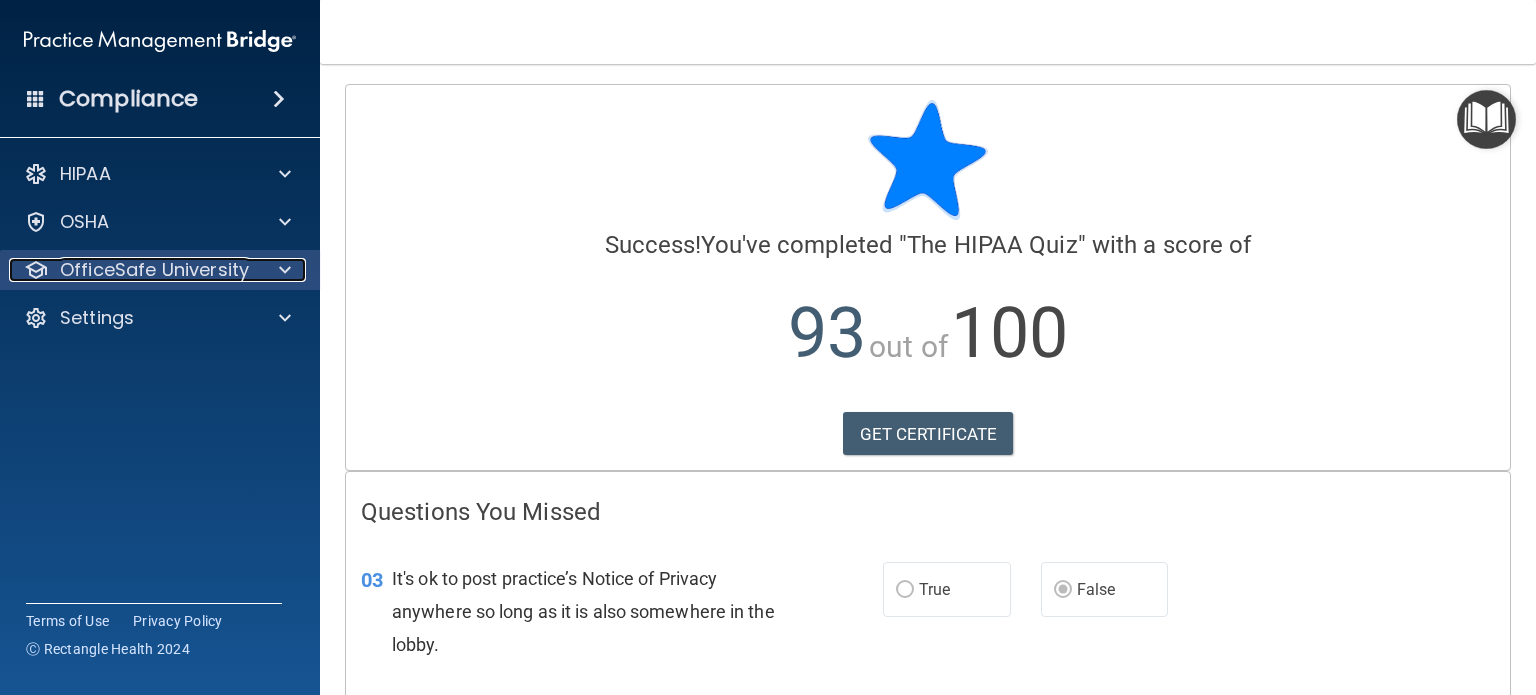 click at bounding box center [282, 270] 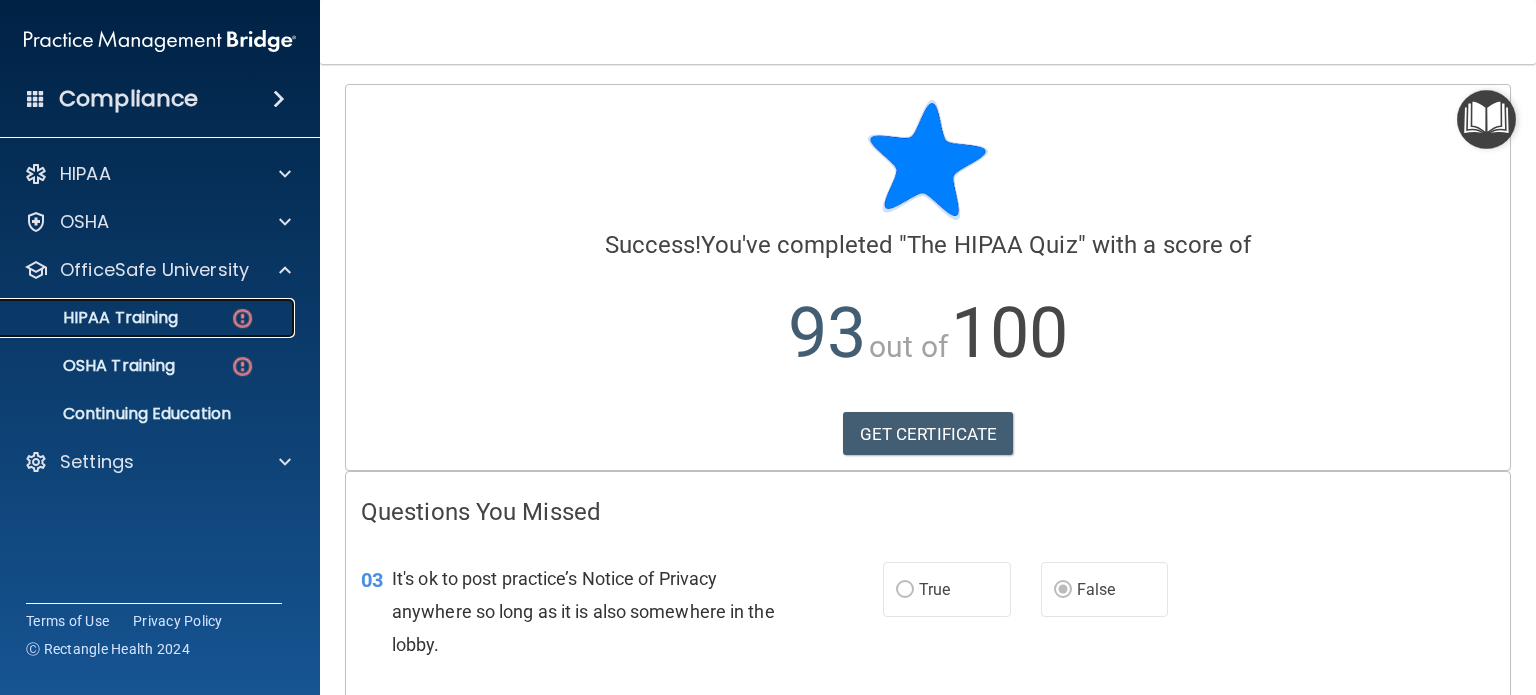 click on "HIPAA Training" at bounding box center (137, 318) 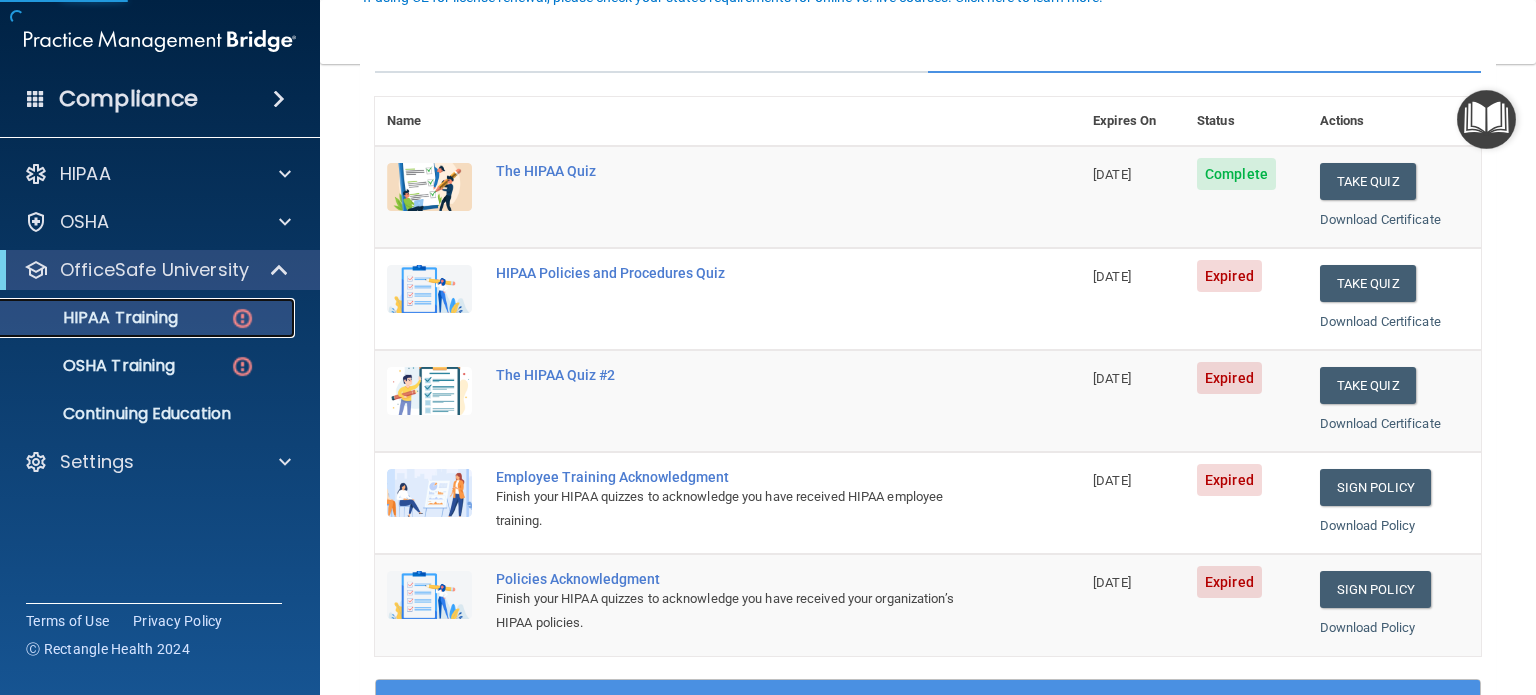 scroll, scrollTop: 207, scrollLeft: 0, axis: vertical 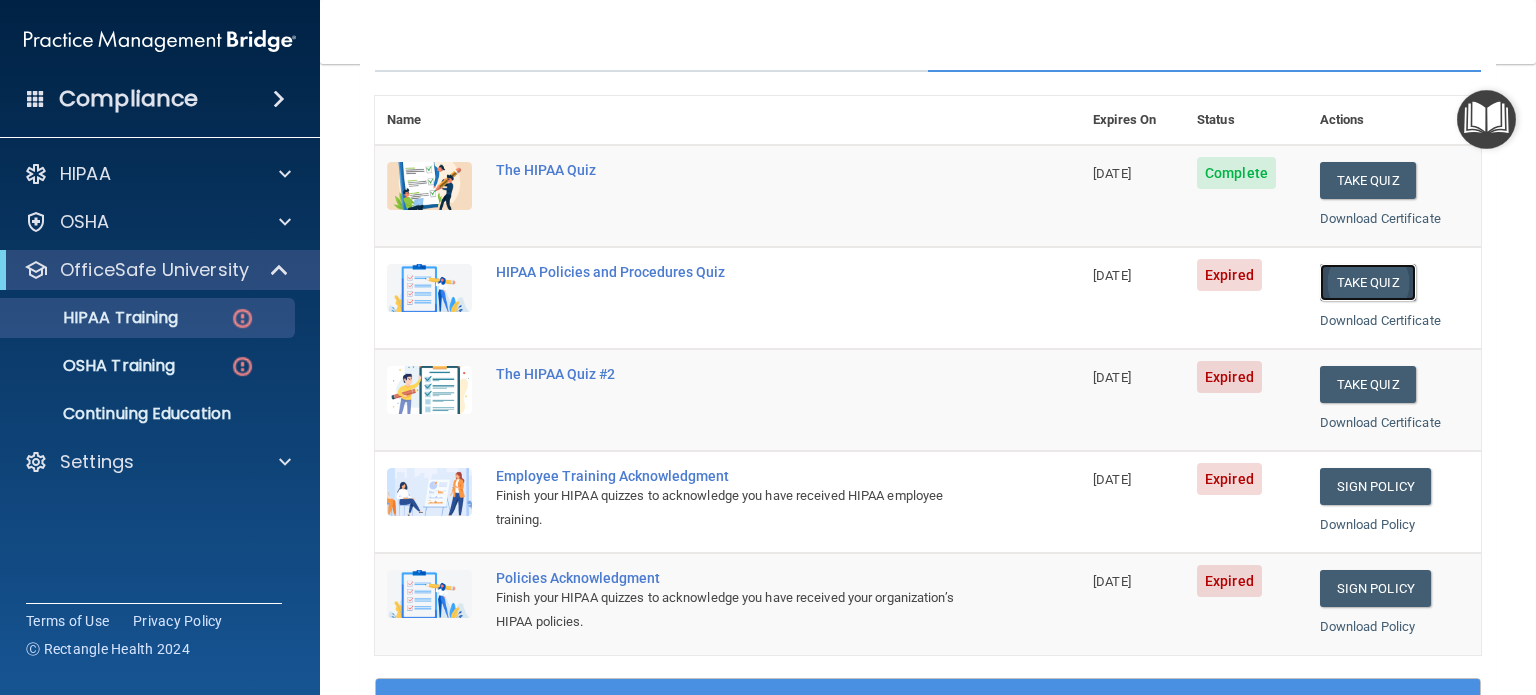 click on "Take Quiz" at bounding box center [1368, 282] 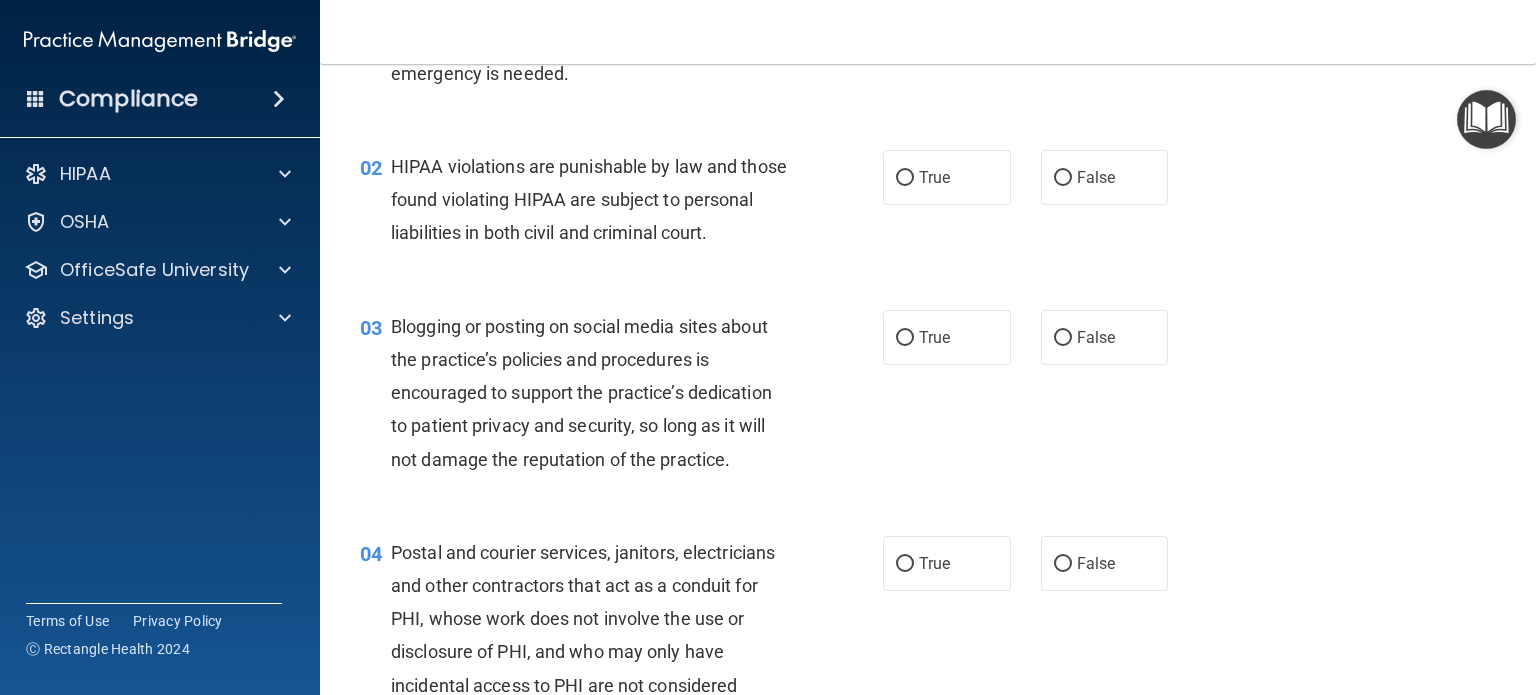 scroll, scrollTop: 0, scrollLeft: 0, axis: both 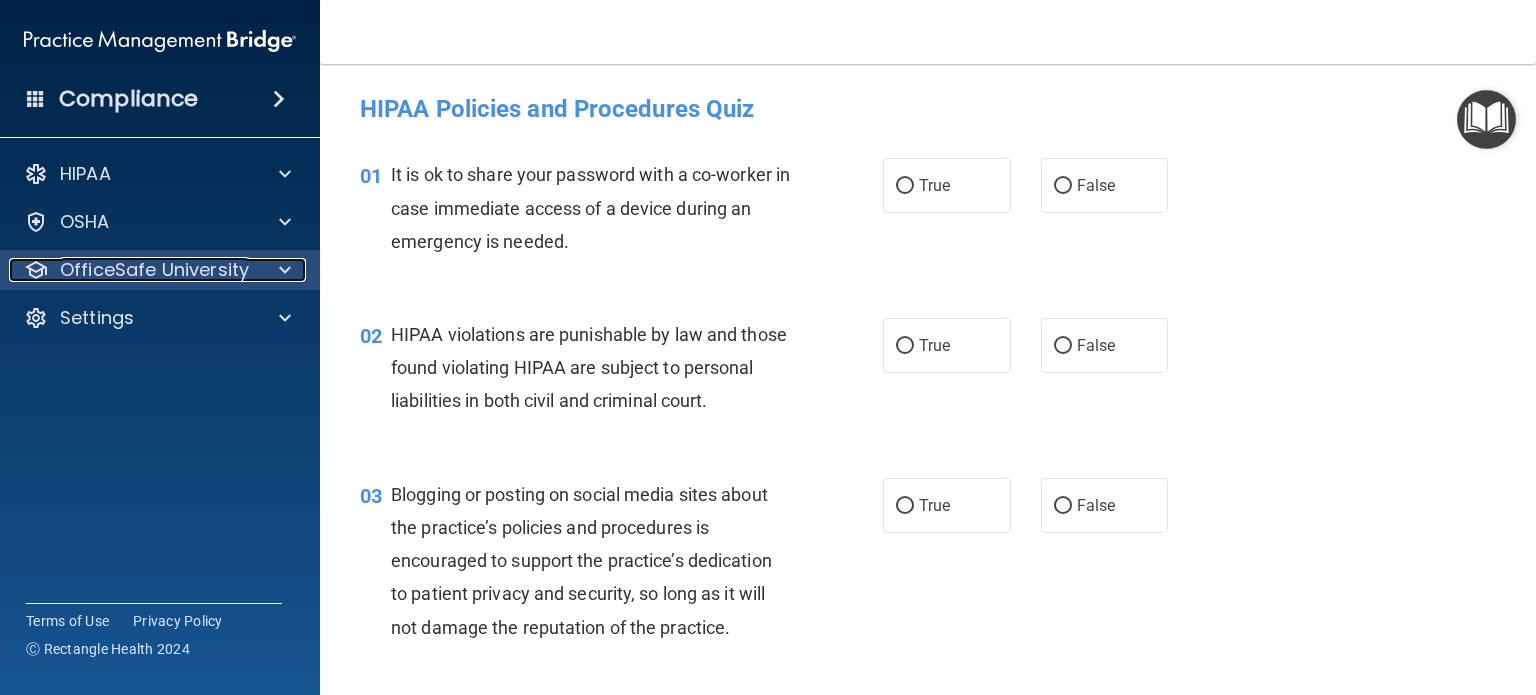 click on "OfficeSafe University" at bounding box center (133, 270) 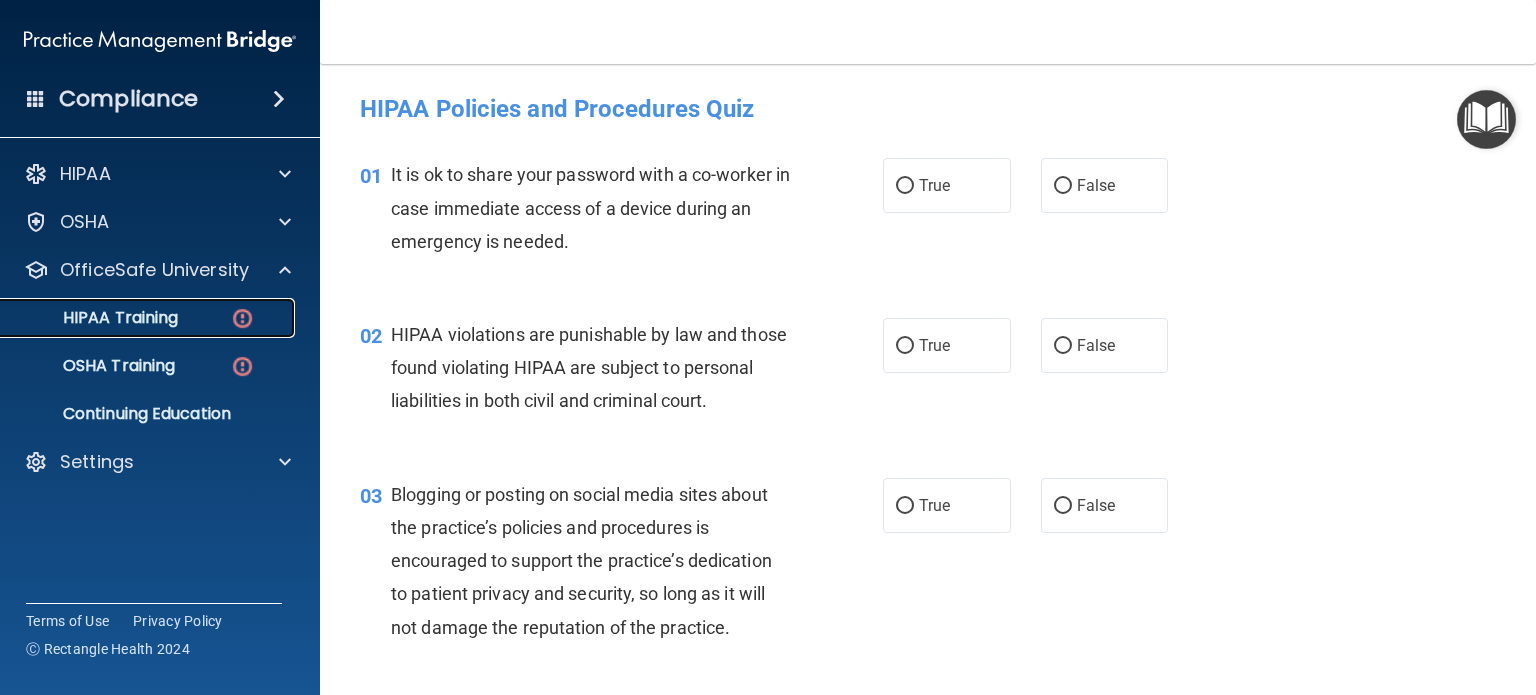 click on "HIPAA Training" at bounding box center (137, 318) 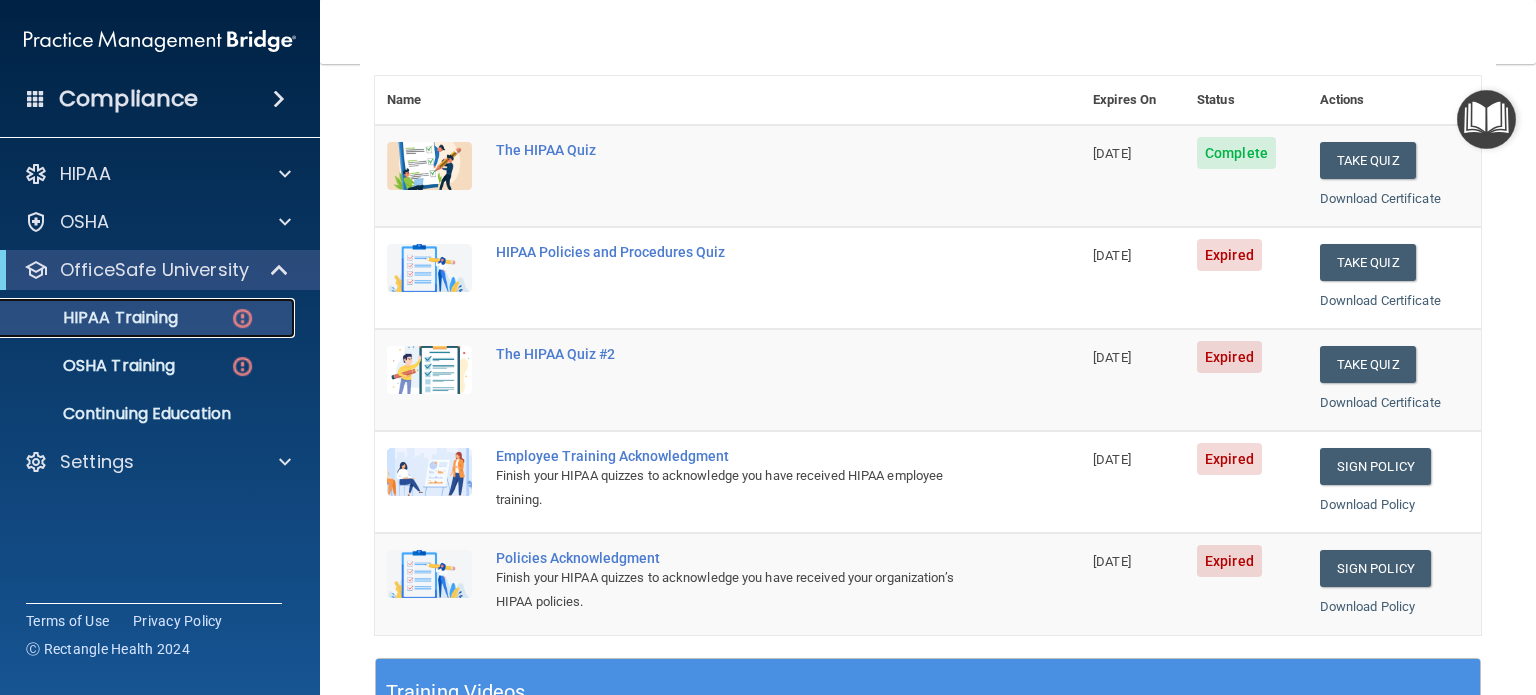 scroll, scrollTop: 228, scrollLeft: 0, axis: vertical 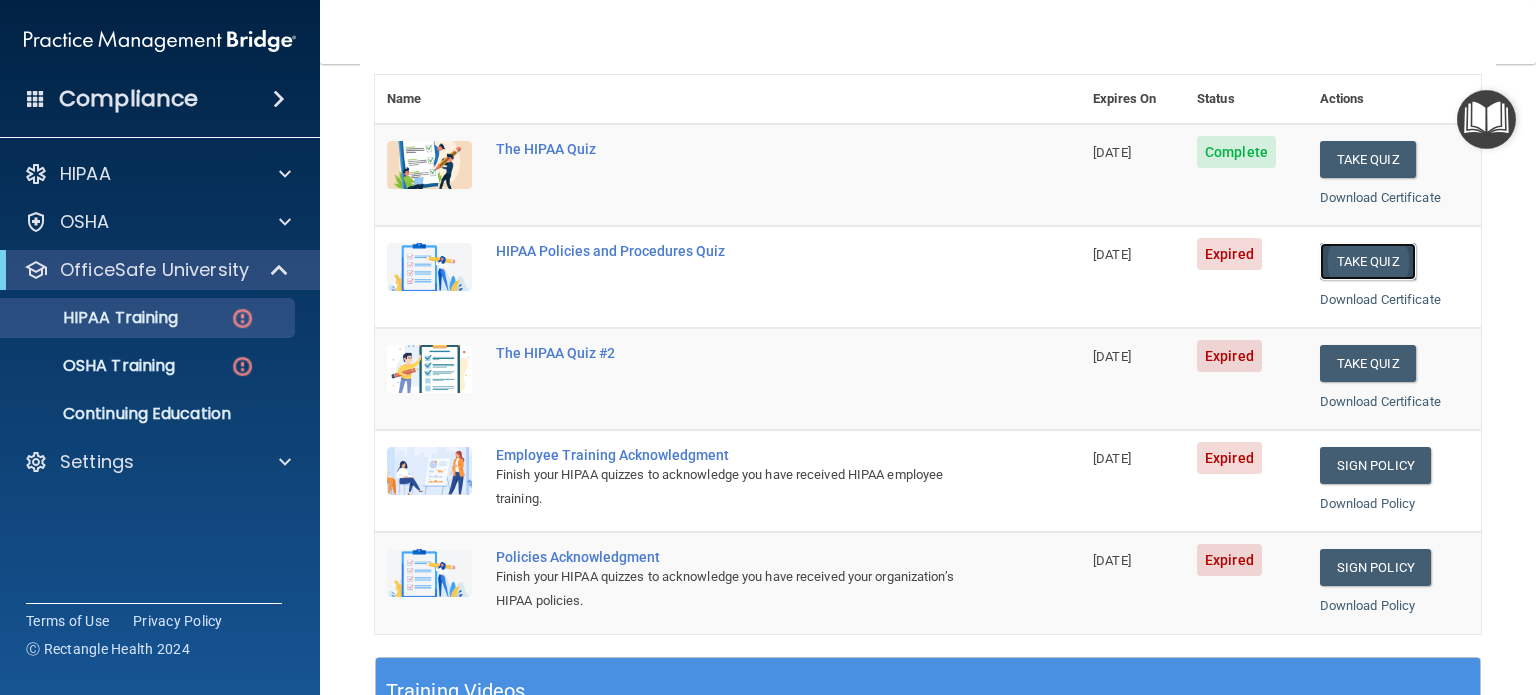 click on "Take Quiz" at bounding box center (1368, 261) 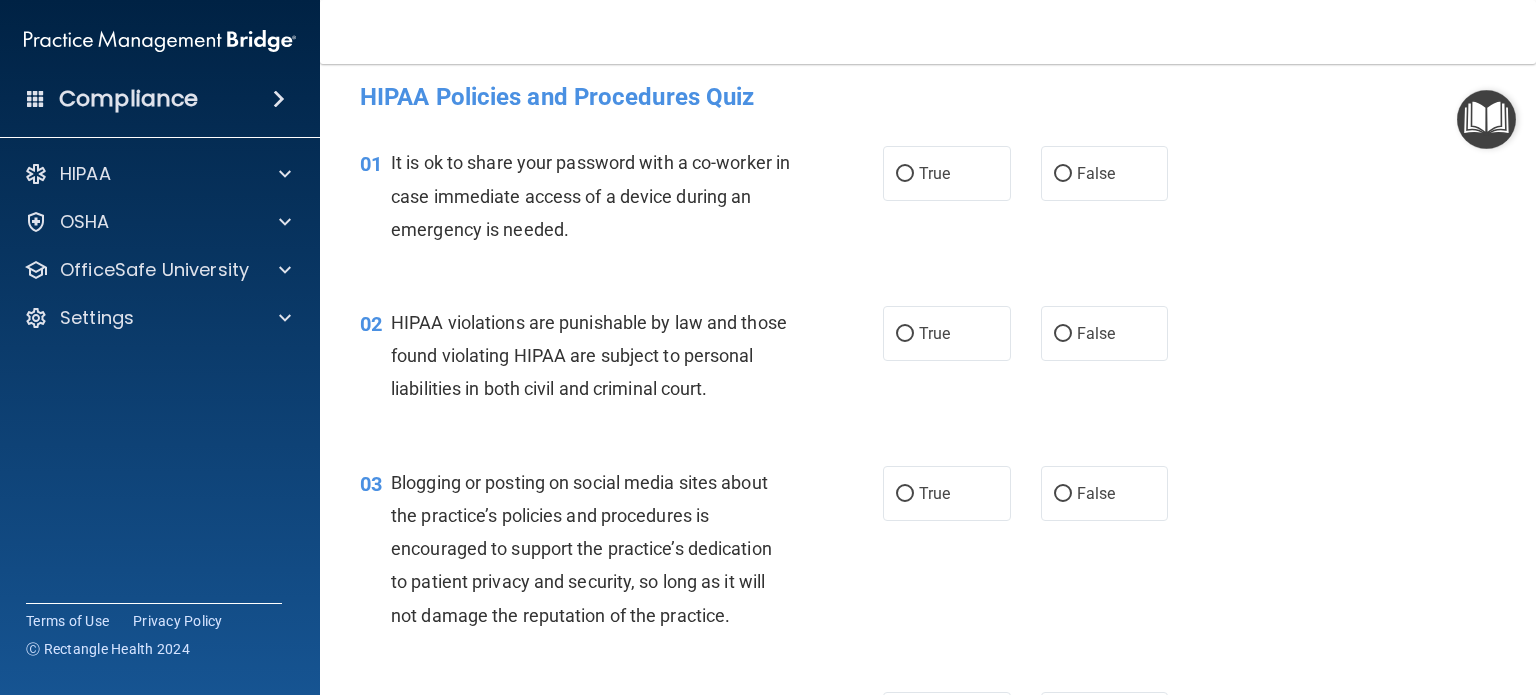 scroll, scrollTop: 0, scrollLeft: 0, axis: both 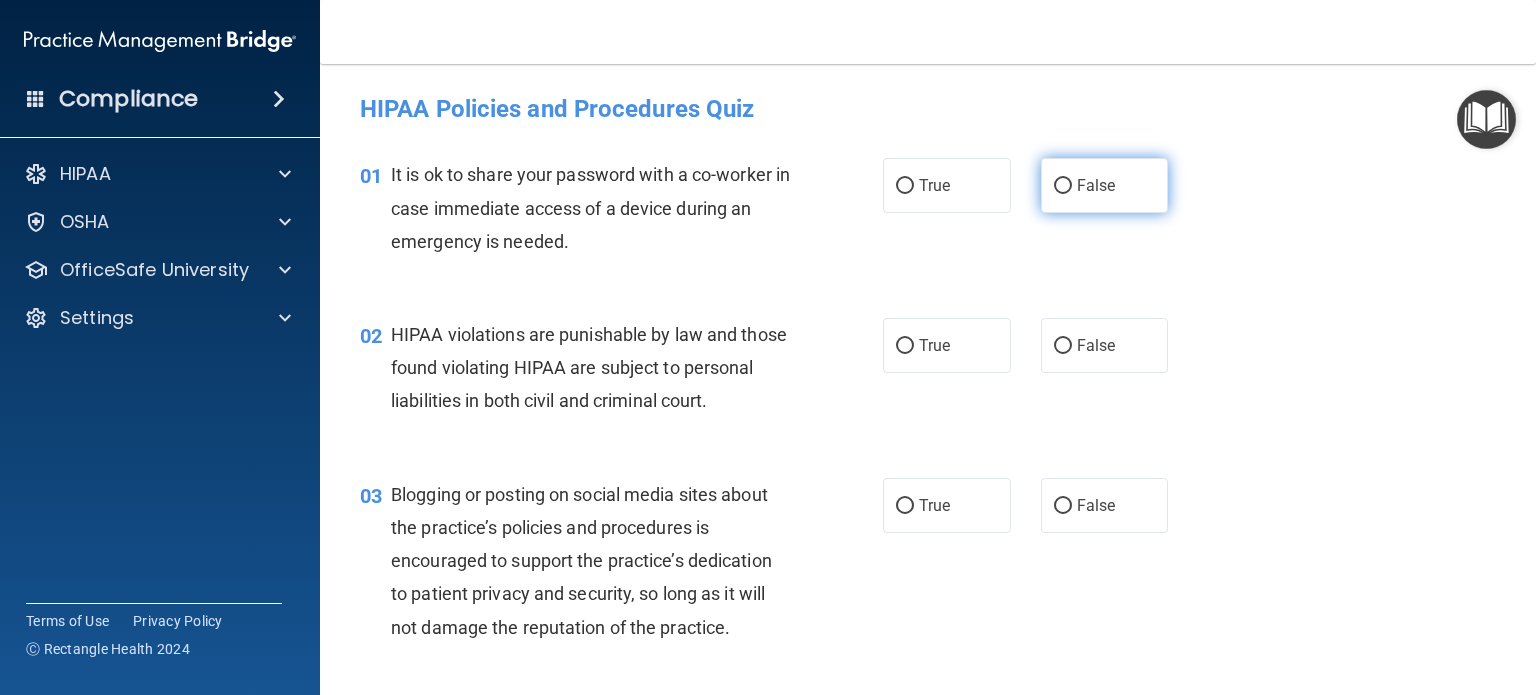 click on "False" at bounding box center [1105, 185] 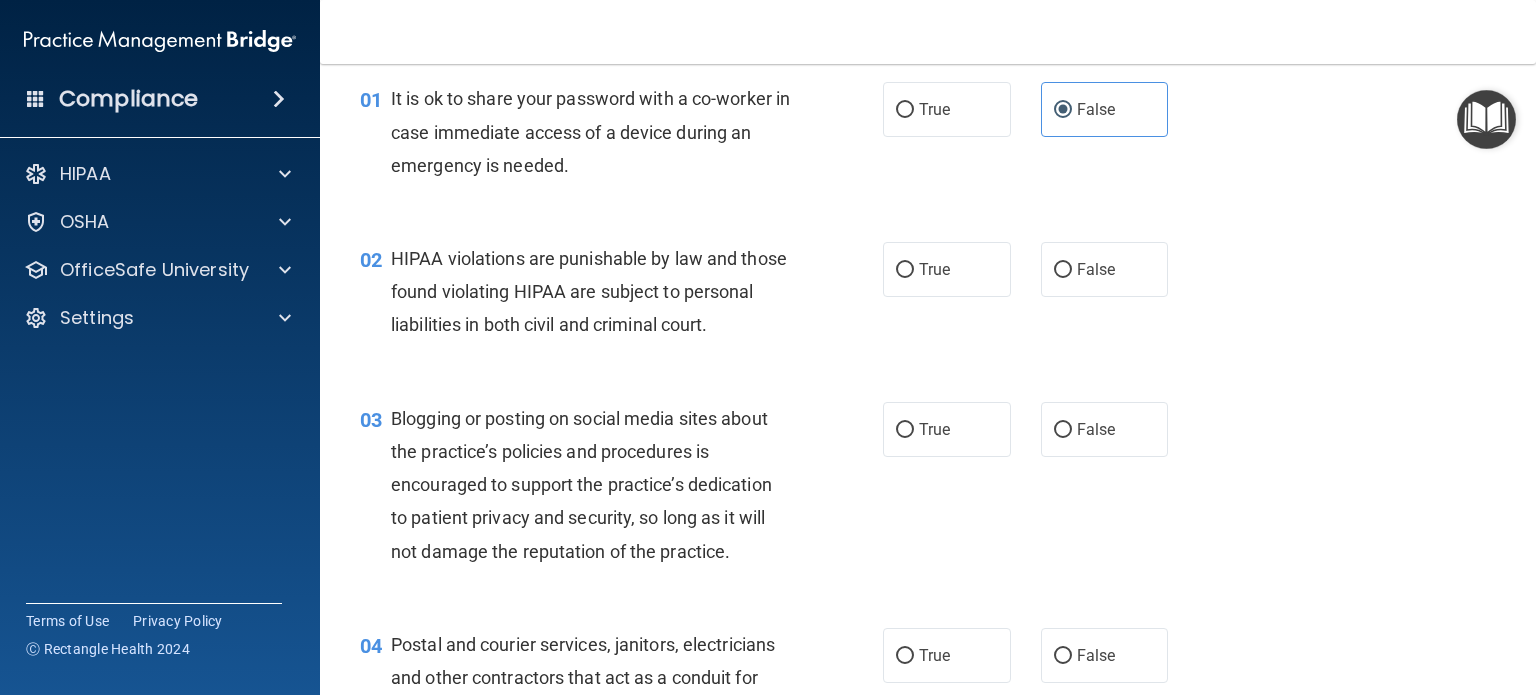scroll, scrollTop: 50, scrollLeft: 0, axis: vertical 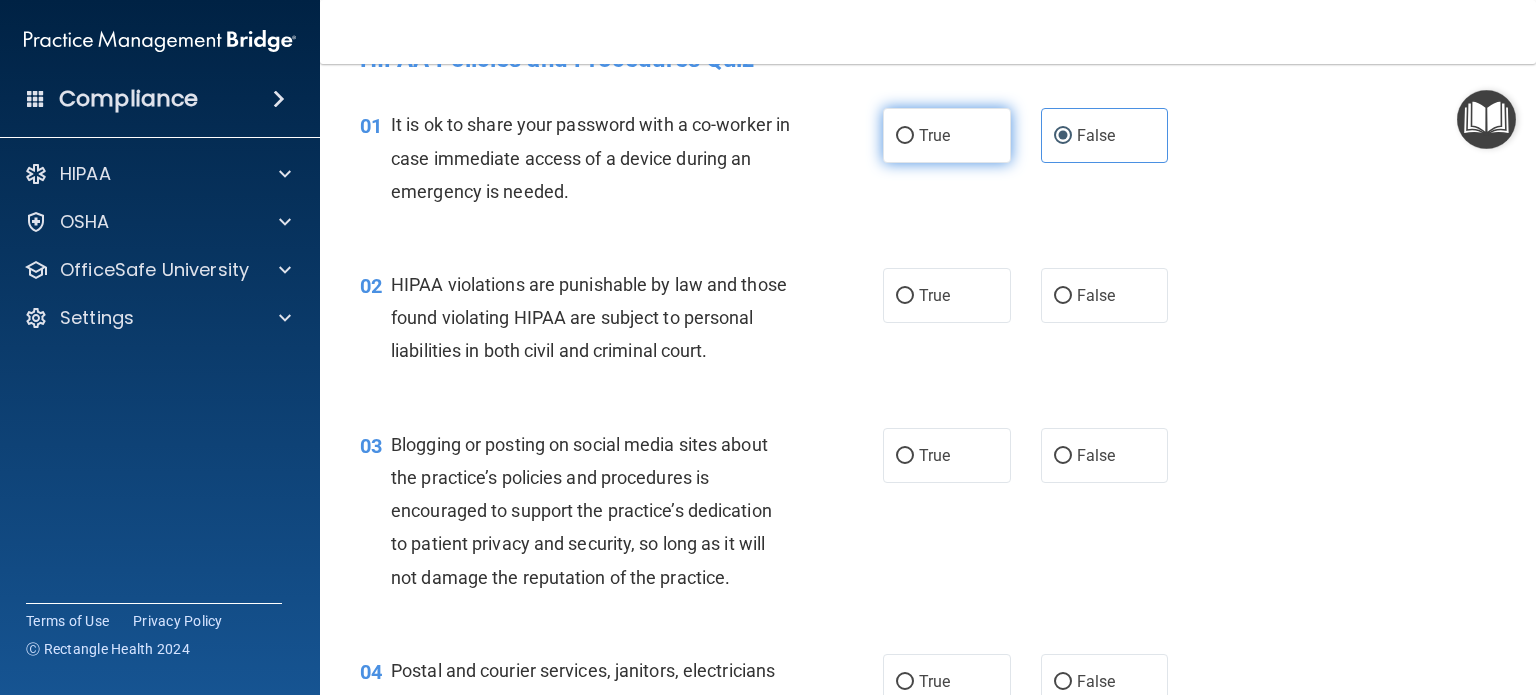 click on "True" at bounding box center [905, 136] 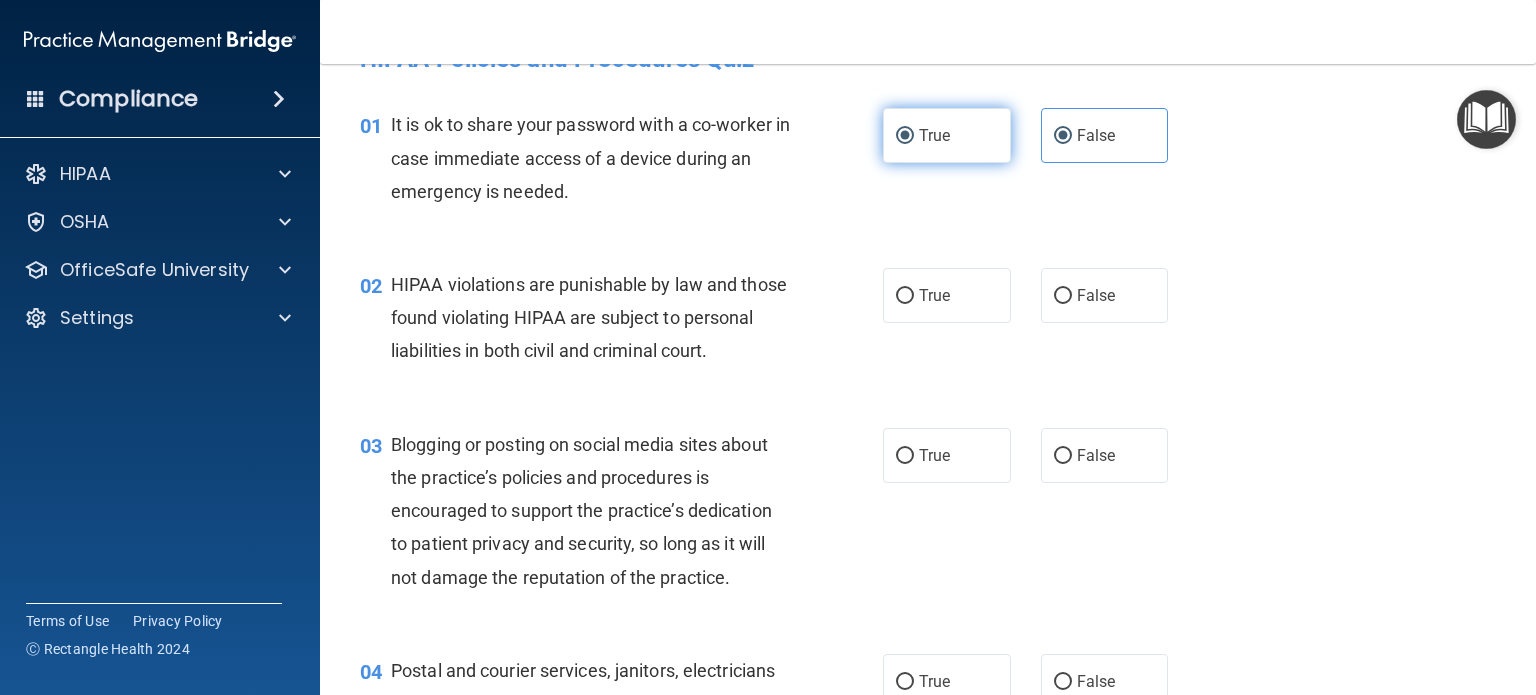radio on "false" 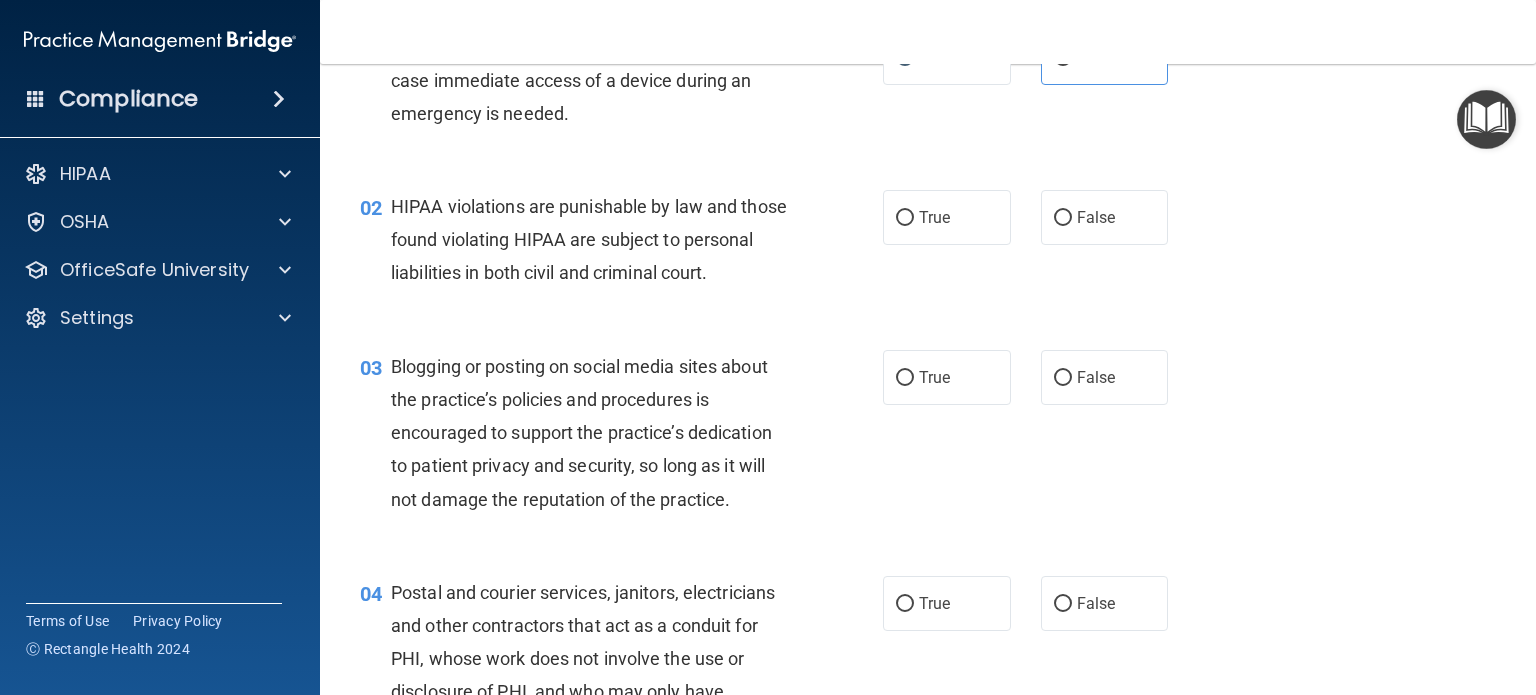 scroll, scrollTop: 130, scrollLeft: 0, axis: vertical 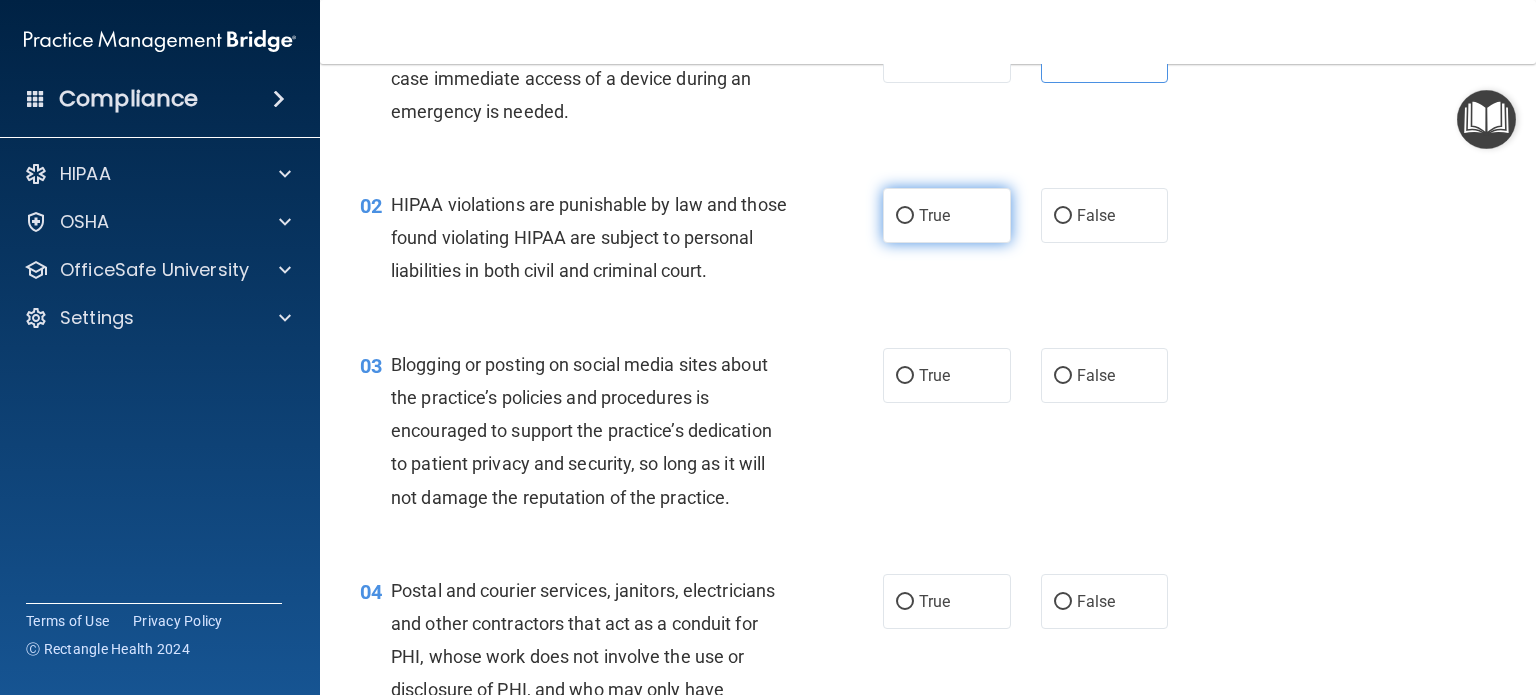 click on "True" at bounding box center [947, 215] 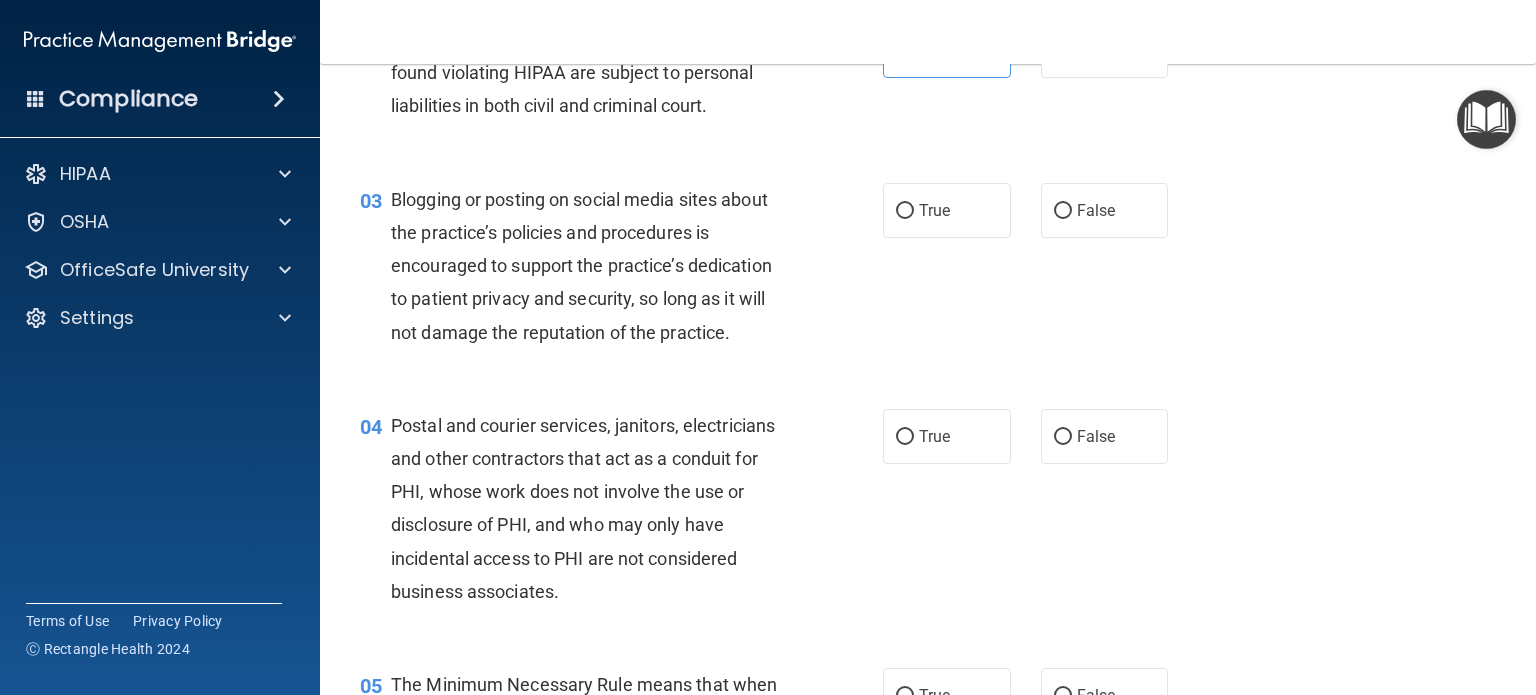 scroll, scrollTop: 296, scrollLeft: 0, axis: vertical 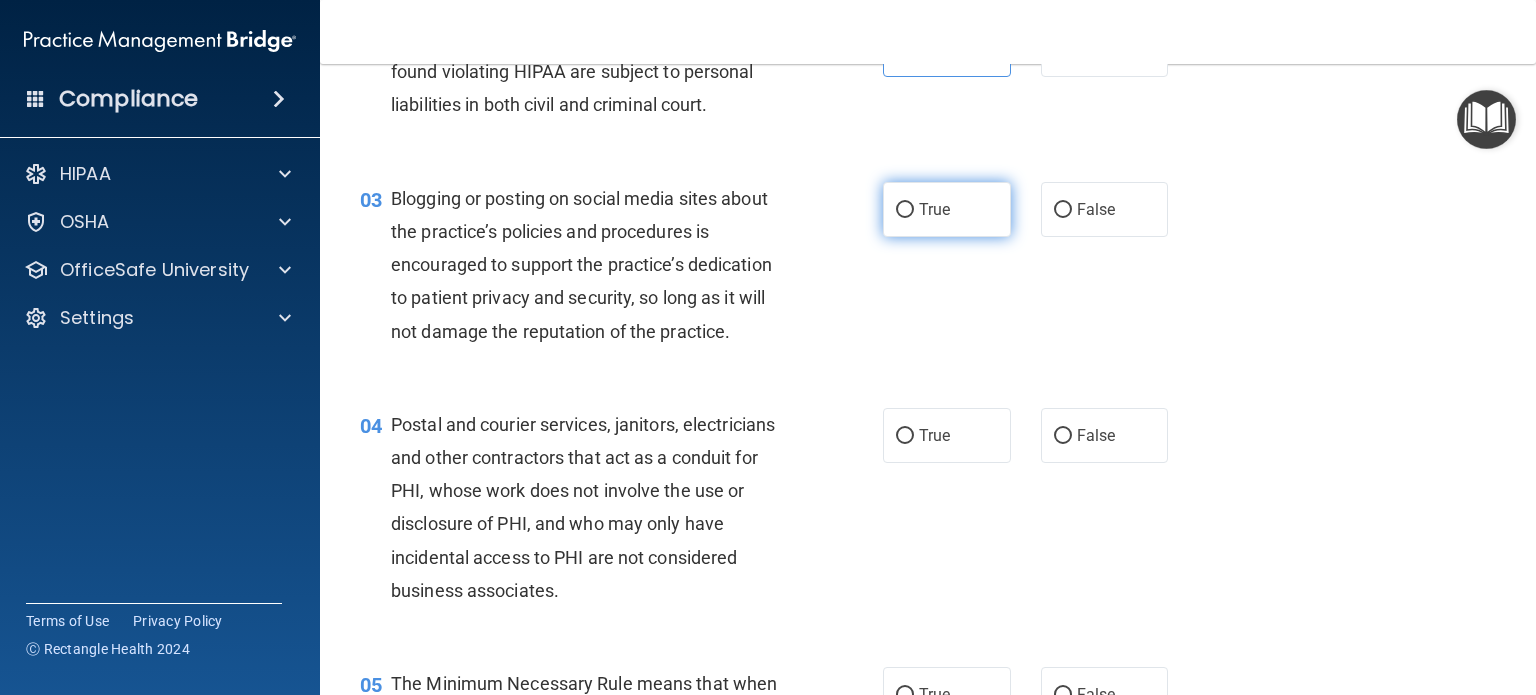 click on "True" at bounding box center (947, 209) 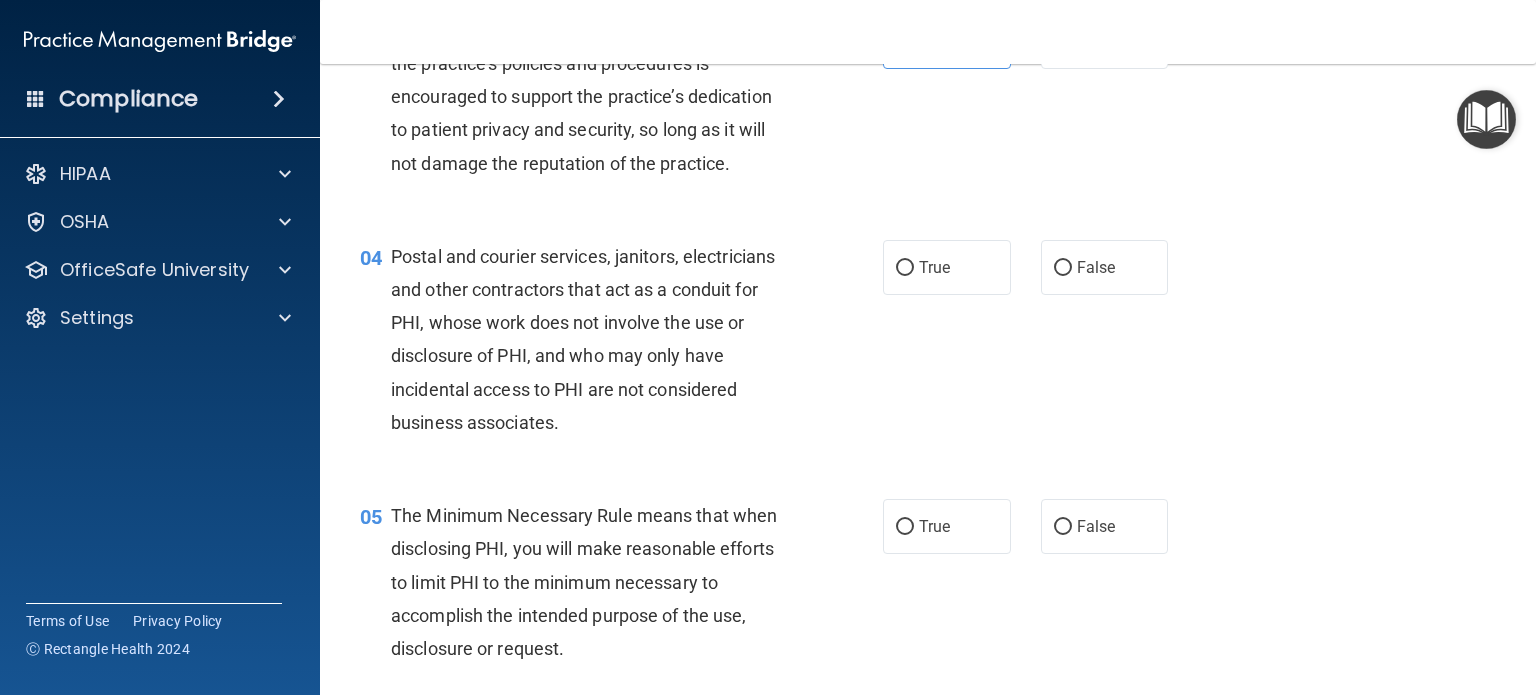 scroll, scrollTop: 480, scrollLeft: 0, axis: vertical 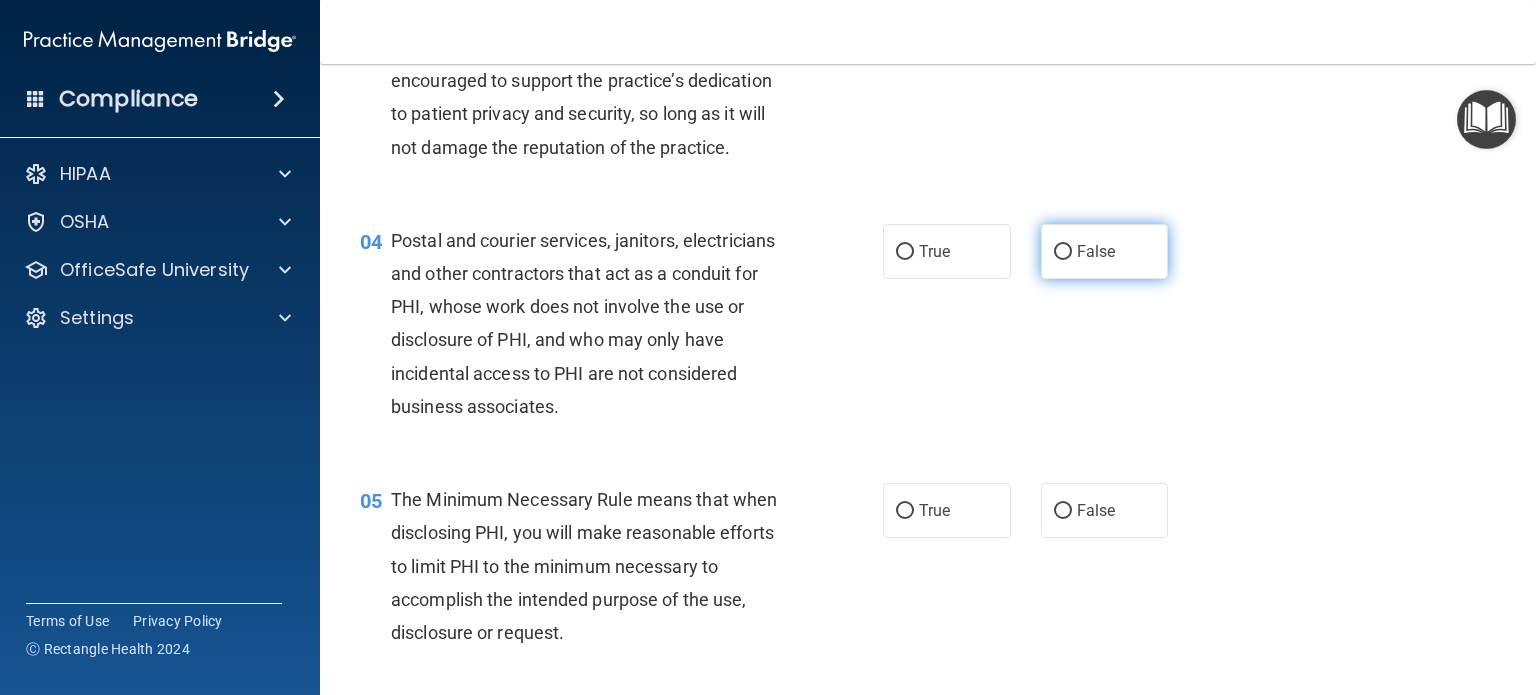 click on "False" at bounding box center (1063, 252) 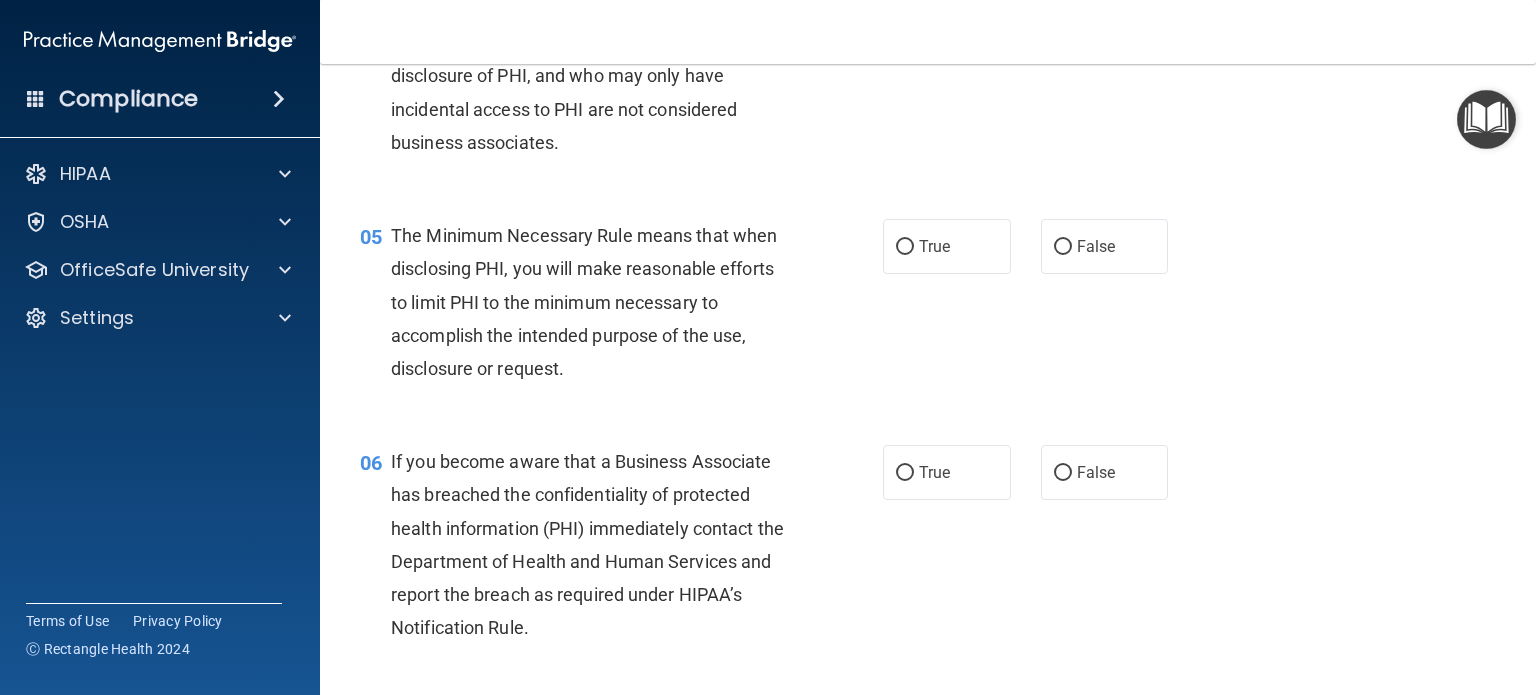scroll, scrollTop: 746, scrollLeft: 0, axis: vertical 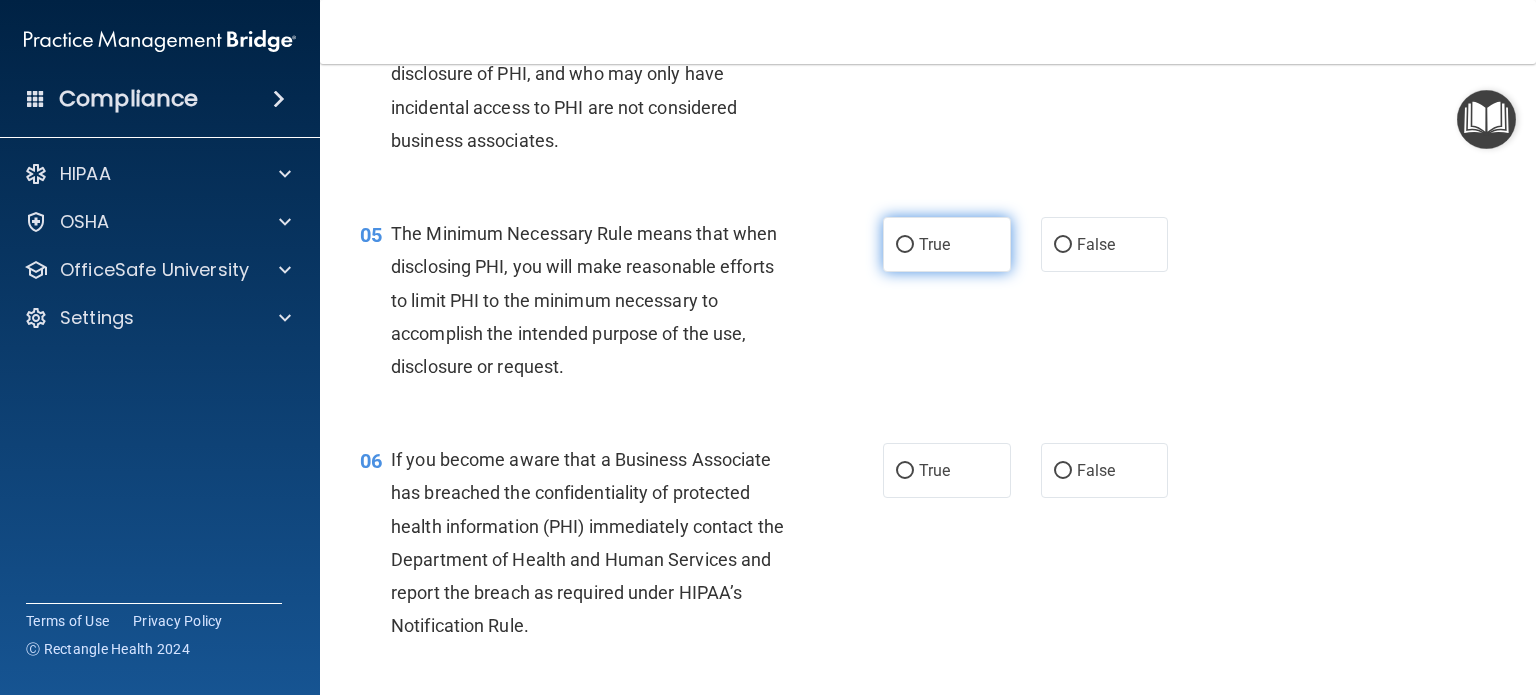 click on "True" at bounding box center (947, 244) 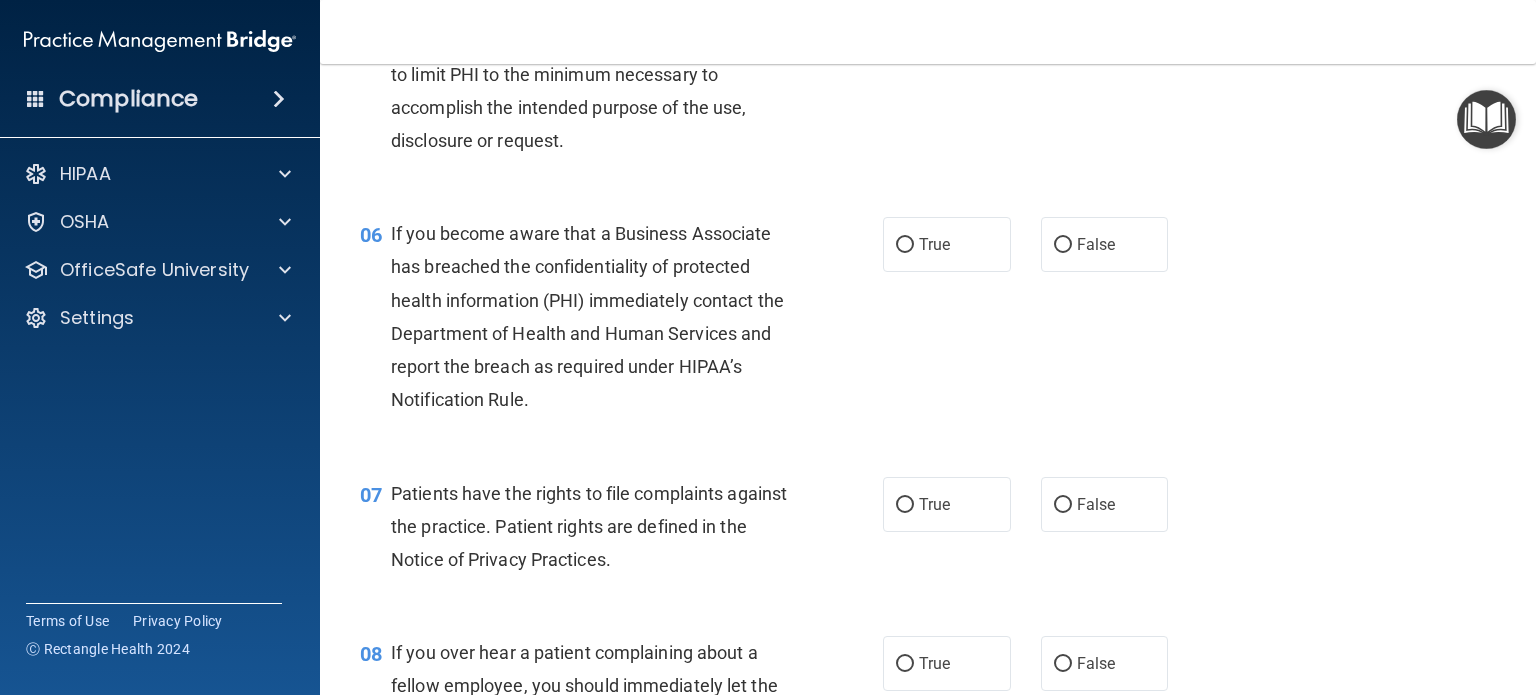 scroll, scrollTop: 983, scrollLeft: 0, axis: vertical 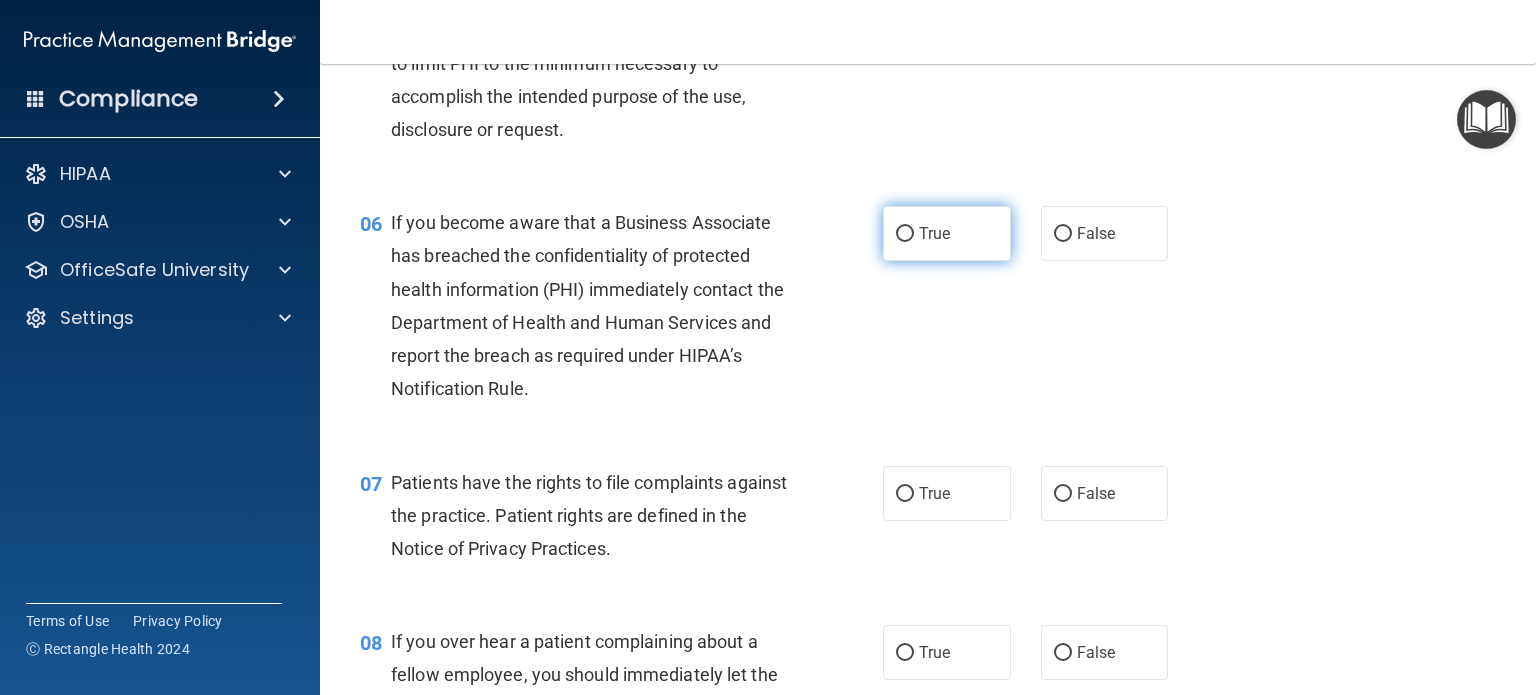 click on "True" at bounding box center [947, 233] 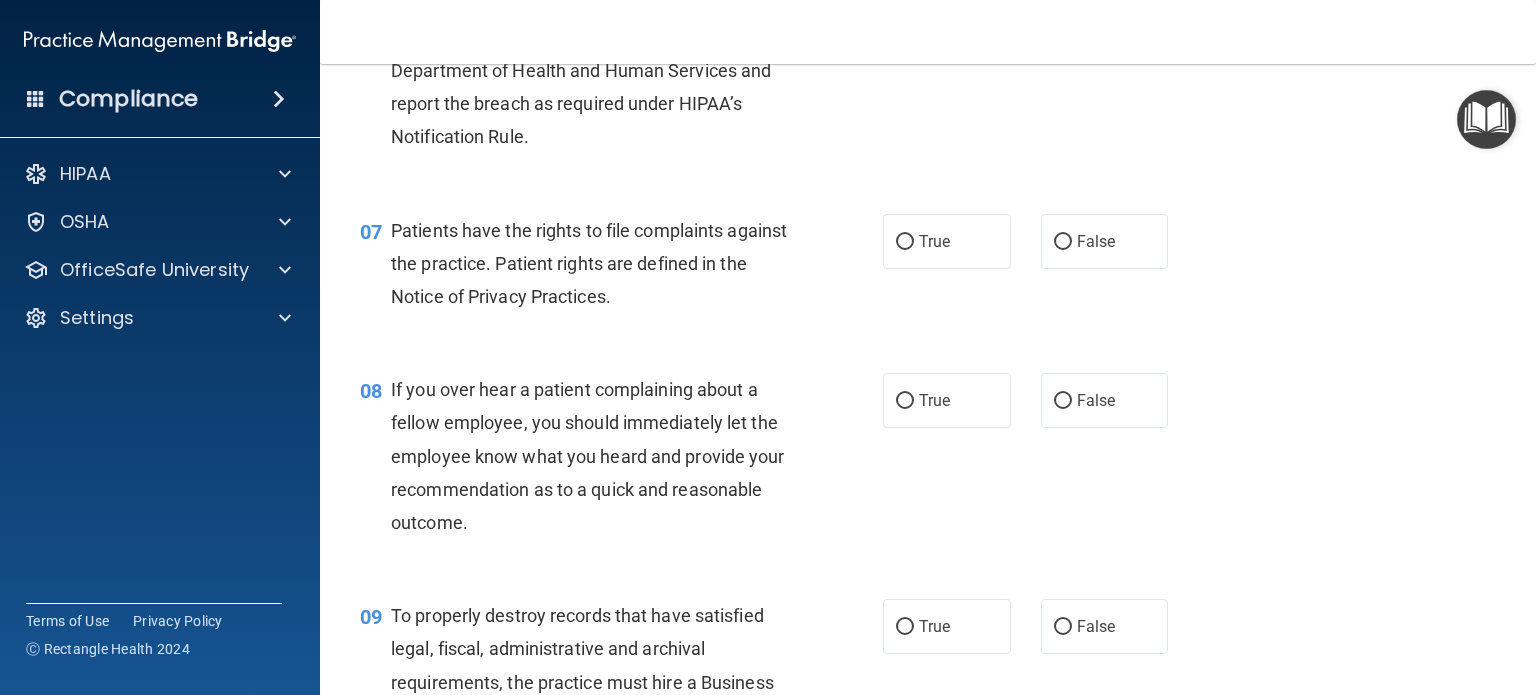 scroll, scrollTop: 1236, scrollLeft: 0, axis: vertical 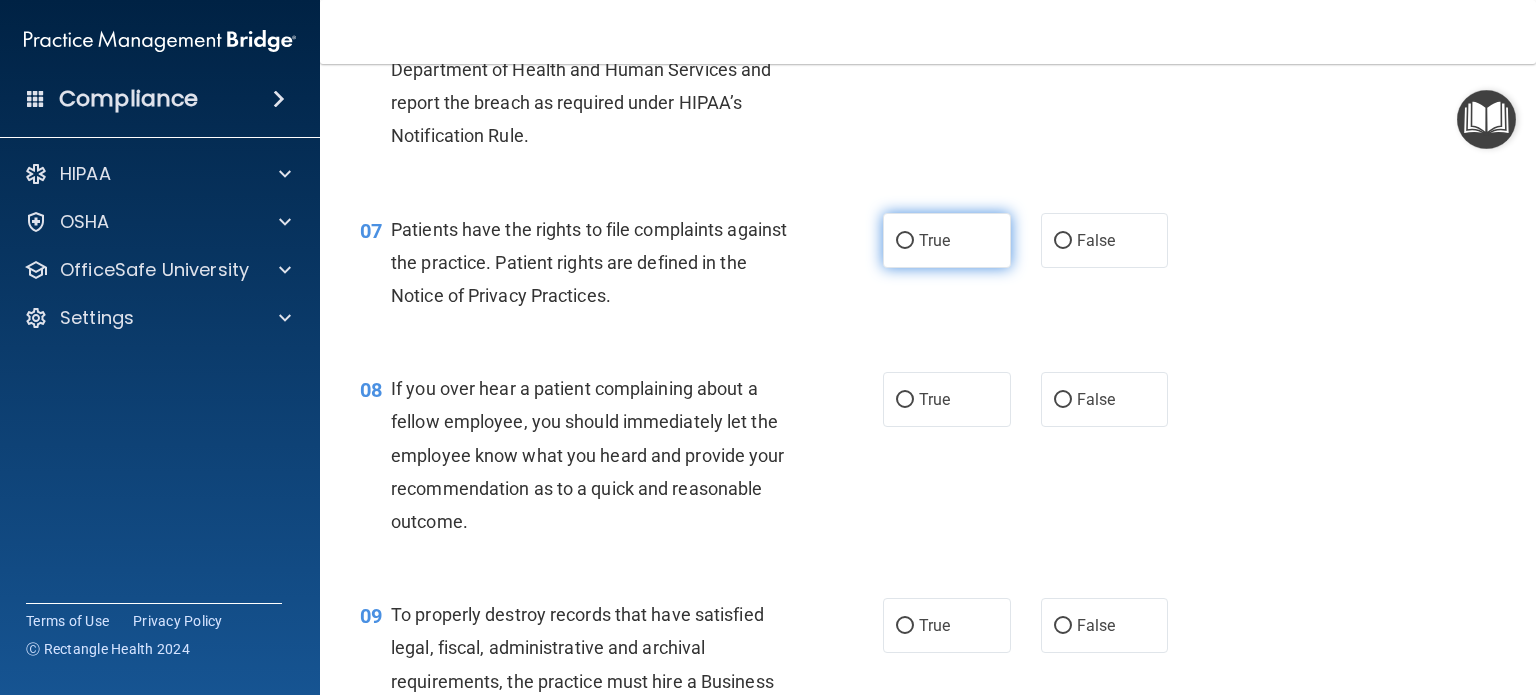 click on "True" at bounding box center [934, 240] 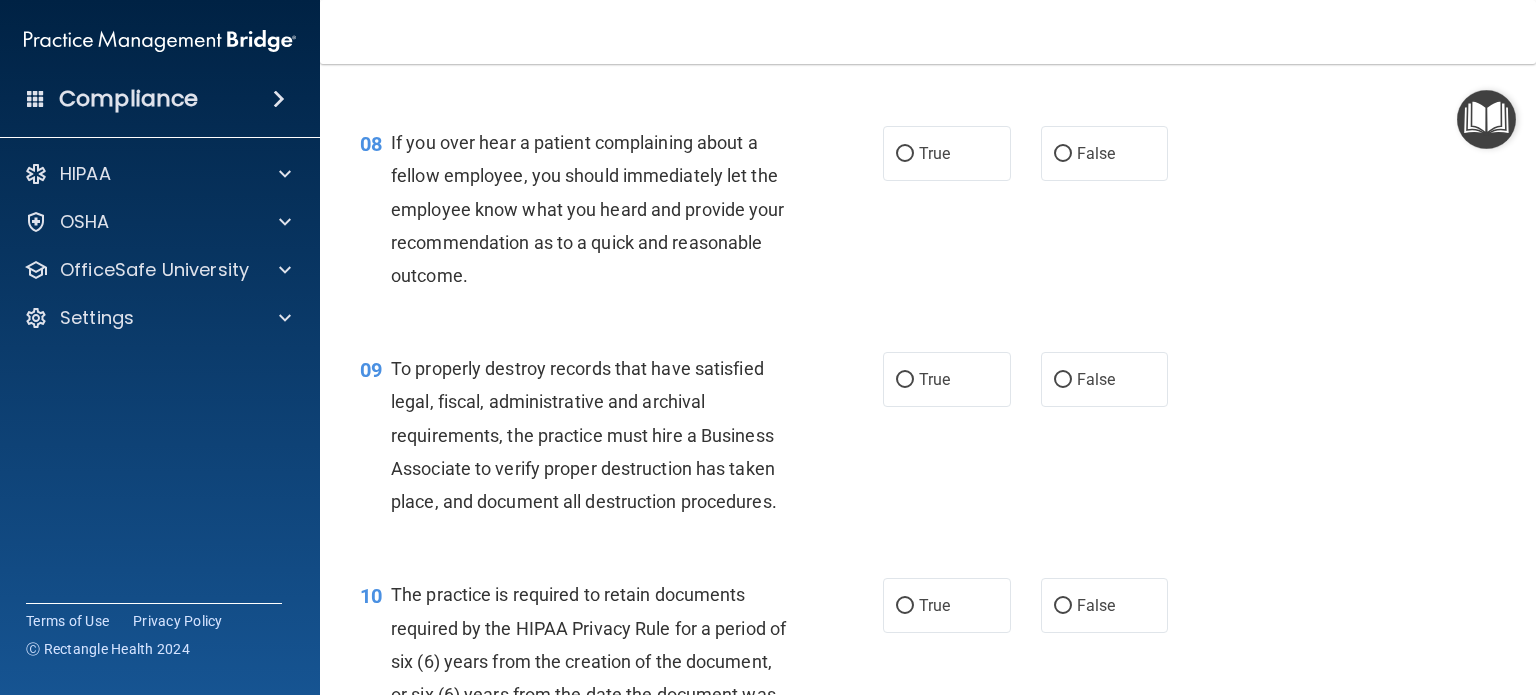scroll, scrollTop: 1482, scrollLeft: 0, axis: vertical 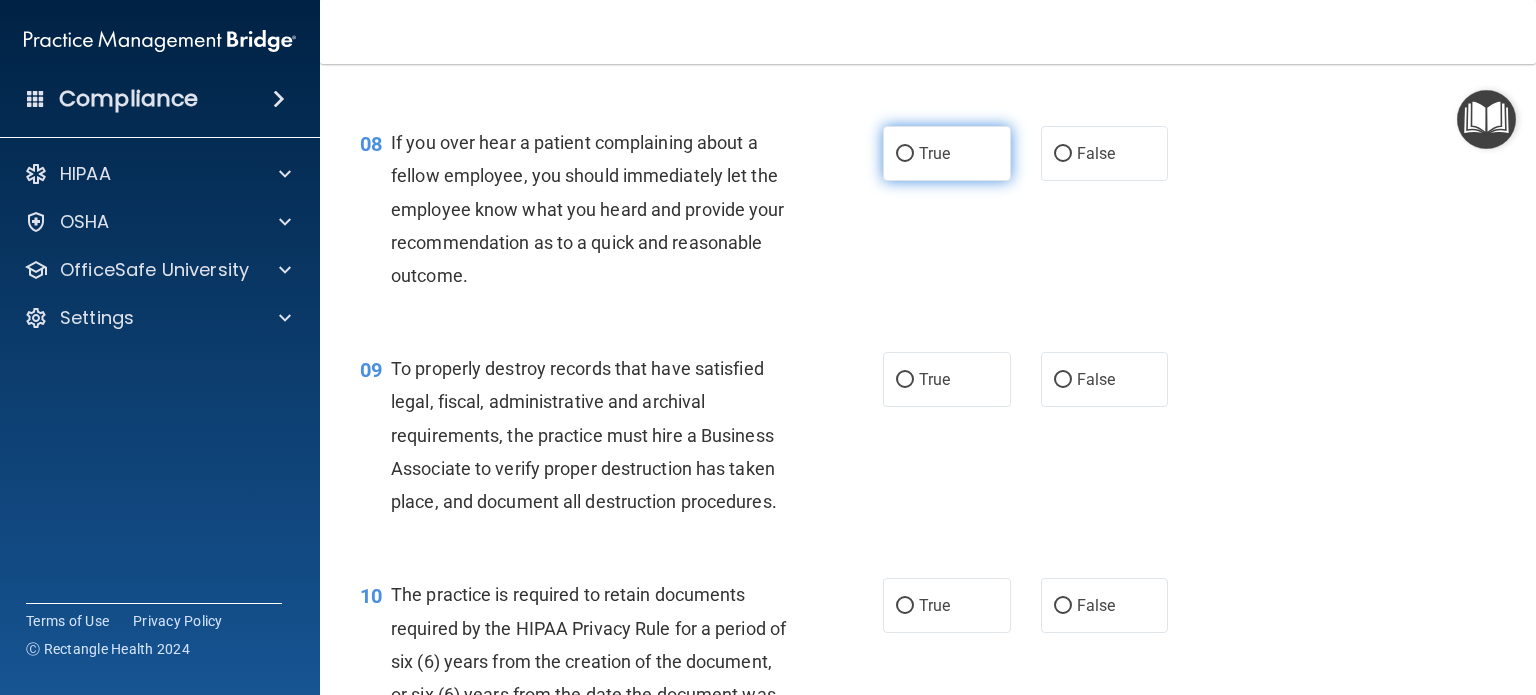 click on "True" at bounding box center [934, 153] 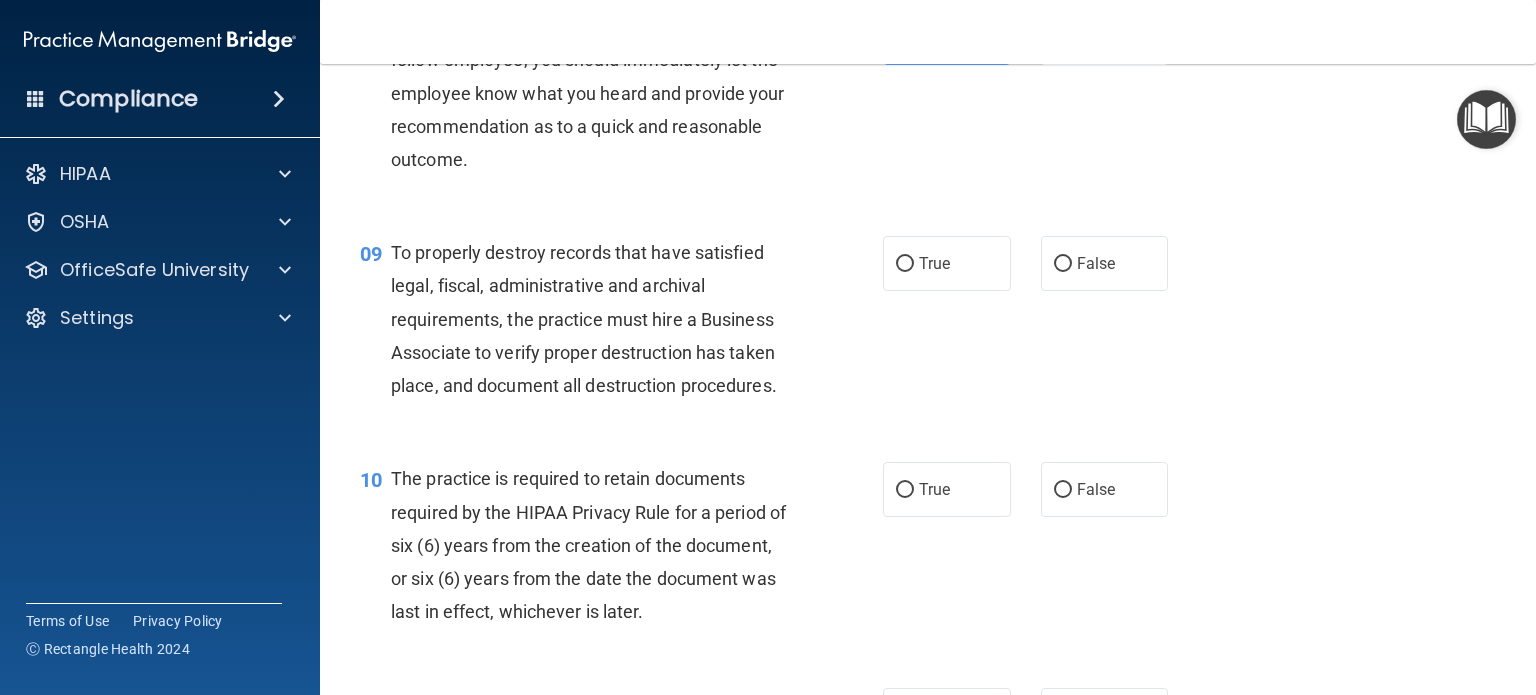 scroll, scrollTop: 1567, scrollLeft: 0, axis: vertical 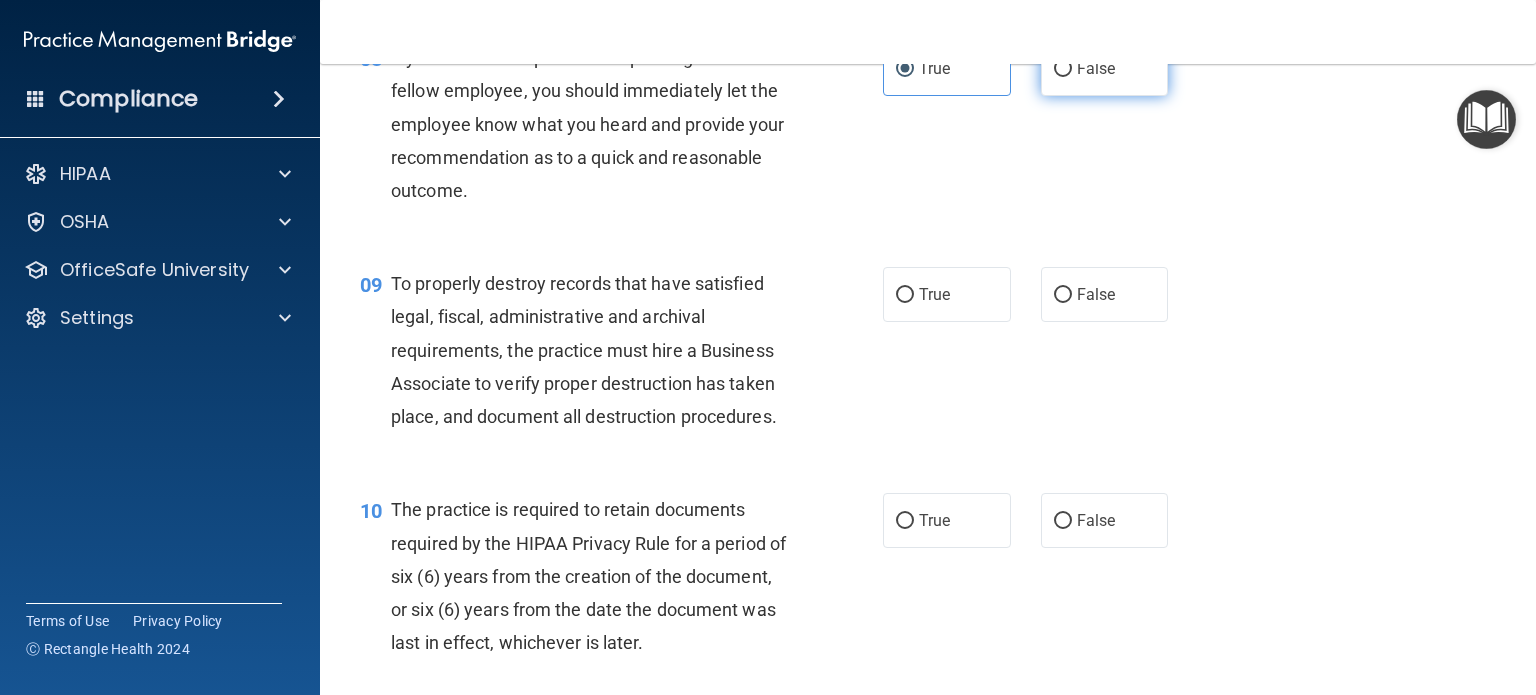 click on "False" at bounding box center (1063, 69) 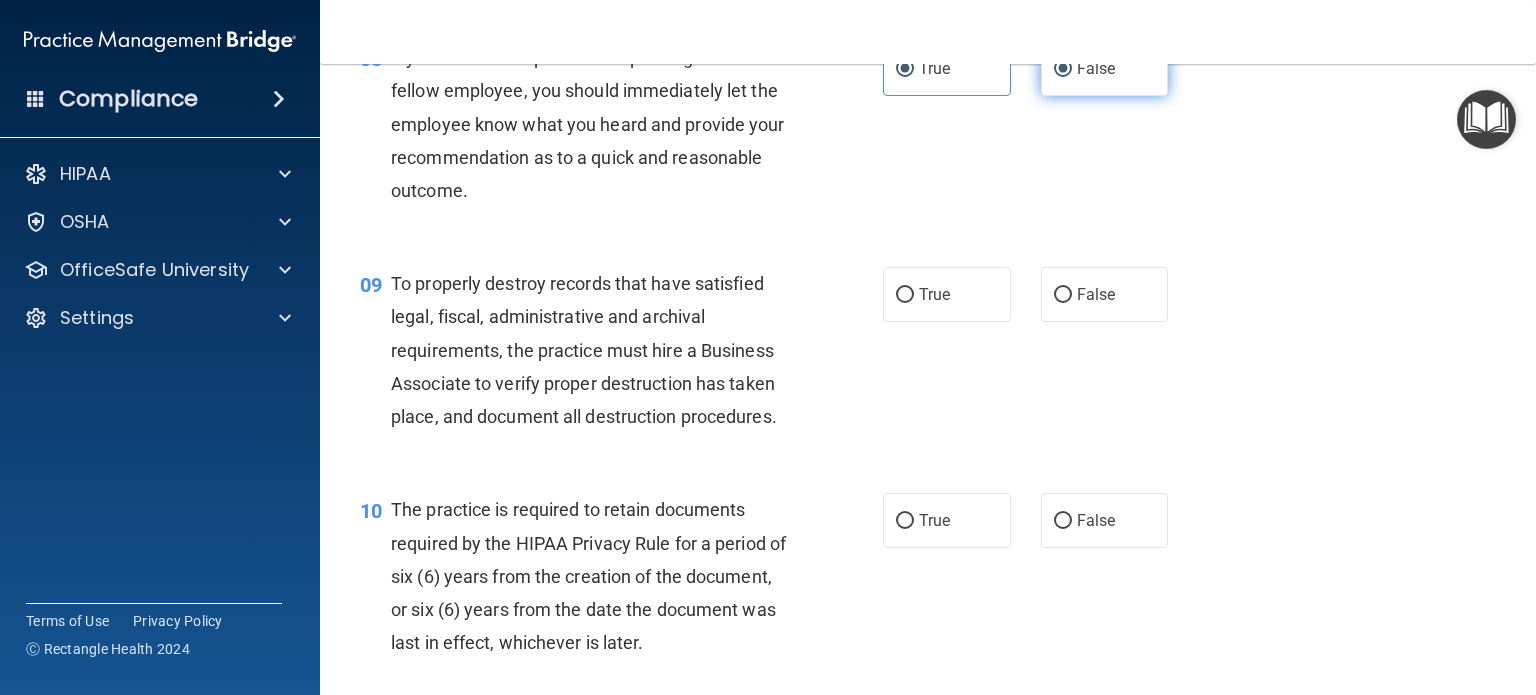 radio on "false" 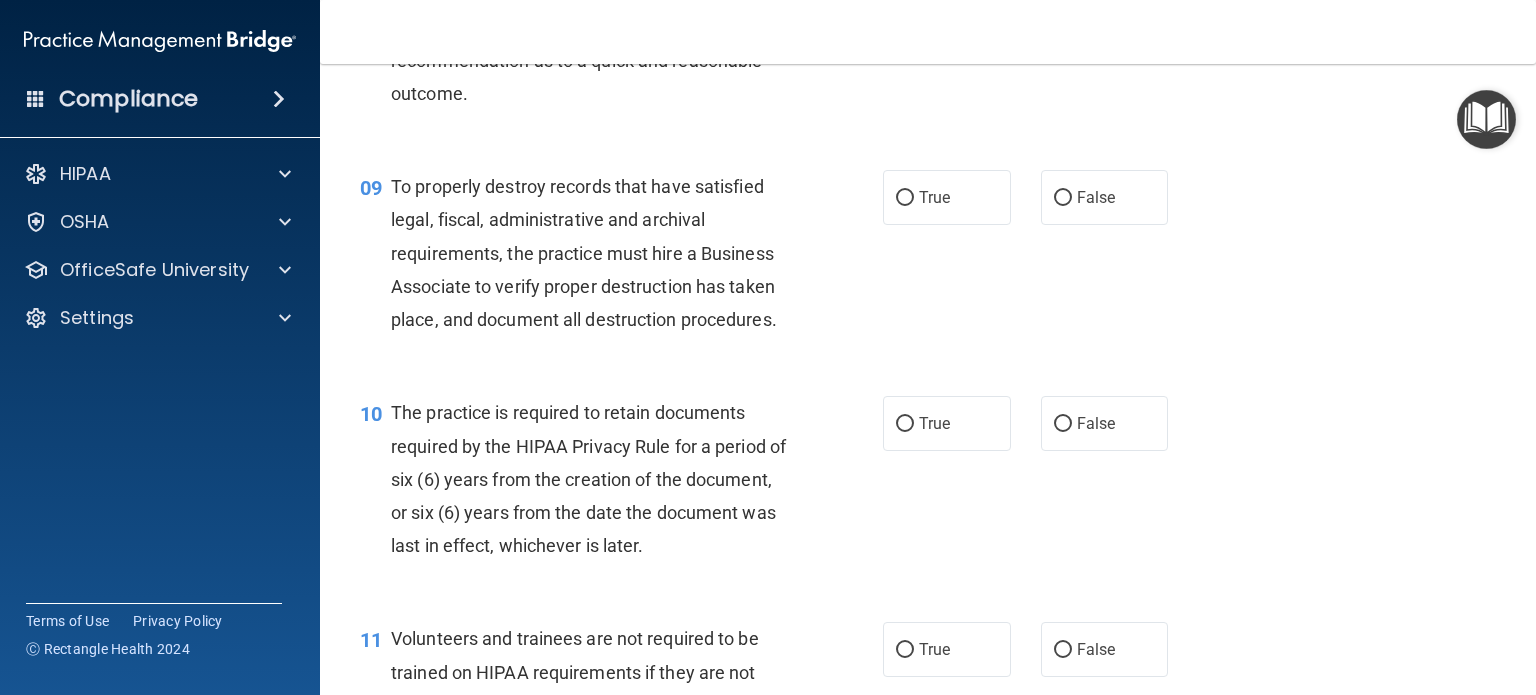 scroll, scrollTop: 1678, scrollLeft: 0, axis: vertical 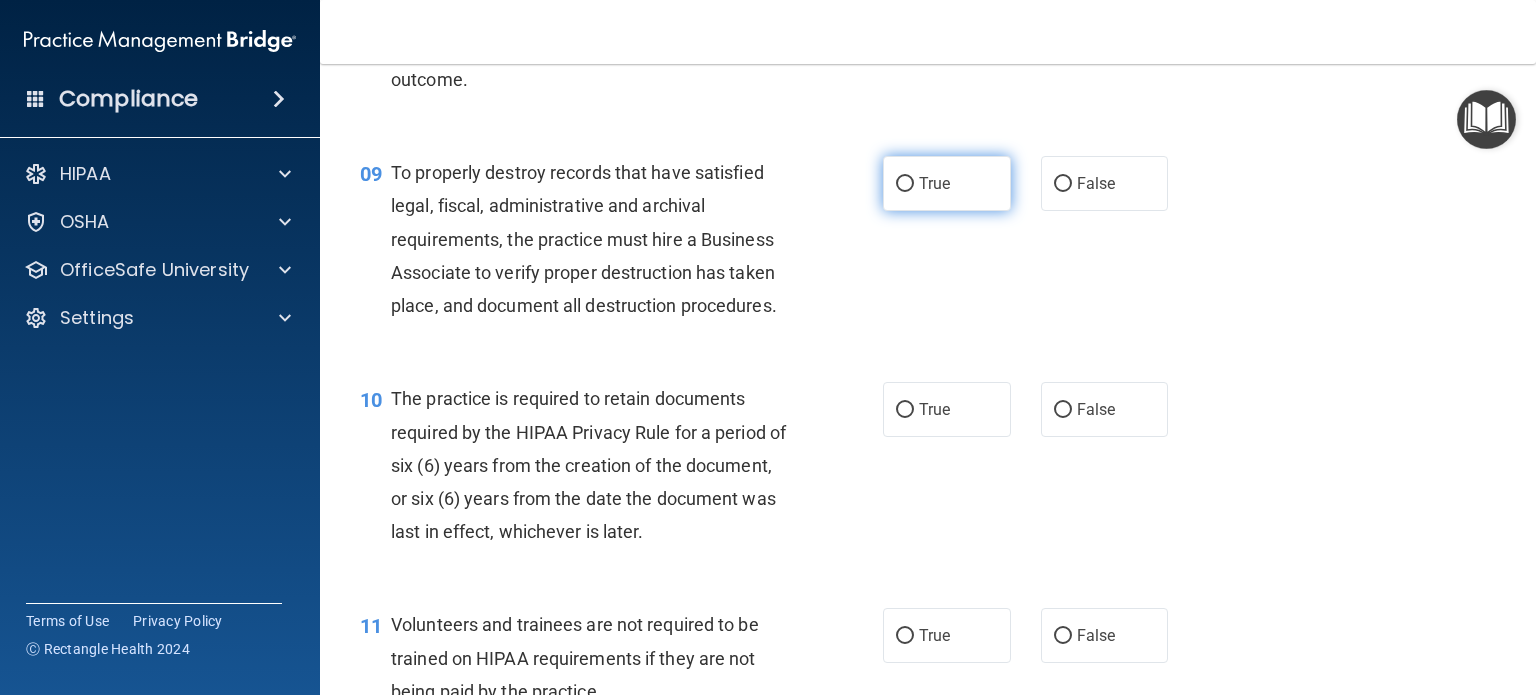 click on "True" at bounding box center (905, 184) 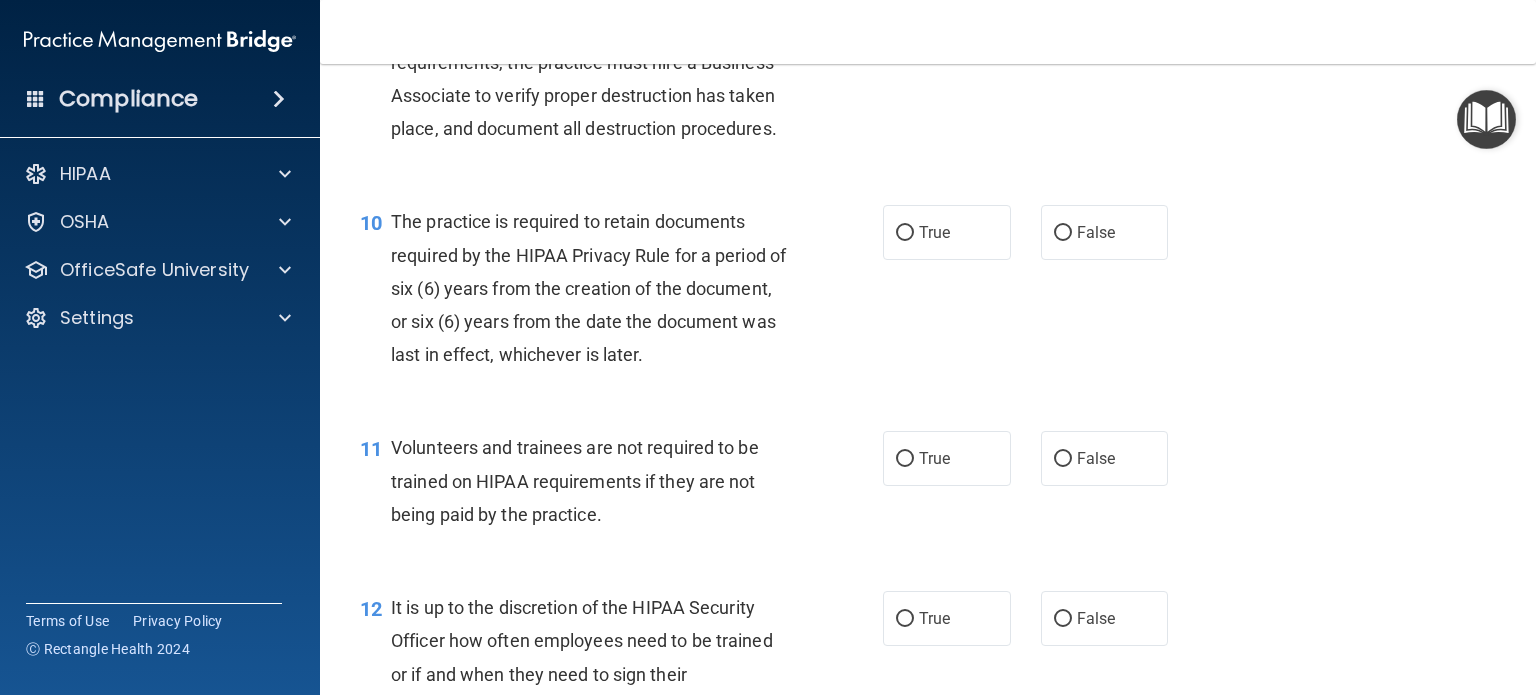 scroll, scrollTop: 1858, scrollLeft: 0, axis: vertical 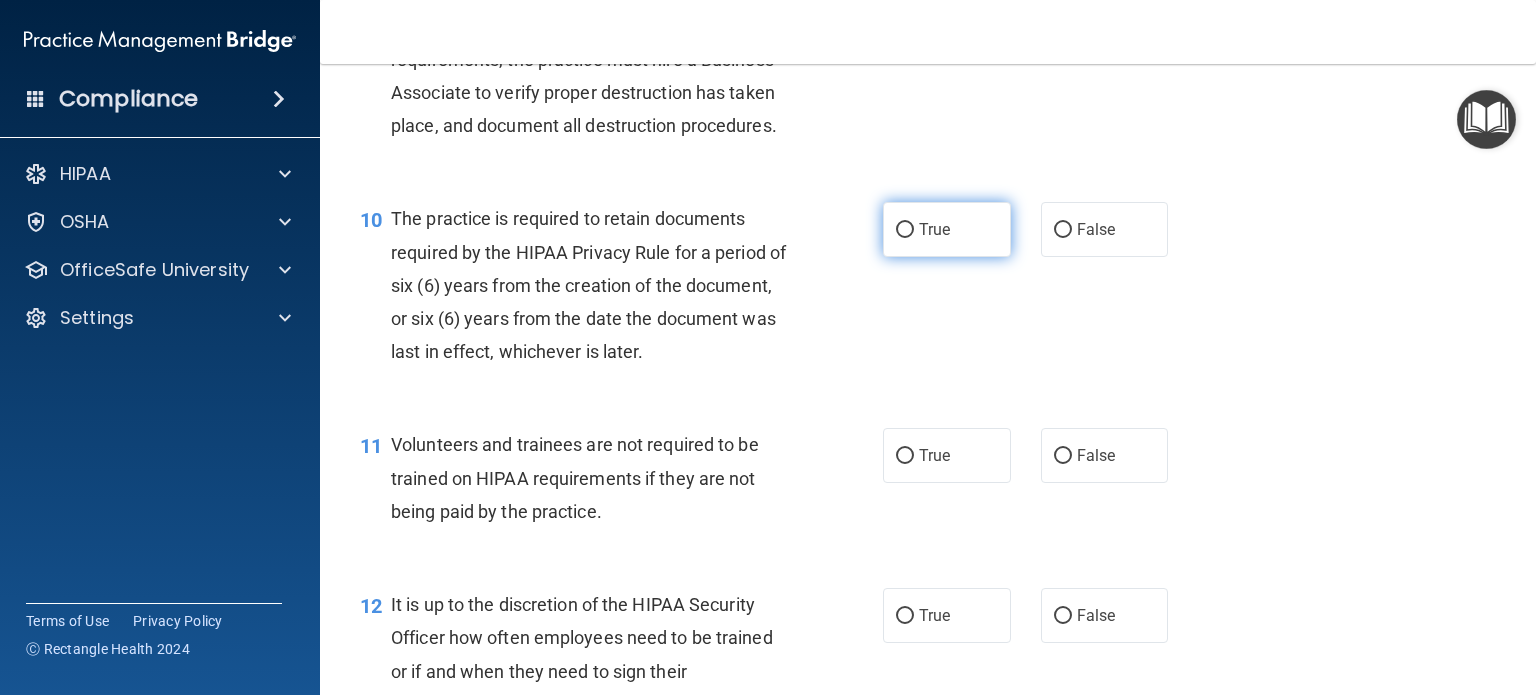 click on "True" at bounding box center (905, 230) 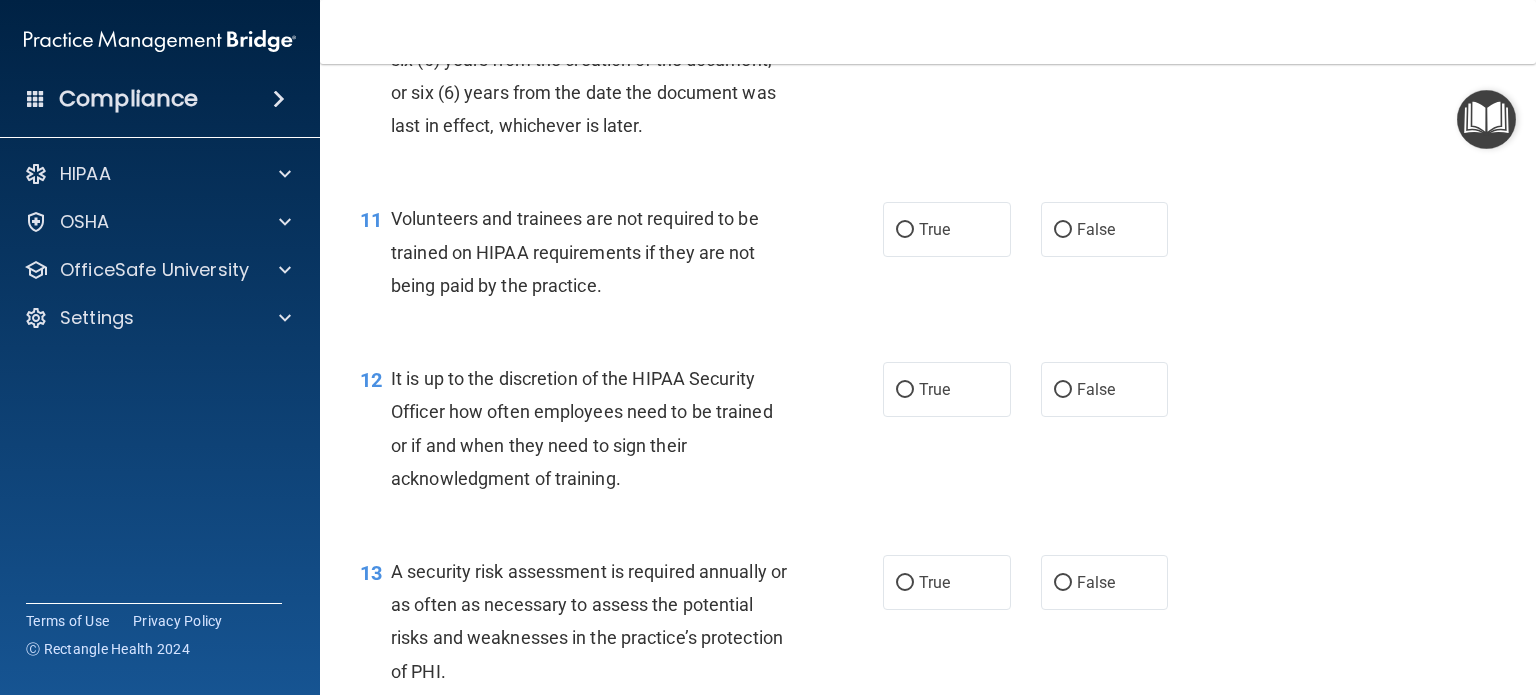 scroll, scrollTop: 2084, scrollLeft: 0, axis: vertical 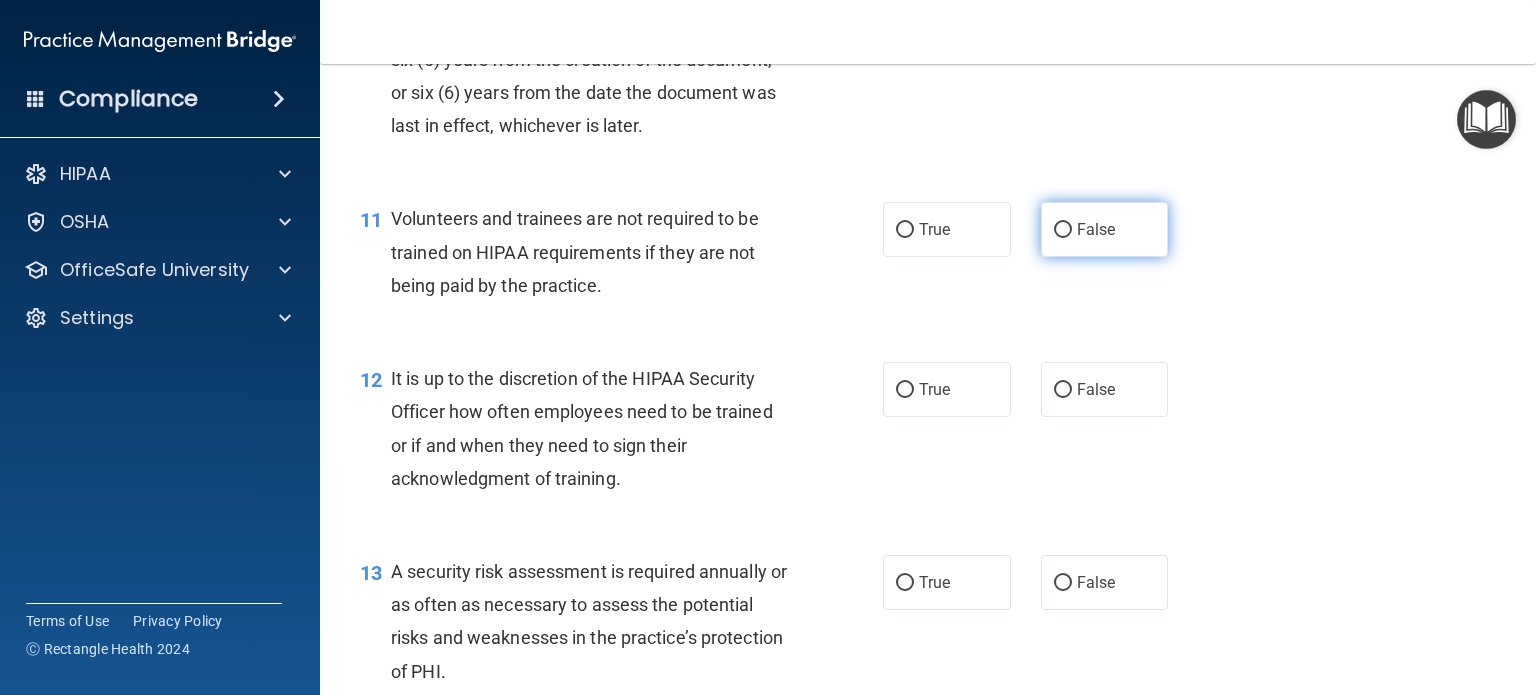 click on "False" at bounding box center (1063, 230) 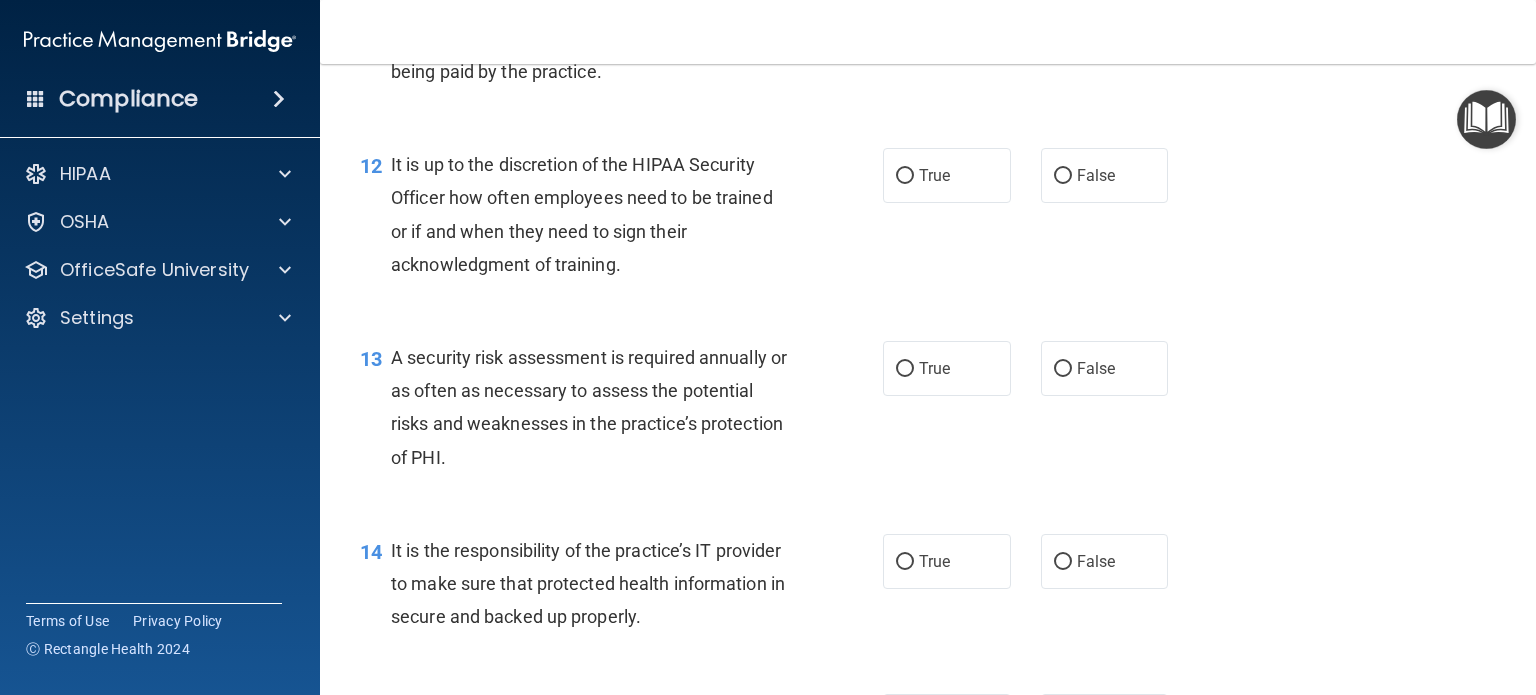 scroll, scrollTop: 2300, scrollLeft: 0, axis: vertical 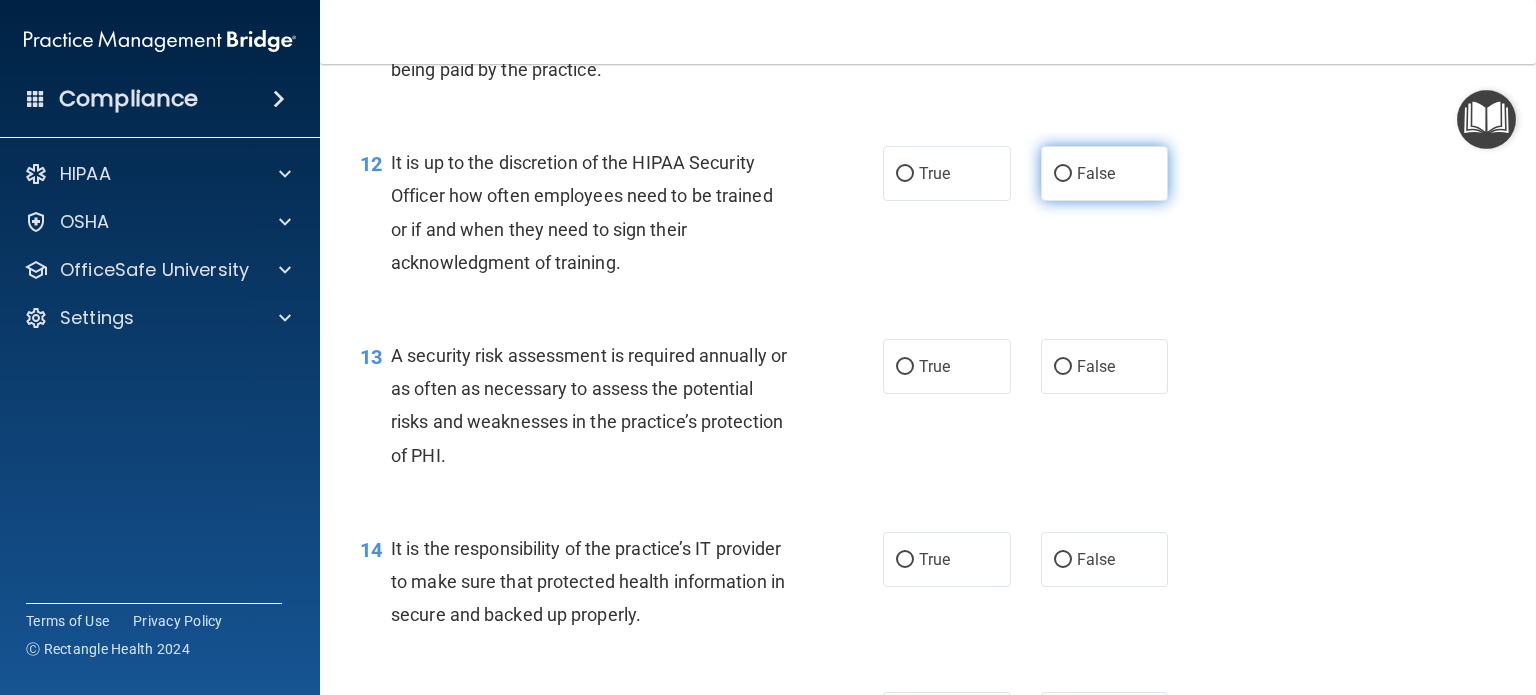 click on "False" at bounding box center (1063, 174) 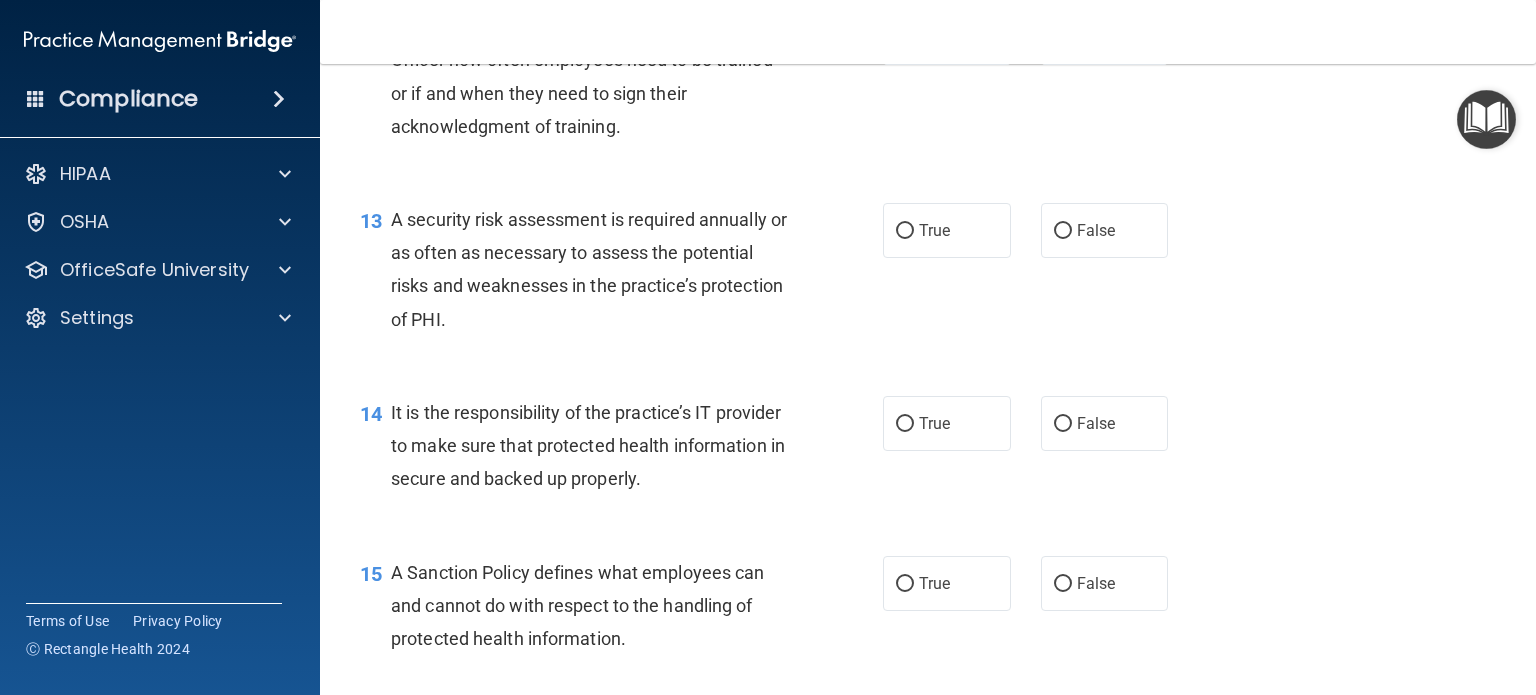 scroll, scrollTop: 2438, scrollLeft: 0, axis: vertical 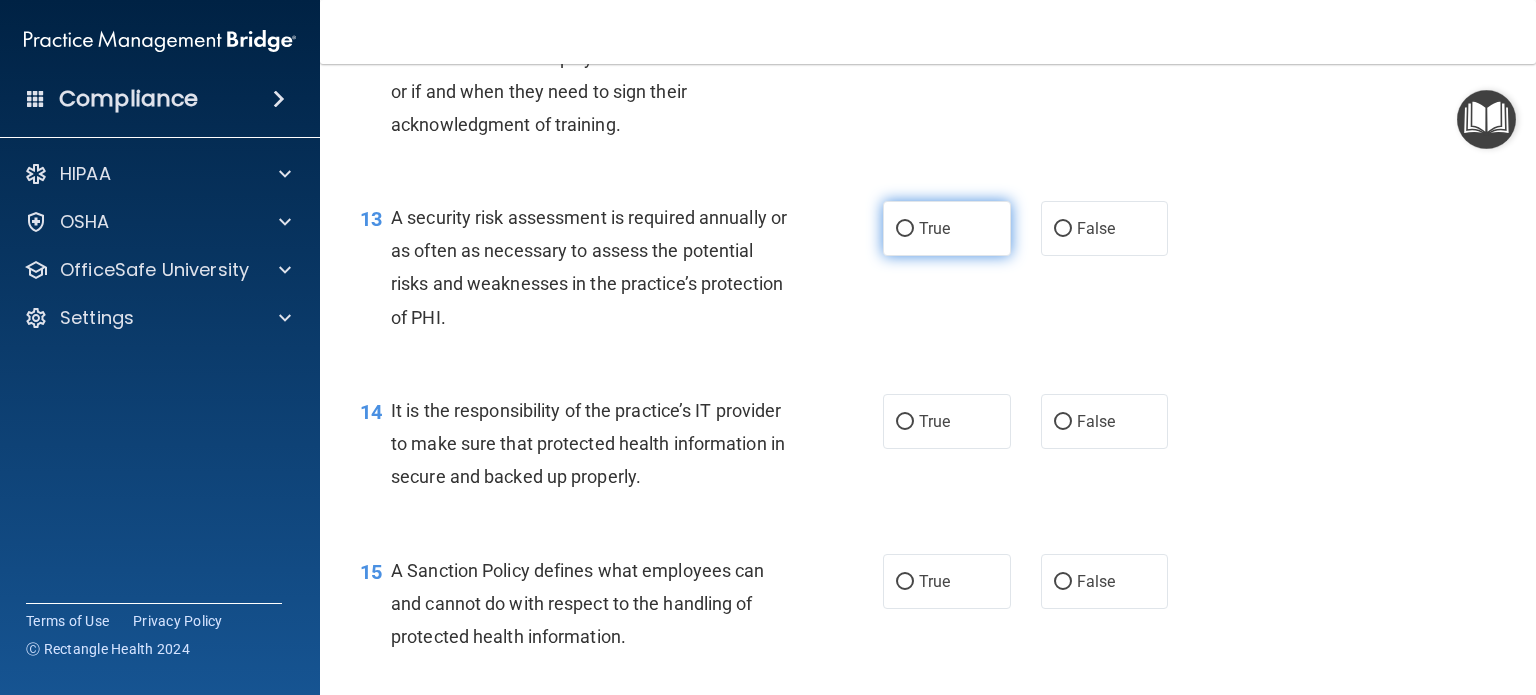 click on "True" at bounding box center (947, 228) 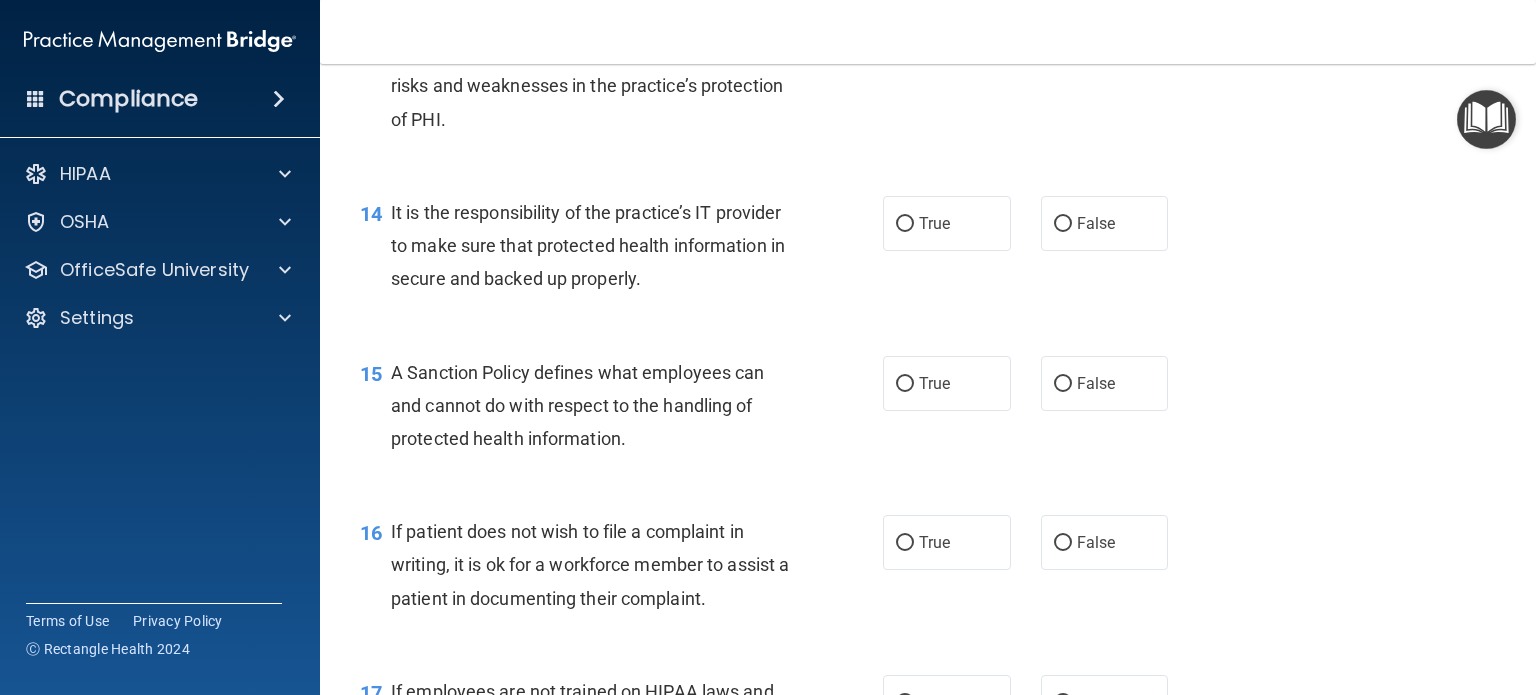 scroll, scrollTop: 2638, scrollLeft: 0, axis: vertical 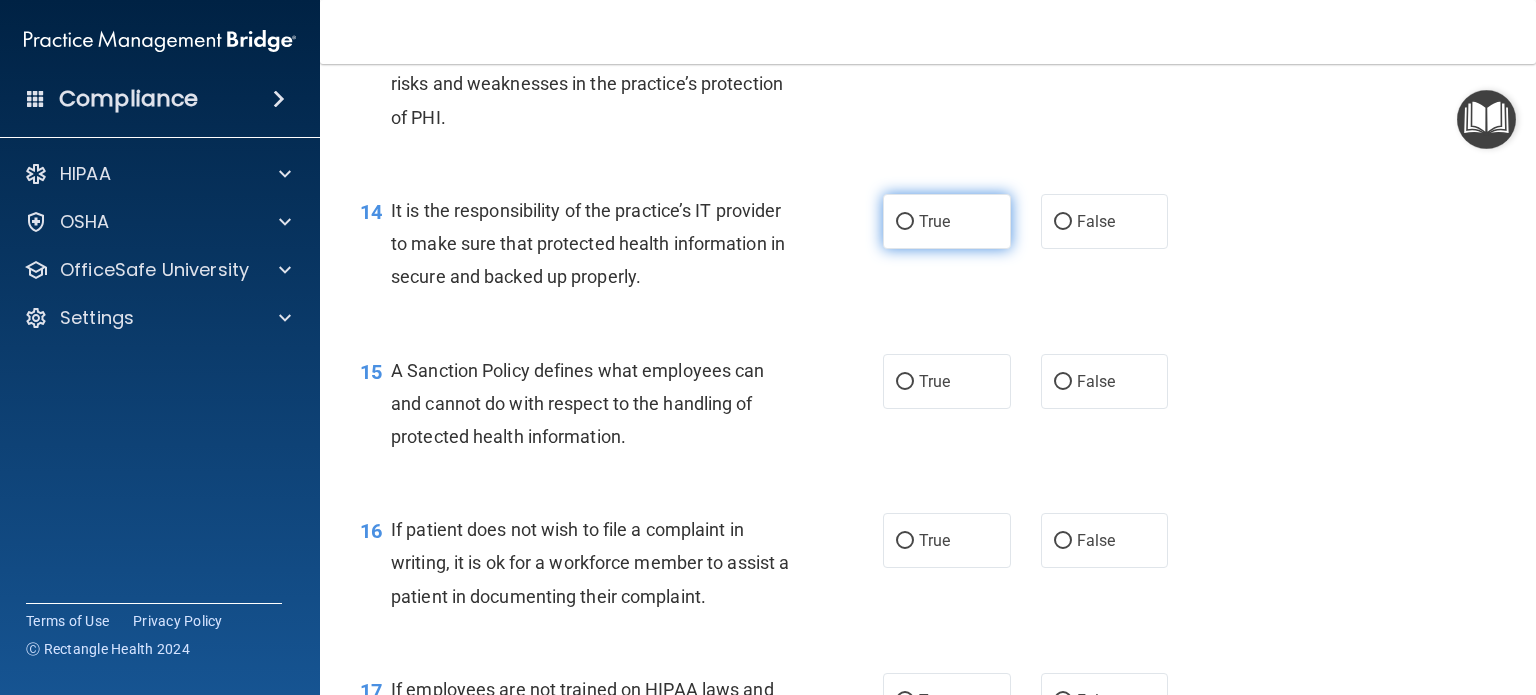 click on "True" at bounding box center (947, 221) 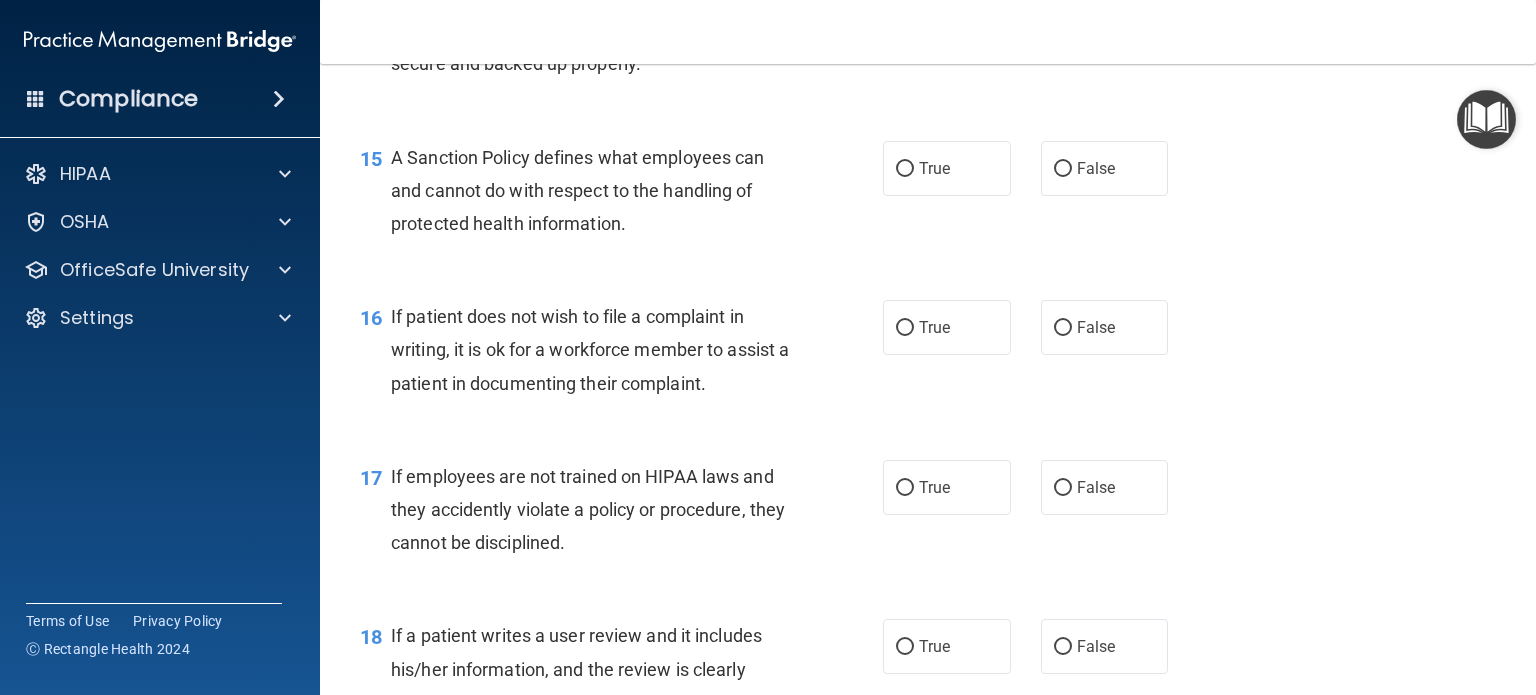 scroll, scrollTop: 2852, scrollLeft: 0, axis: vertical 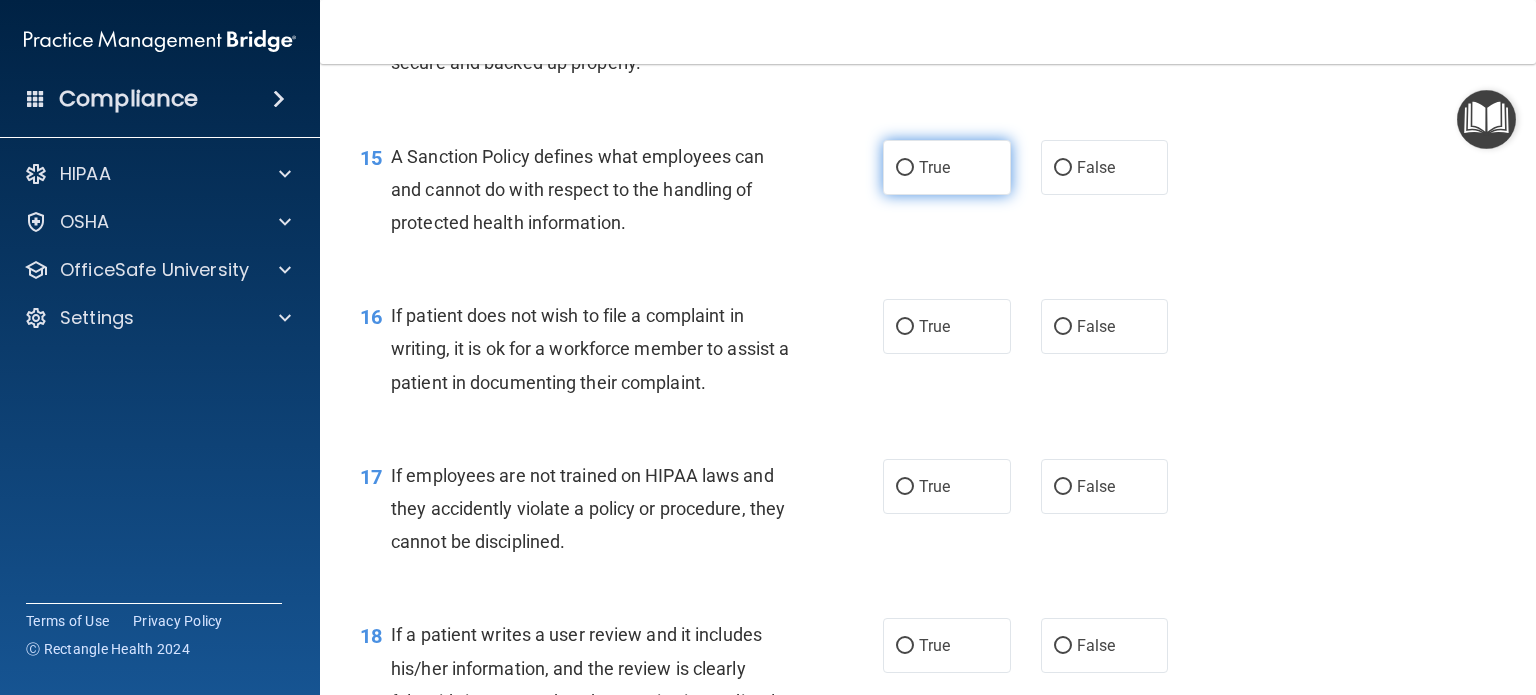 click on "True" at bounding box center (905, 168) 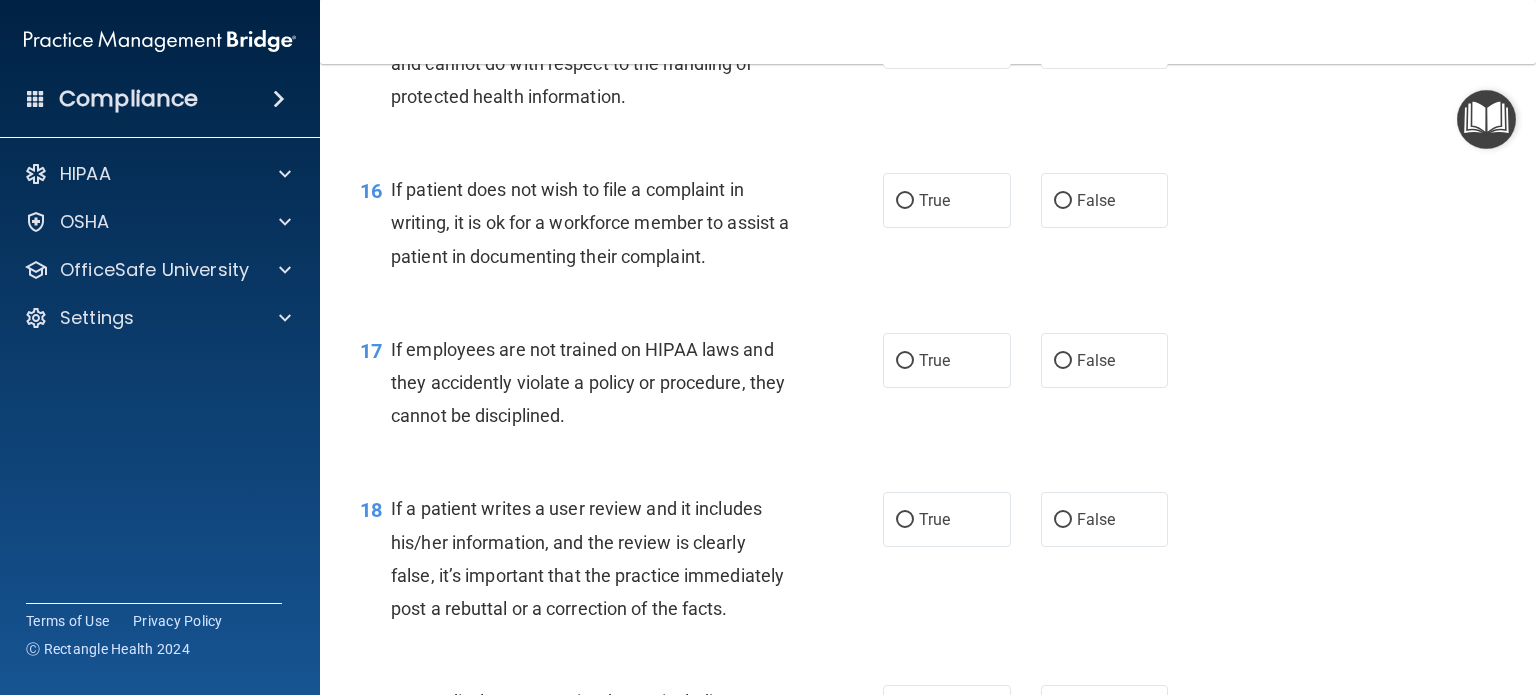 scroll, scrollTop: 2979, scrollLeft: 0, axis: vertical 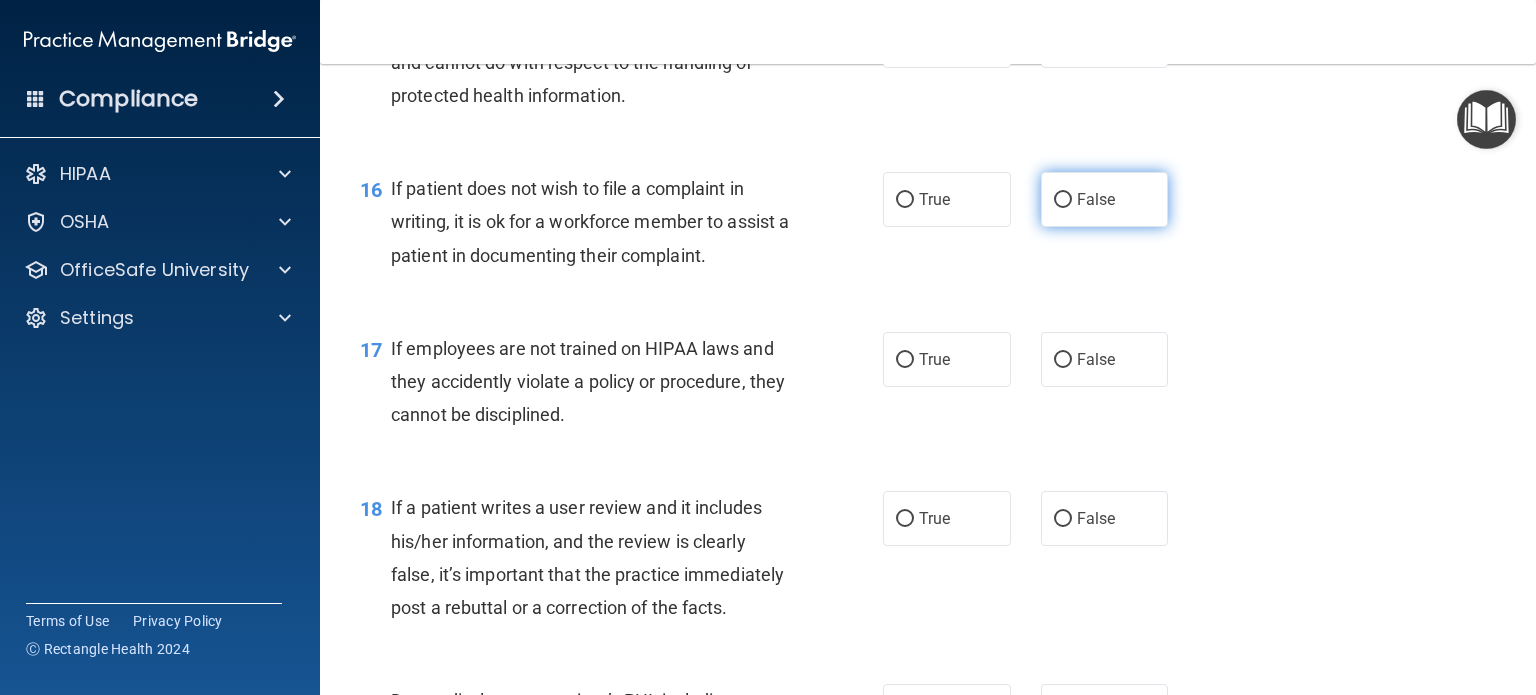 click on "False" at bounding box center [1063, 200] 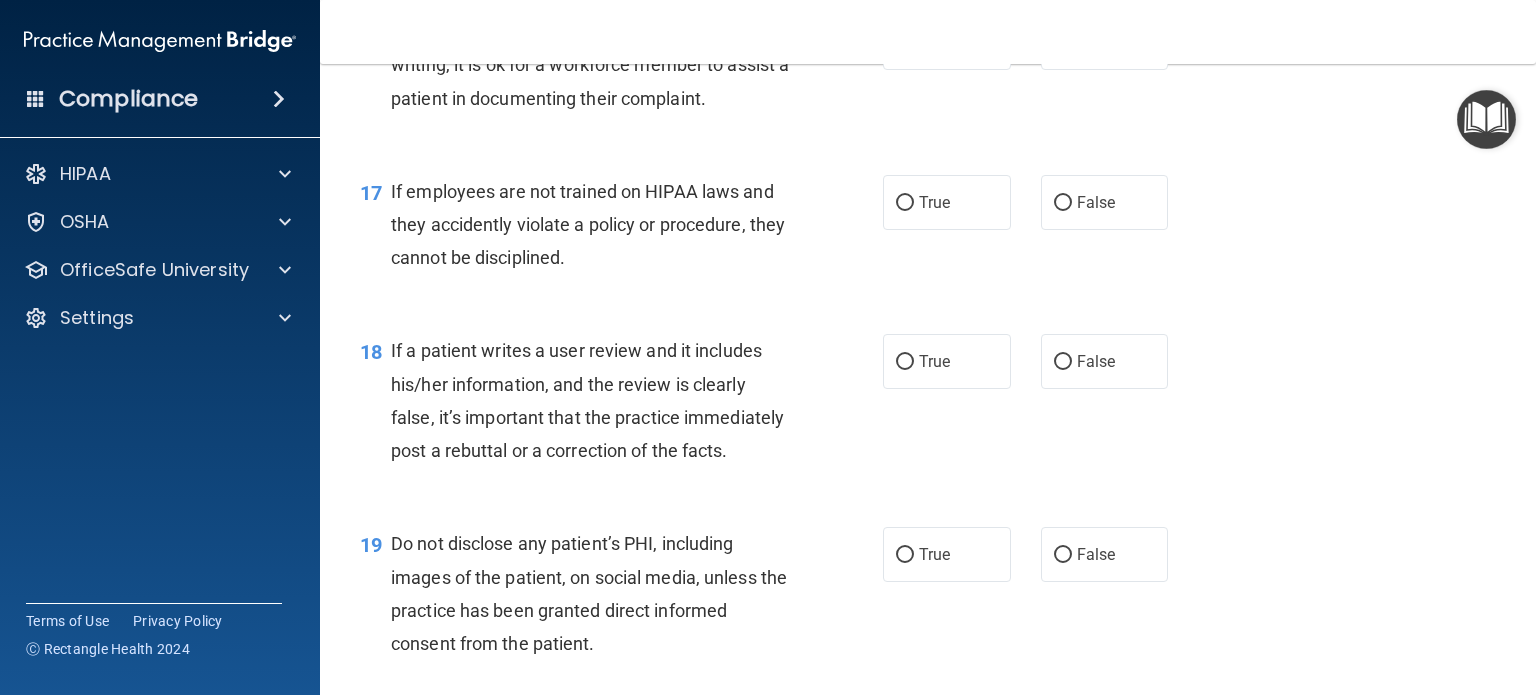 scroll, scrollTop: 3140, scrollLeft: 0, axis: vertical 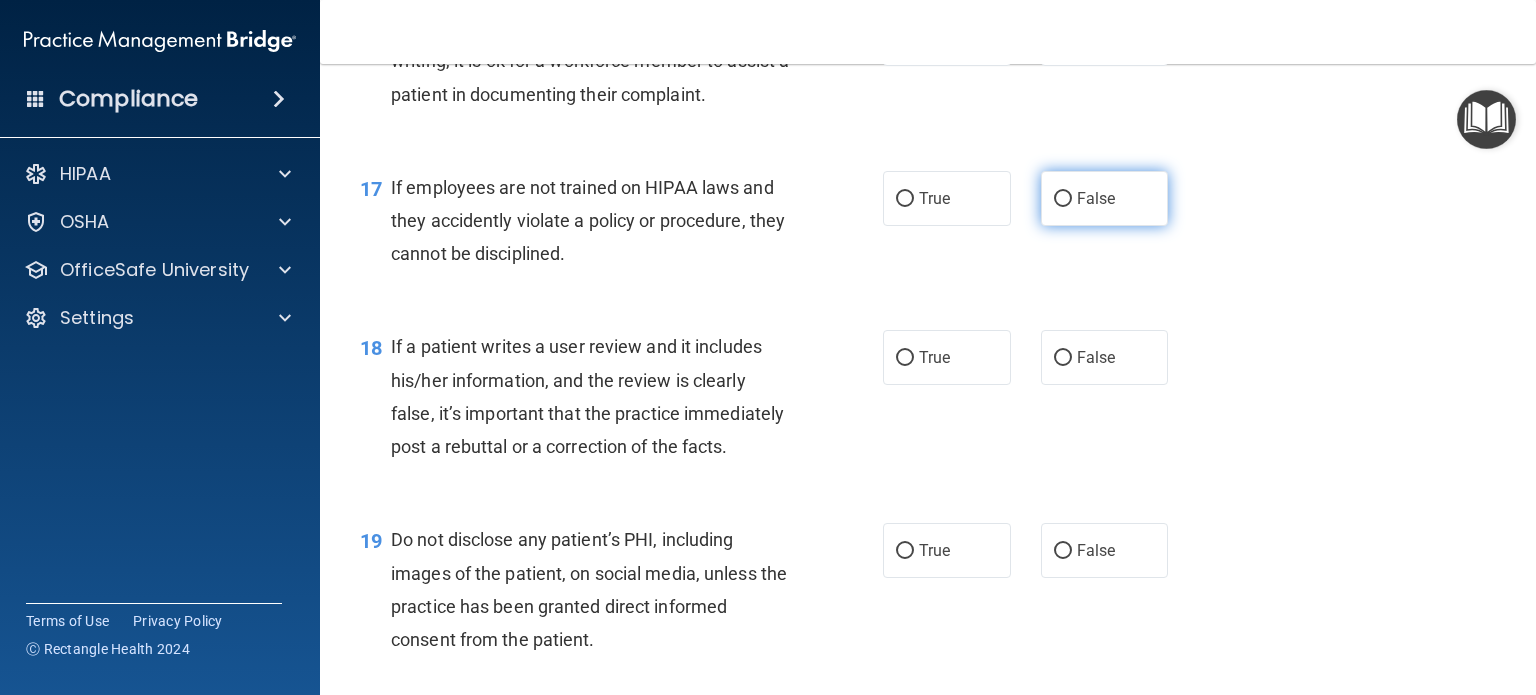 click on "False" at bounding box center (1096, 198) 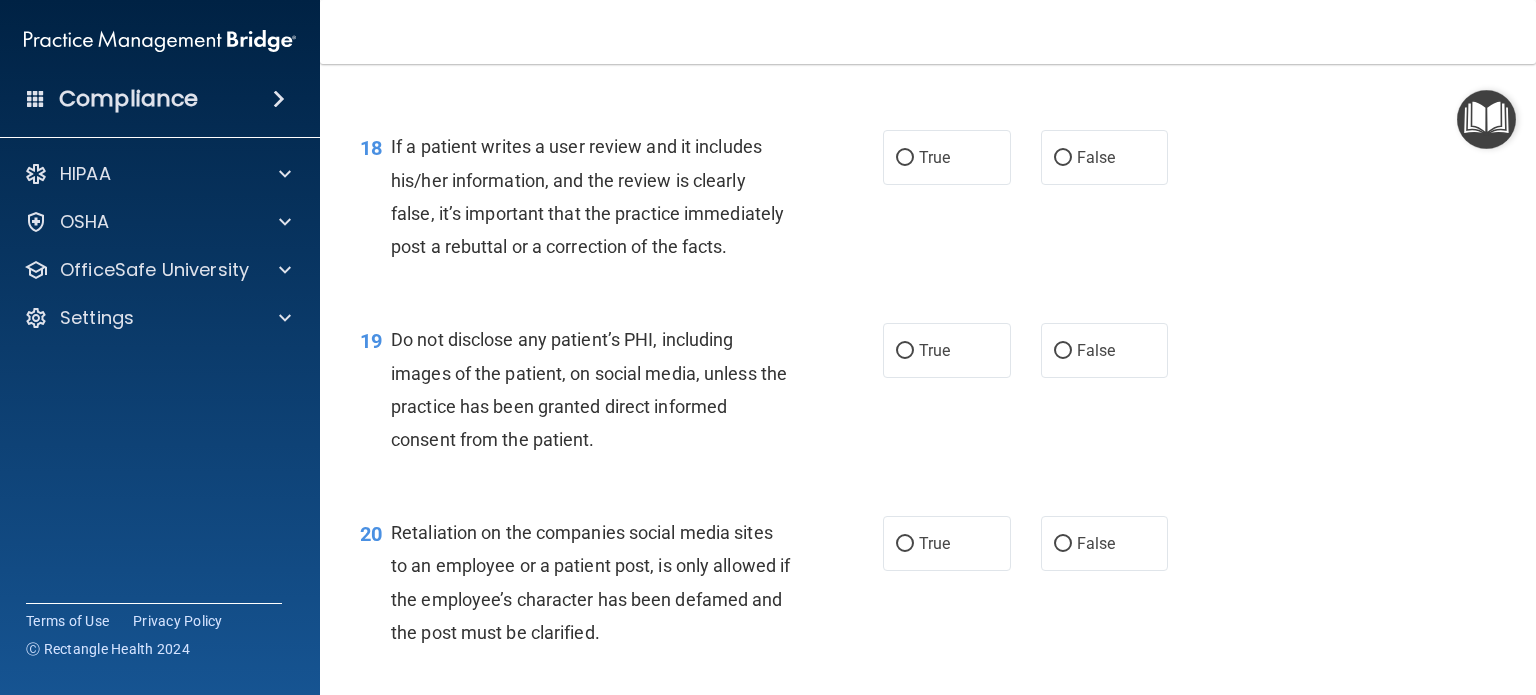 scroll, scrollTop: 3342, scrollLeft: 0, axis: vertical 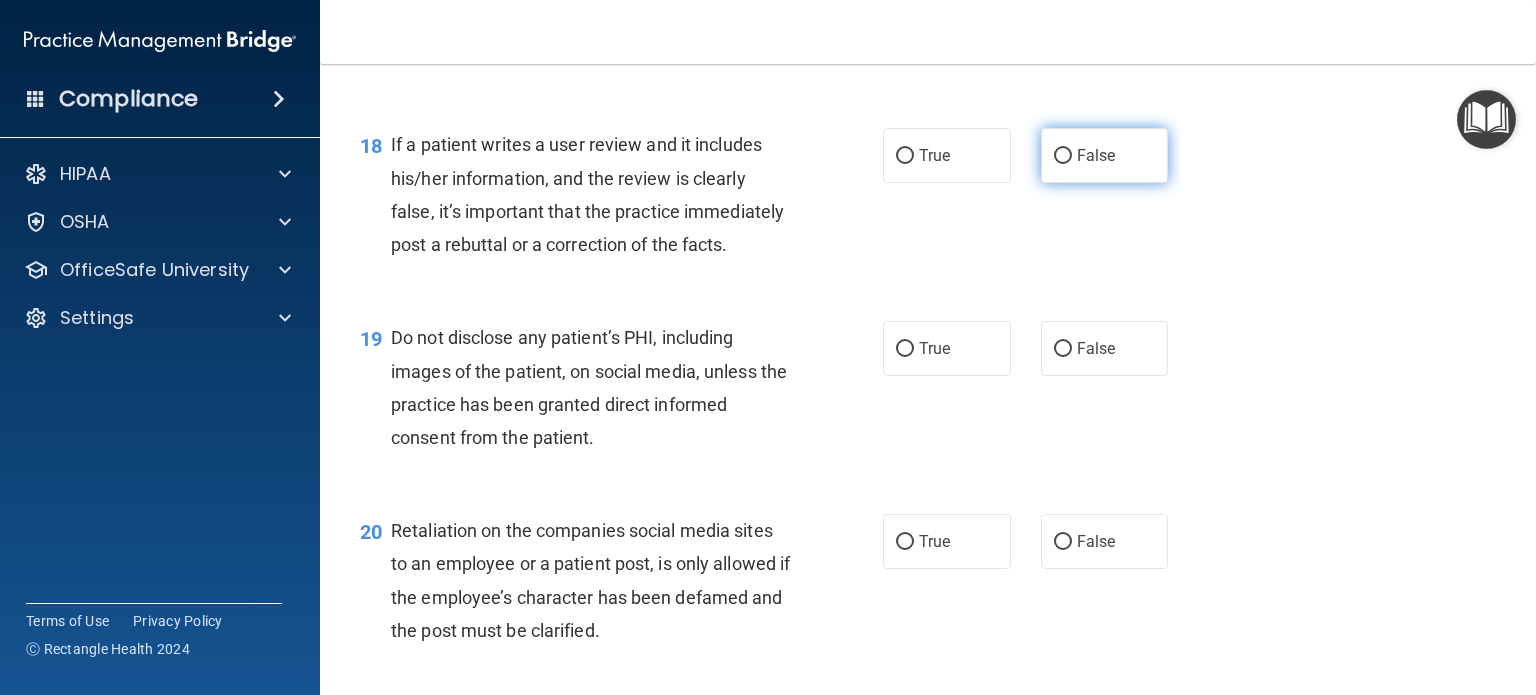 click on "False" at bounding box center (1063, 156) 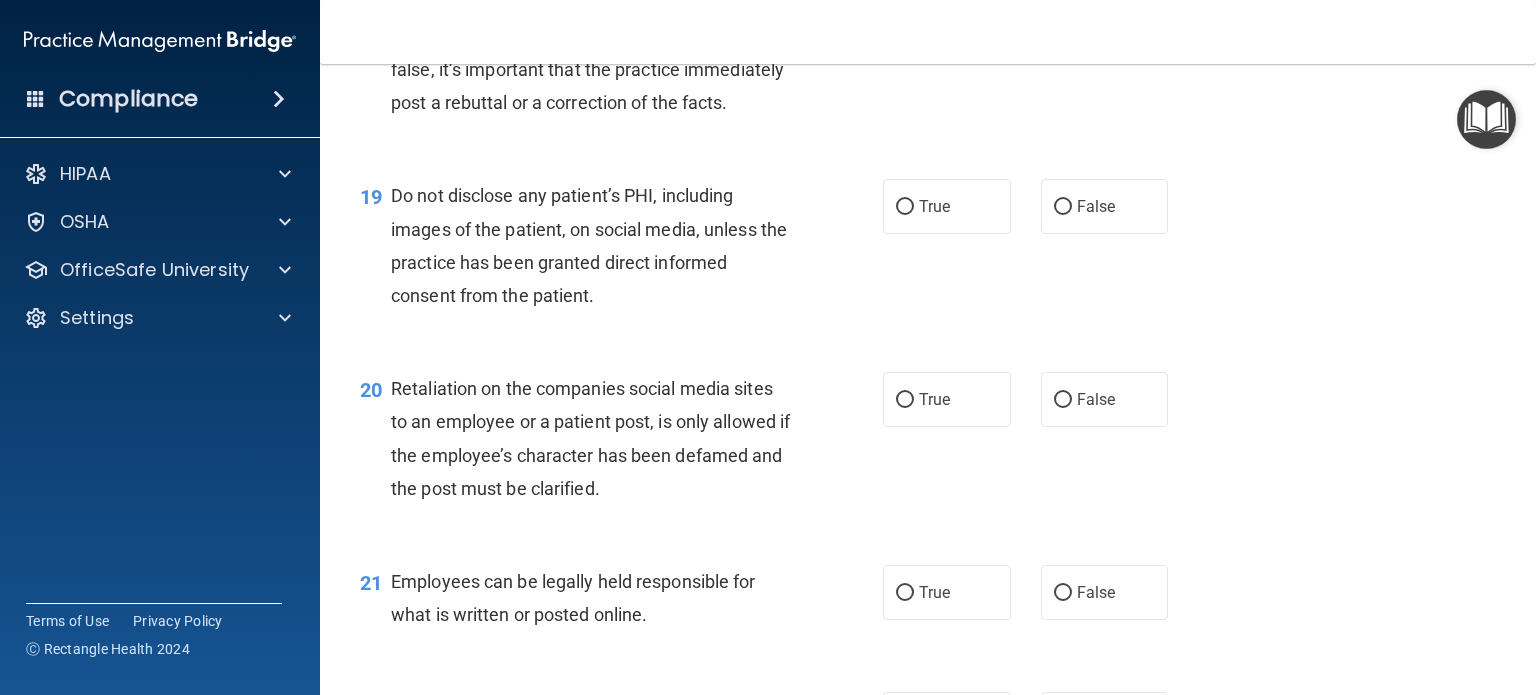 scroll, scrollTop: 3495, scrollLeft: 0, axis: vertical 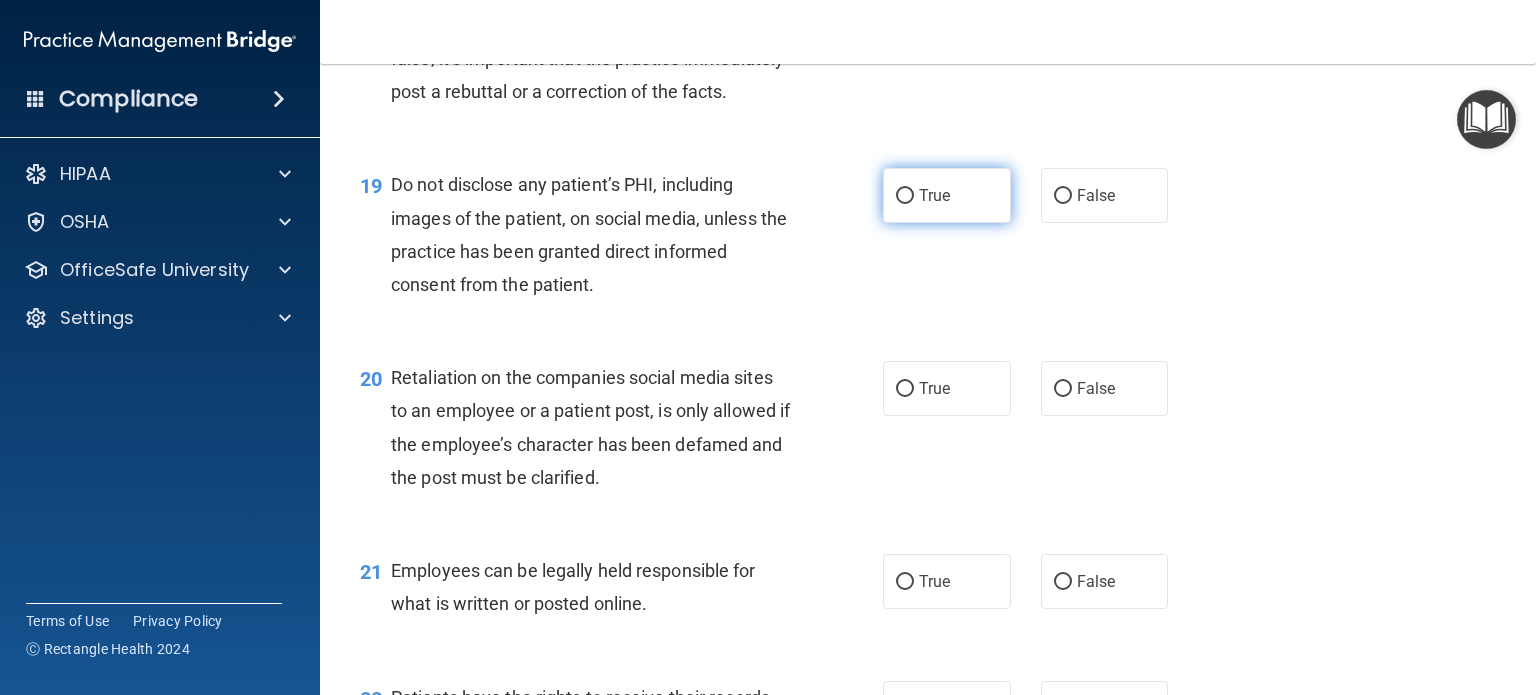 click on "True" at bounding box center (947, 195) 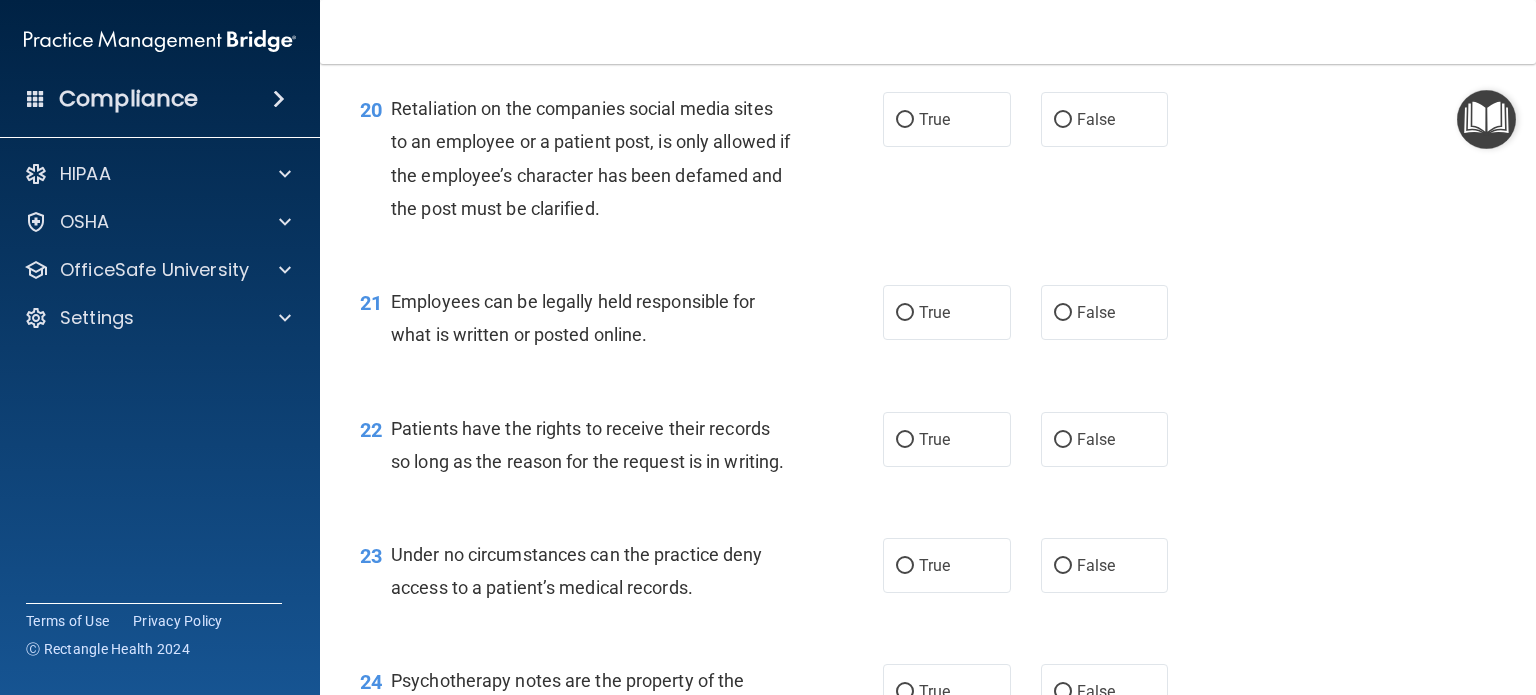 scroll, scrollTop: 3772, scrollLeft: 0, axis: vertical 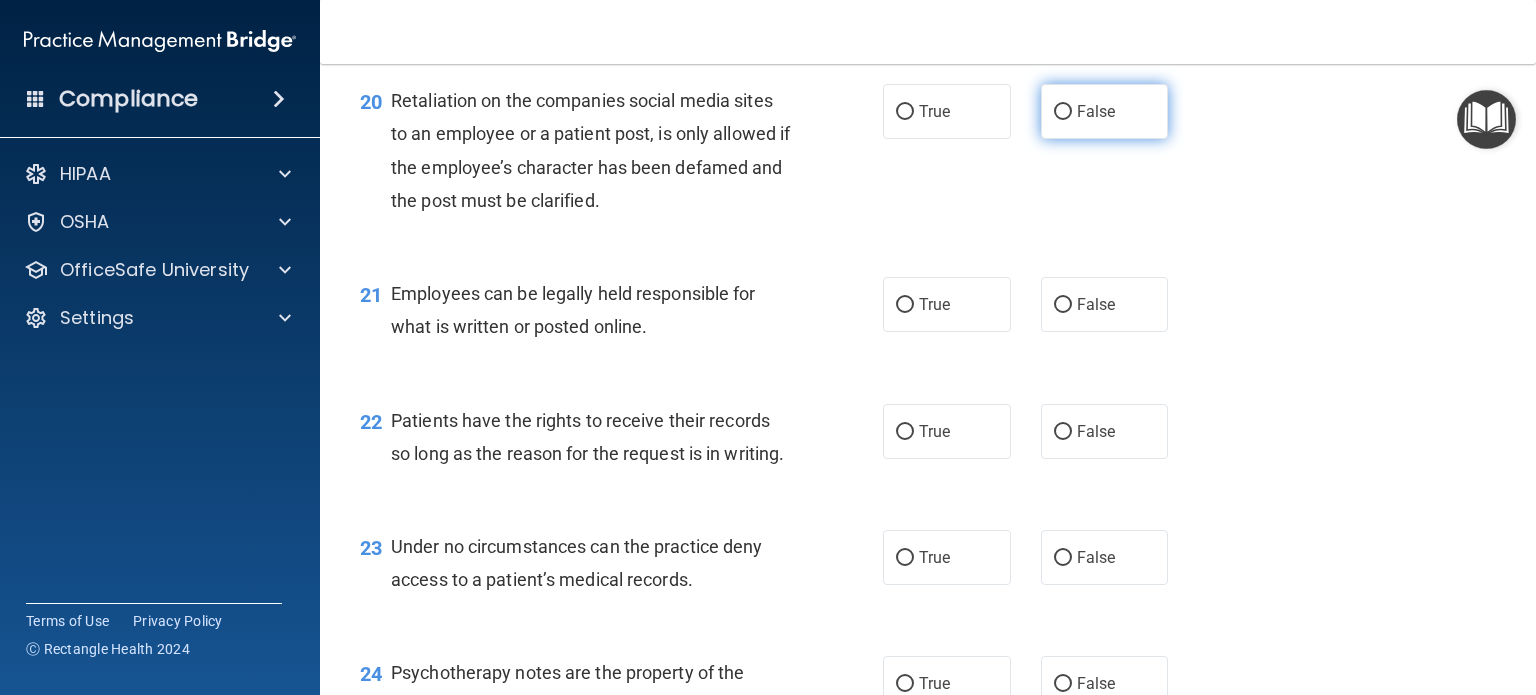 click on "False" at bounding box center [1096, 111] 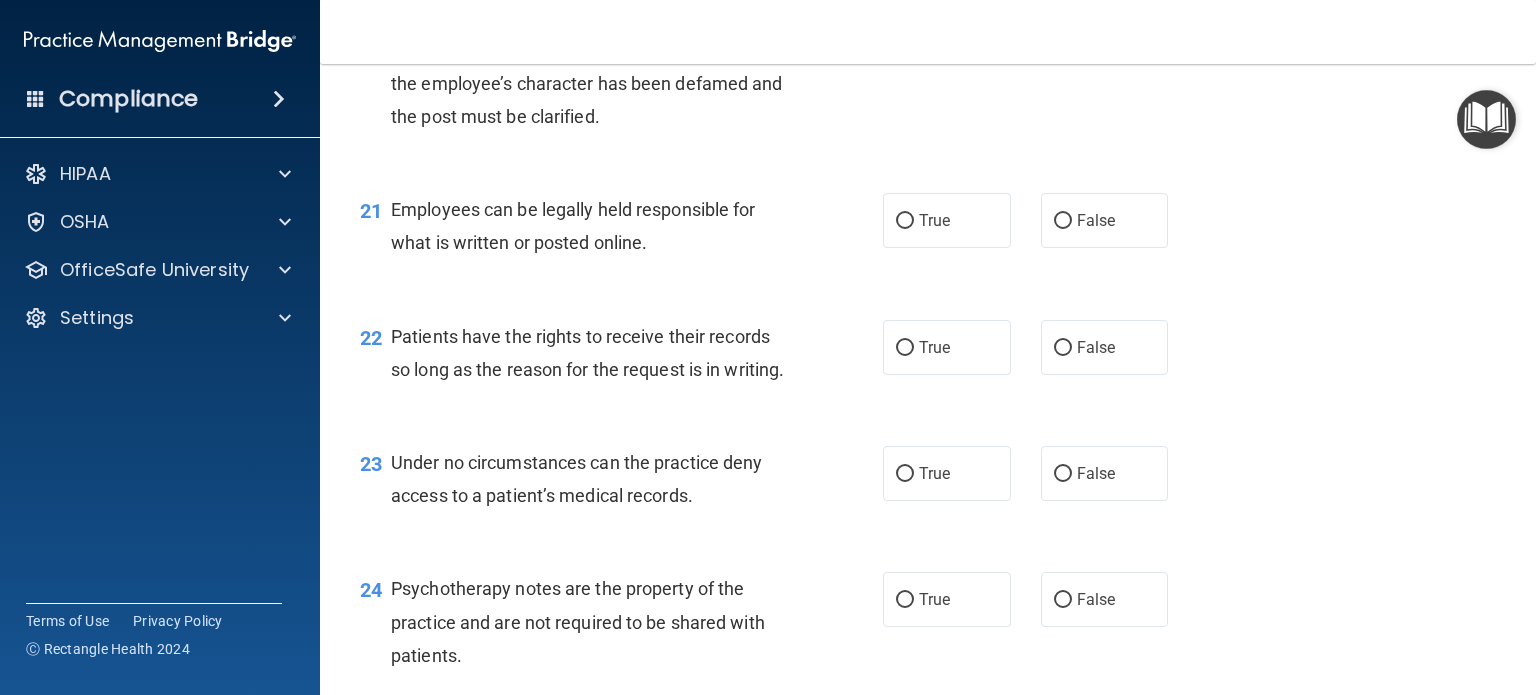 scroll, scrollTop: 3859, scrollLeft: 0, axis: vertical 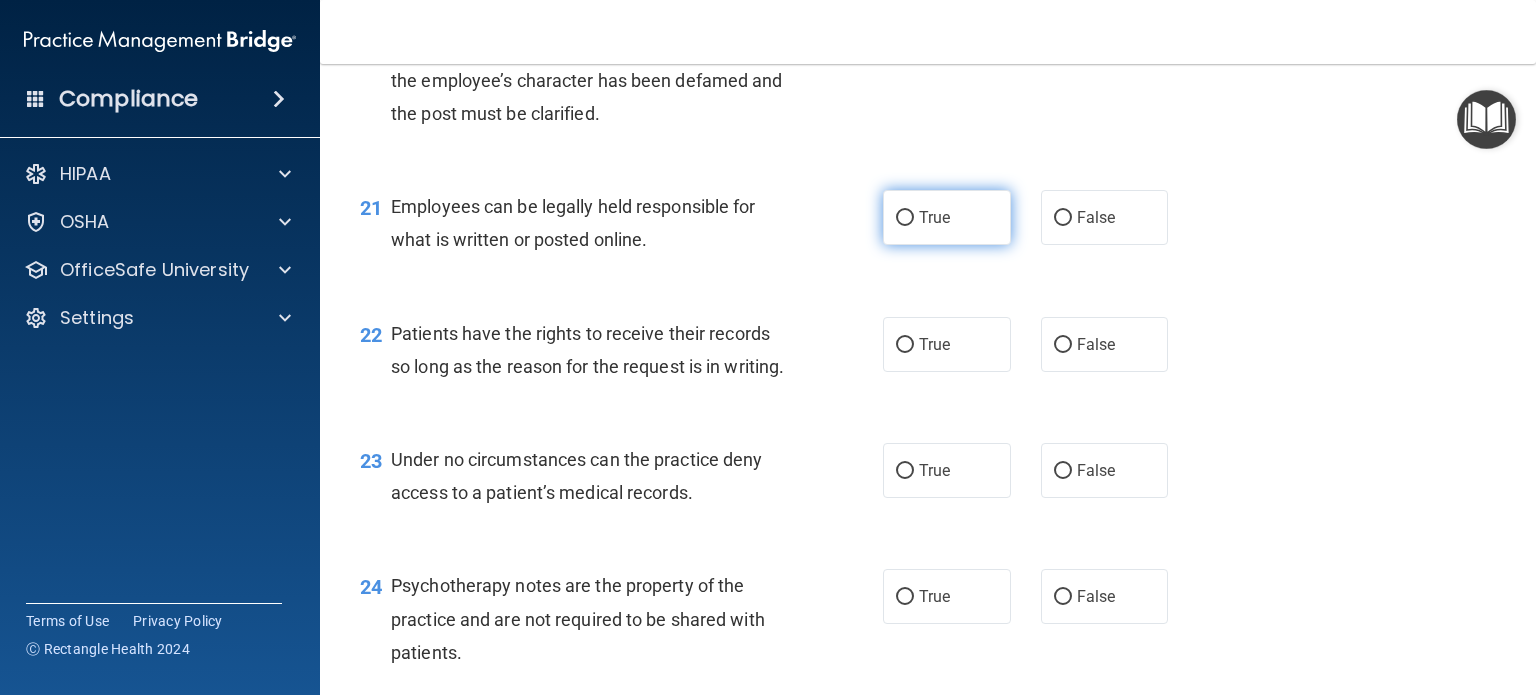 click on "True" at bounding box center [947, 217] 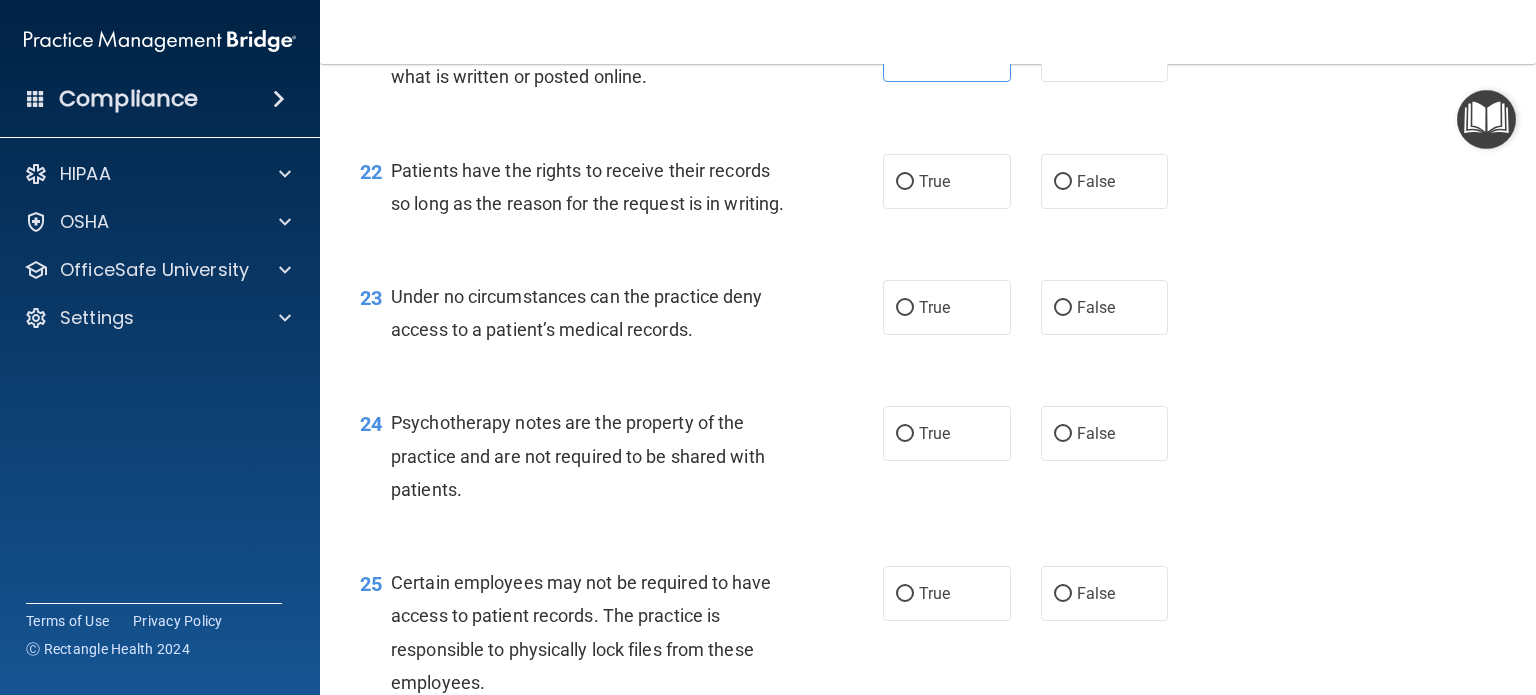 scroll, scrollTop: 4024, scrollLeft: 0, axis: vertical 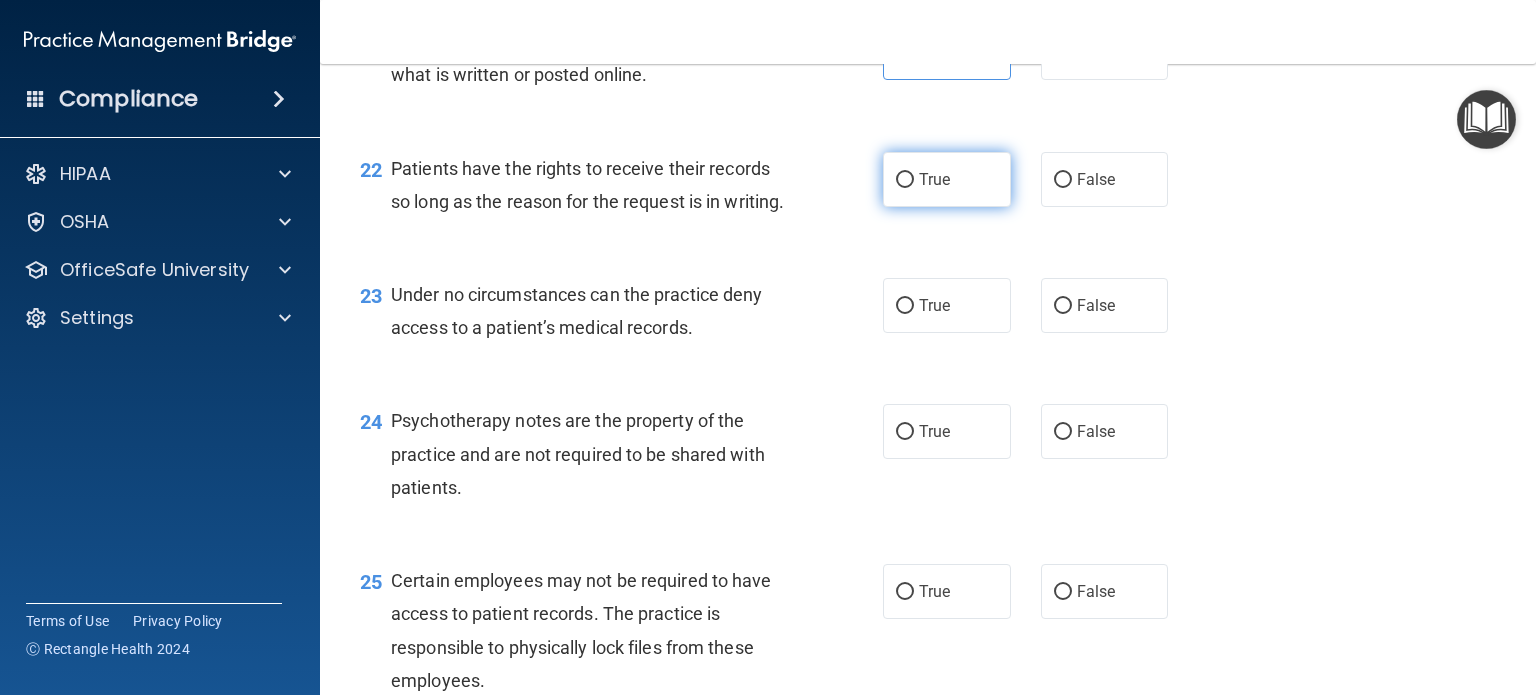click on "True" at bounding box center (934, 179) 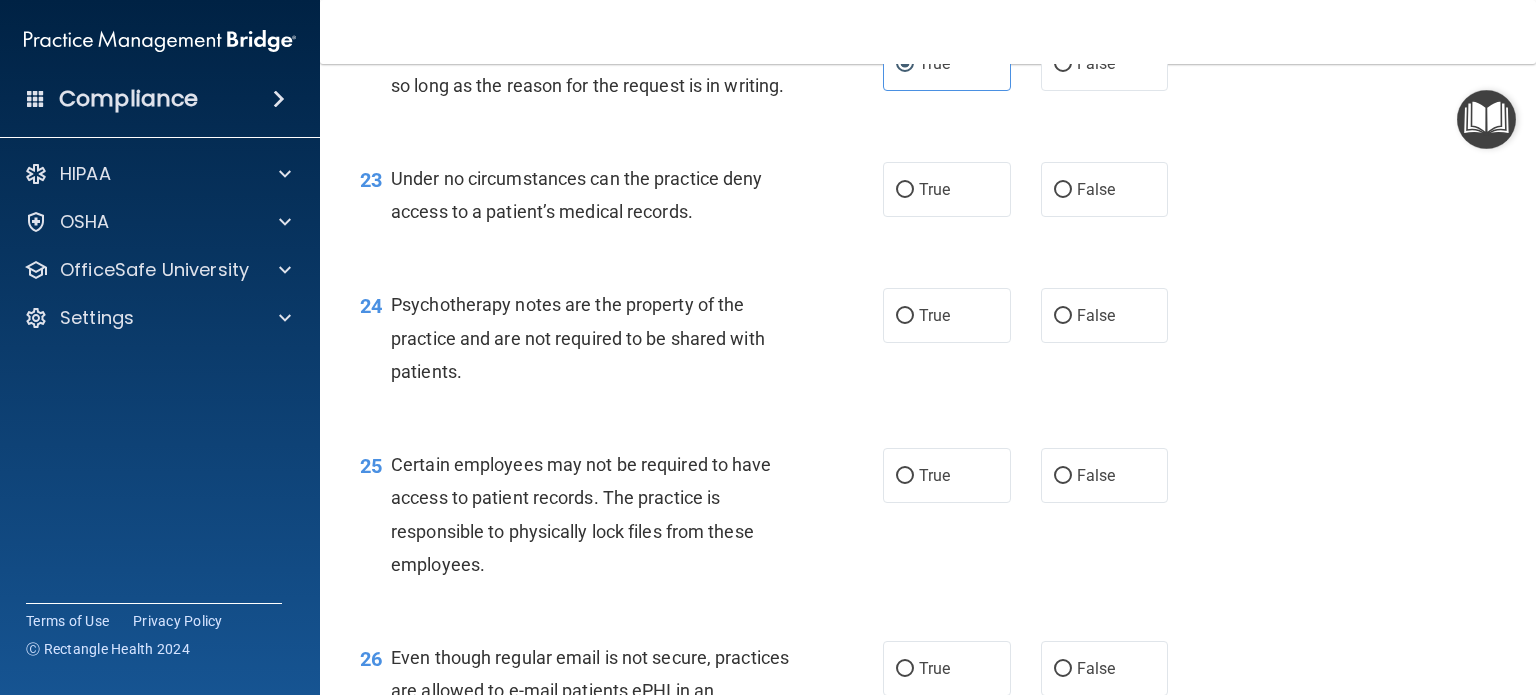 scroll, scrollTop: 4143, scrollLeft: 0, axis: vertical 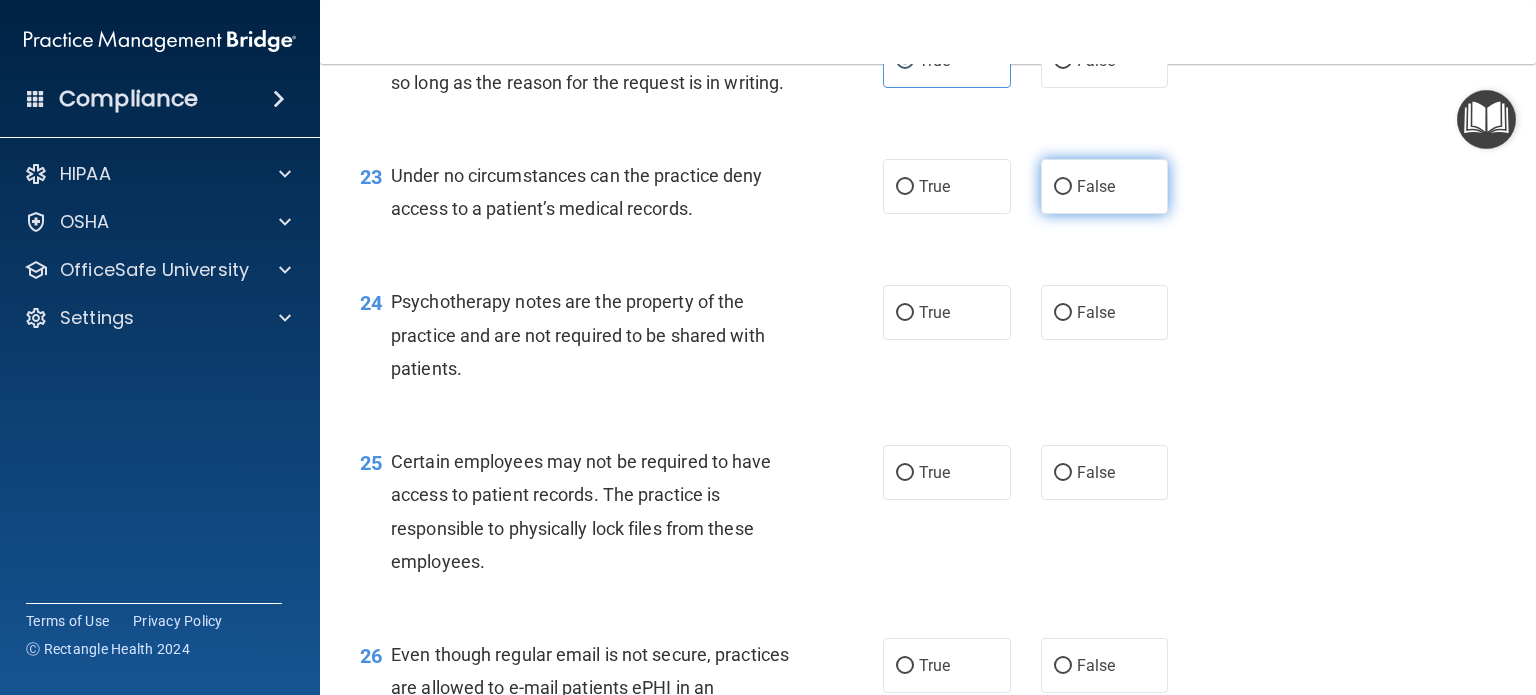 click on "False" at bounding box center [1105, 186] 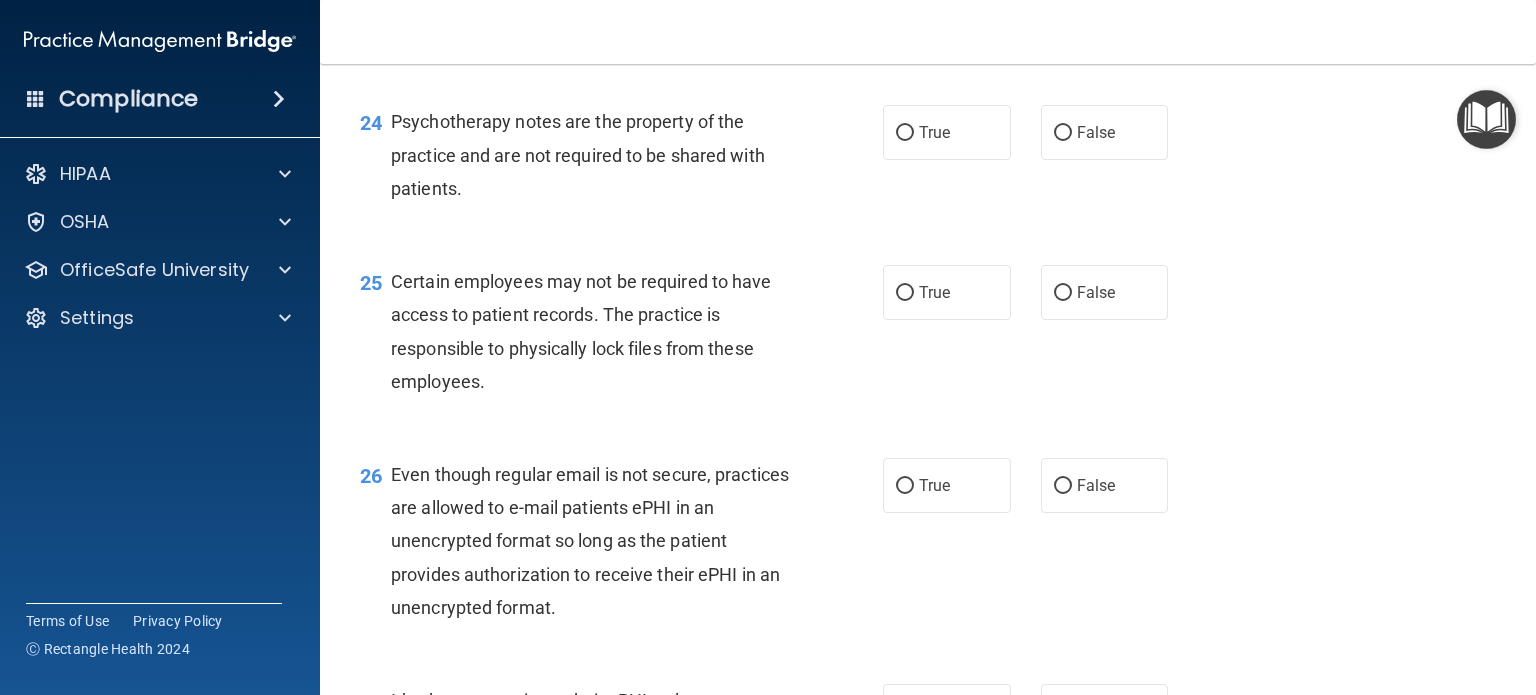 scroll, scrollTop: 4330, scrollLeft: 0, axis: vertical 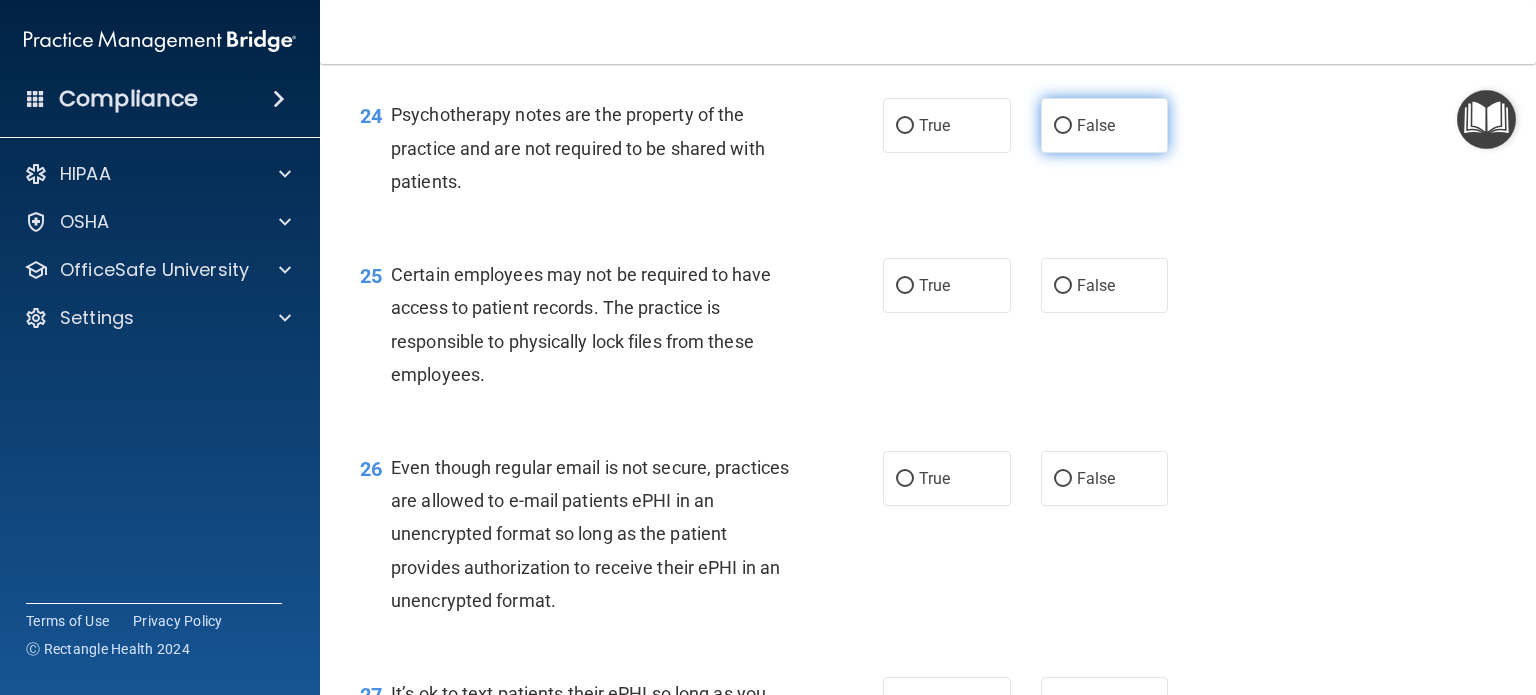 click on "False" at bounding box center [1063, 126] 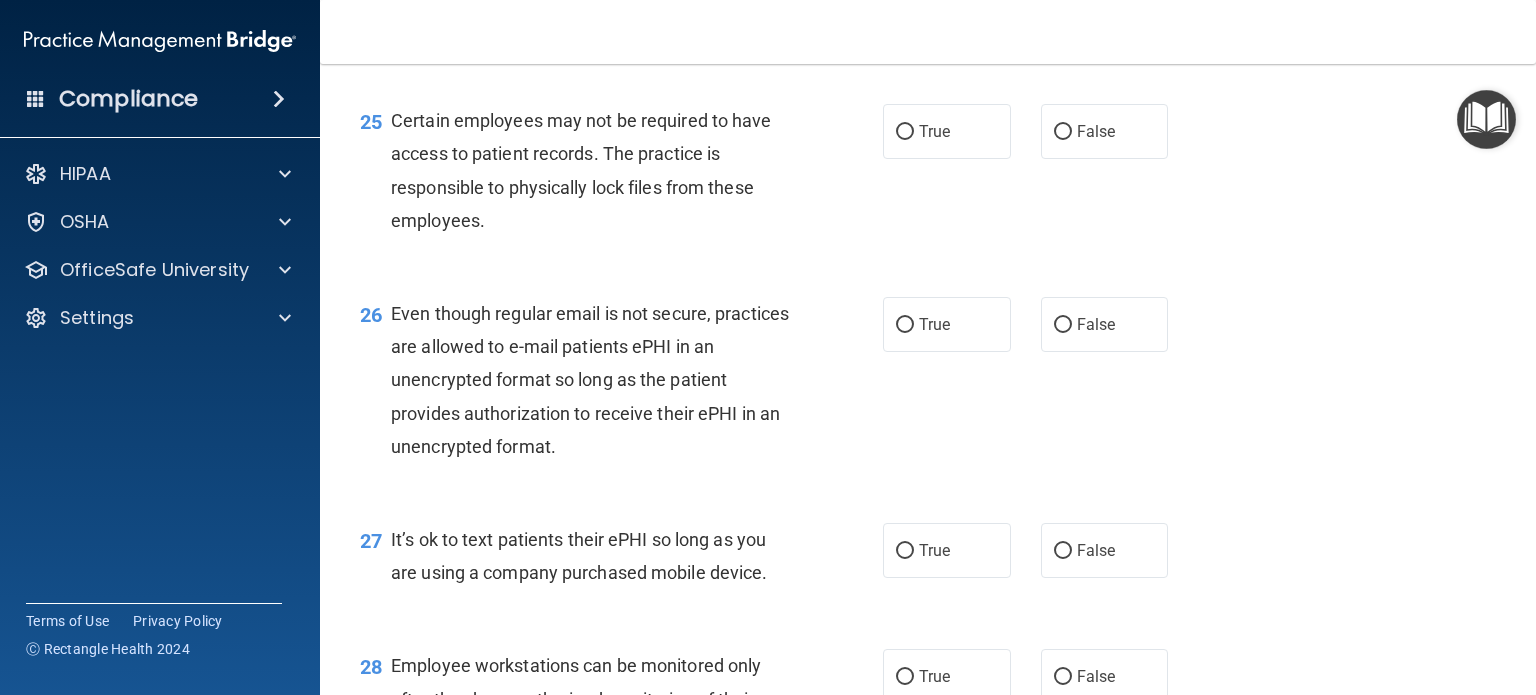 scroll, scrollTop: 4487, scrollLeft: 0, axis: vertical 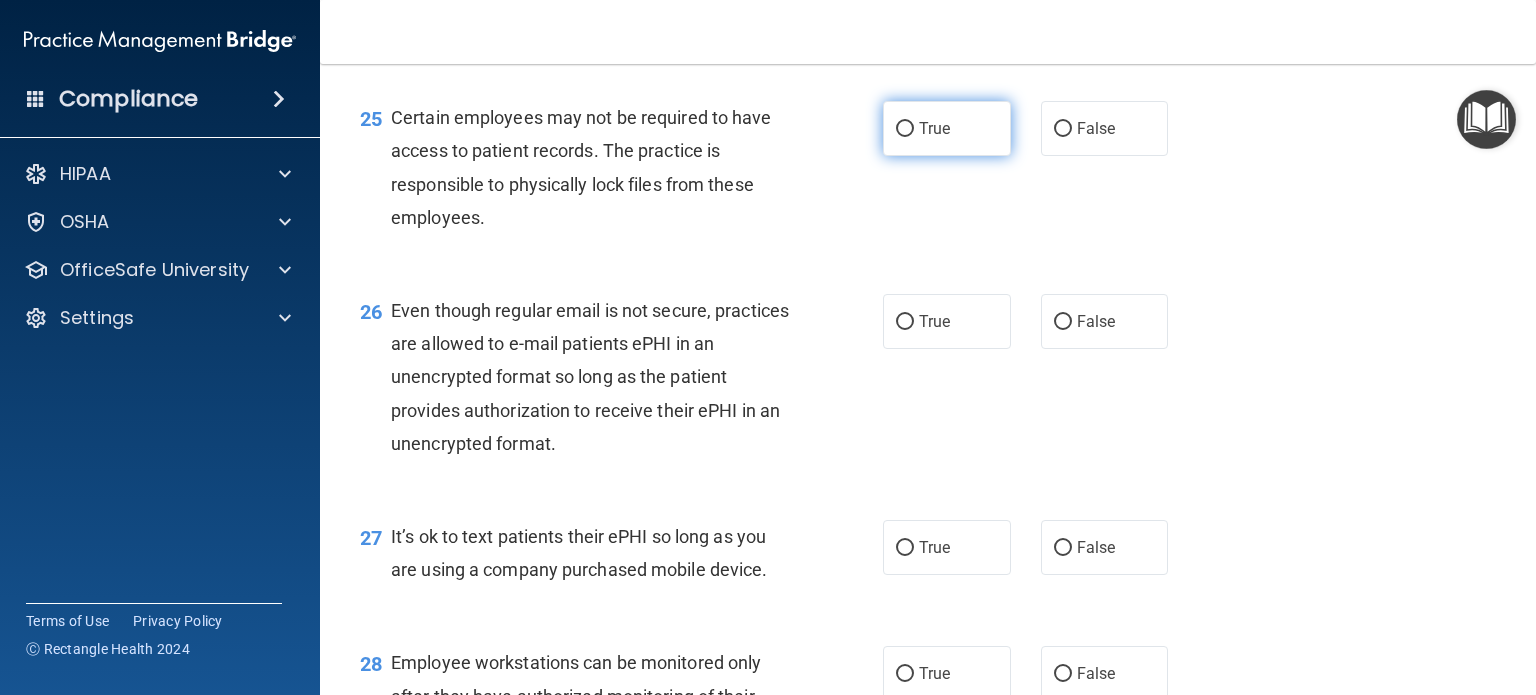 click on "True" at bounding box center [947, 128] 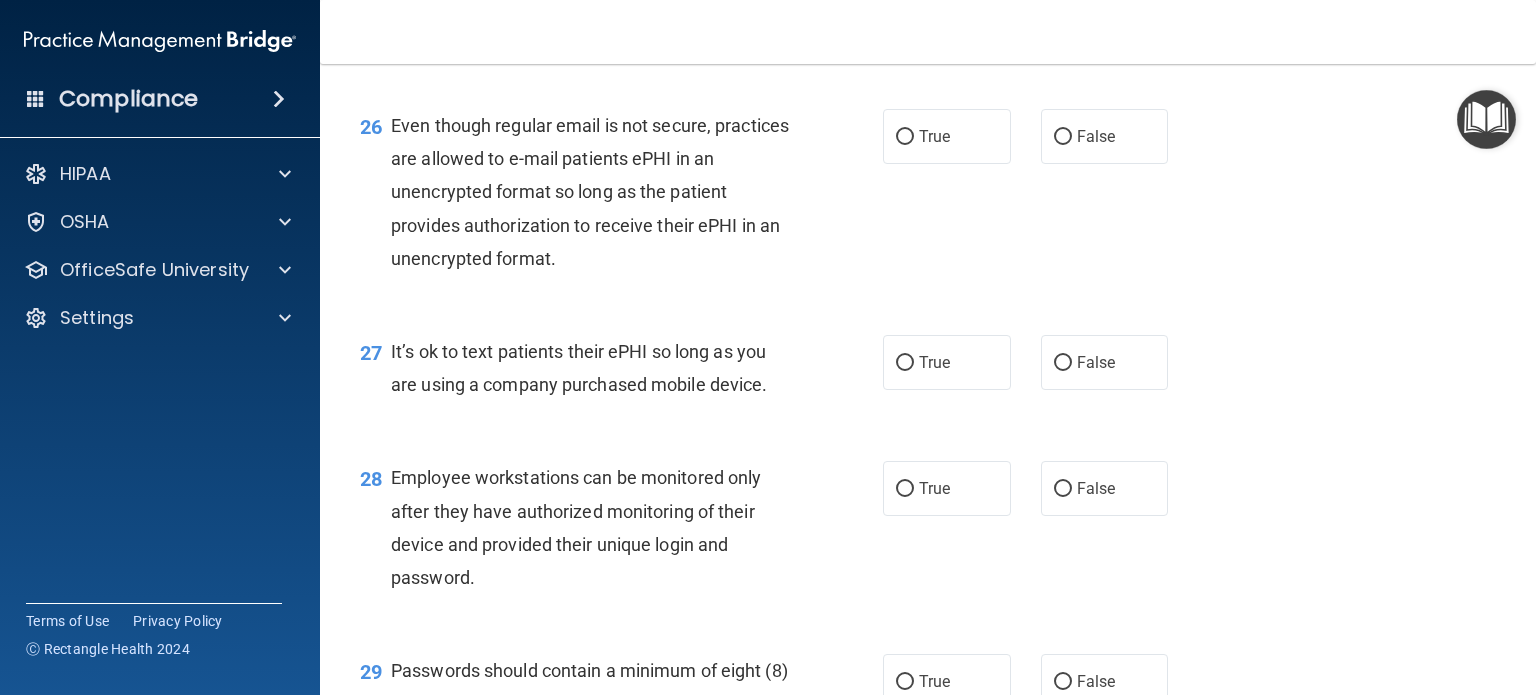 scroll, scrollTop: 4680, scrollLeft: 0, axis: vertical 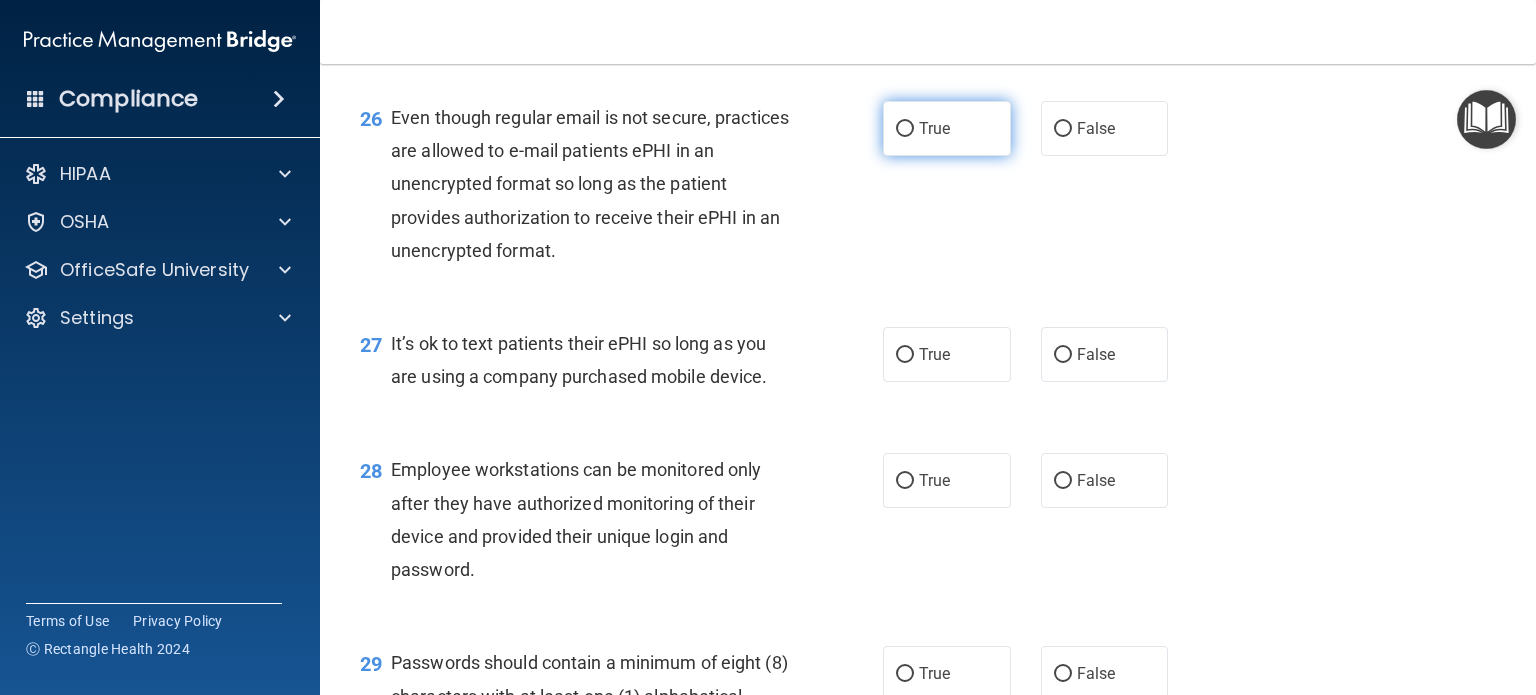 click on "True" at bounding box center [905, 129] 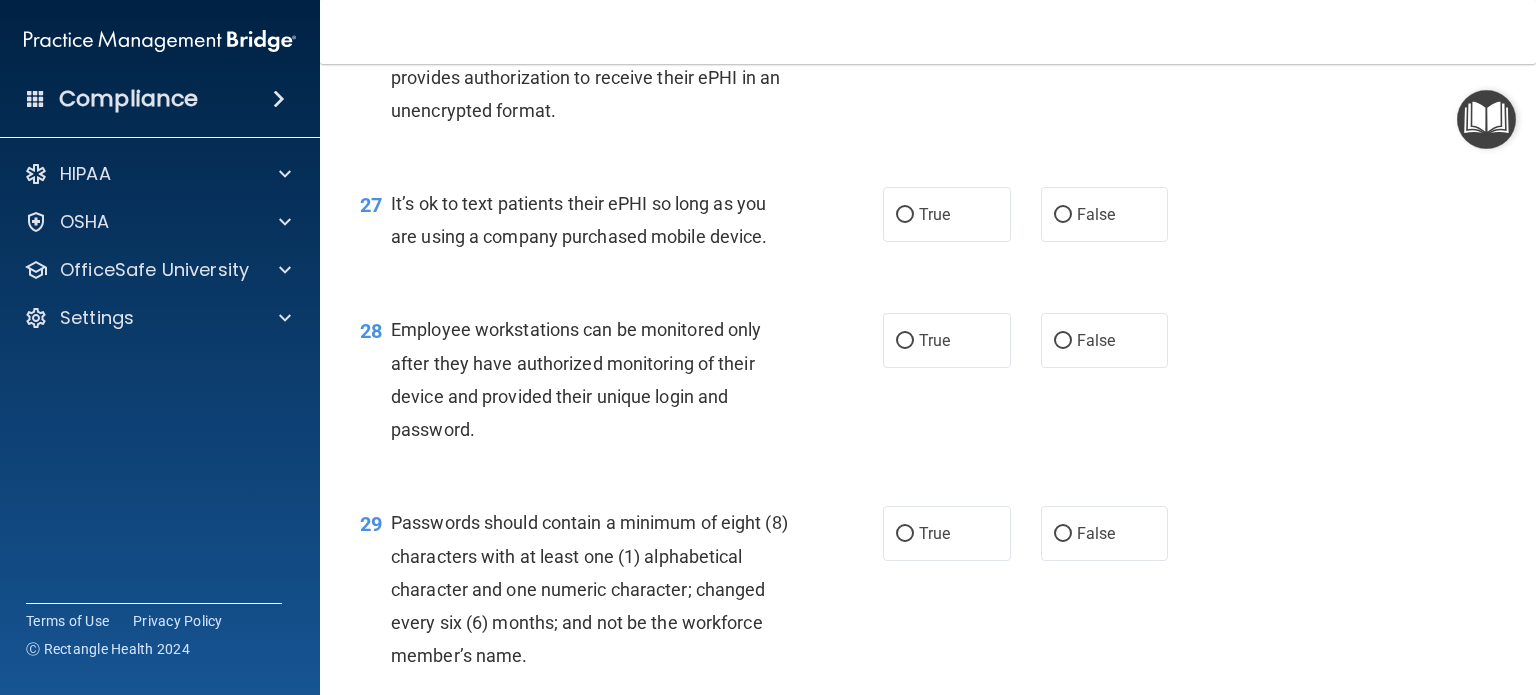 scroll, scrollTop: 4822, scrollLeft: 0, axis: vertical 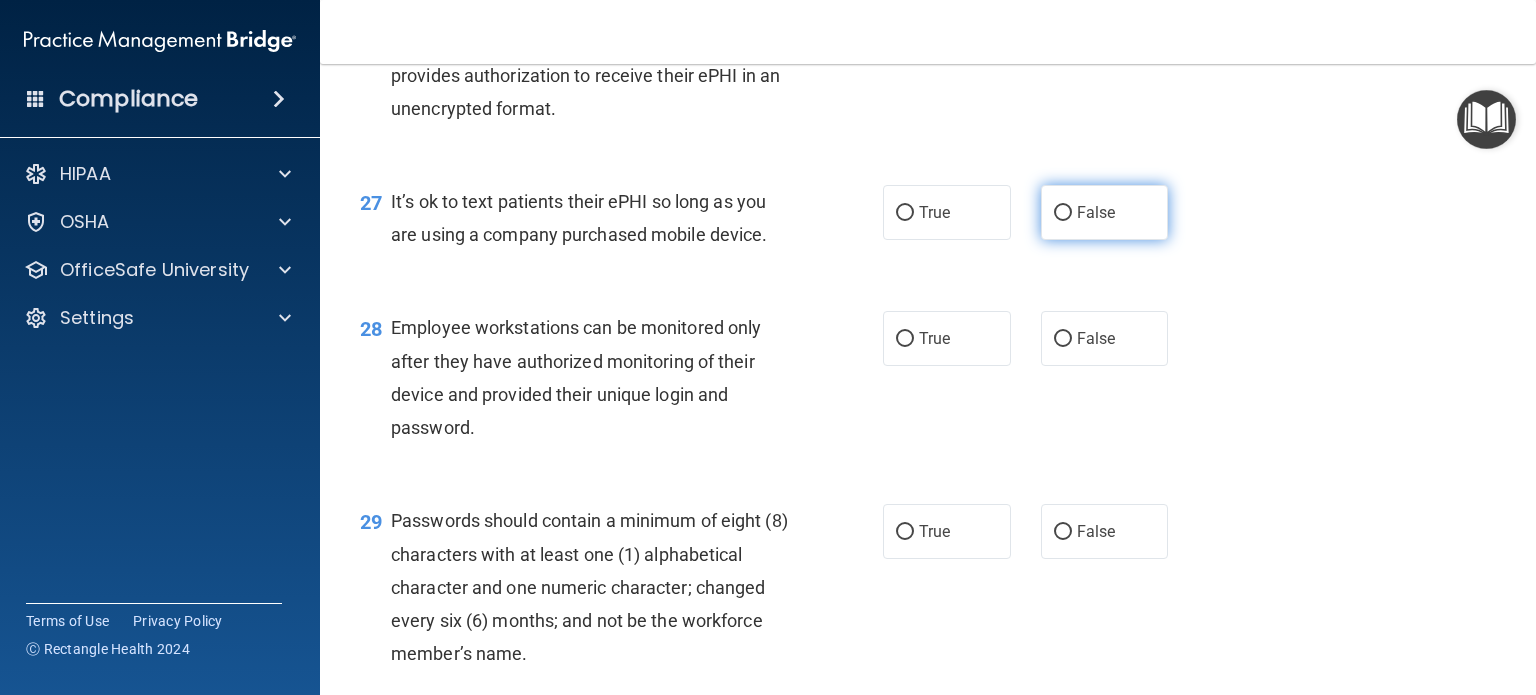 click on "False" at bounding box center [1063, 213] 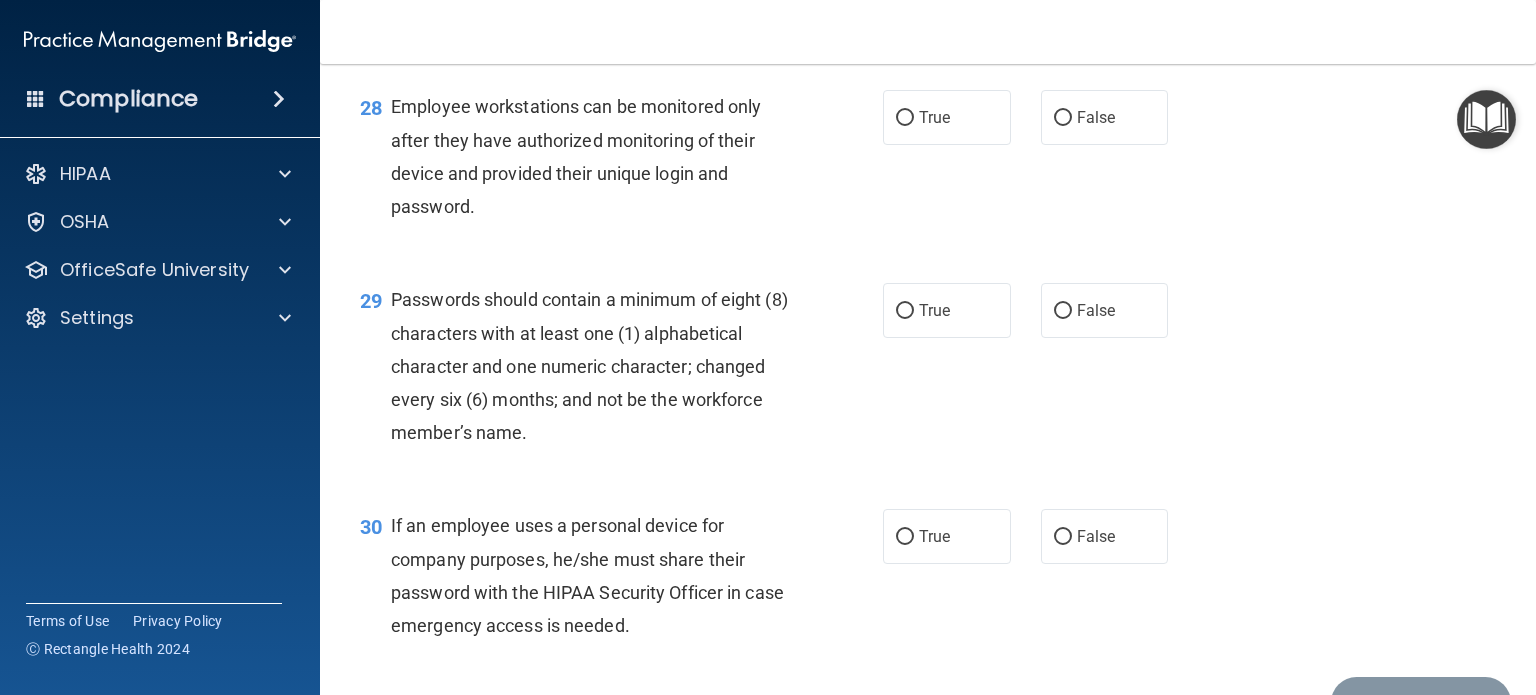 scroll, scrollTop: 5056, scrollLeft: 0, axis: vertical 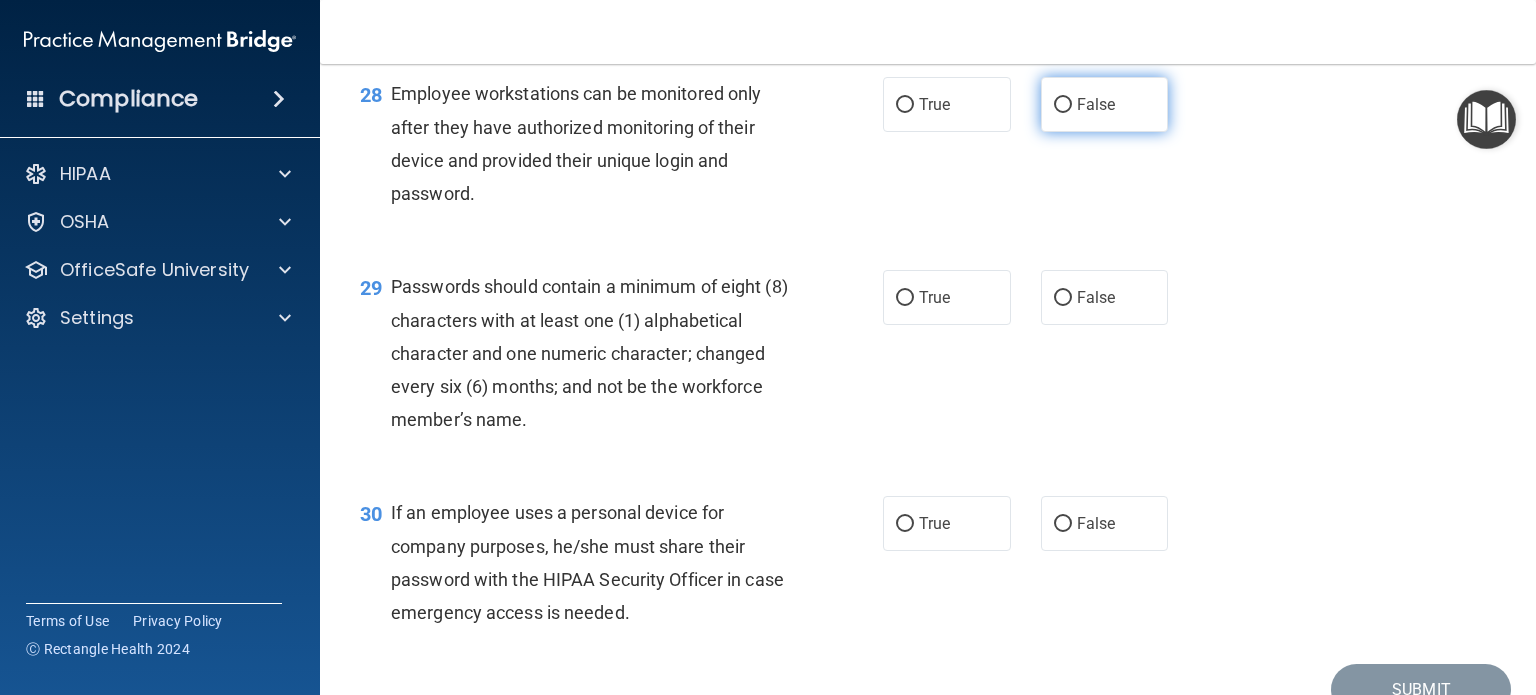click on "False" at bounding box center (1063, 105) 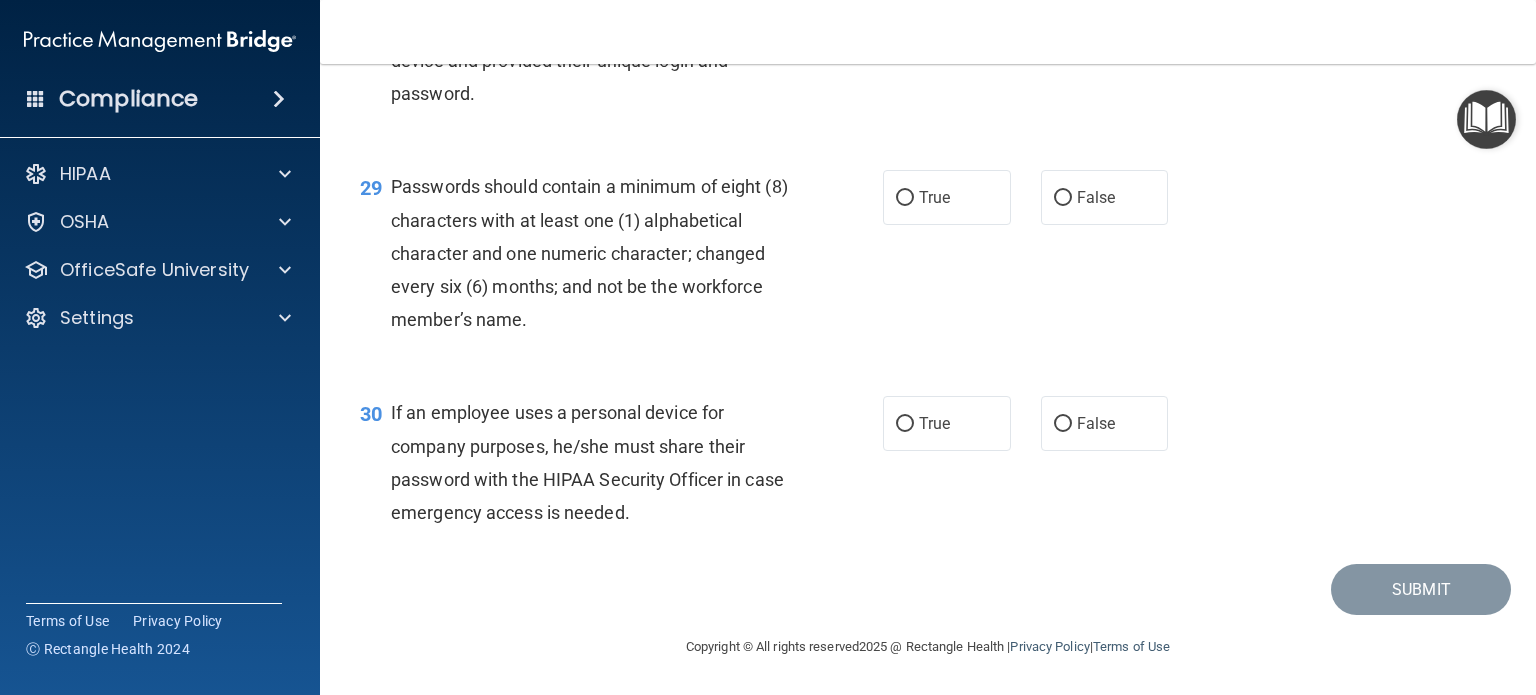 scroll, scrollTop: 5216, scrollLeft: 0, axis: vertical 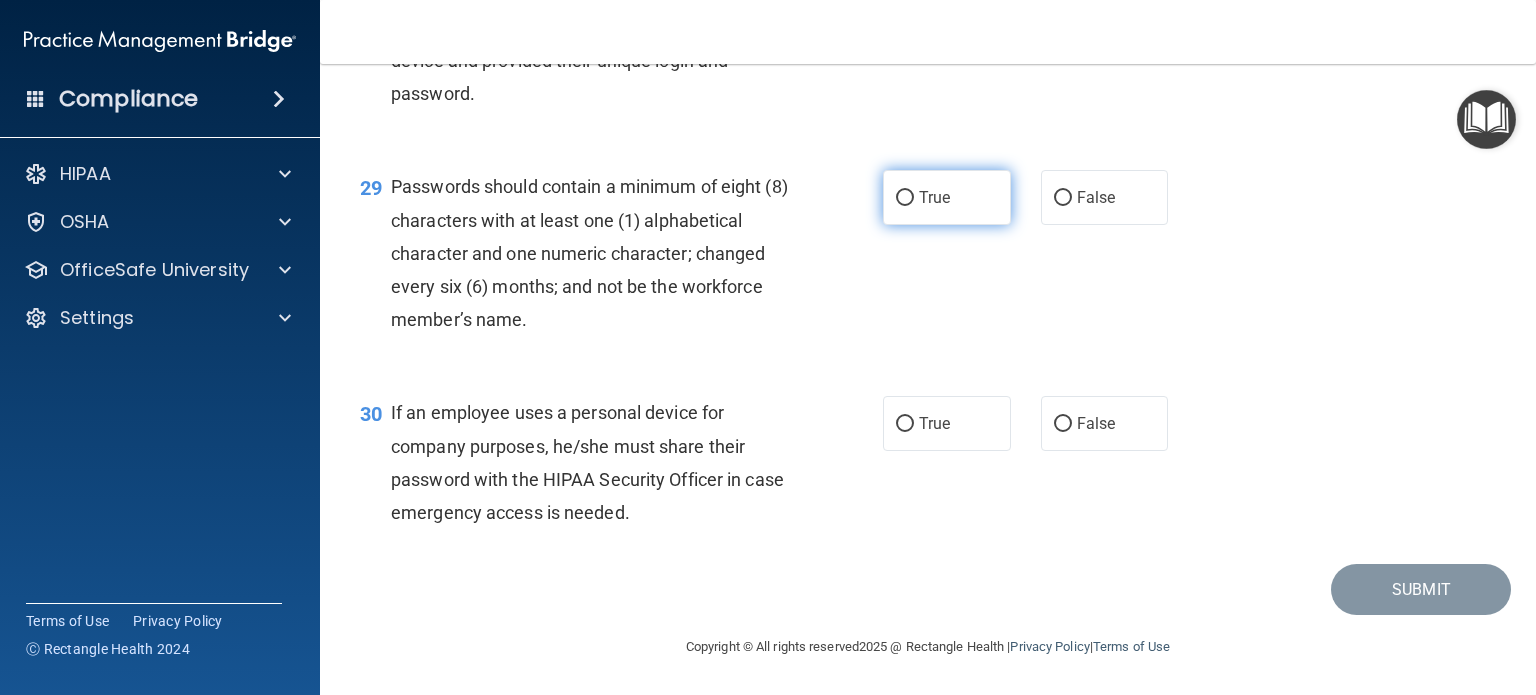 click on "True" at bounding box center (934, 197) 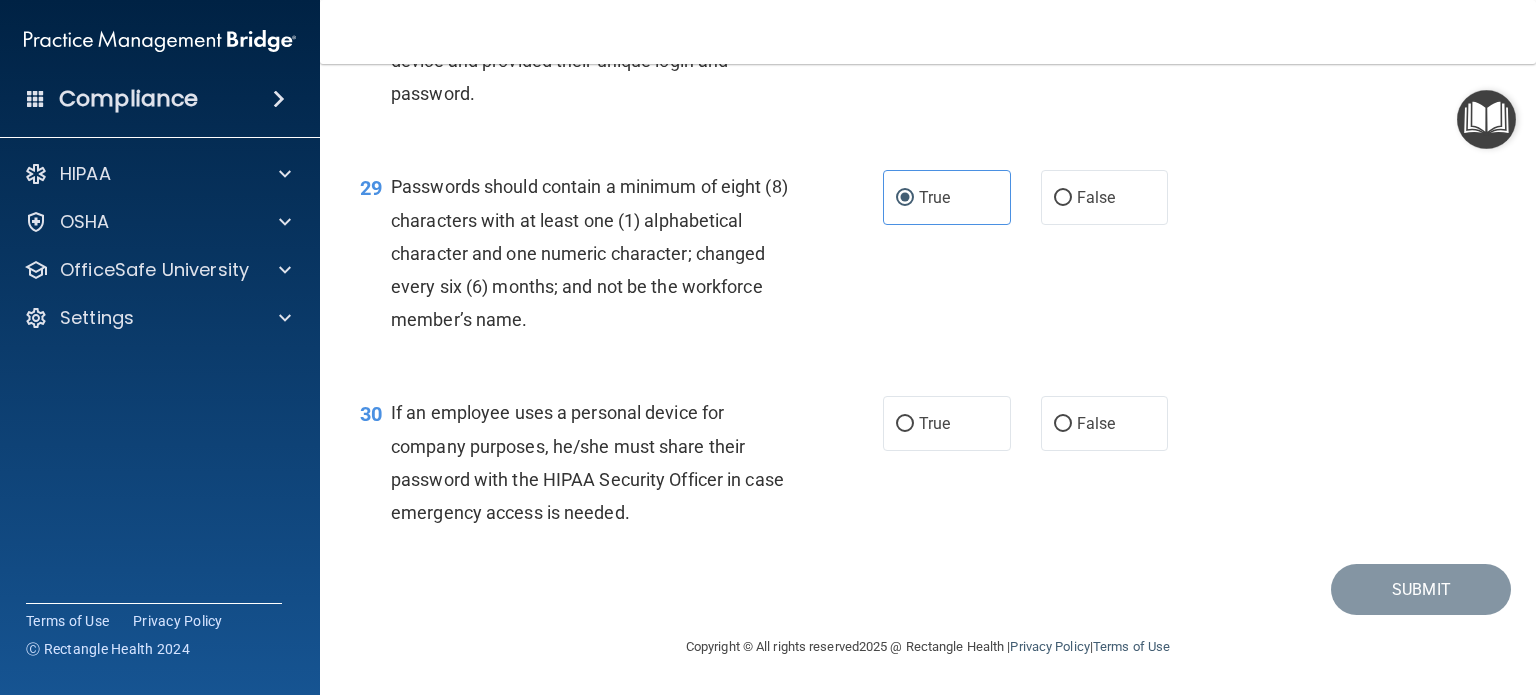 scroll, scrollTop: 5256, scrollLeft: 0, axis: vertical 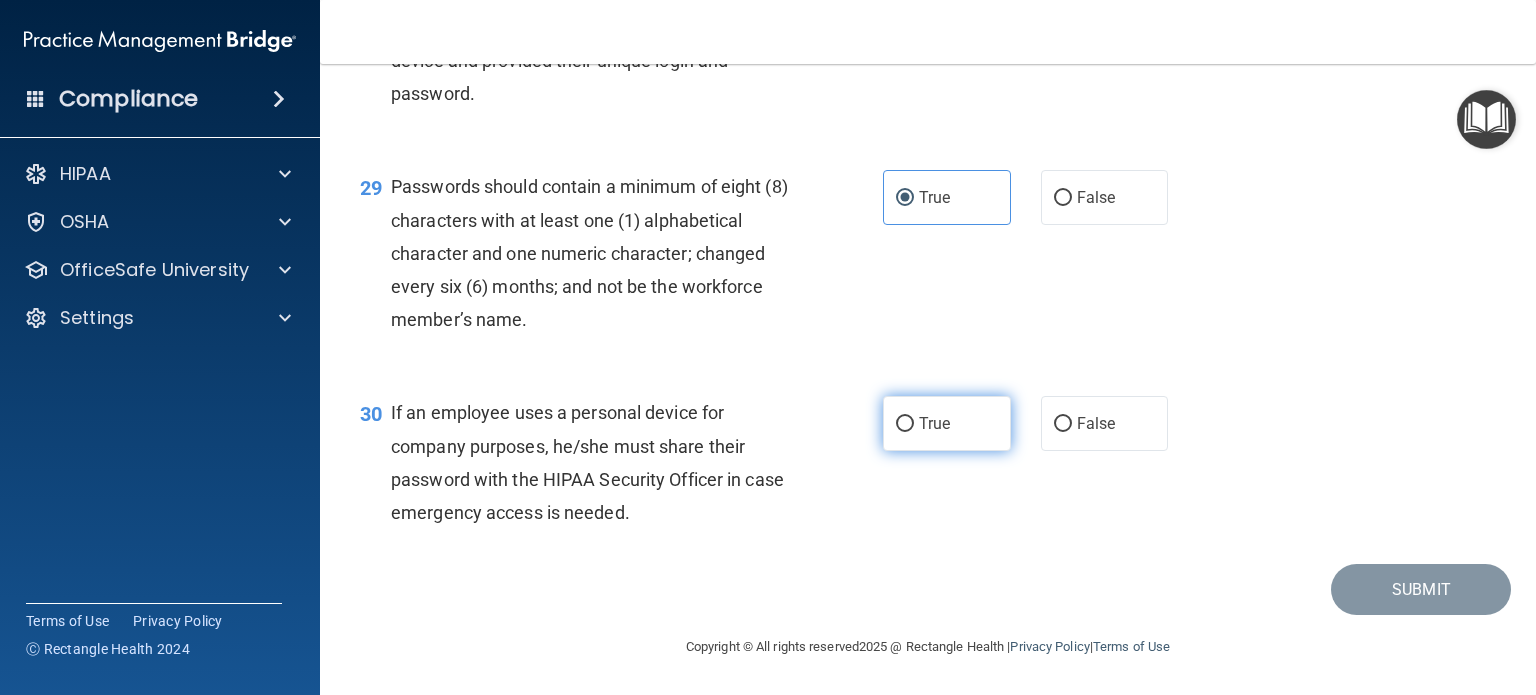 click on "True" at bounding box center [905, 424] 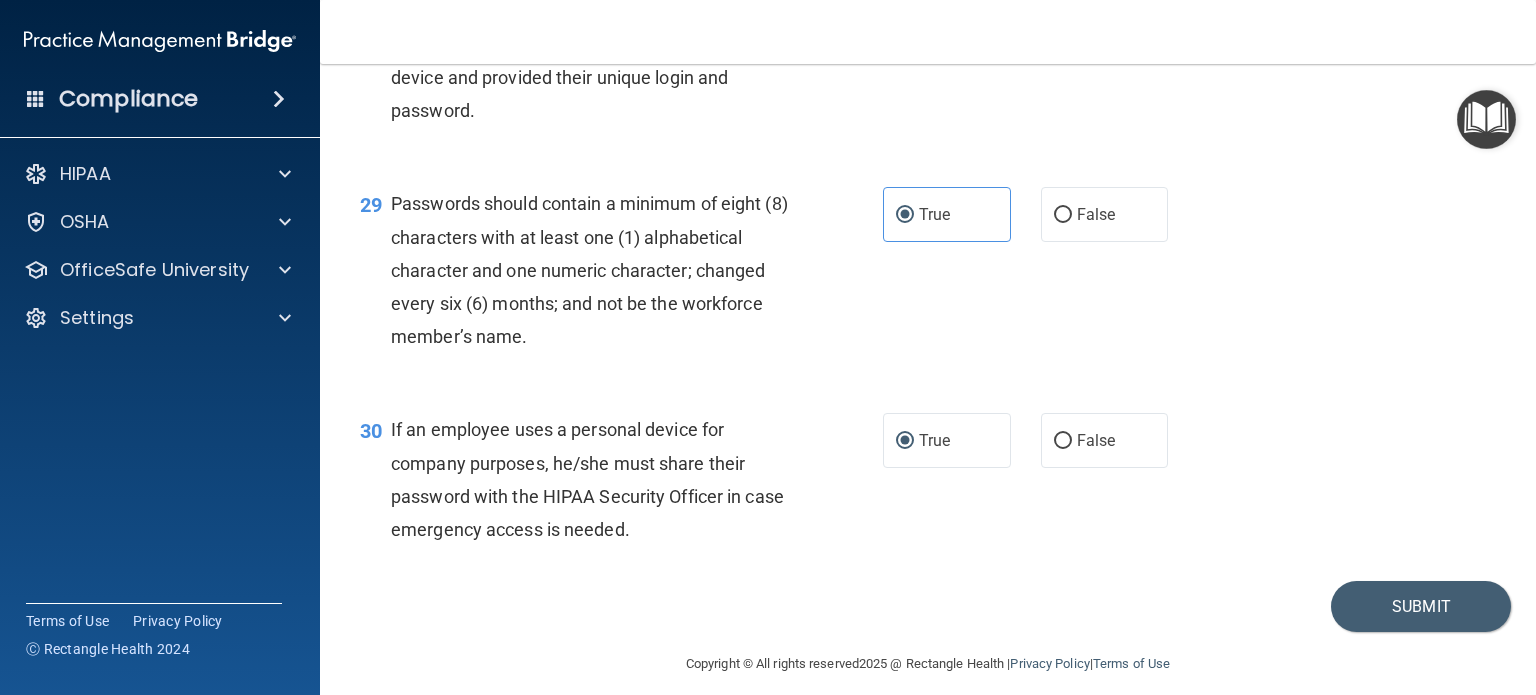 scroll, scrollTop: 5144, scrollLeft: 0, axis: vertical 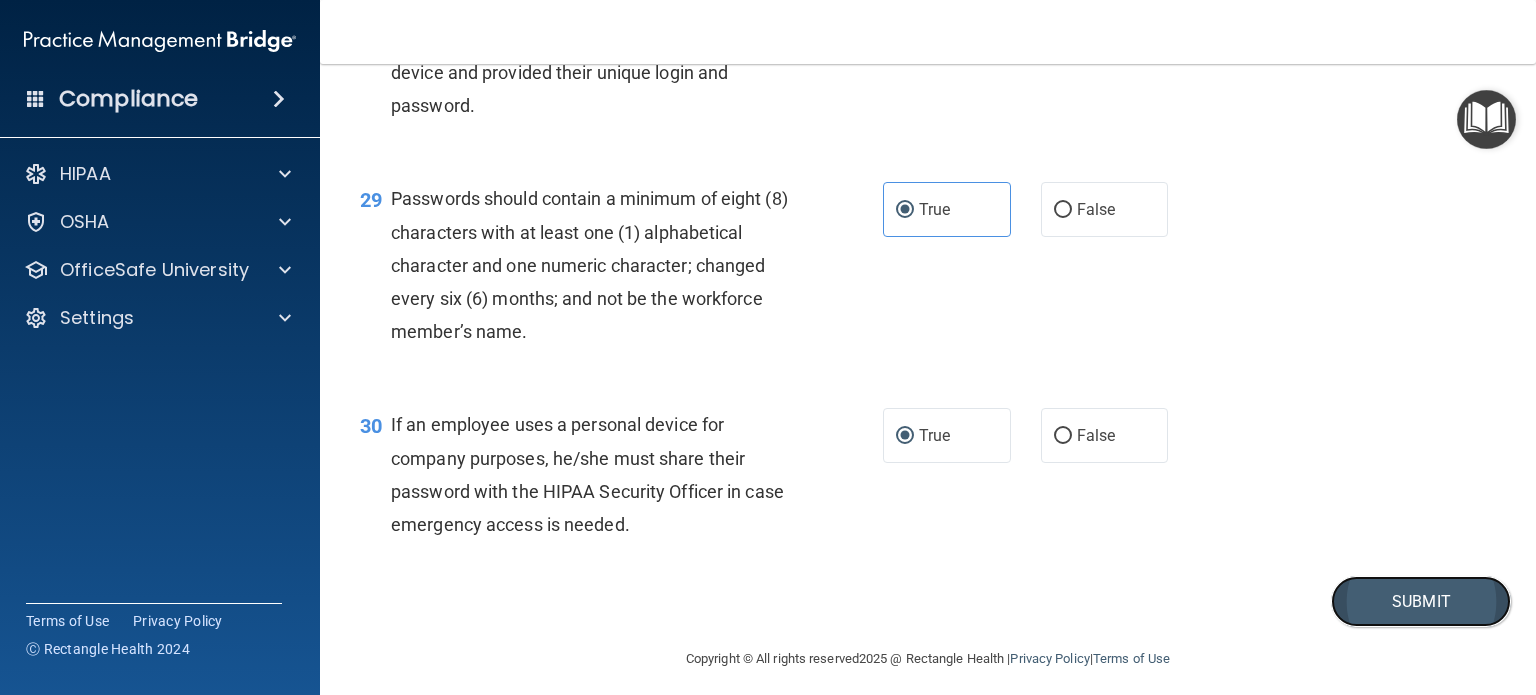 click on "Submit" at bounding box center (1421, 601) 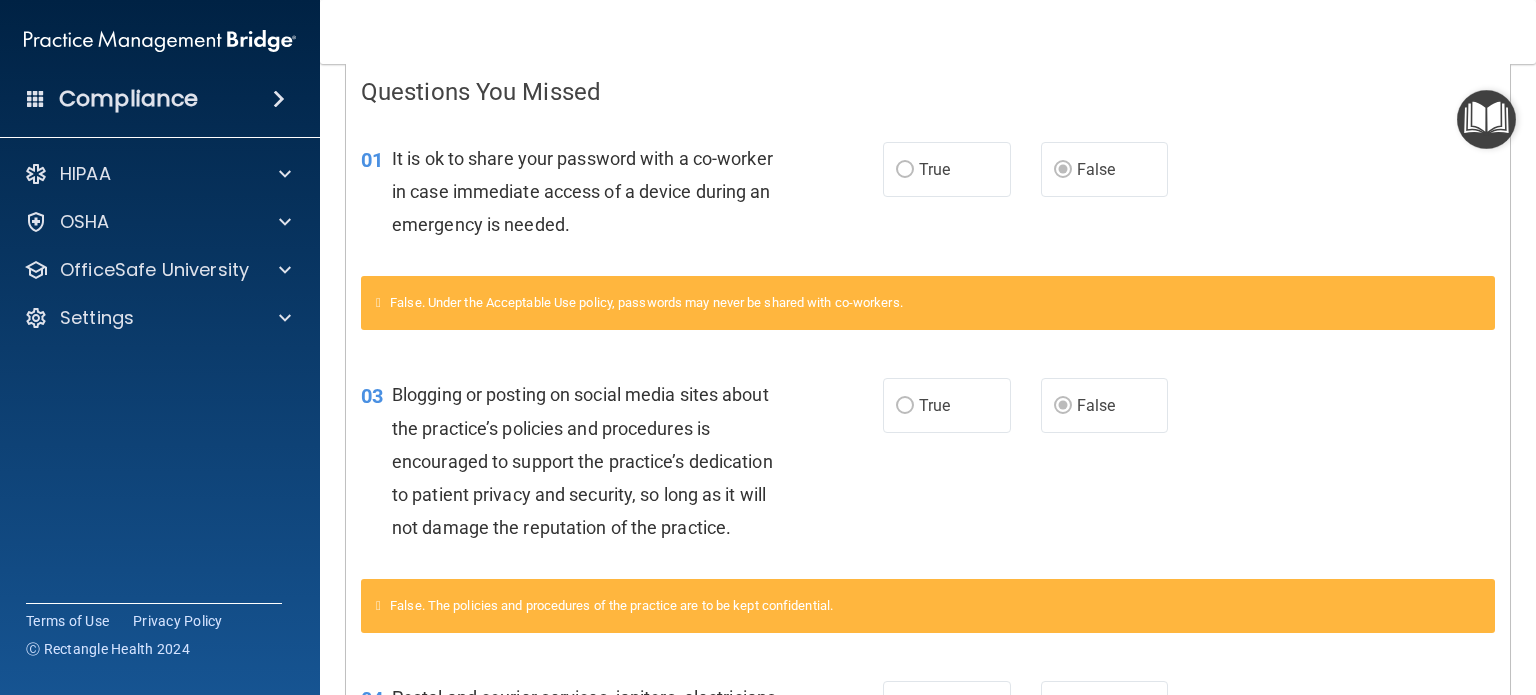 scroll, scrollTop: 0, scrollLeft: 0, axis: both 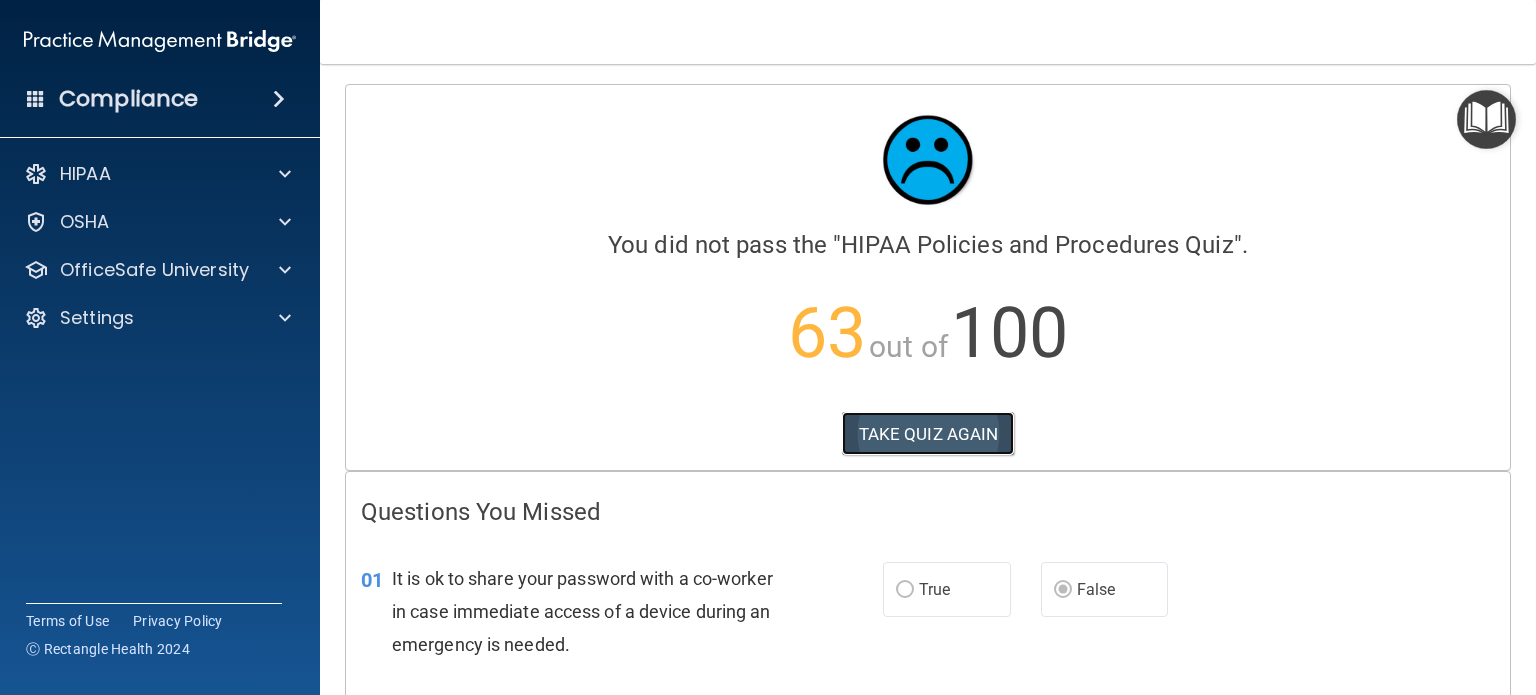 click on "TAKE QUIZ AGAIN" at bounding box center [928, 434] 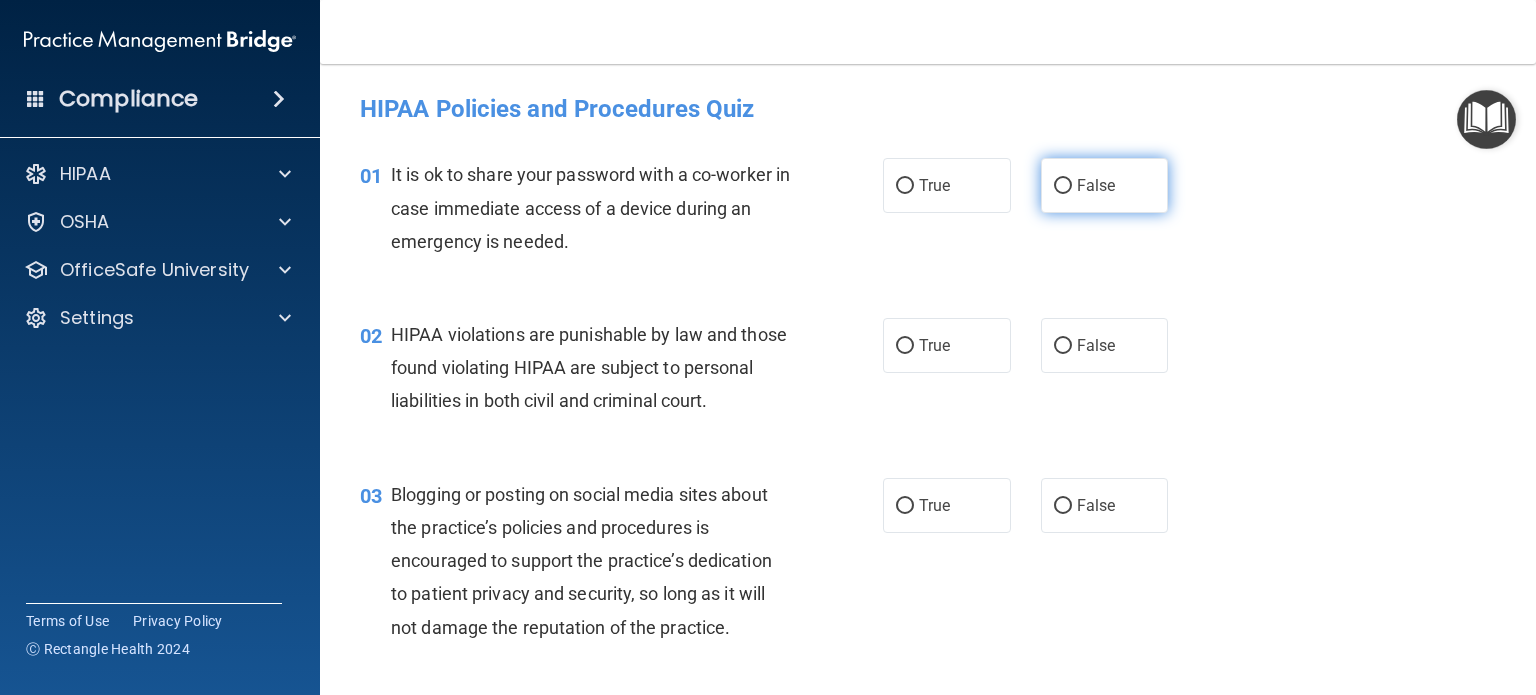click on "False" at bounding box center (1096, 185) 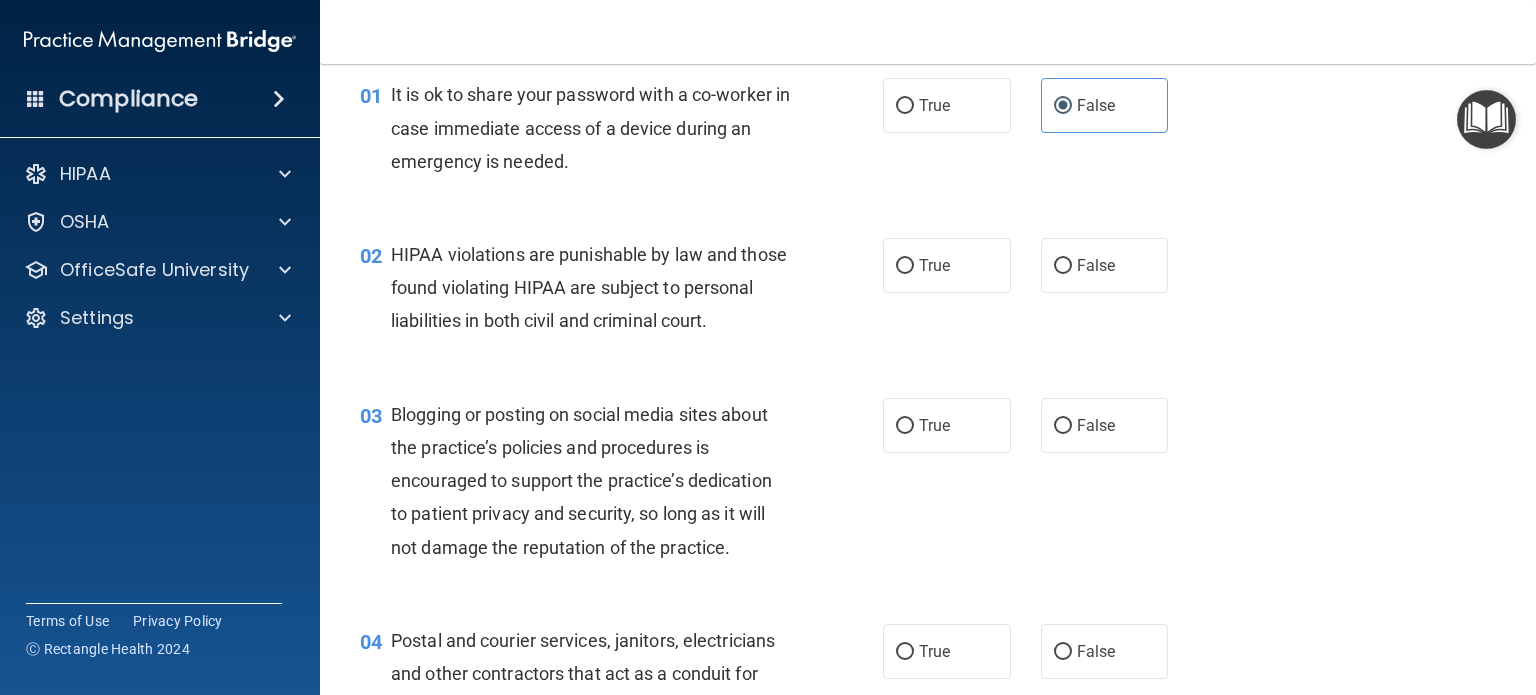 scroll, scrollTop: 82, scrollLeft: 0, axis: vertical 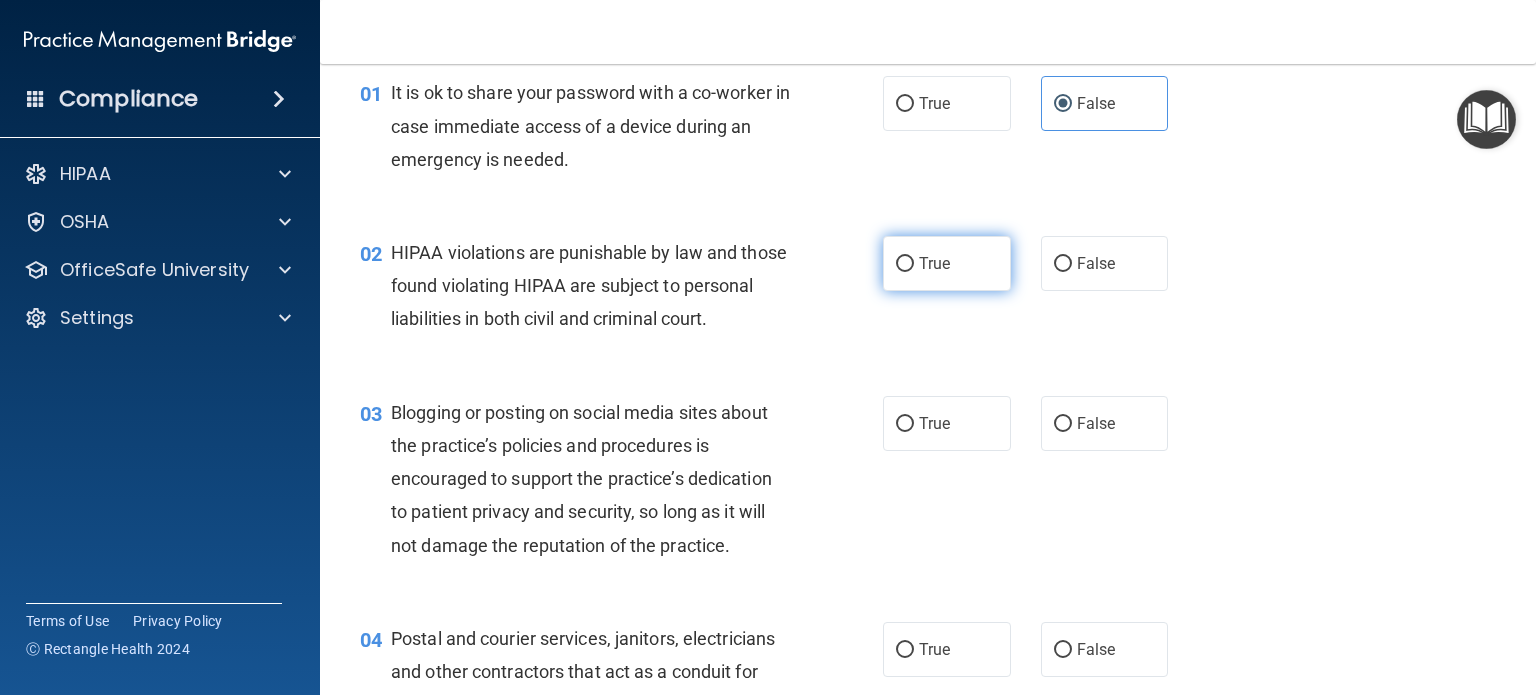 click on "True" at bounding box center (934, 263) 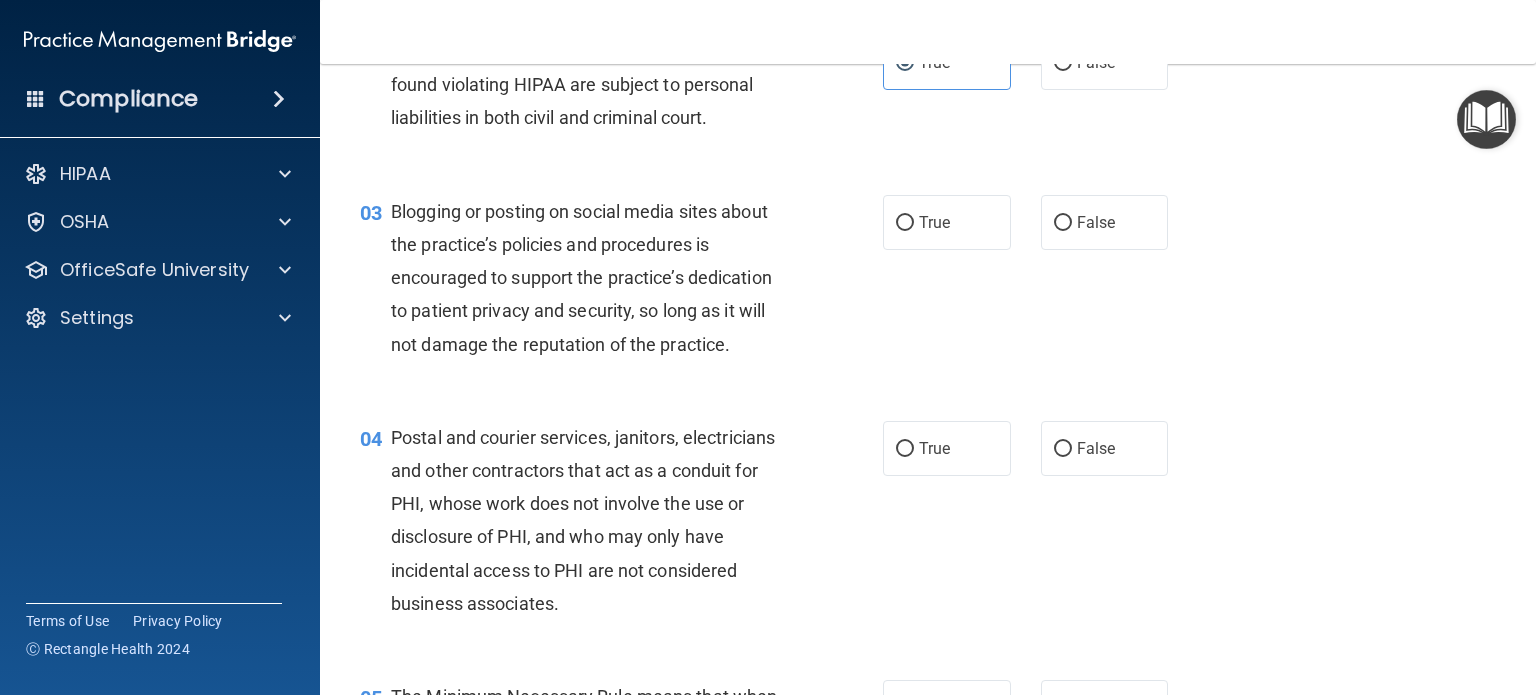 scroll, scrollTop: 284, scrollLeft: 0, axis: vertical 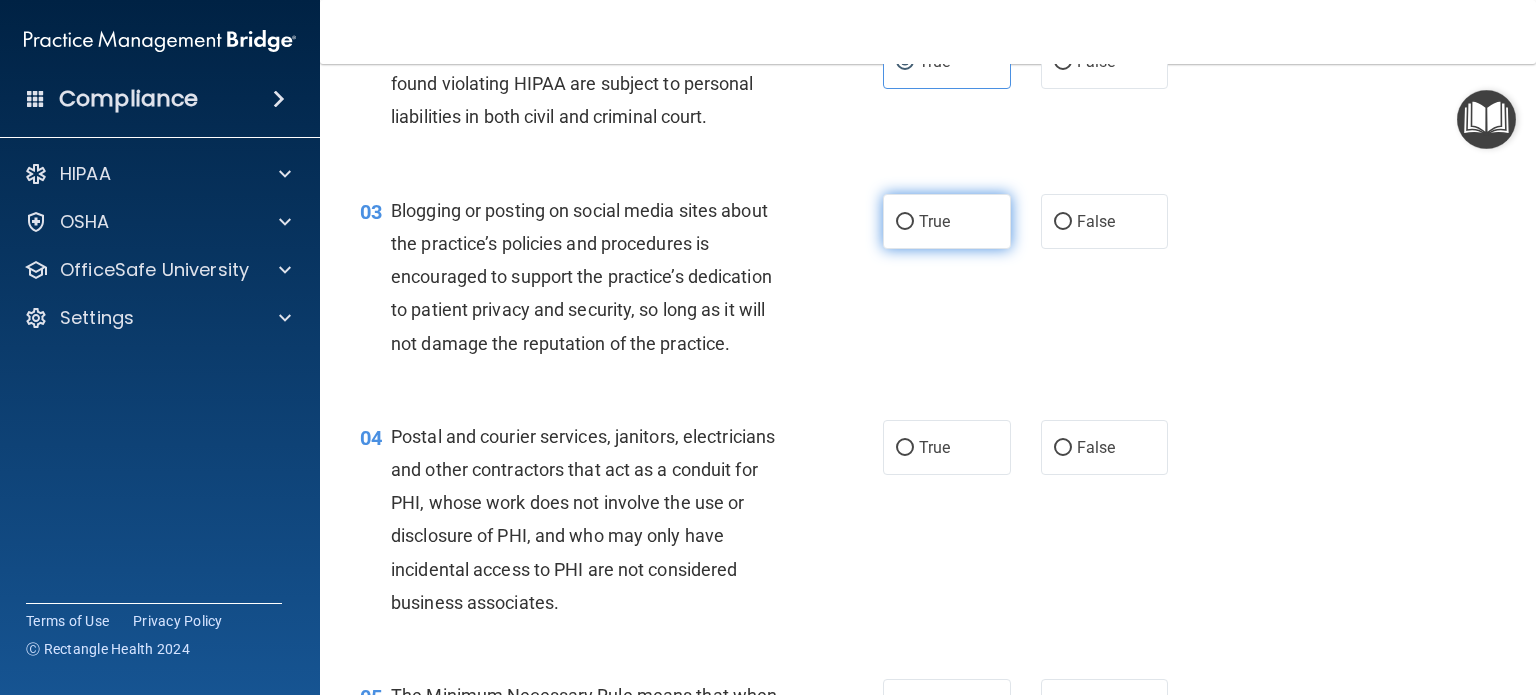 click on "True" at bounding box center [934, 221] 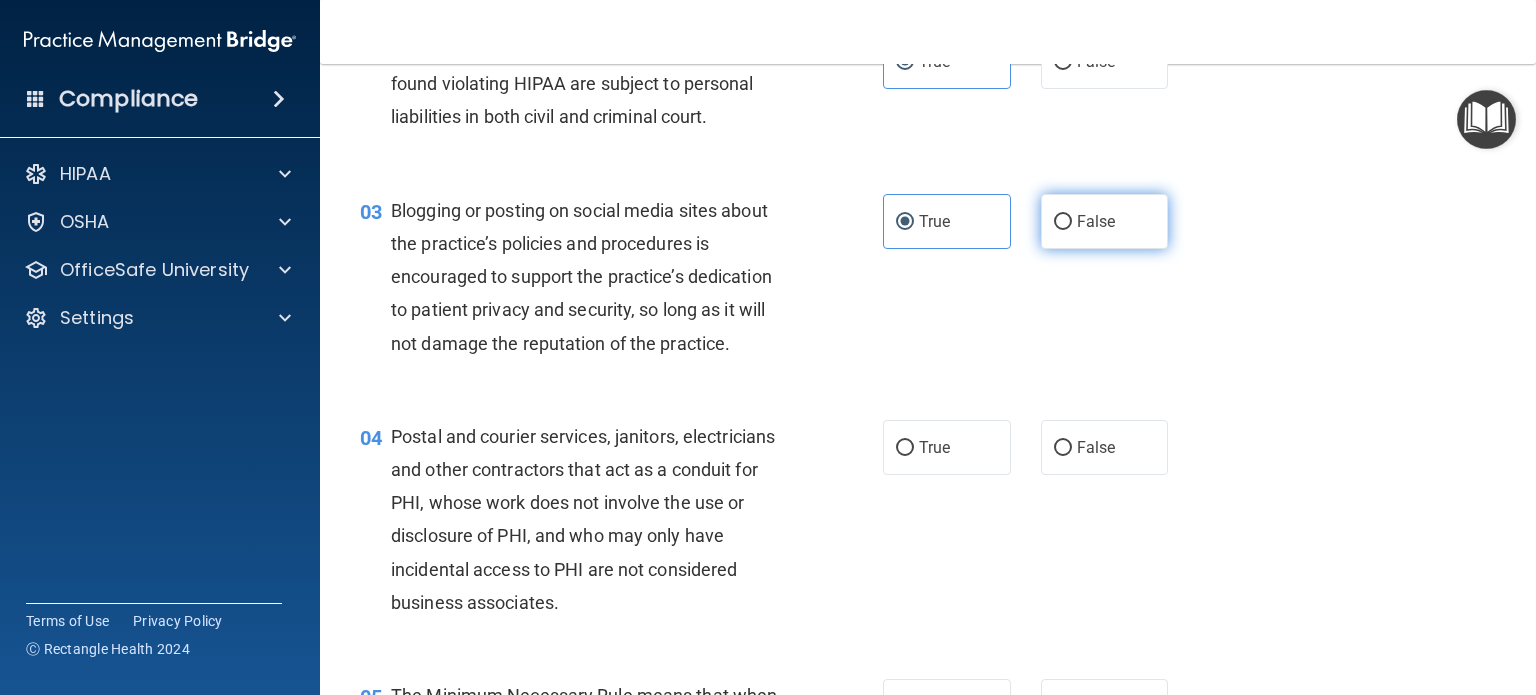 click on "False" at bounding box center (1105, 221) 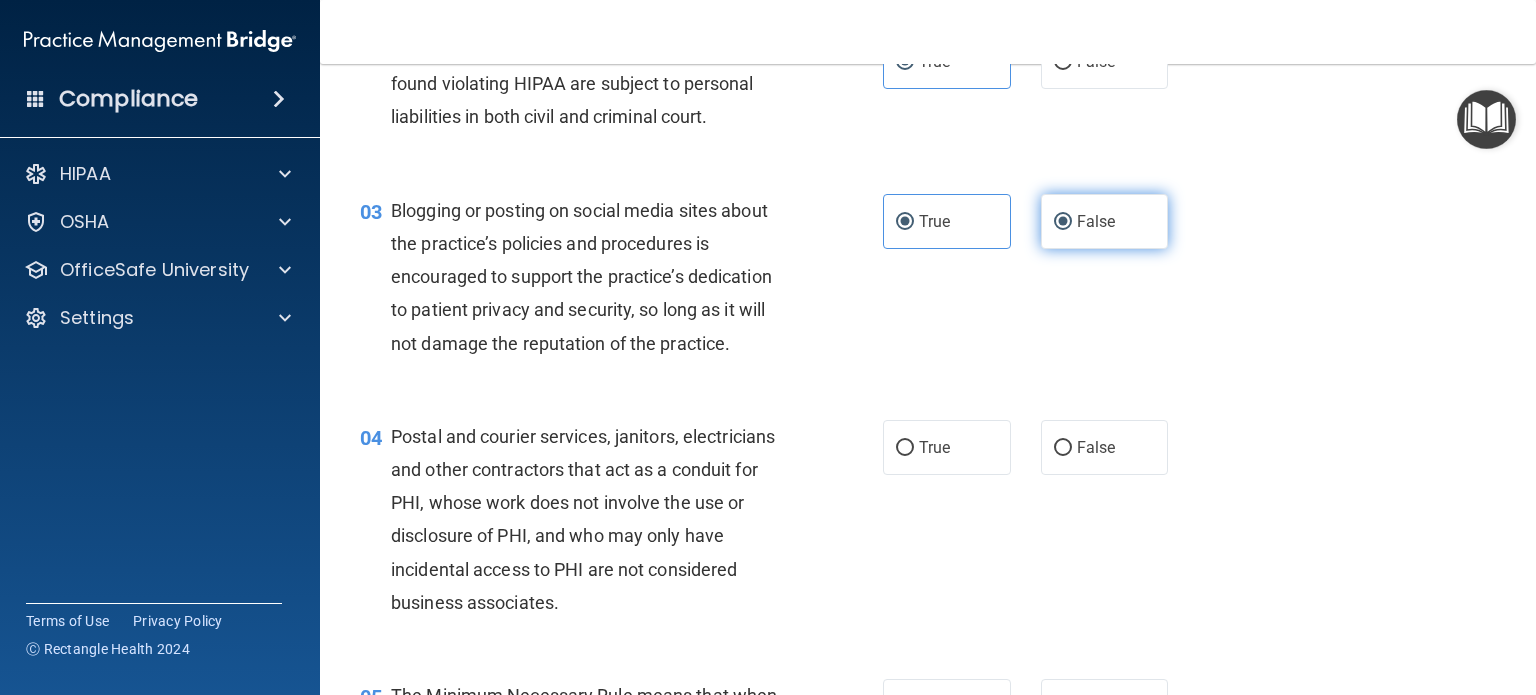 radio on "false" 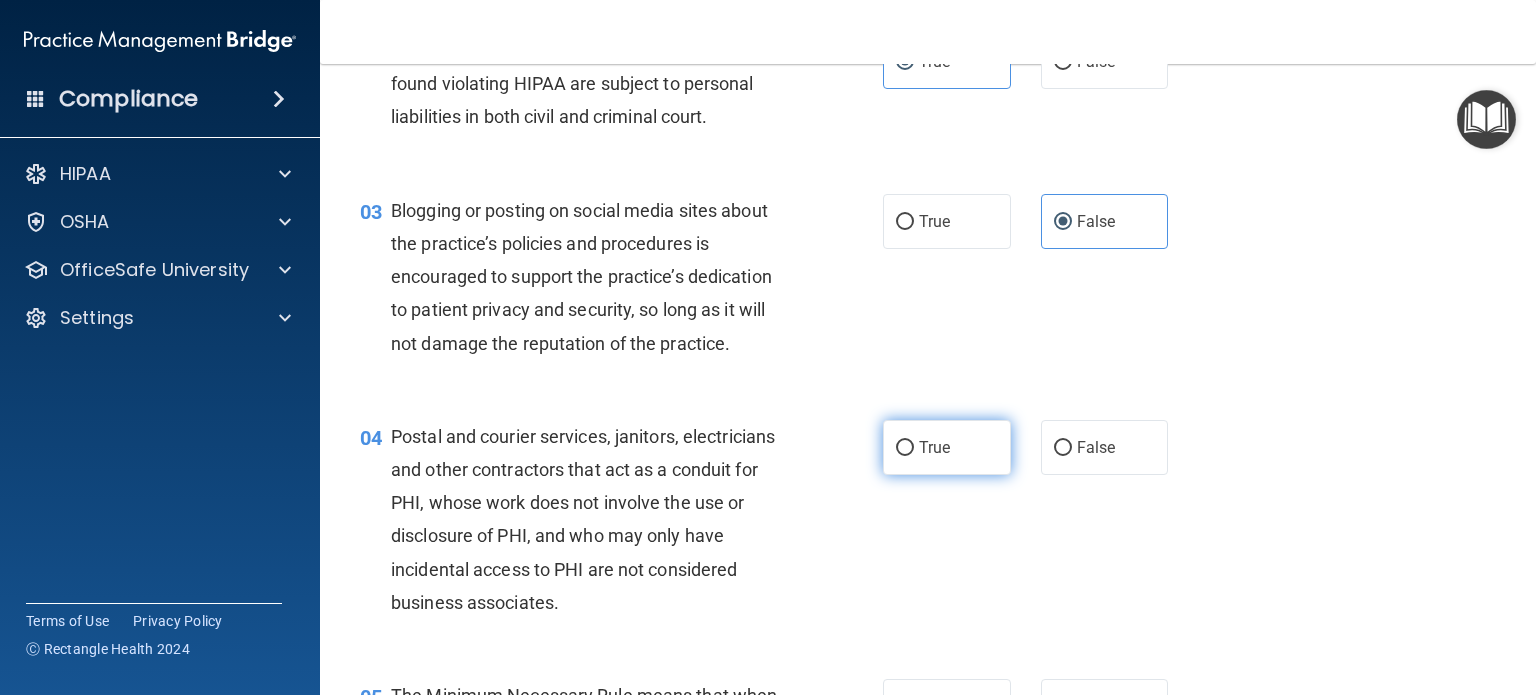 click on "True" at bounding box center [905, 448] 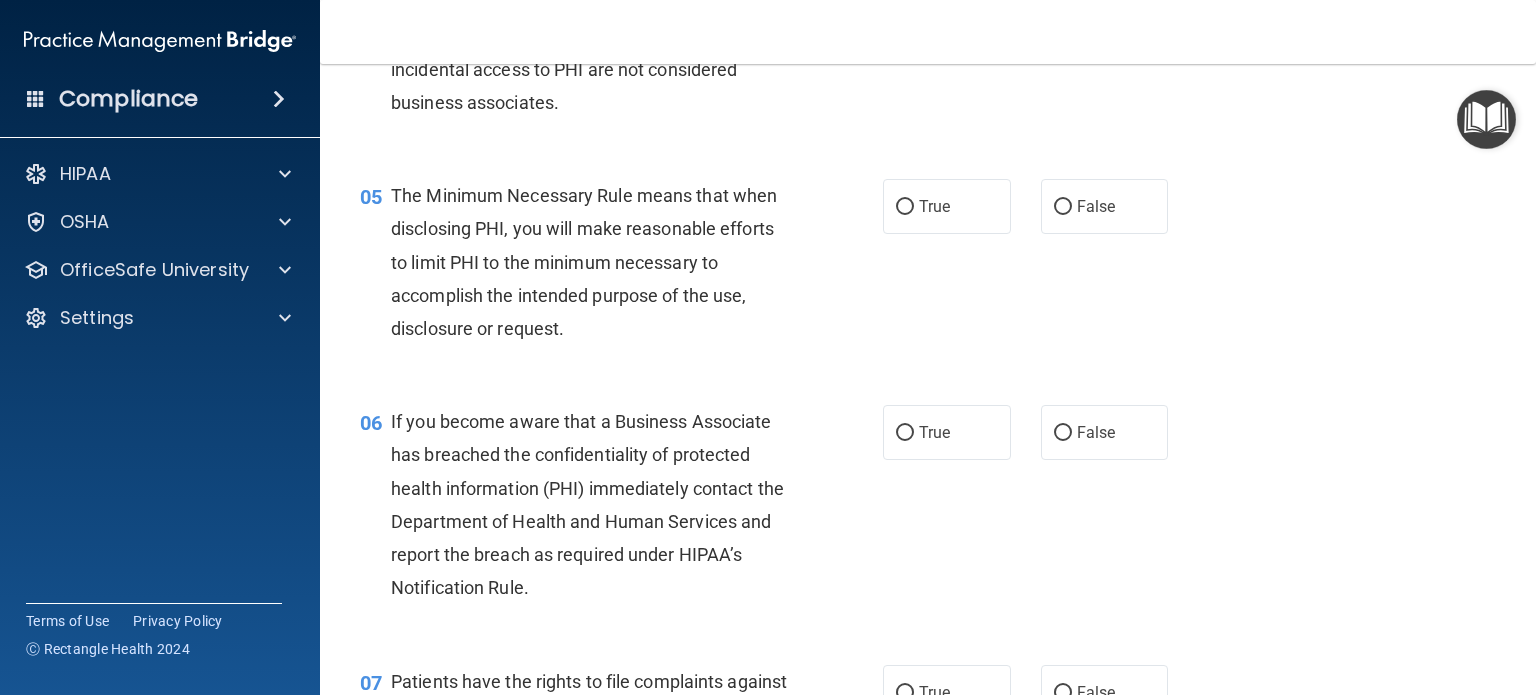 scroll, scrollTop: 800, scrollLeft: 0, axis: vertical 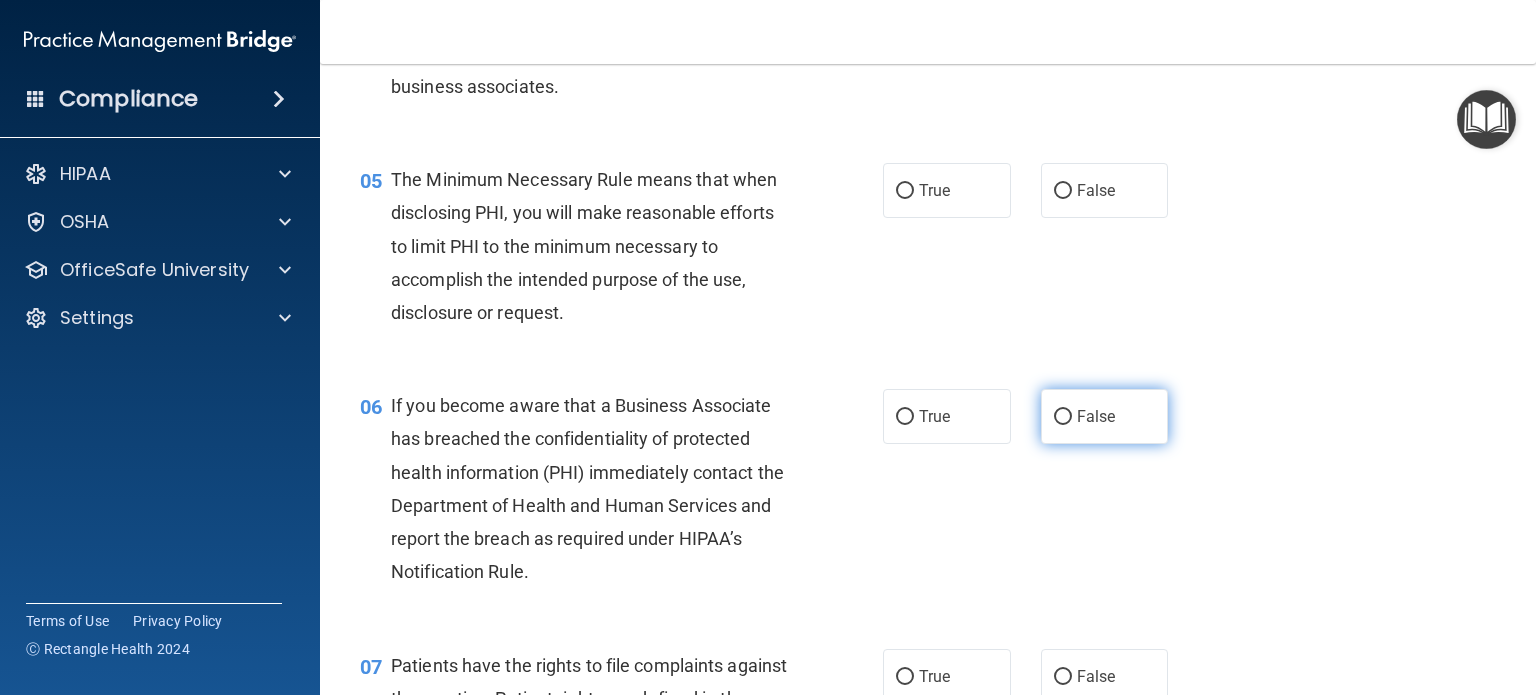click on "False" at bounding box center (1063, 417) 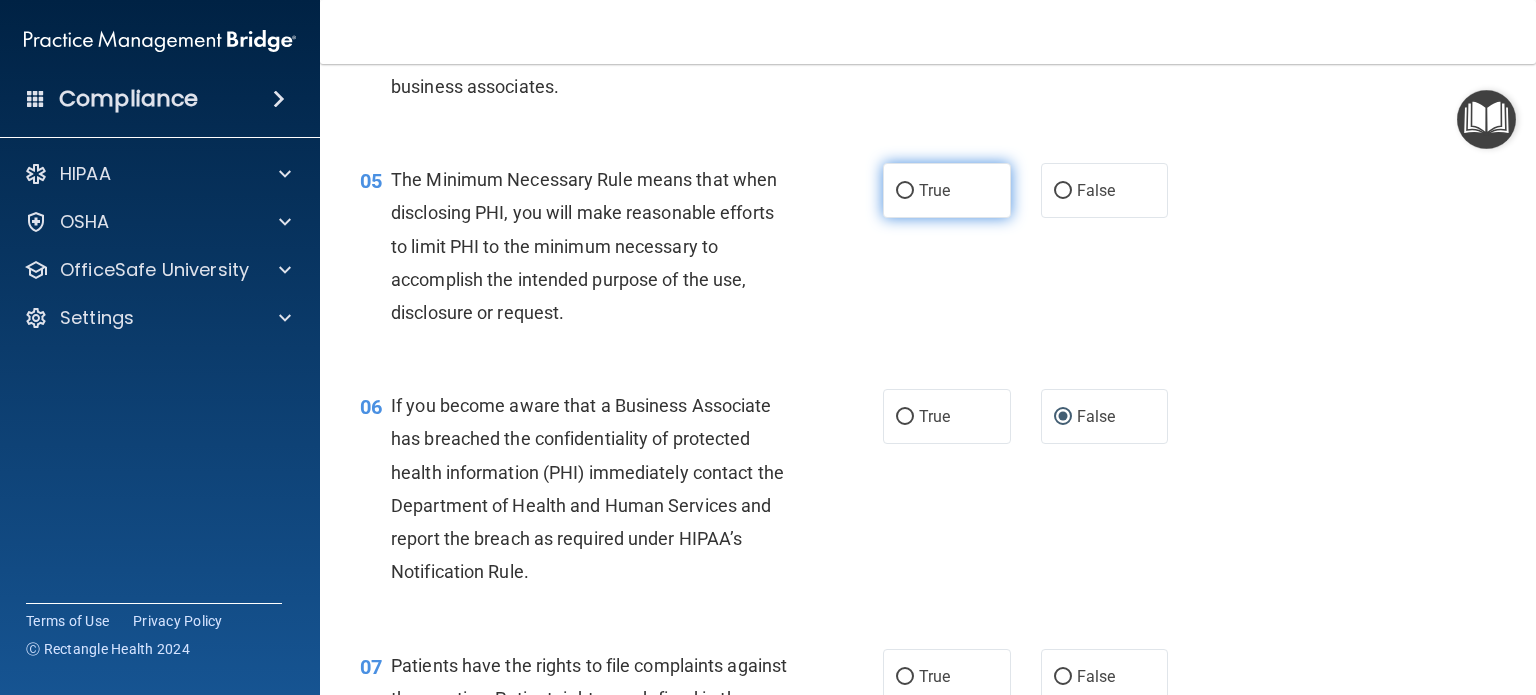 click on "True" at bounding box center [905, 191] 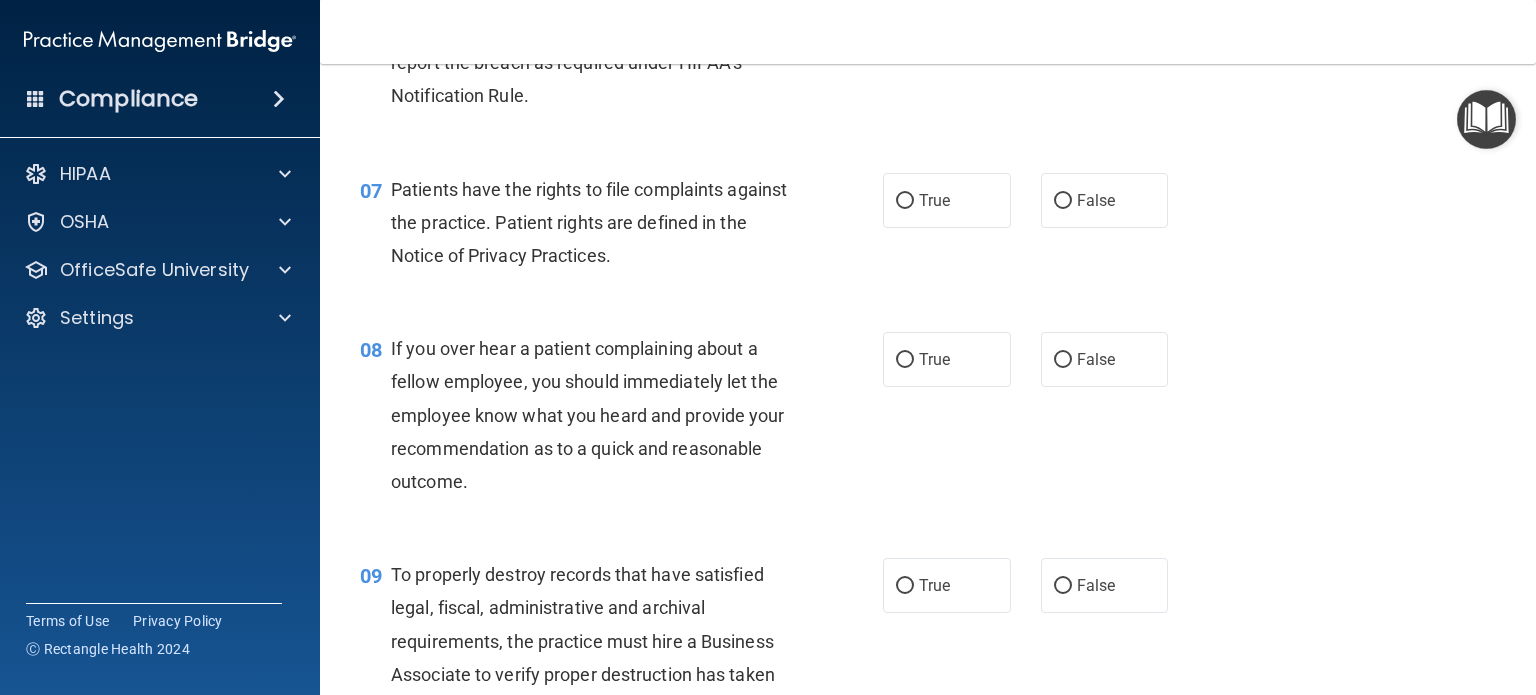 scroll, scrollTop: 1326, scrollLeft: 0, axis: vertical 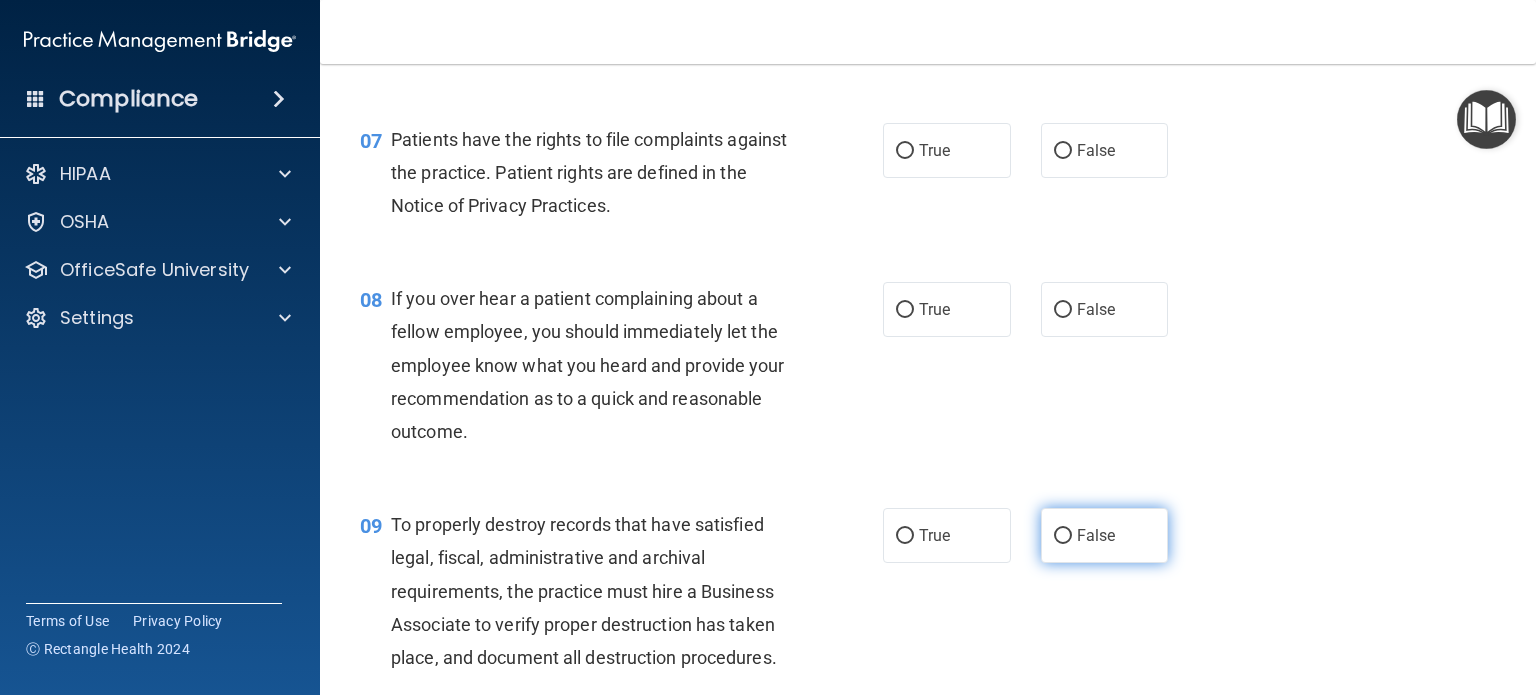 click on "False" at bounding box center (1063, 536) 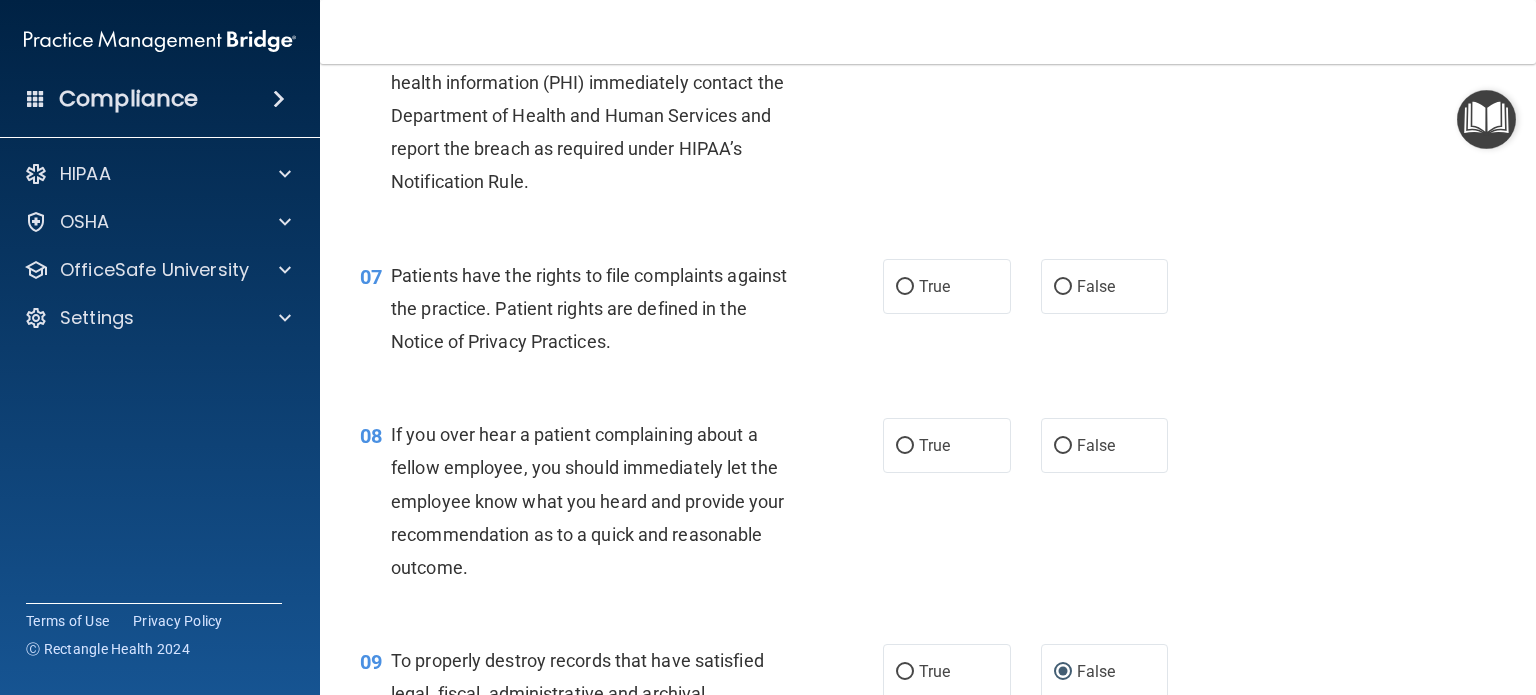 scroll, scrollTop: 1192, scrollLeft: 0, axis: vertical 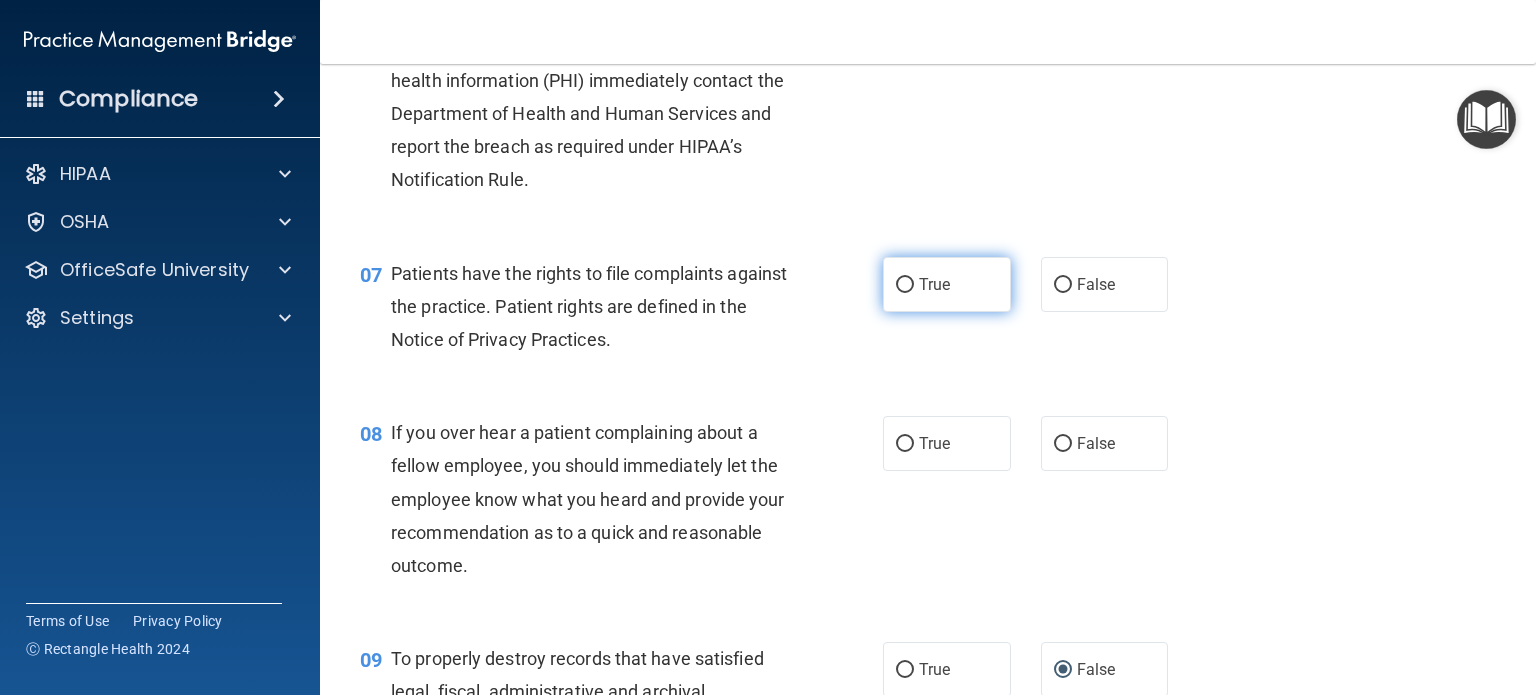 click on "True" at bounding box center [905, 285] 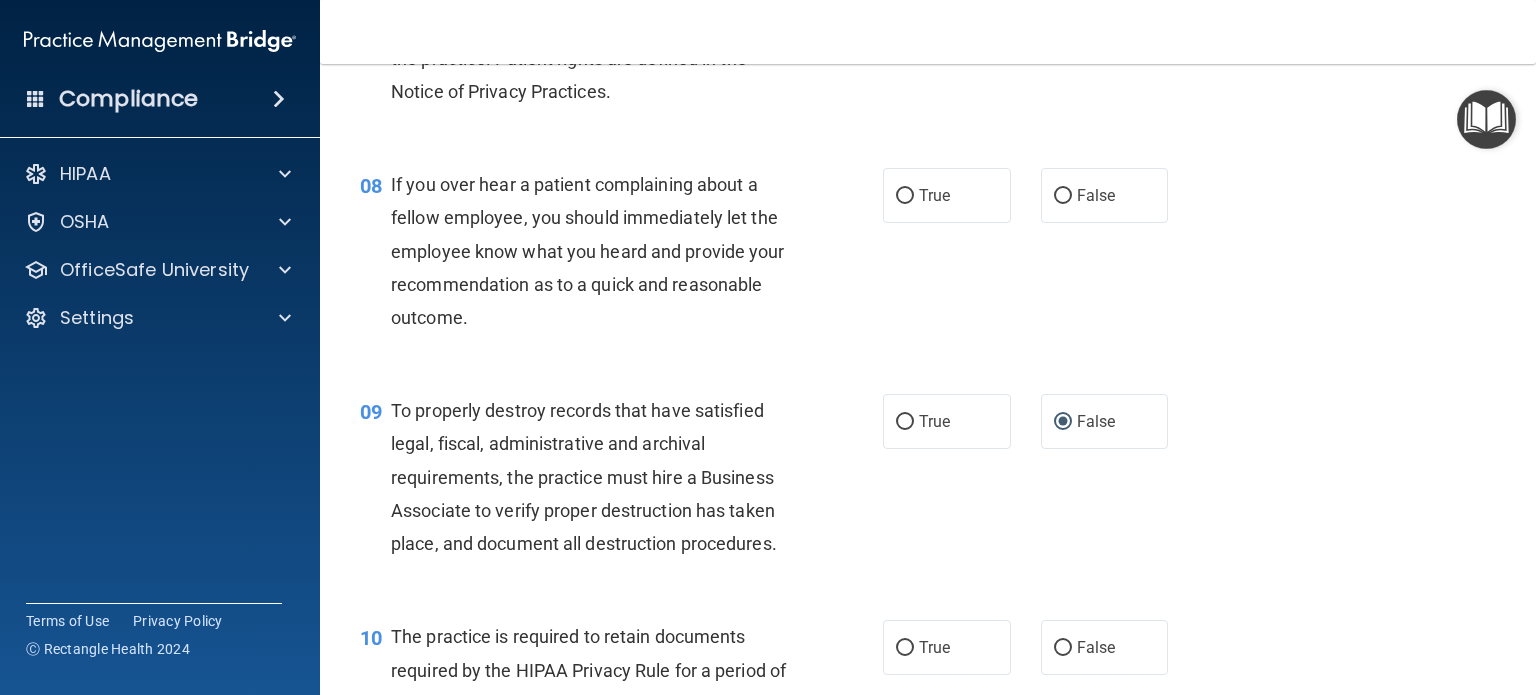 scroll, scrollTop: 1442, scrollLeft: 0, axis: vertical 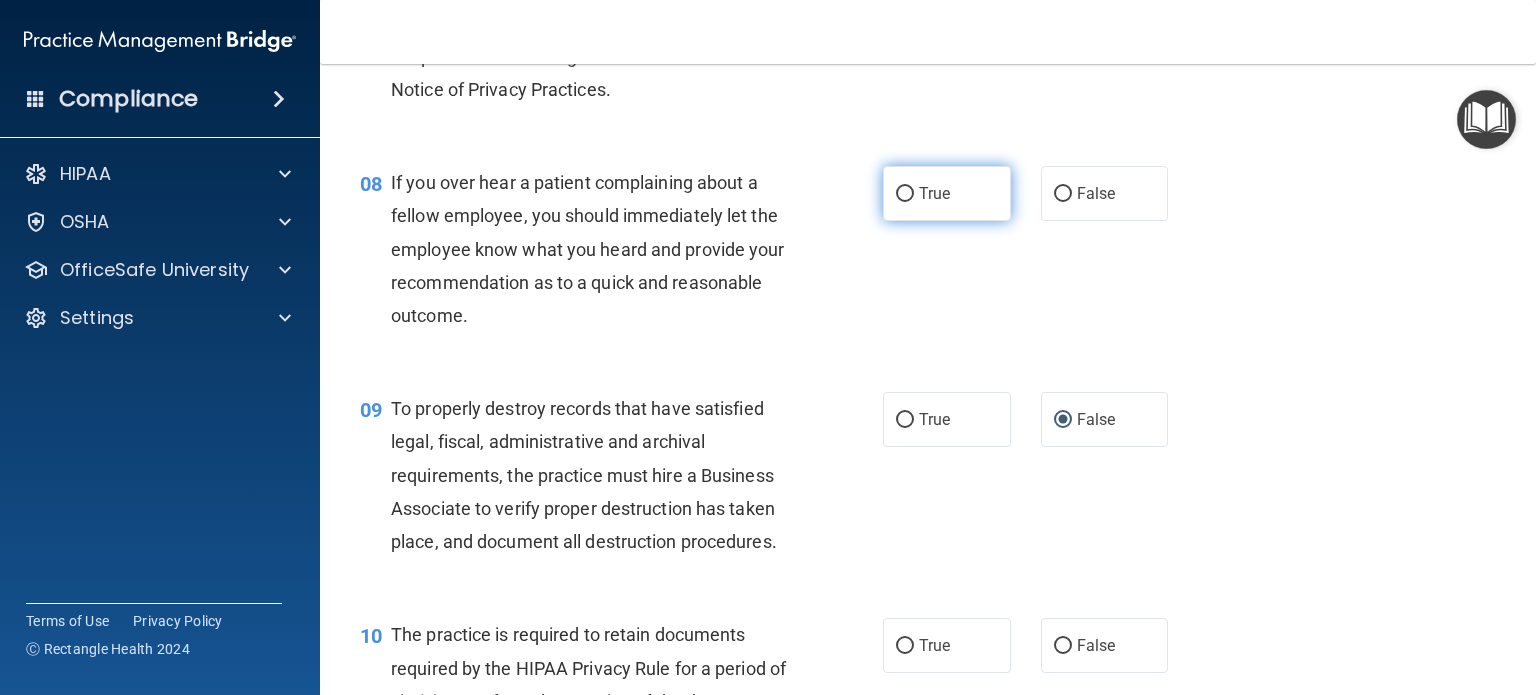 click on "True" at bounding box center (905, 194) 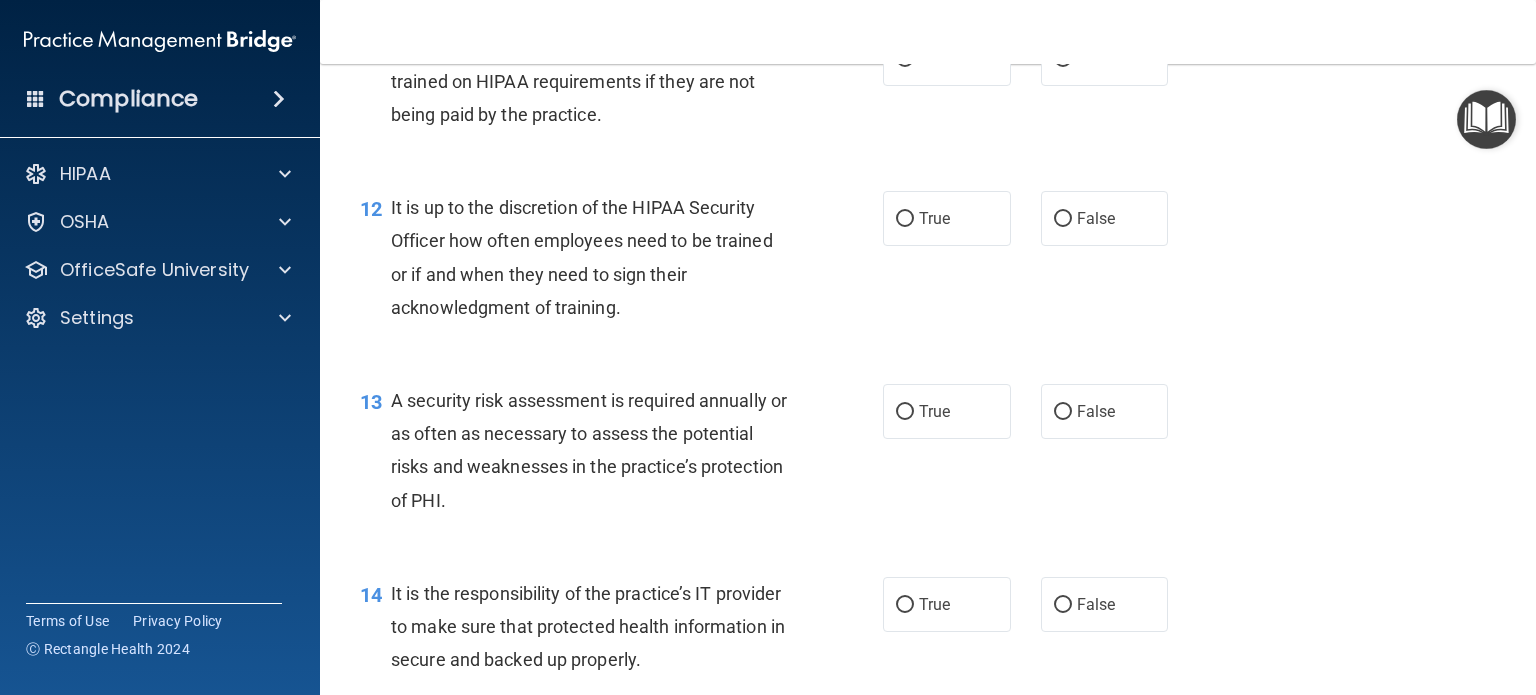 scroll, scrollTop: 2258, scrollLeft: 0, axis: vertical 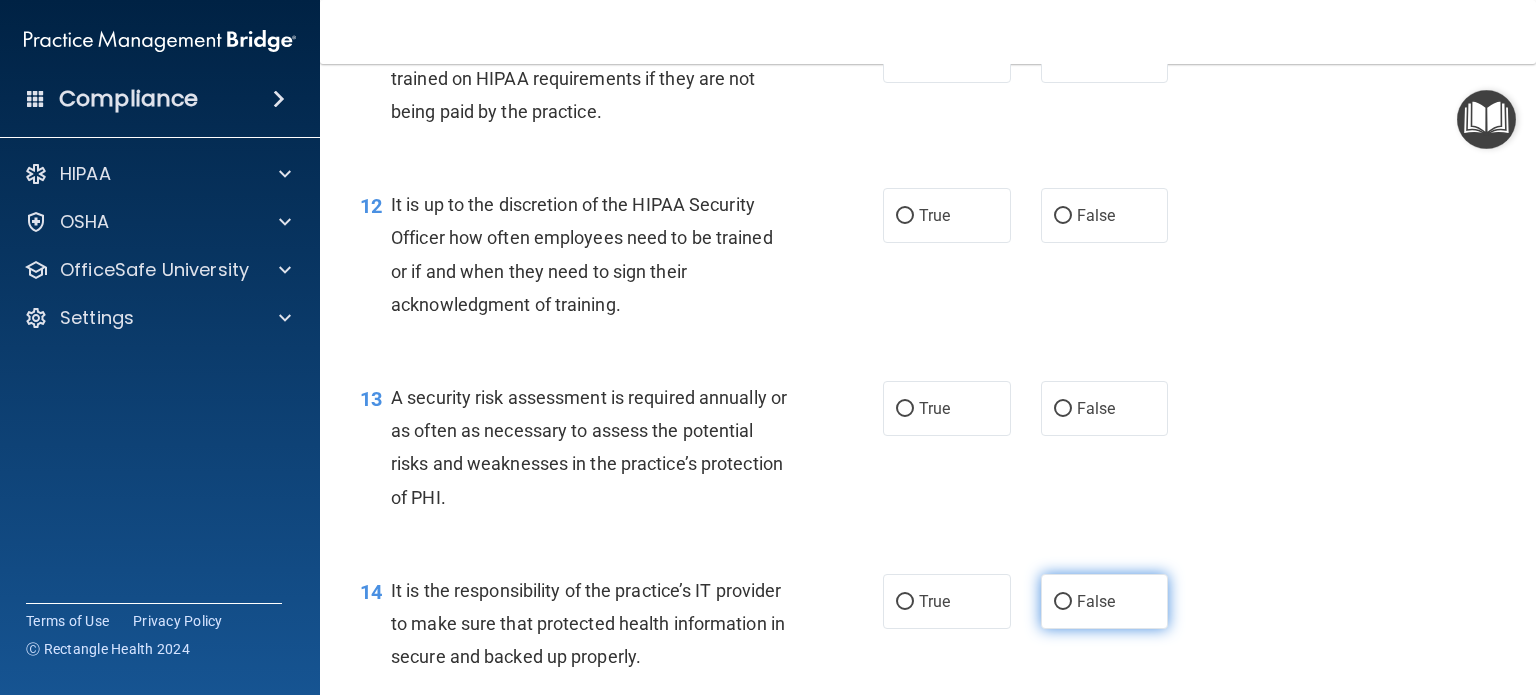 click on "False" at bounding box center [1063, 602] 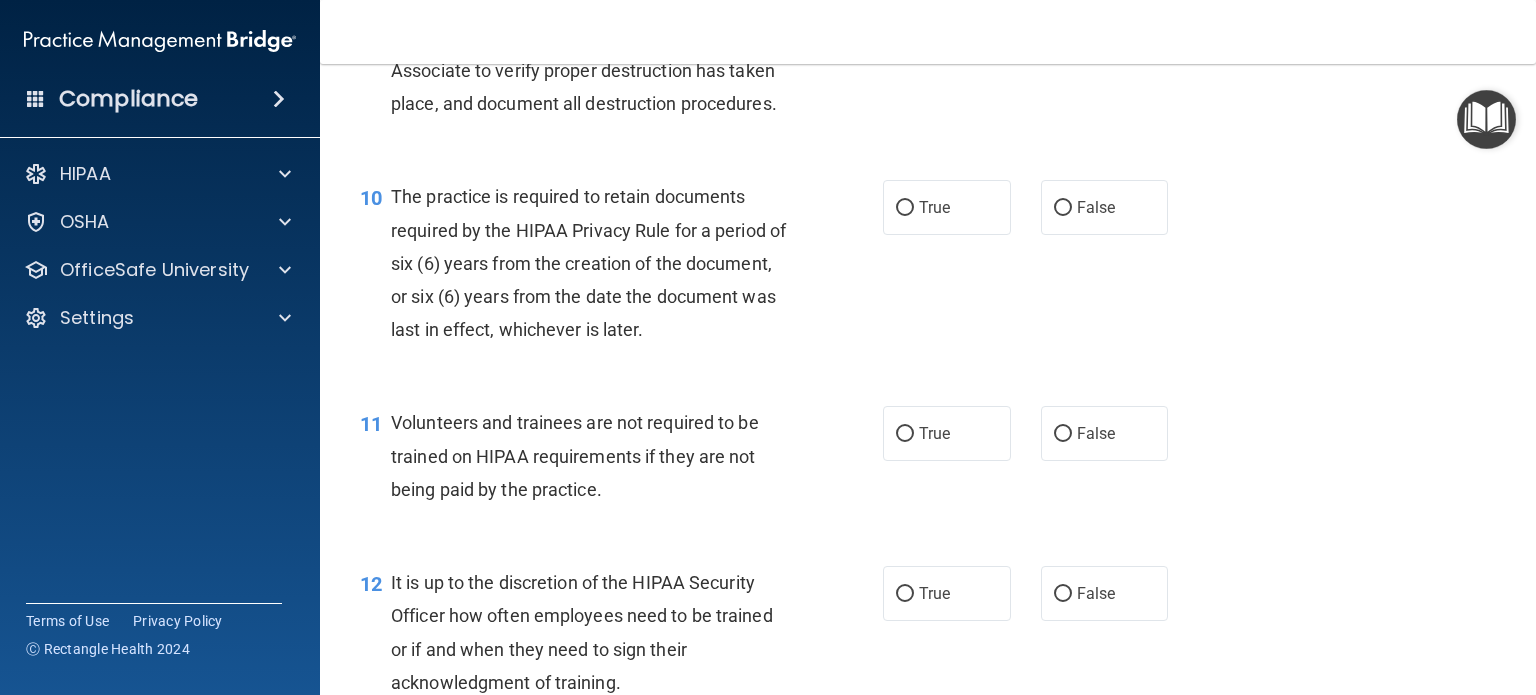 scroll, scrollTop: 1880, scrollLeft: 0, axis: vertical 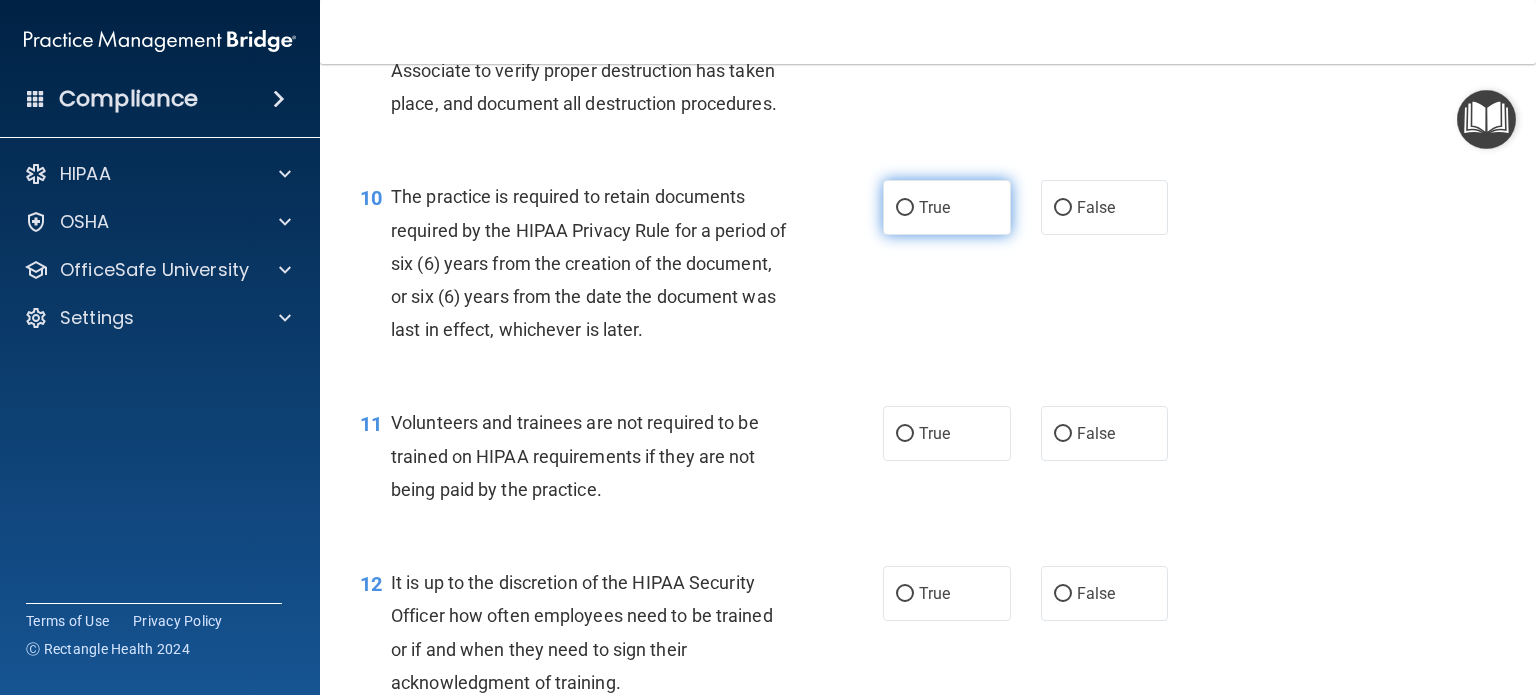 click on "True" at bounding box center (905, 208) 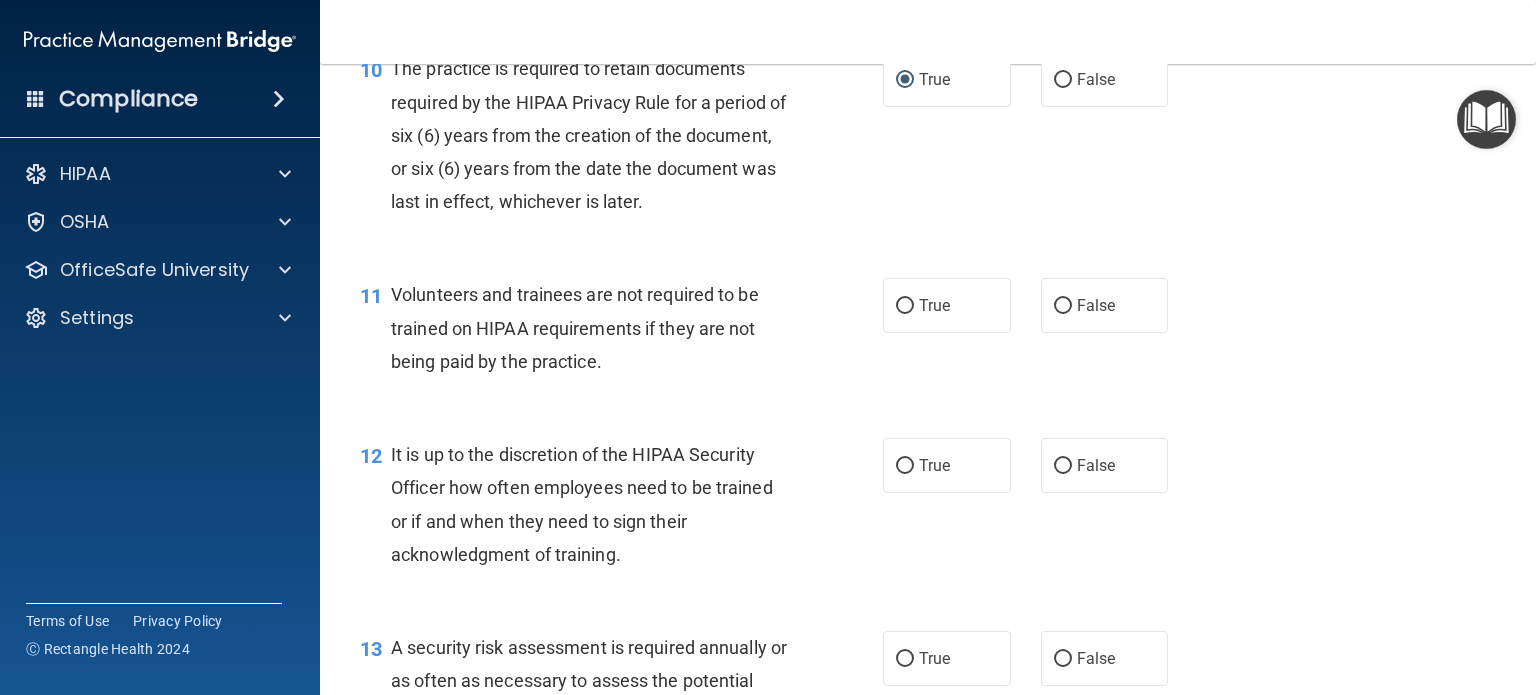 scroll, scrollTop: 2060, scrollLeft: 0, axis: vertical 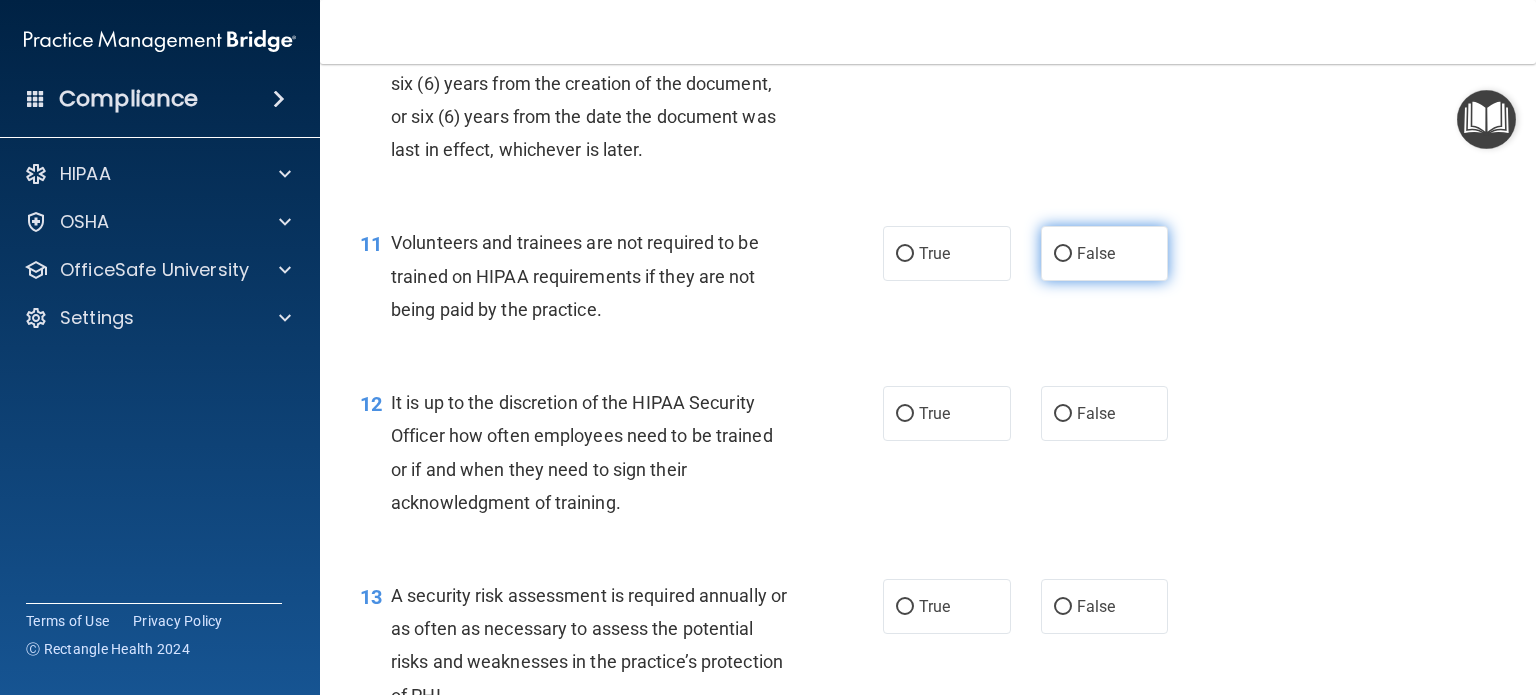 click on "False" at bounding box center (1063, 254) 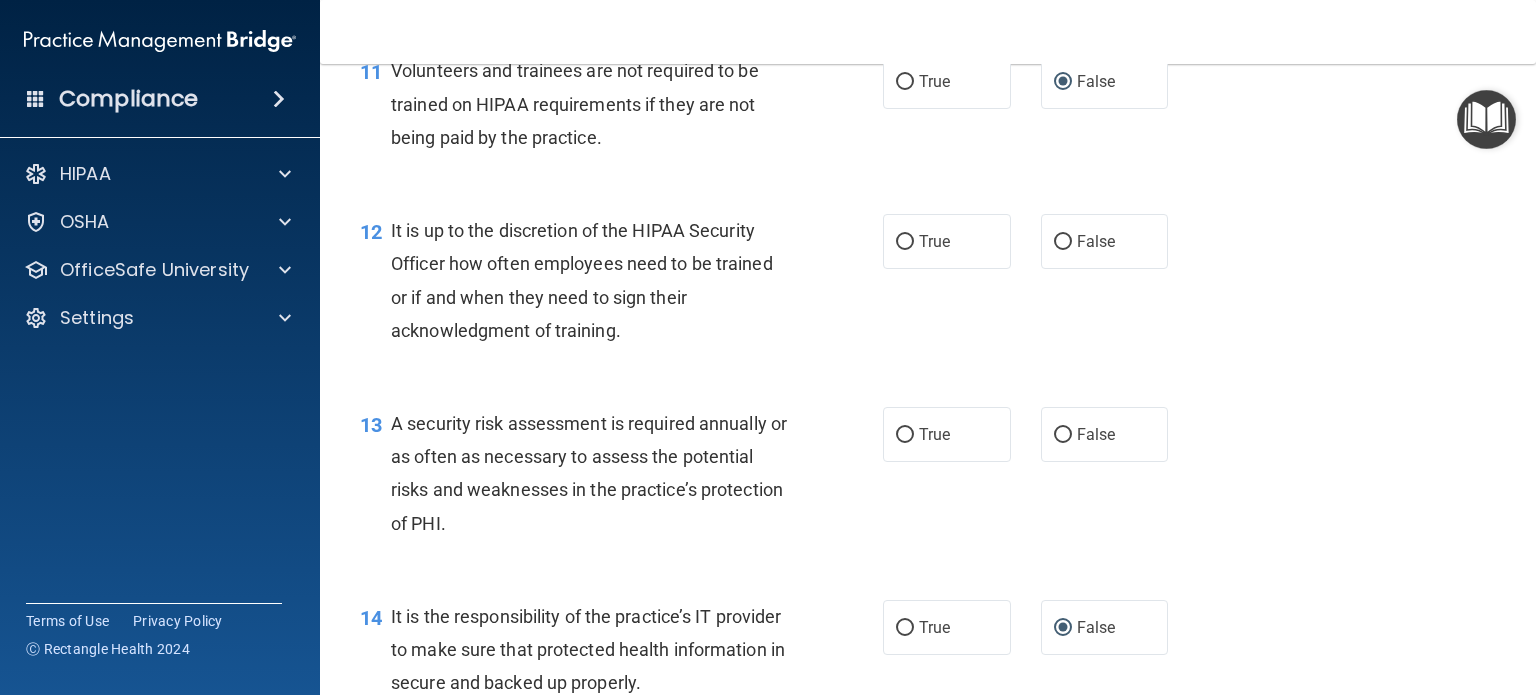 scroll, scrollTop: 2240, scrollLeft: 0, axis: vertical 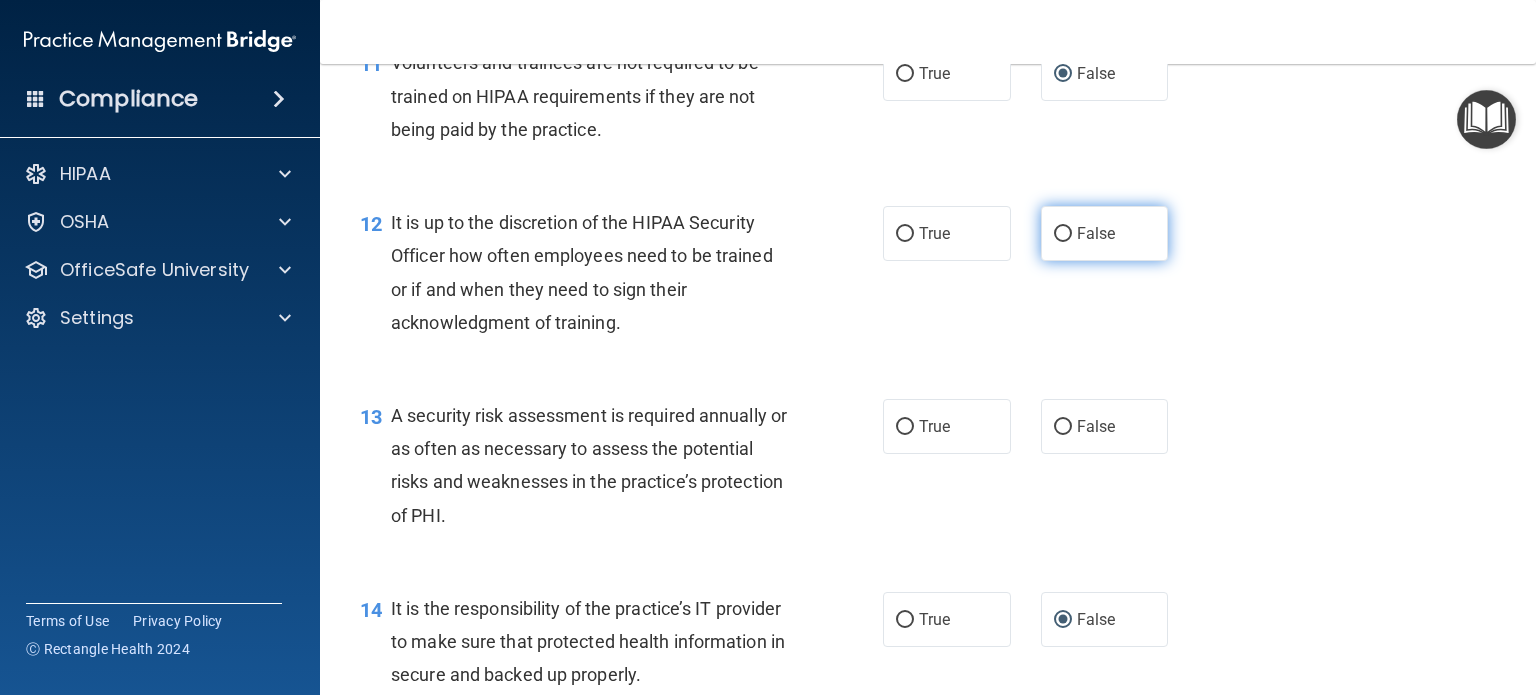 click on "False" at bounding box center (1063, 234) 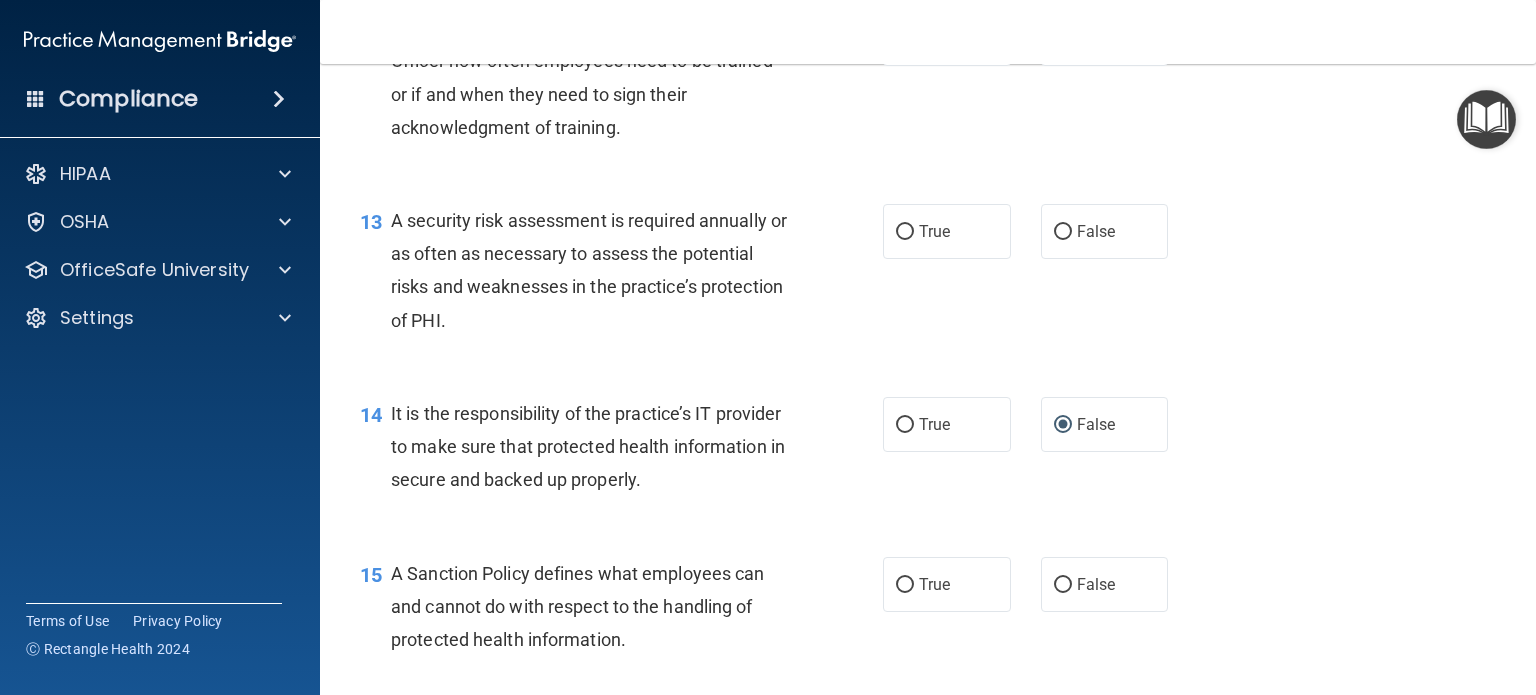 scroll, scrollTop: 2443, scrollLeft: 0, axis: vertical 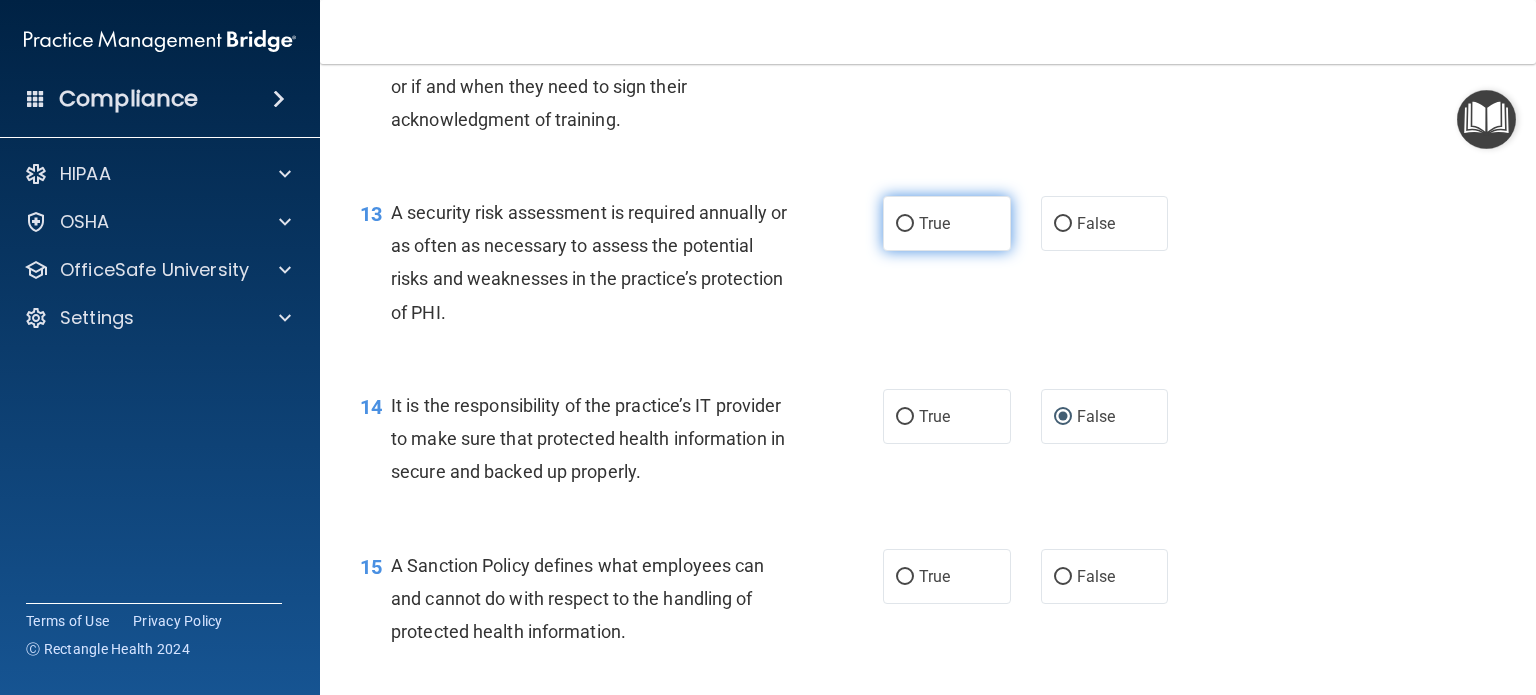 click on "True" at bounding box center (905, 224) 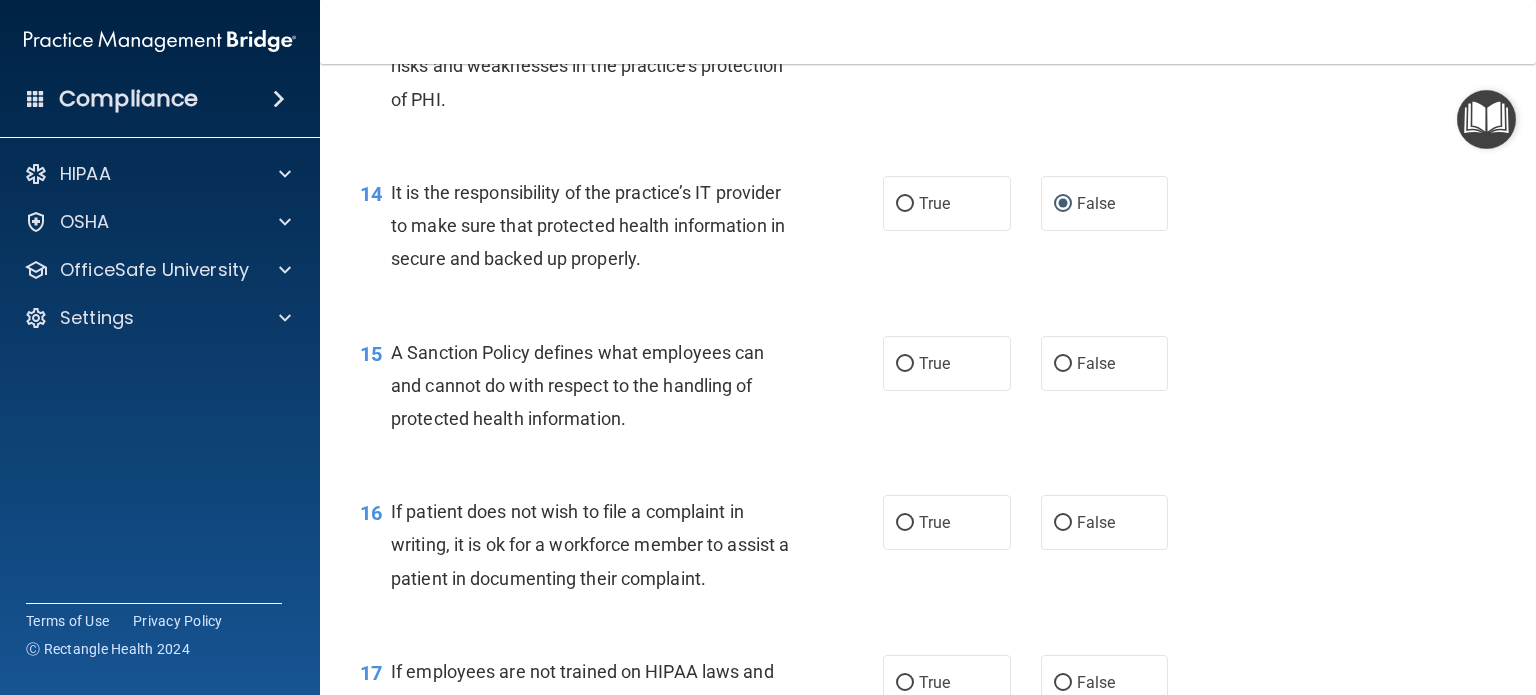 scroll, scrollTop: 2664, scrollLeft: 0, axis: vertical 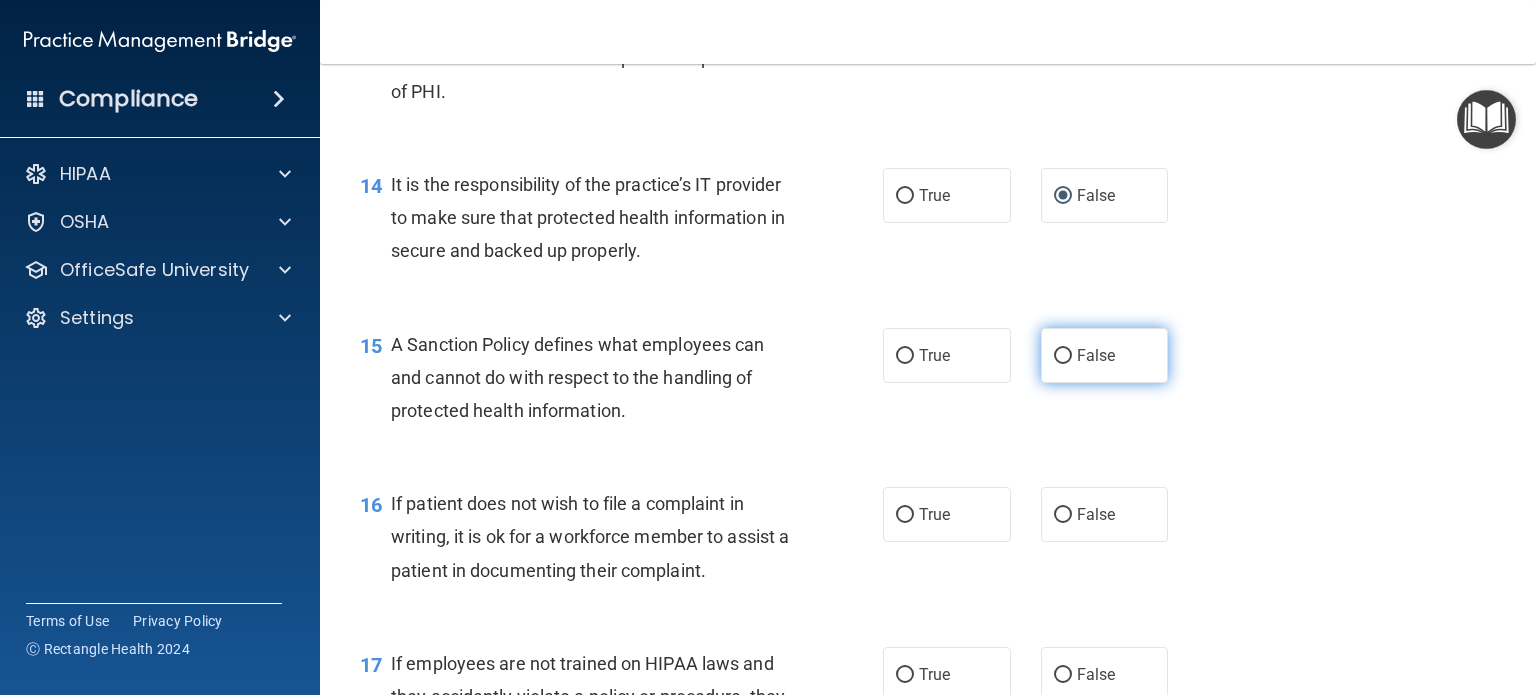 click on "False" at bounding box center [1063, 356] 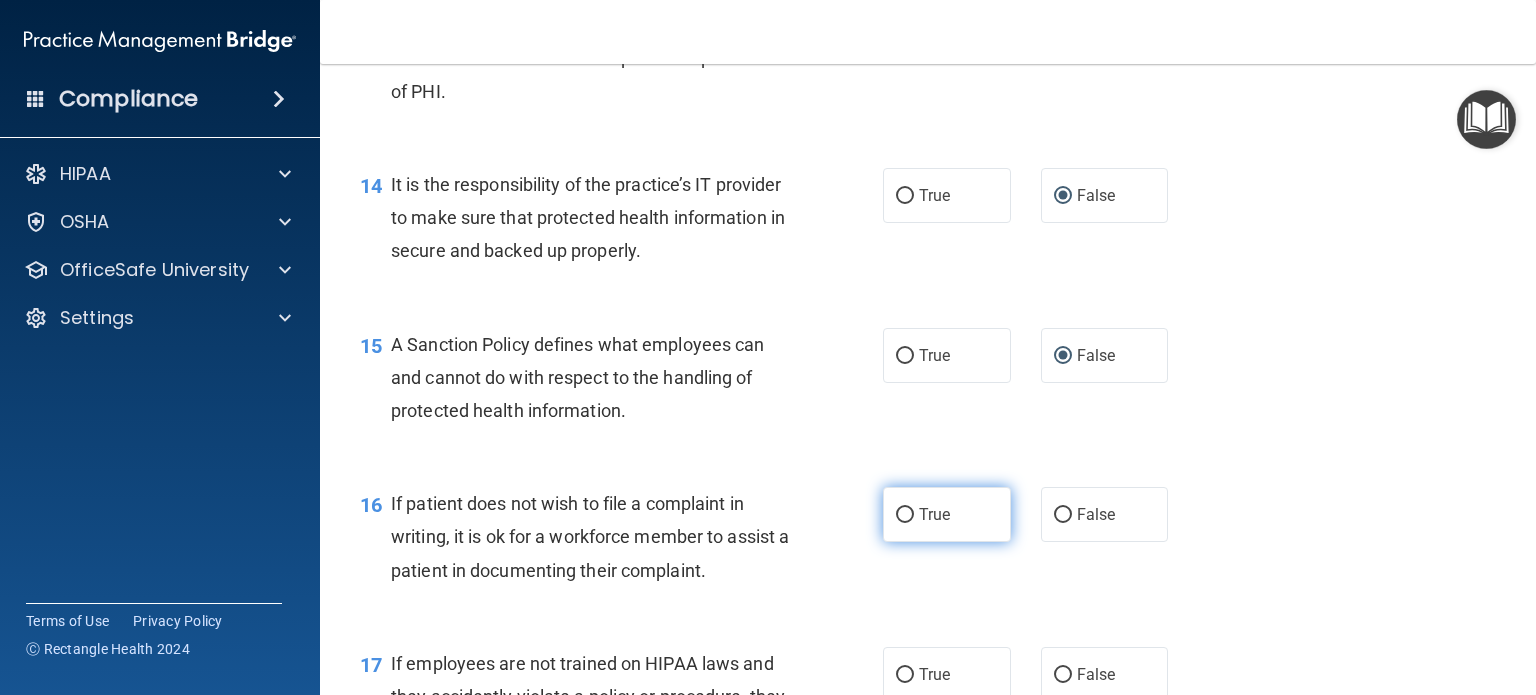 click on "True" at bounding box center (947, 514) 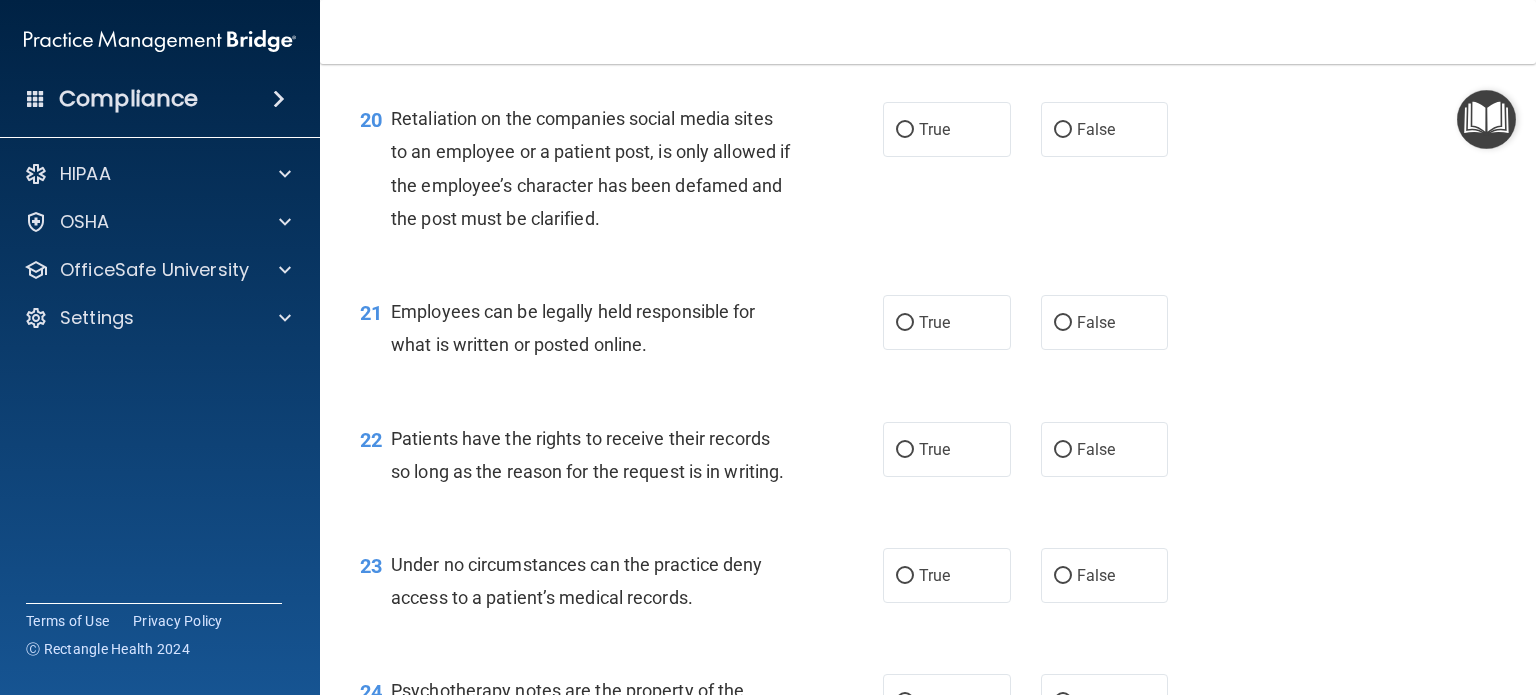 scroll, scrollTop: 3755, scrollLeft: 0, axis: vertical 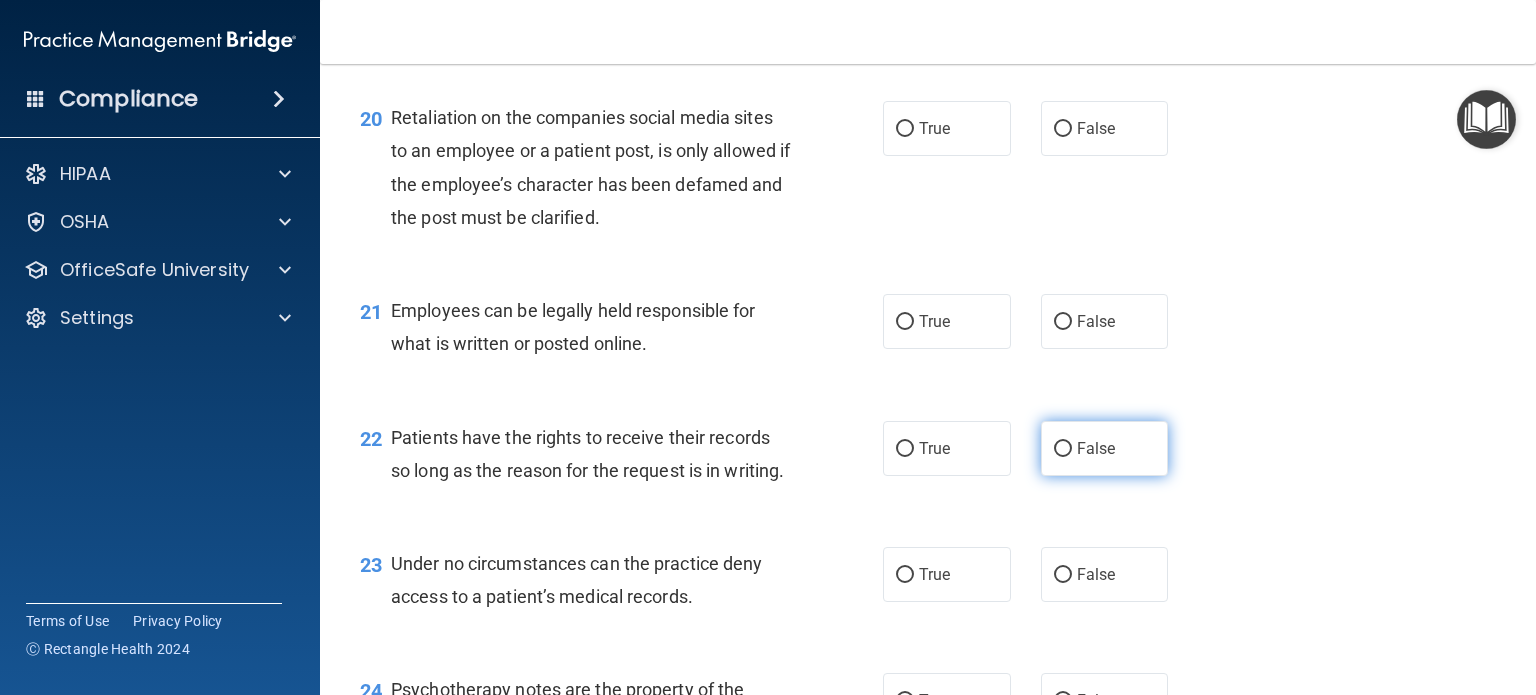click on "False" at bounding box center [1105, 448] 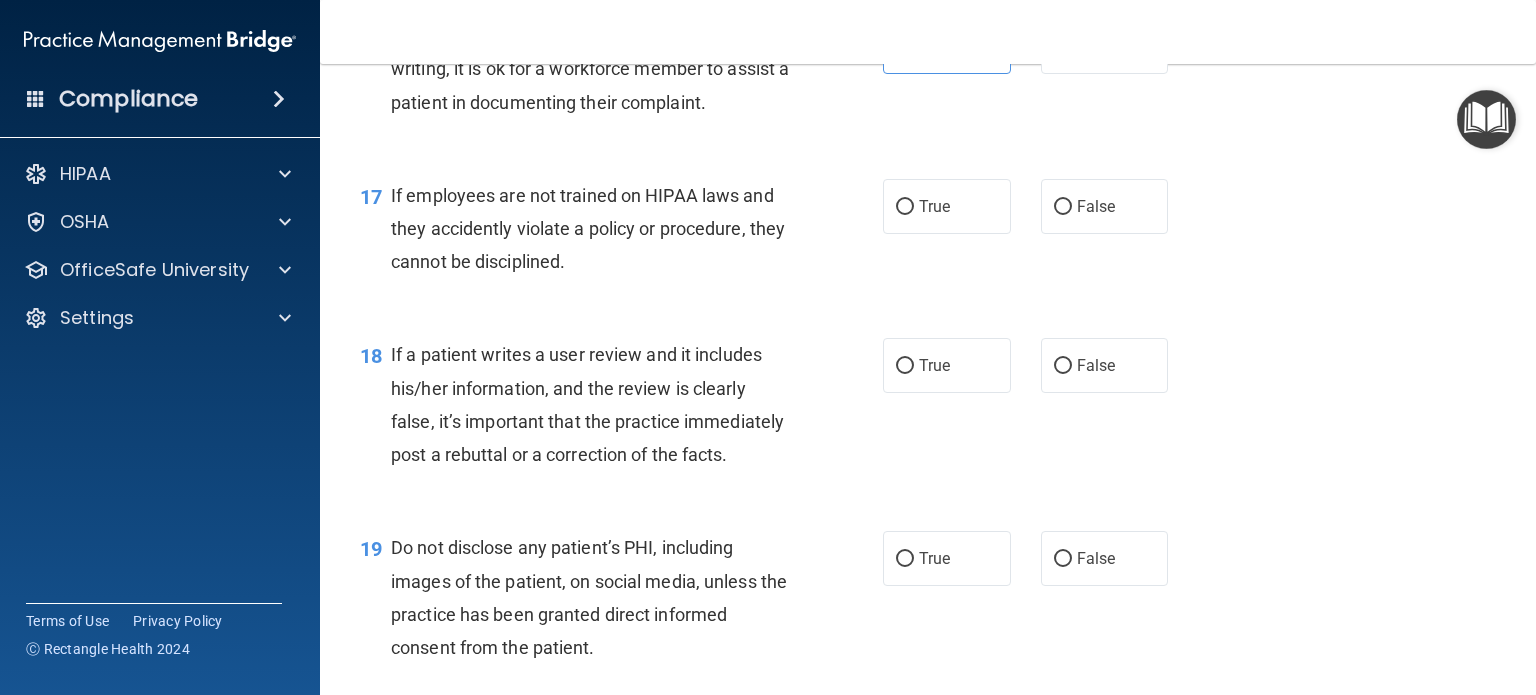 scroll, scrollTop: 3134, scrollLeft: 0, axis: vertical 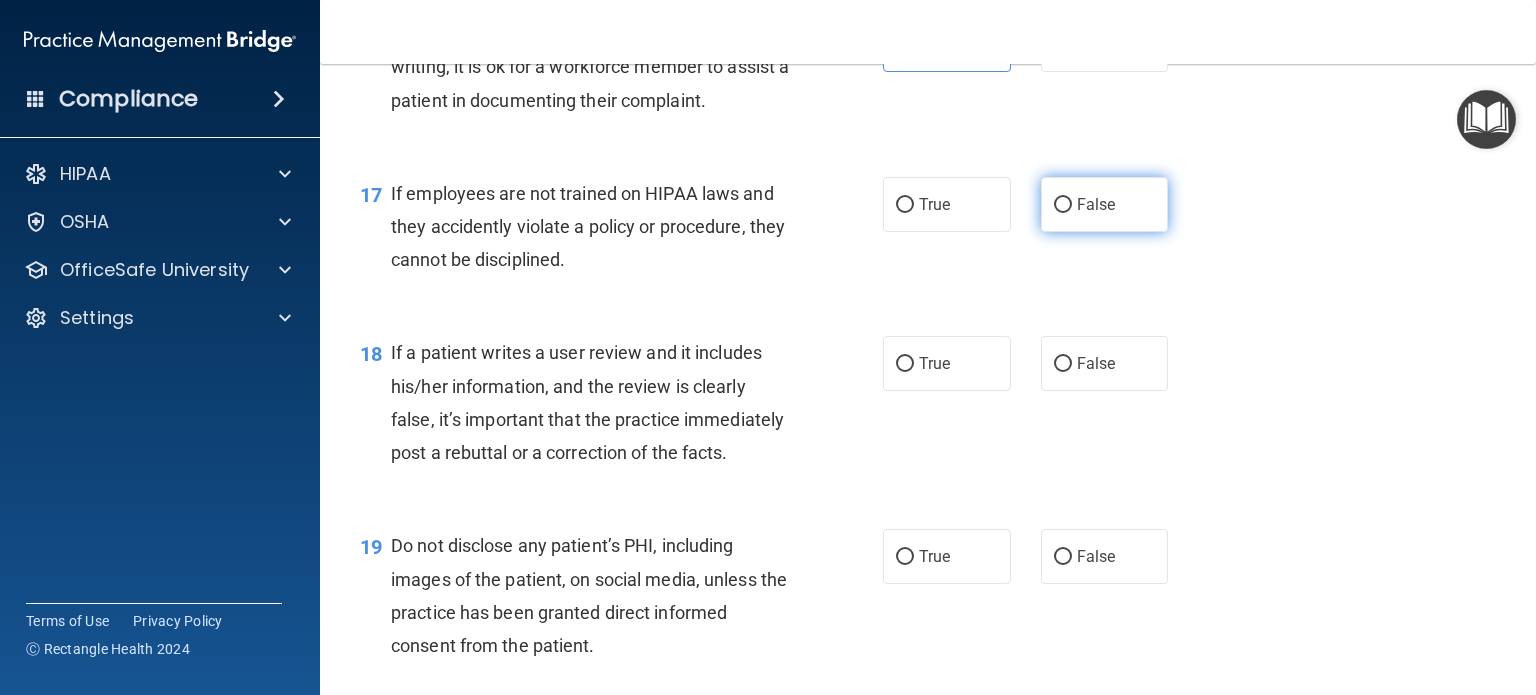 click on "False" at bounding box center (1063, 205) 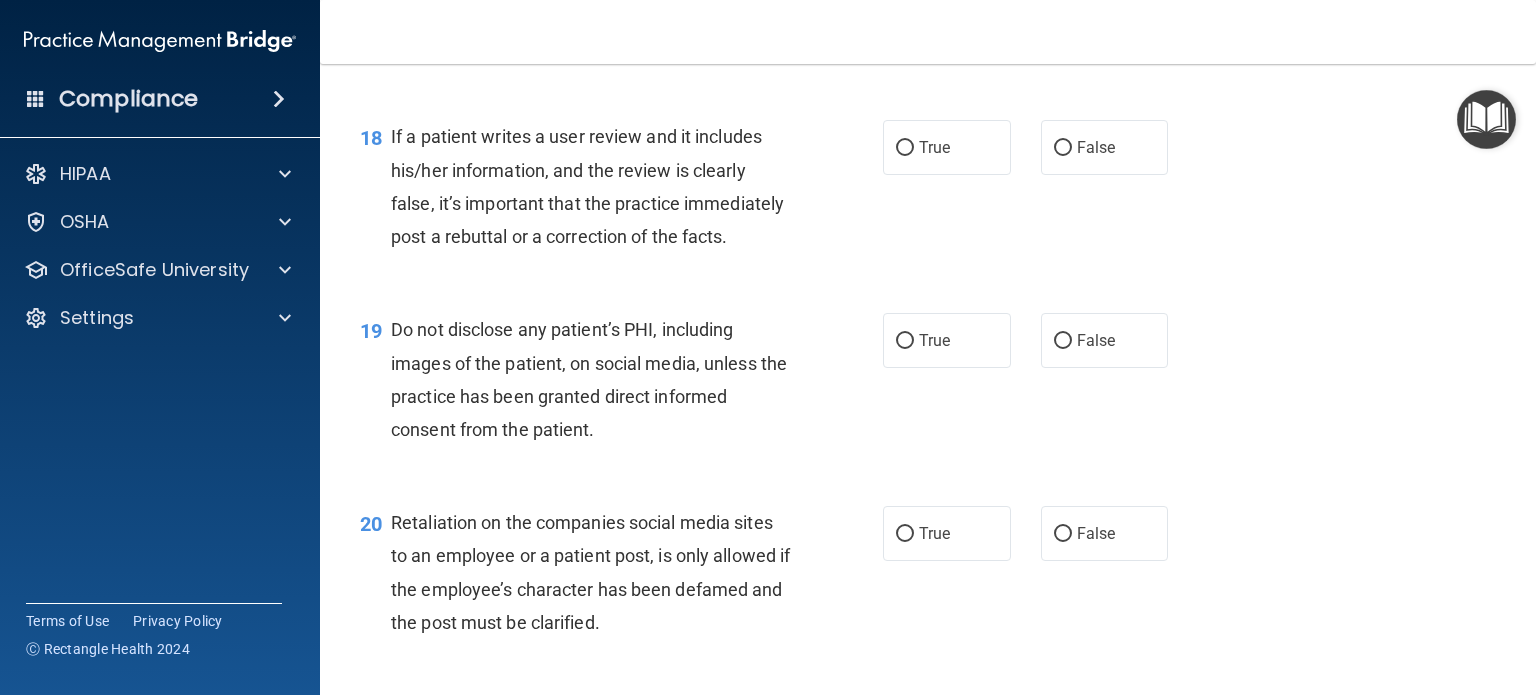 scroll, scrollTop: 3360, scrollLeft: 0, axis: vertical 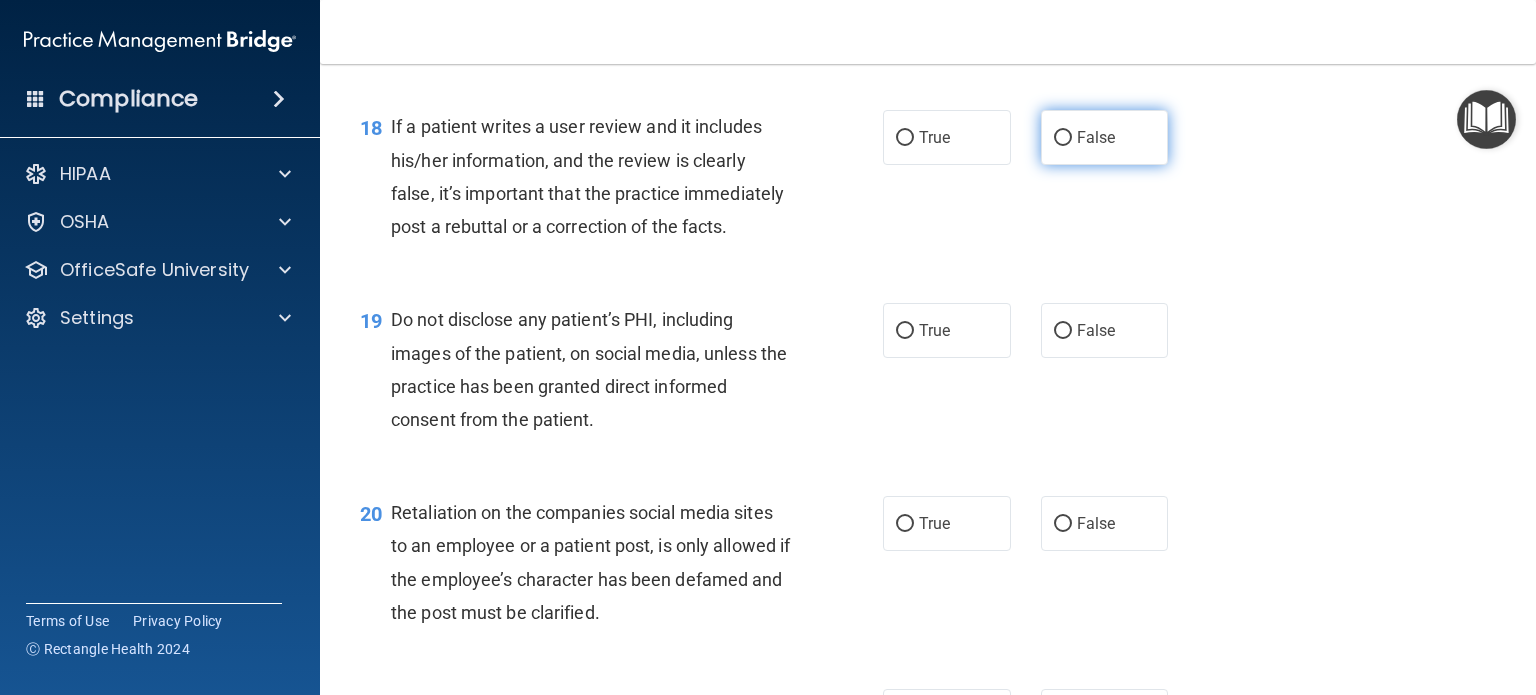 click on "False" at bounding box center [1105, 137] 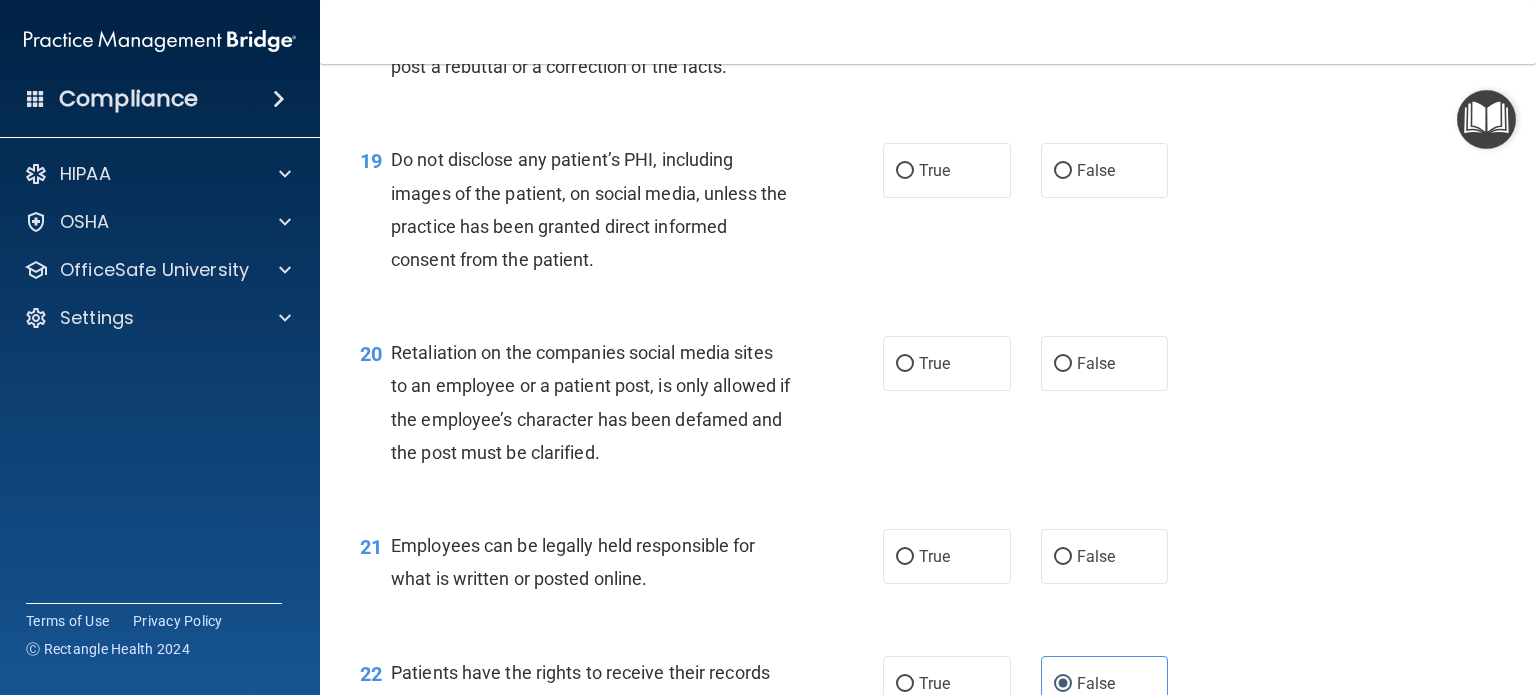 scroll, scrollTop: 3523, scrollLeft: 0, axis: vertical 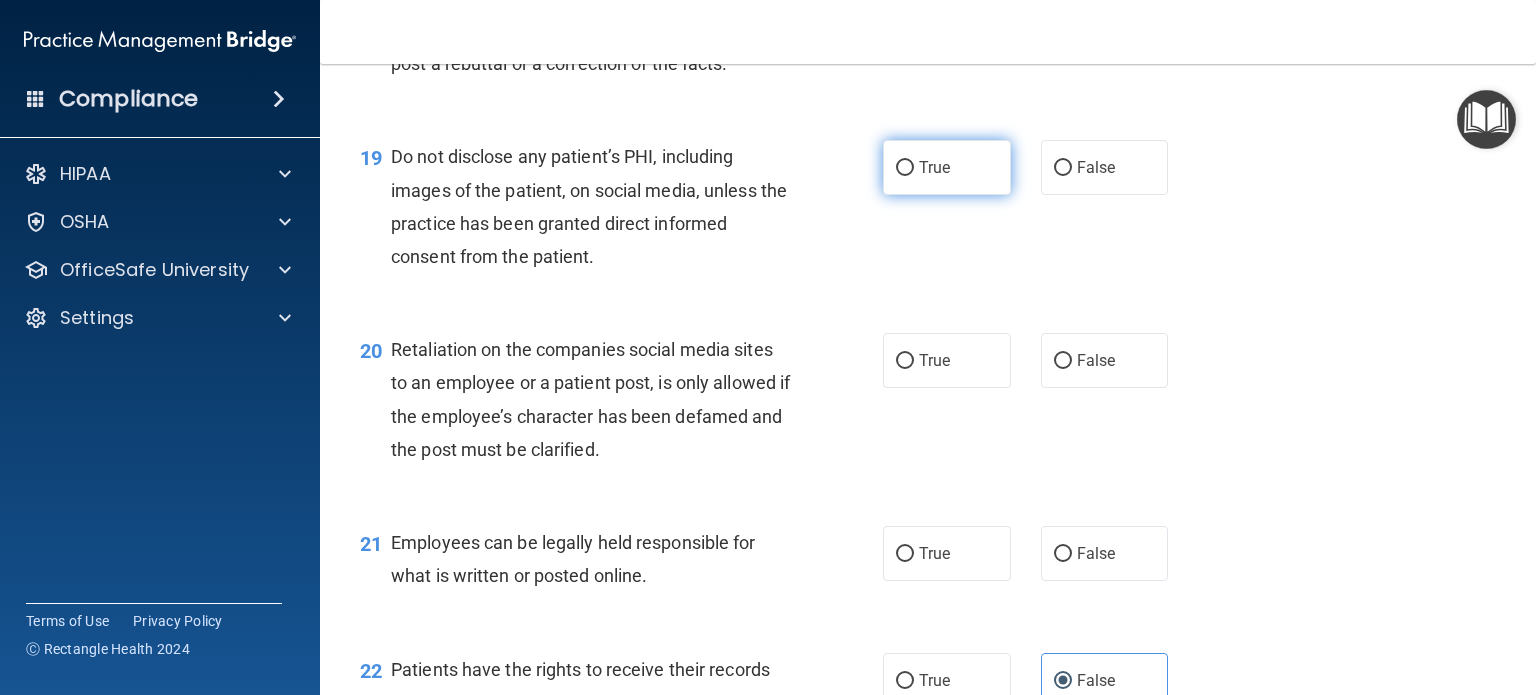click on "True" at bounding box center (934, 167) 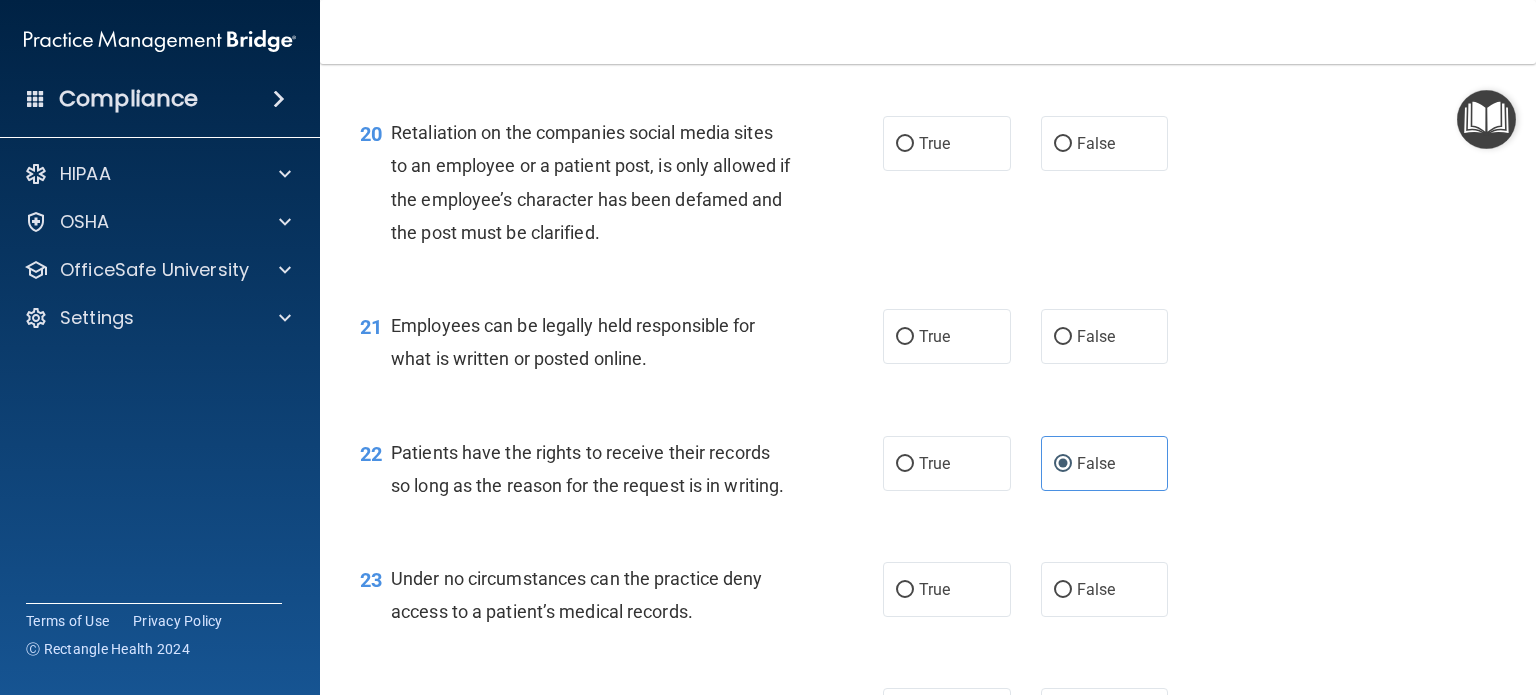 scroll, scrollTop: 3746, scrollLeft: 0, axis: vertical 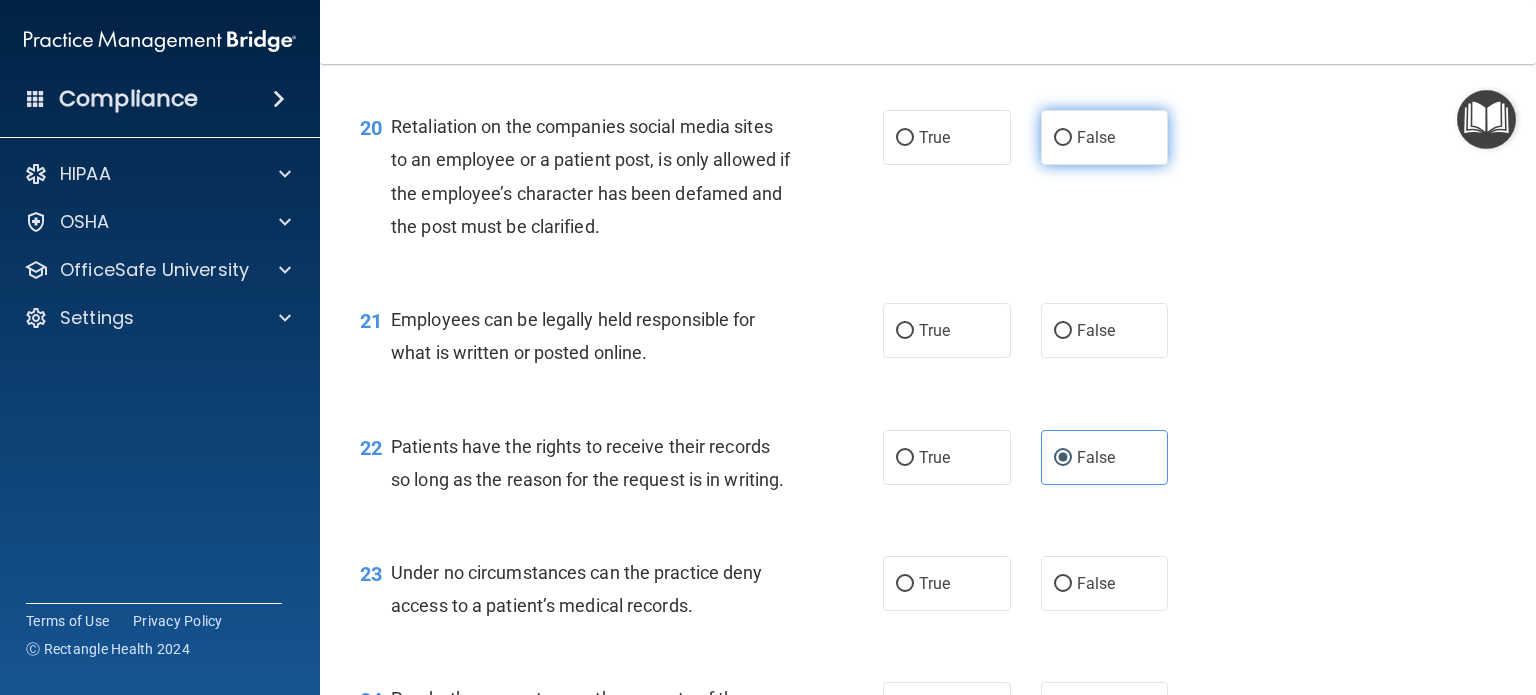 click on "False" at bounding box center [1096, 137] 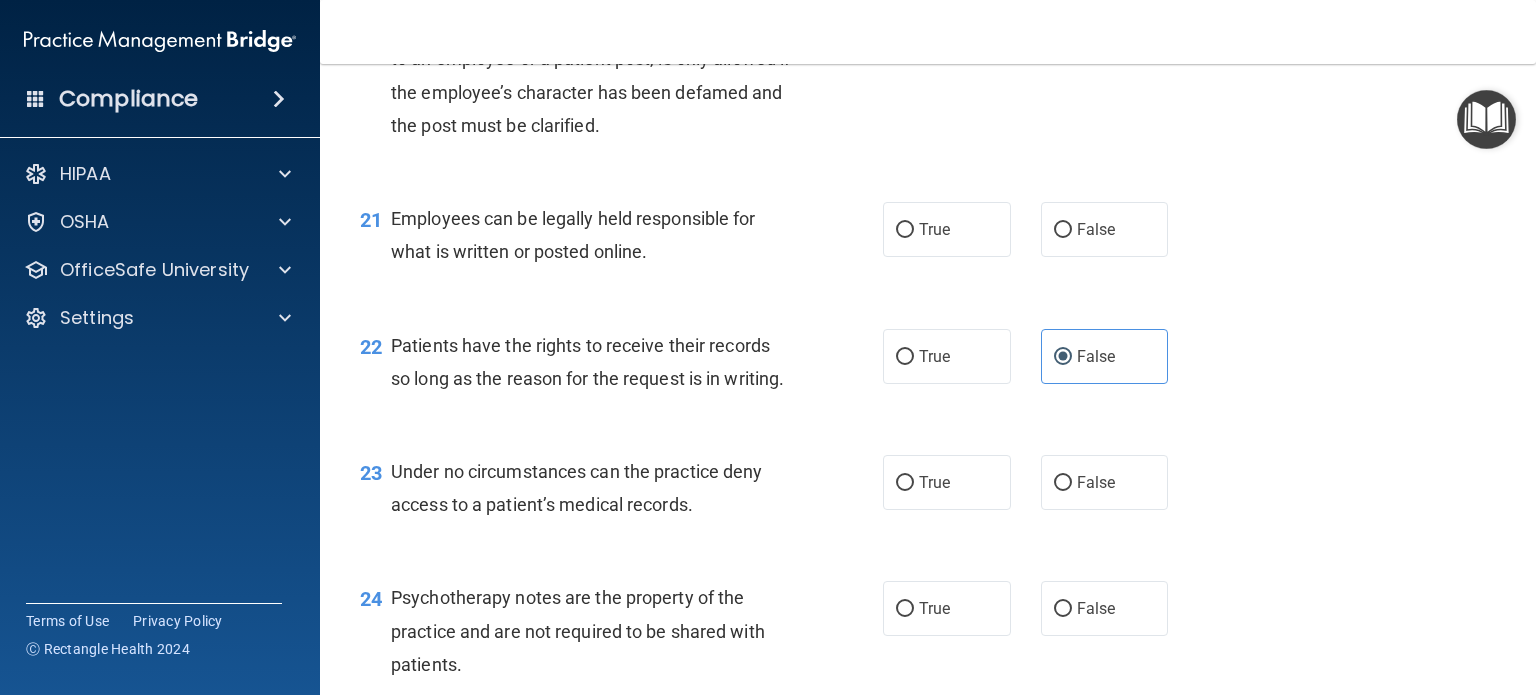 scroll, scrollTop: 3848, scrollLeft: 0, axis: vertical 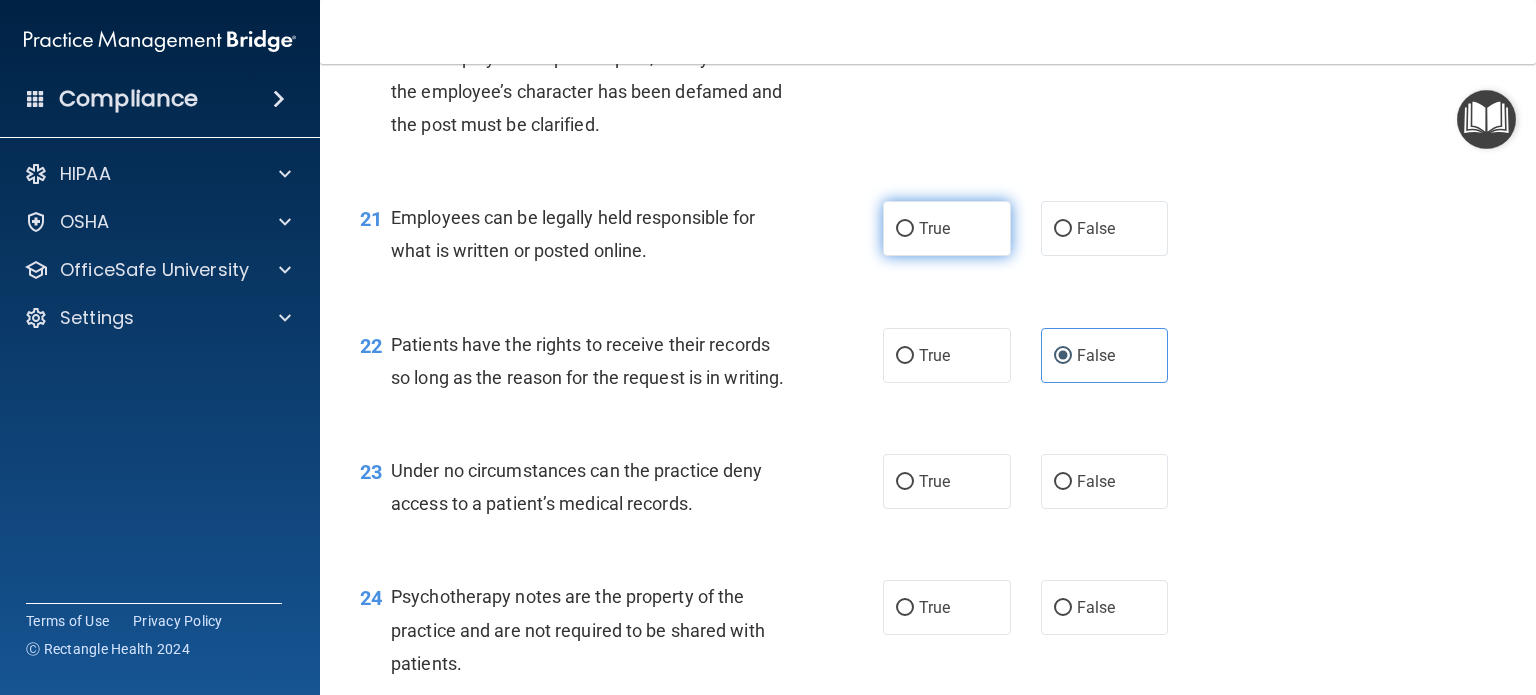 click on "True" at bounding box center [947, 228] 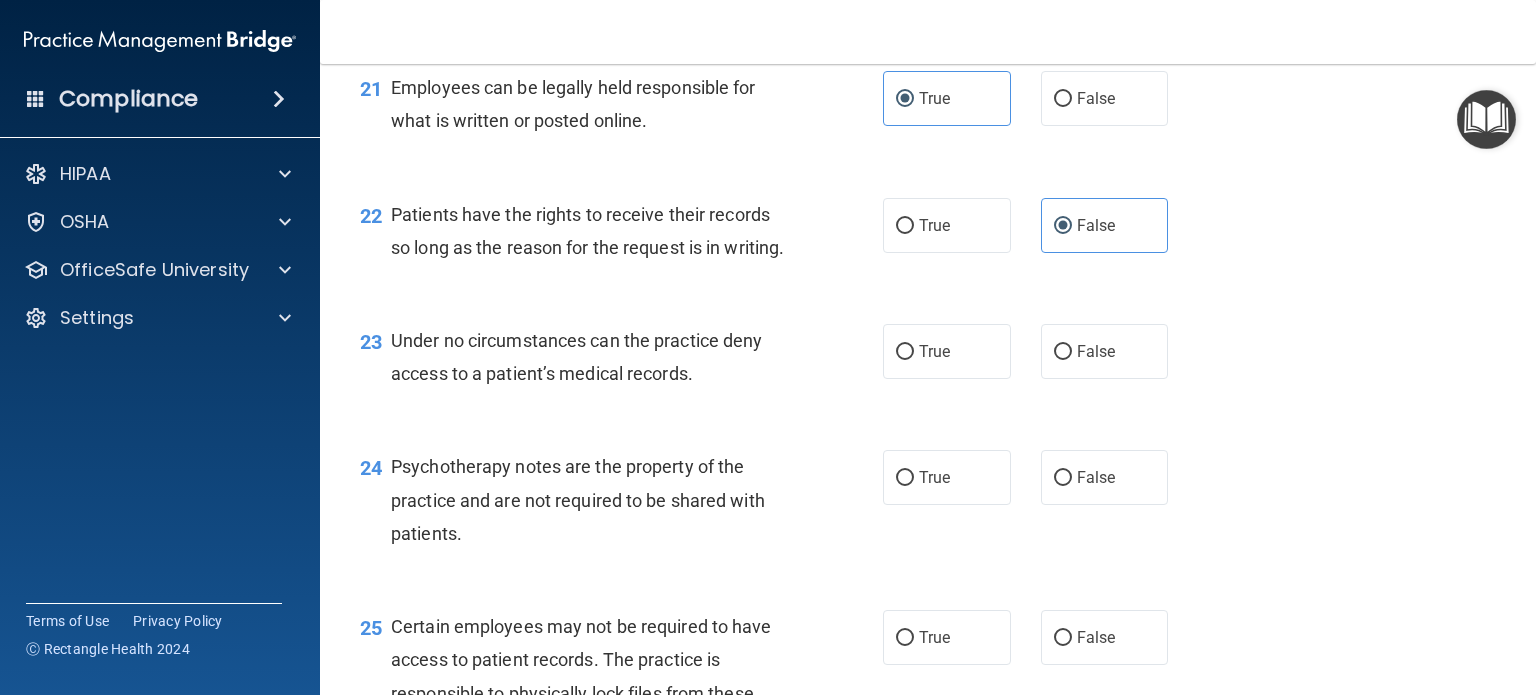 scroll, scrollTop: 3979, scrollLeft: 0, axis: vertical 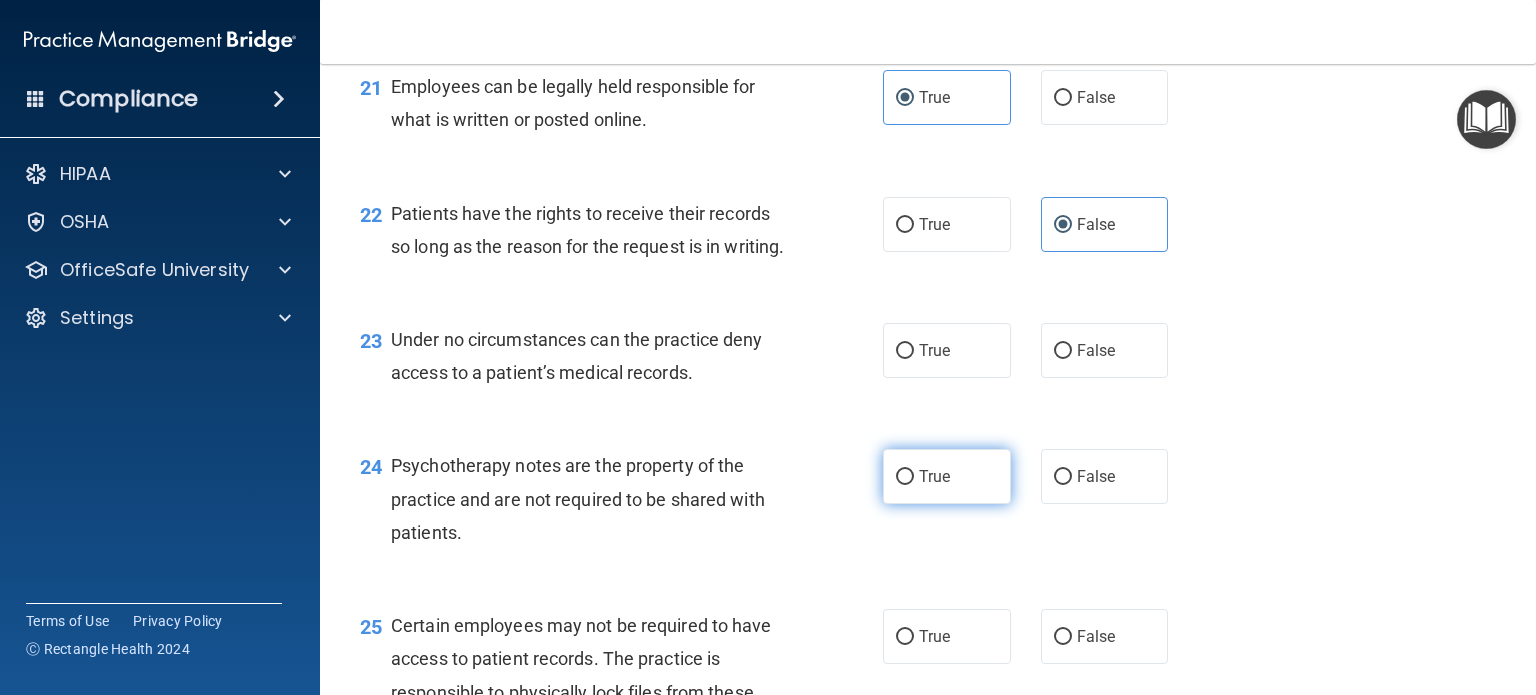 click on "True" at bounding box center (905, 477) 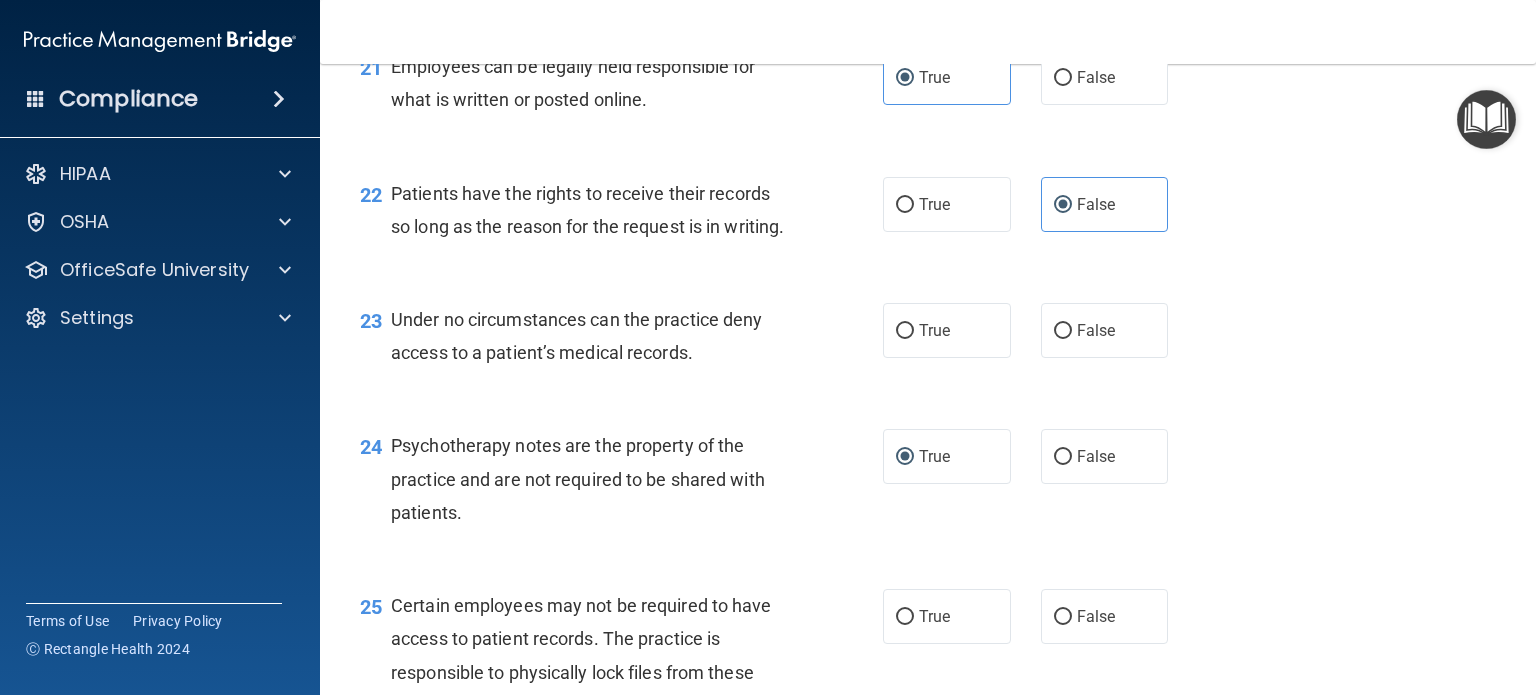 scroll, scrollTop: 4019, scrollLeft: 0, axis: vertical 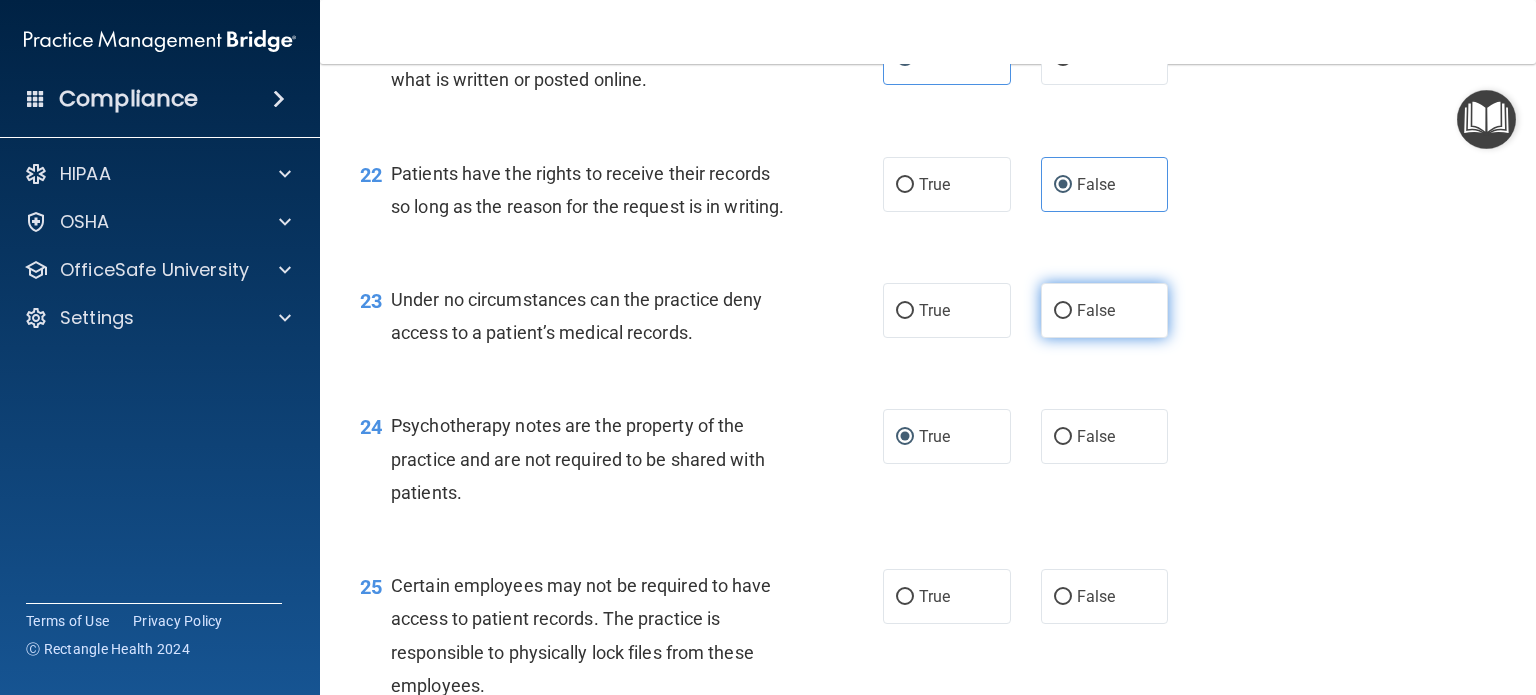click on "False" at bounding box center (1063, 311) 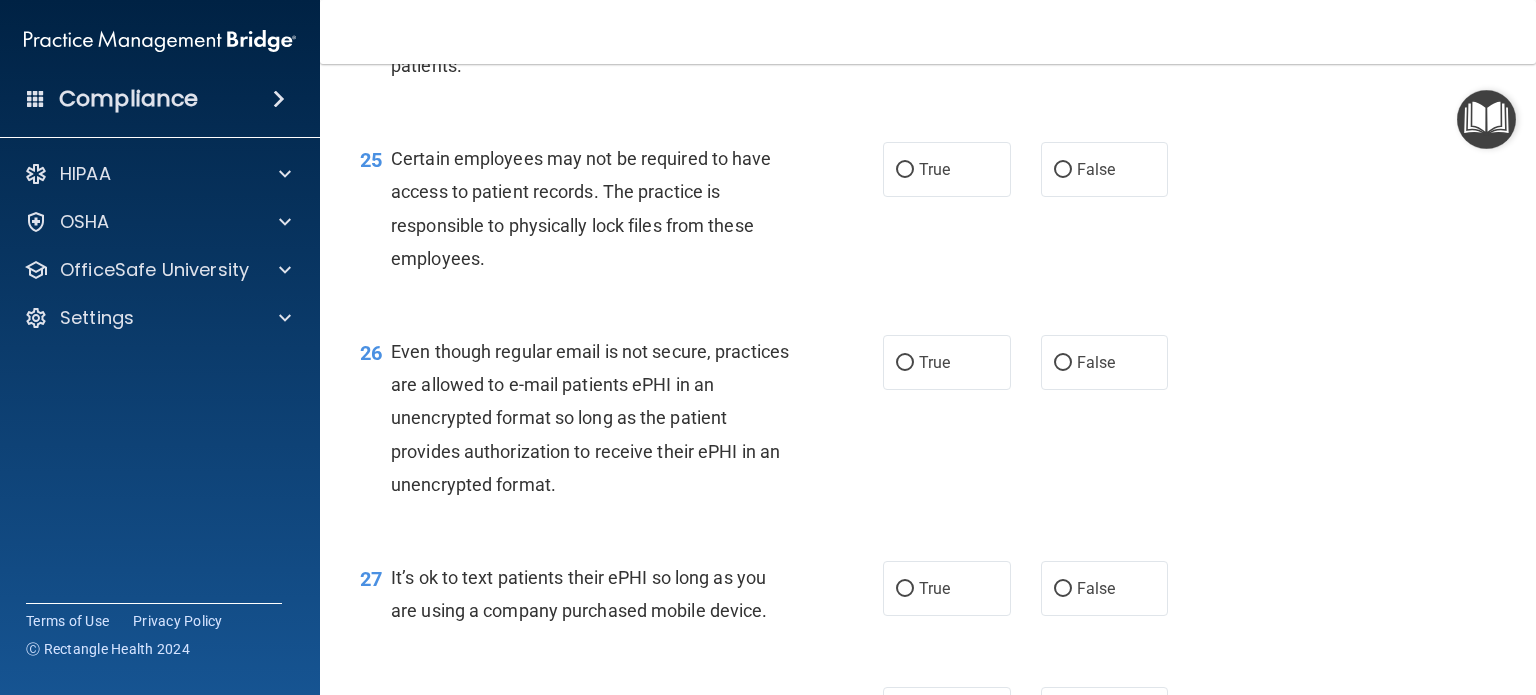 scroll, scrollTop: 4451, scrollLeft: 0, axis: vertical 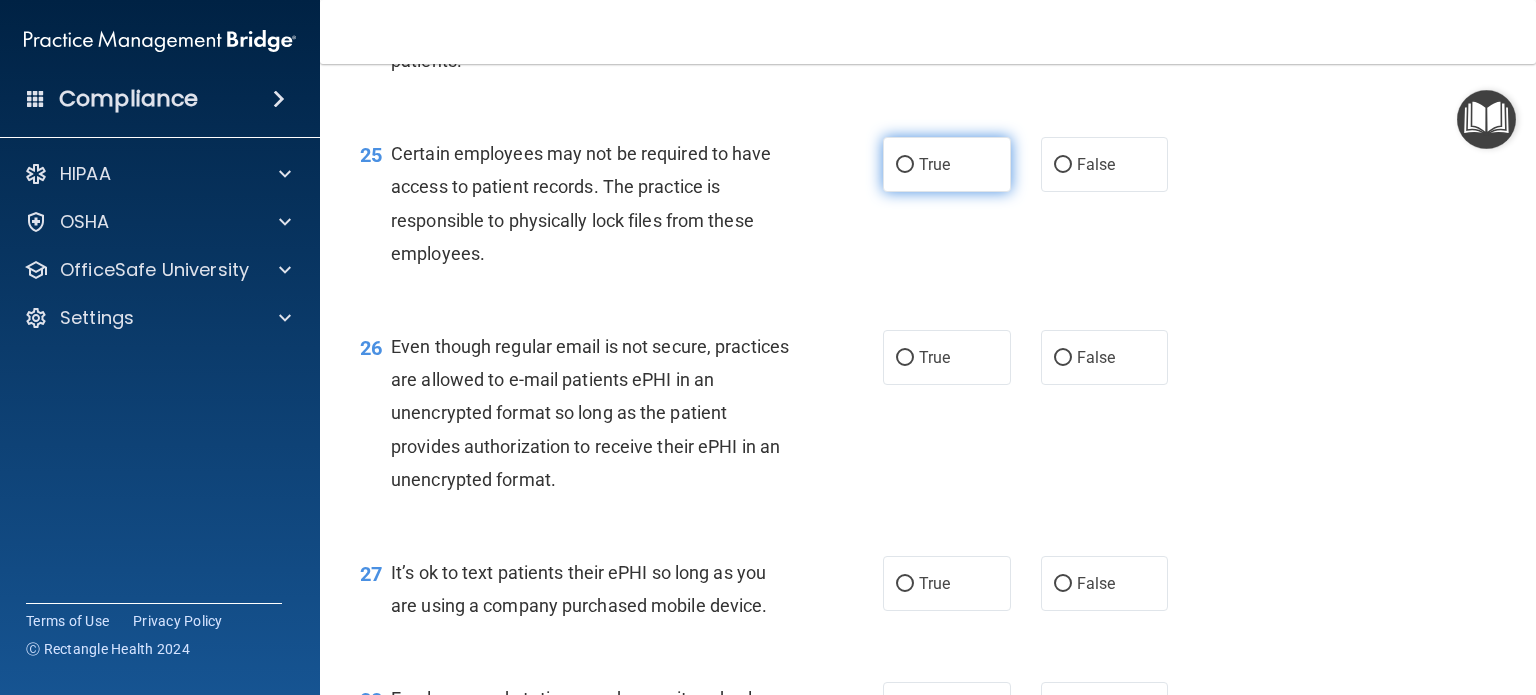 click on "True" at bounding box center [905, 165] 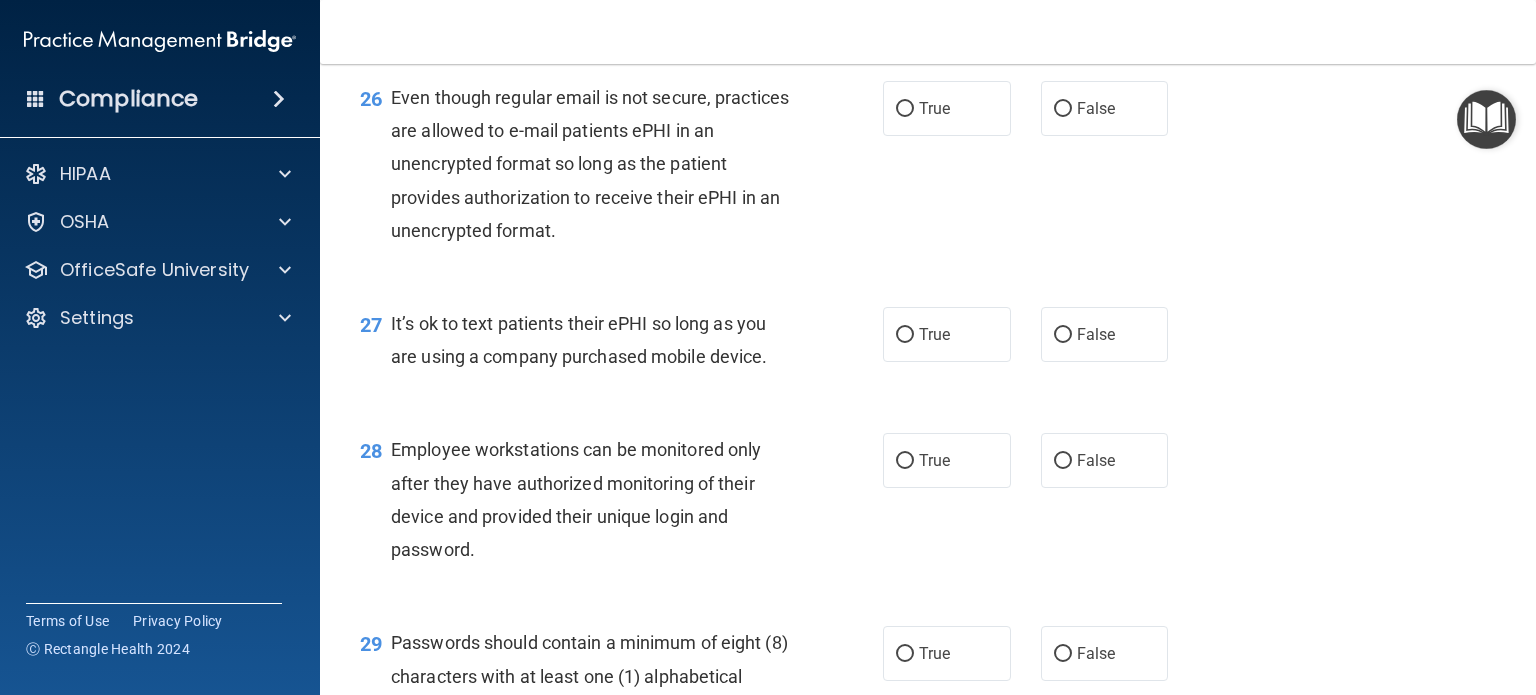 scroll, scrollTop: 4711, scrollLeft: 0, axis: vertical 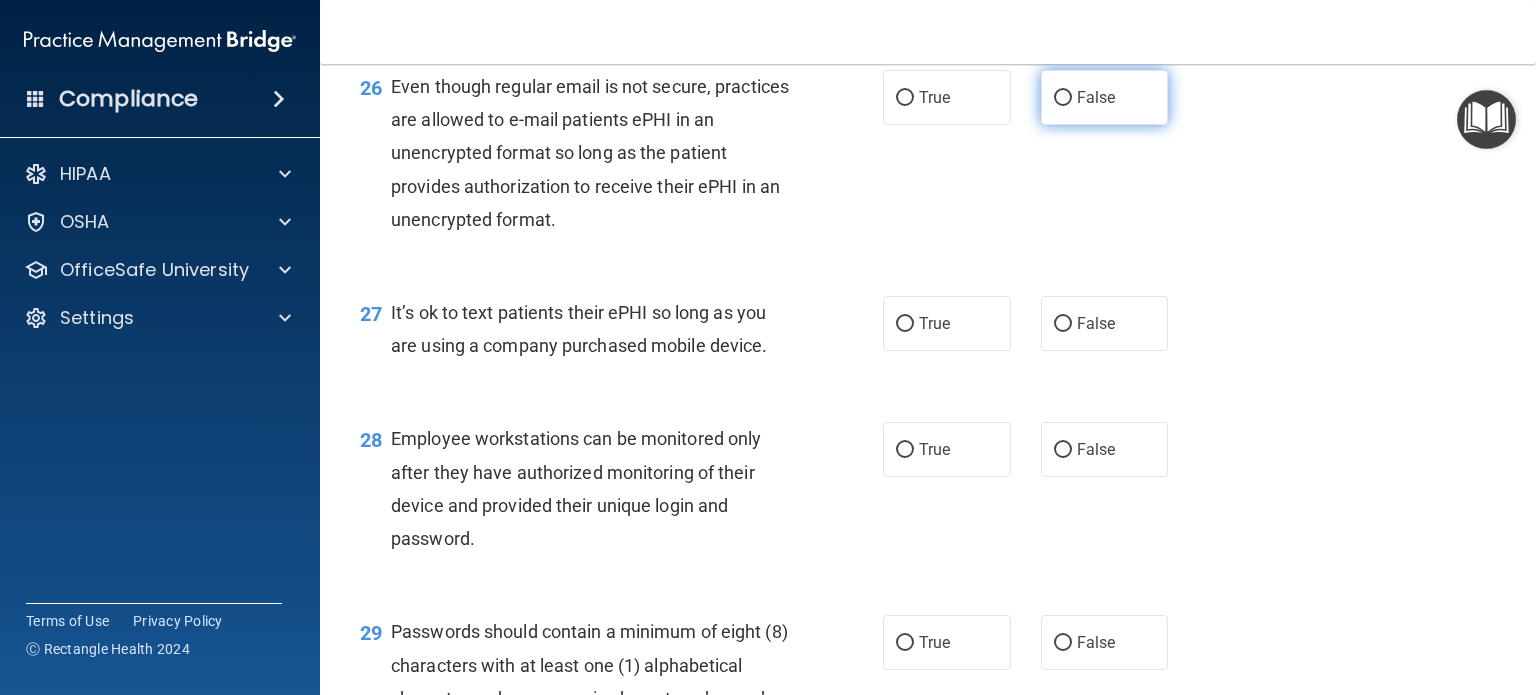 click on "False" at bounding box center (1063, 98) 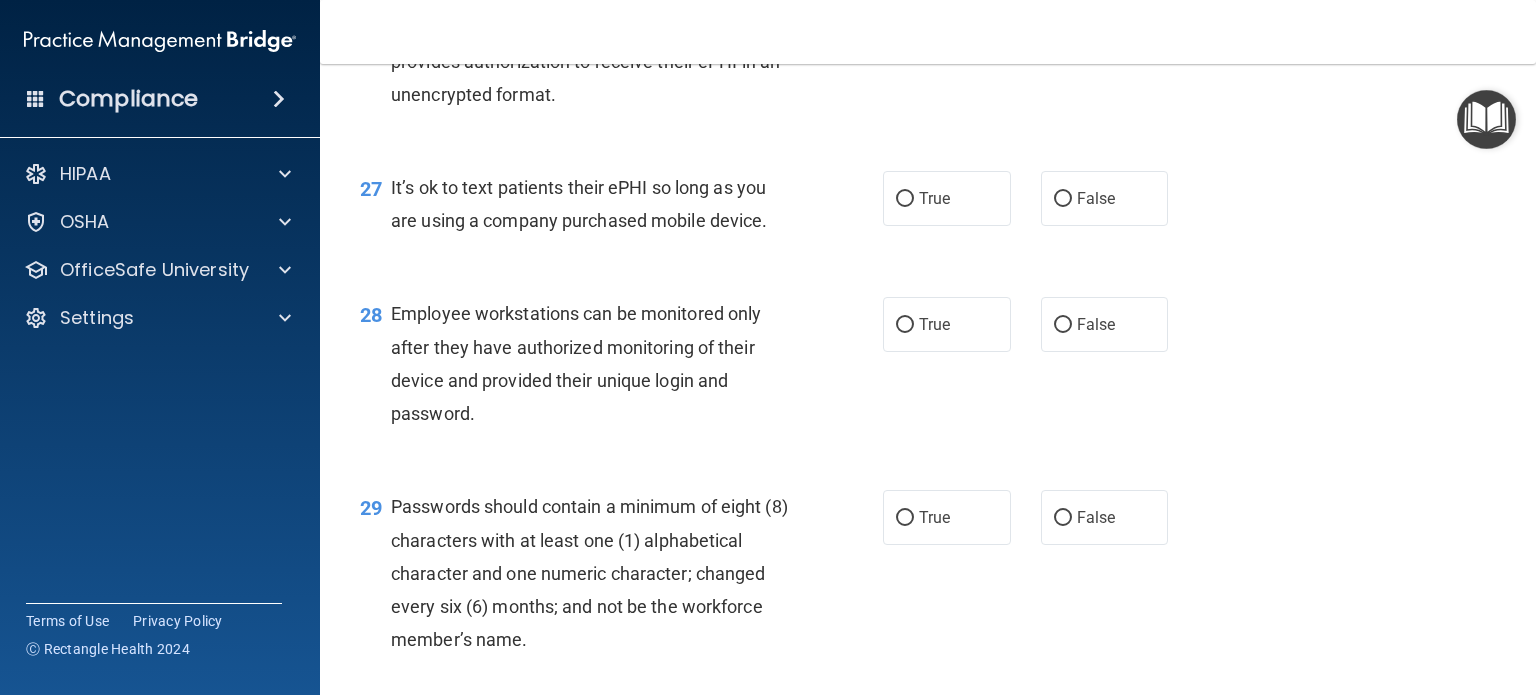 scroll, scrollTop: 4836, scrollLeft: 0, axis: vertical 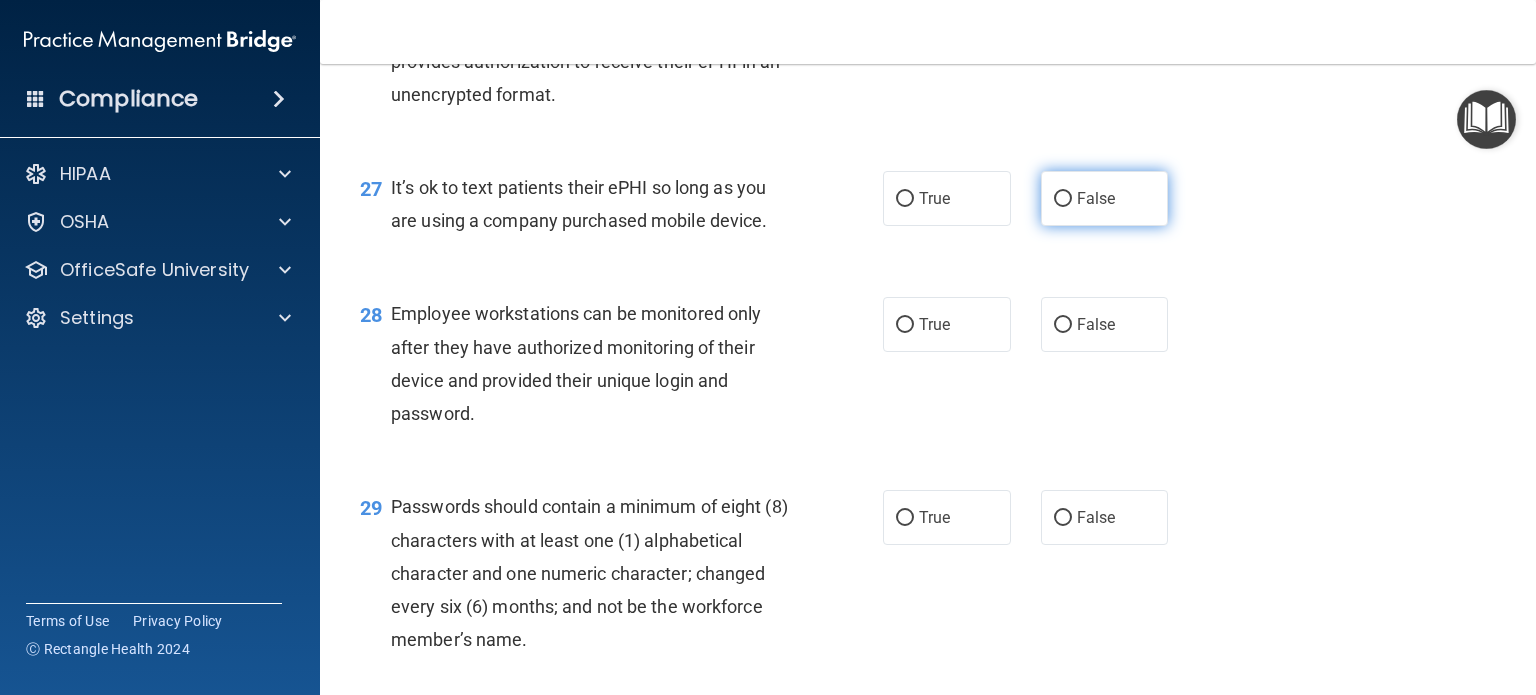 click on "False" at bounding box center [1063, 199] 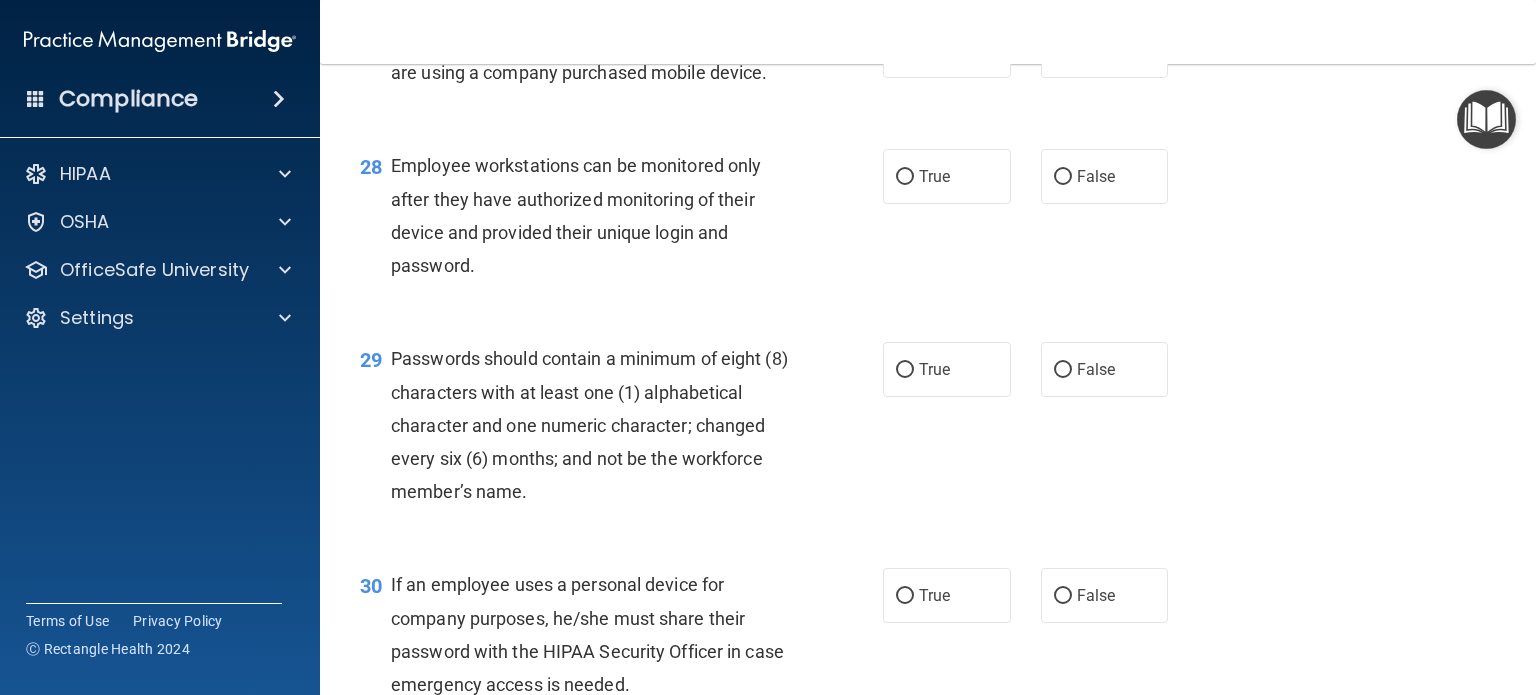 scroll, scrollTop: 4988, scrollLeft: 0, axis: vertical 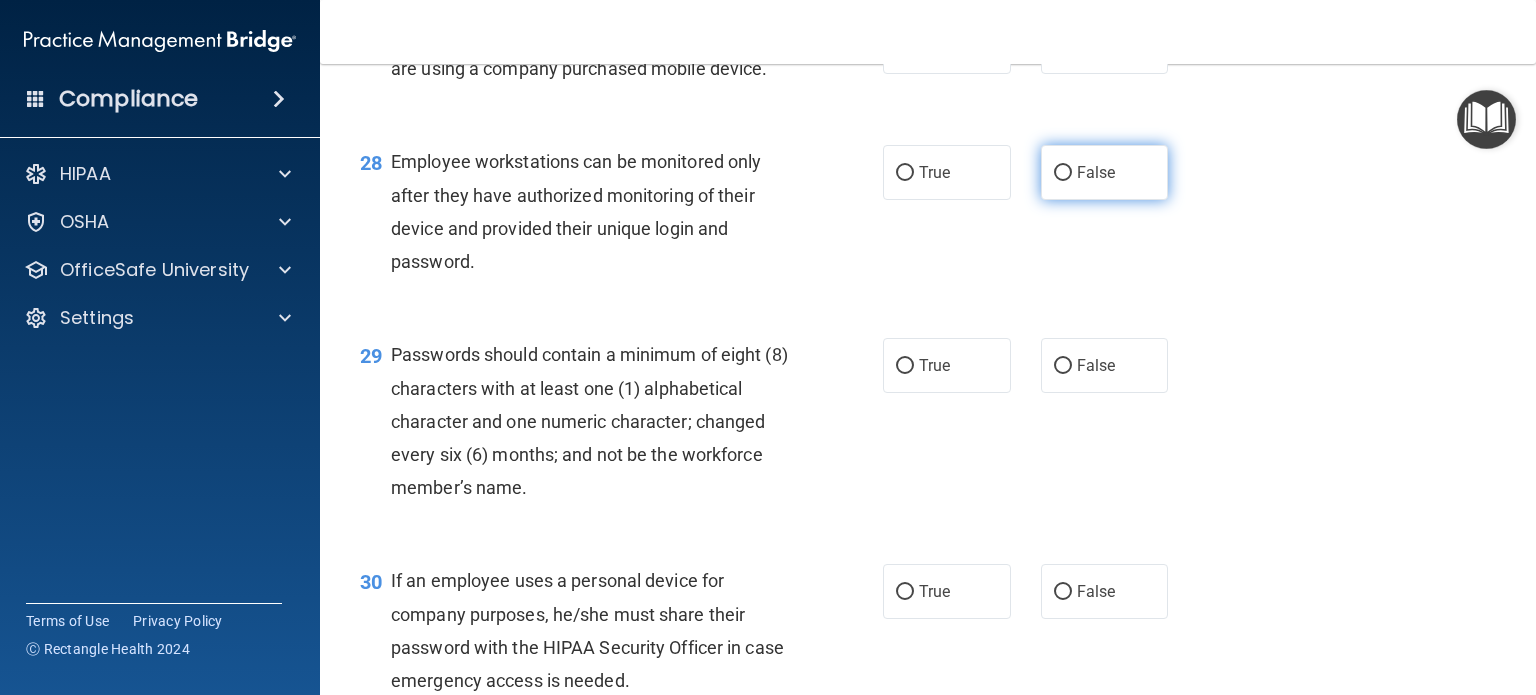 click on "False" at bounding box center (1105, 172) 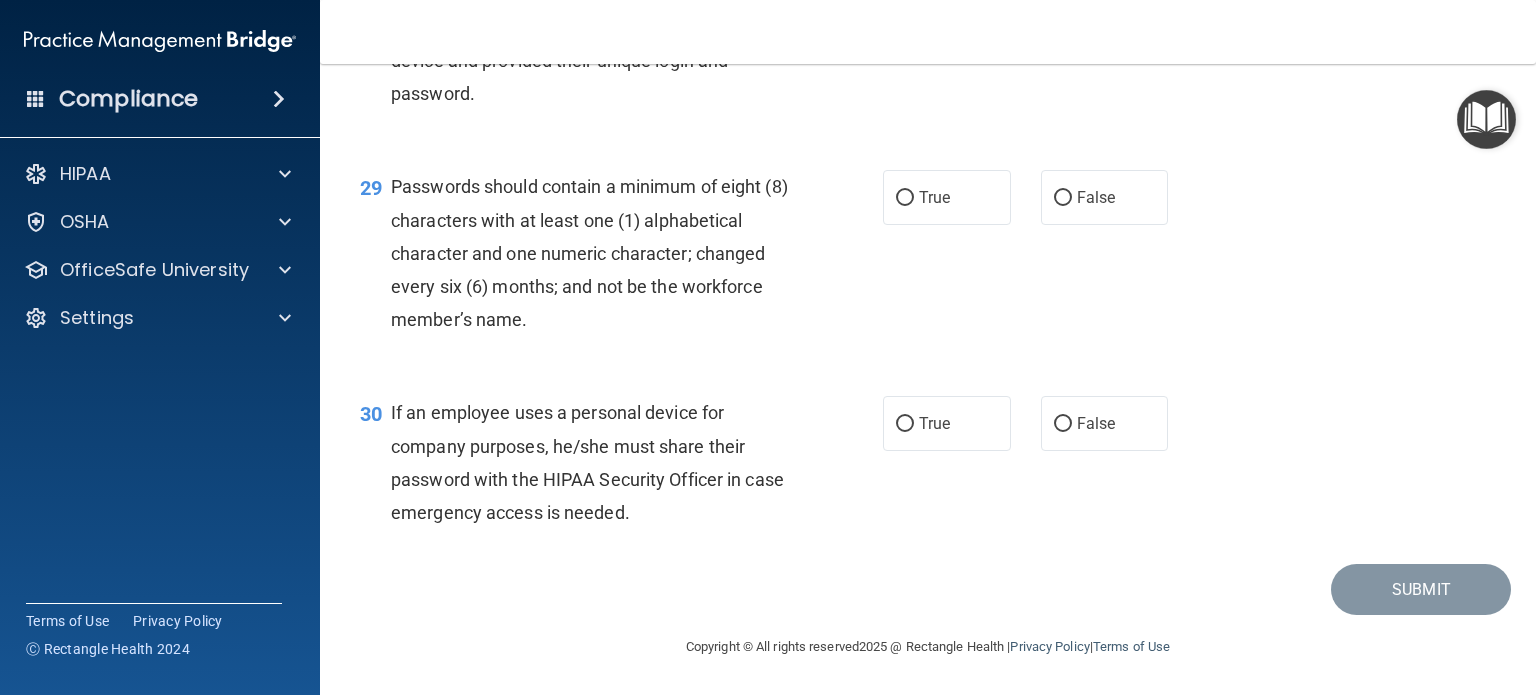 scroll, scrollTop: 5164, scrollLeft: 0, axis: vertical 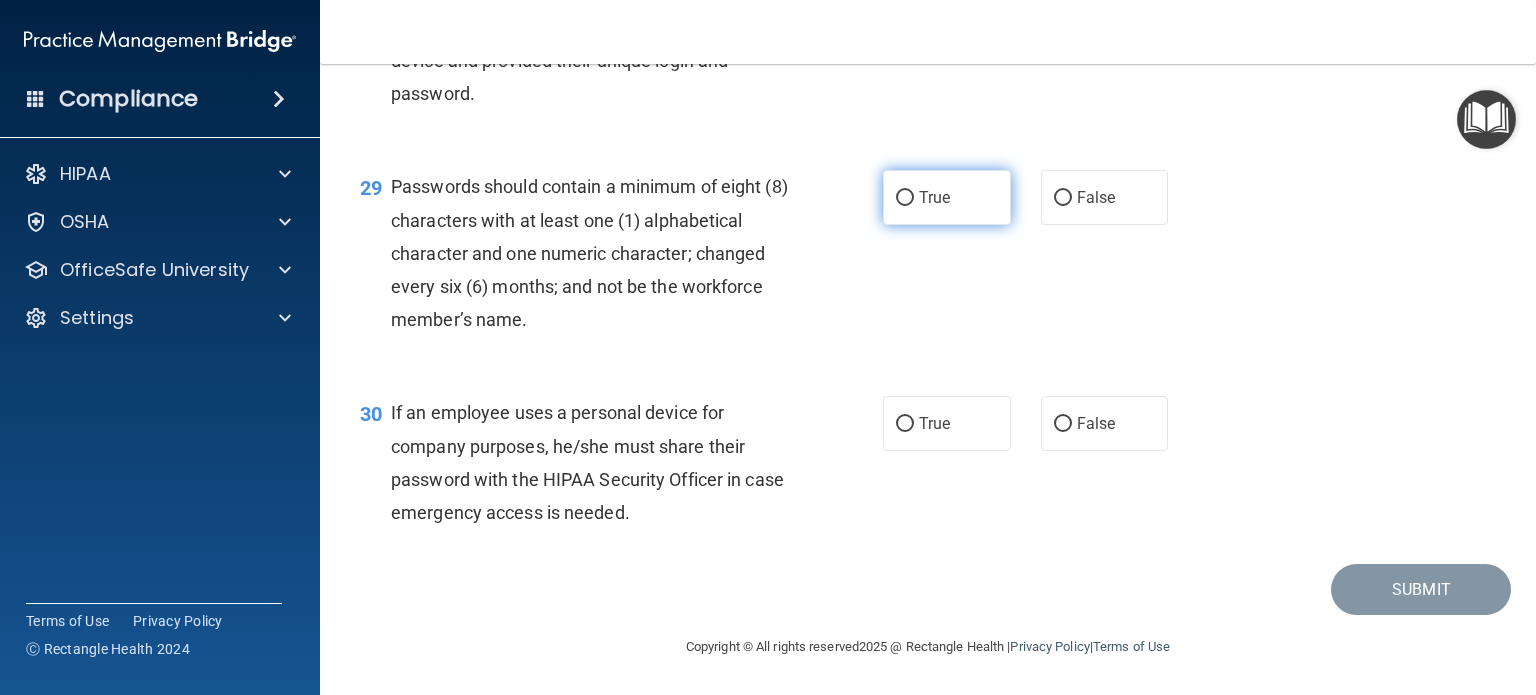 click on "True" at bounding box center [905, 198] 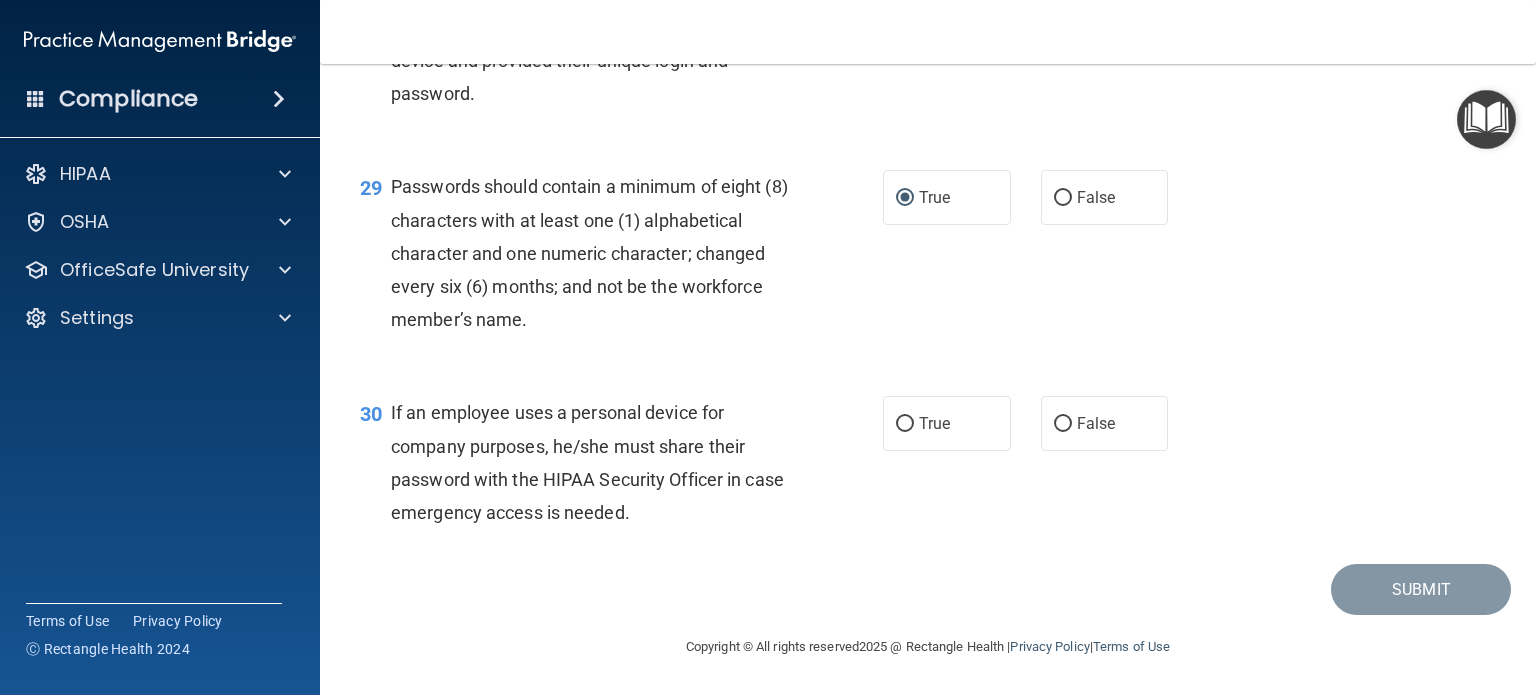 scroll, scrollTop: 5256, scrollLeft: 0, axis: vertical 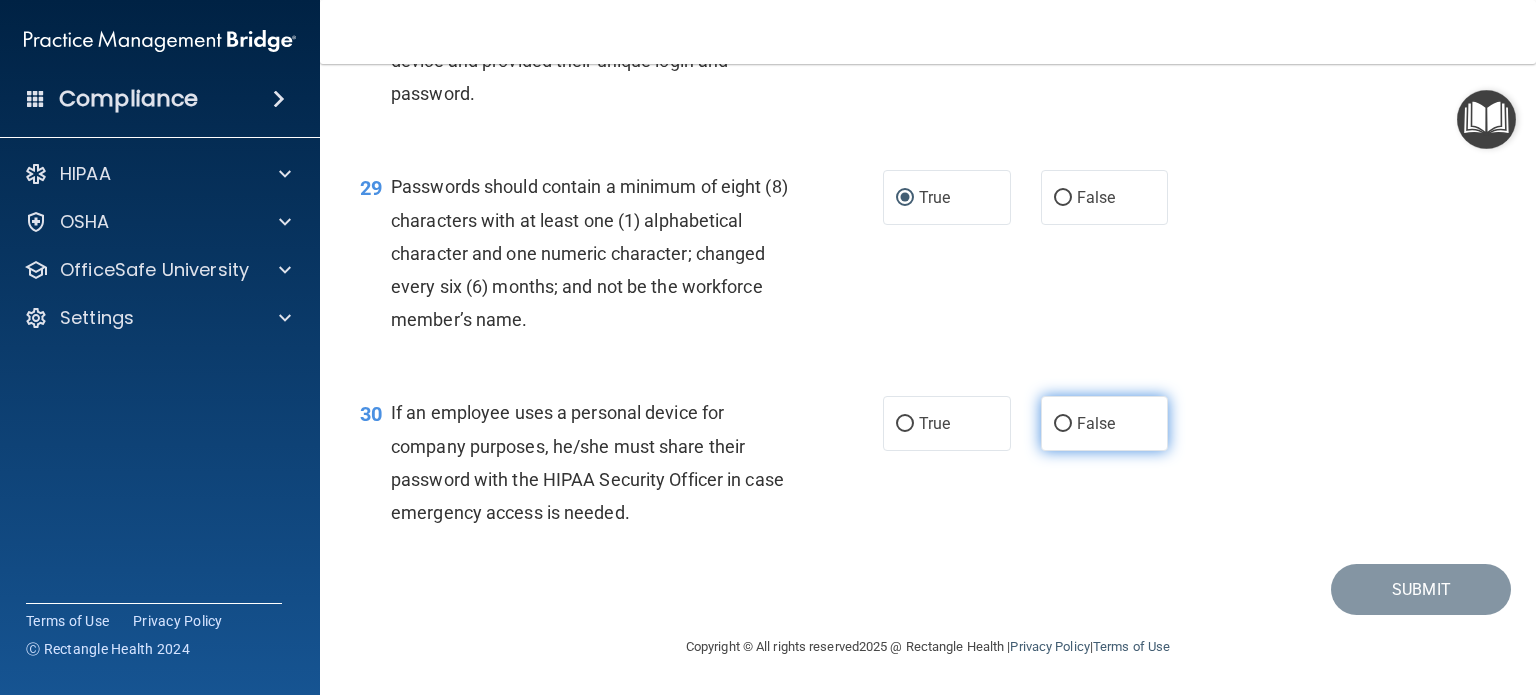 click on "False" at bounding box center [1105, 423] 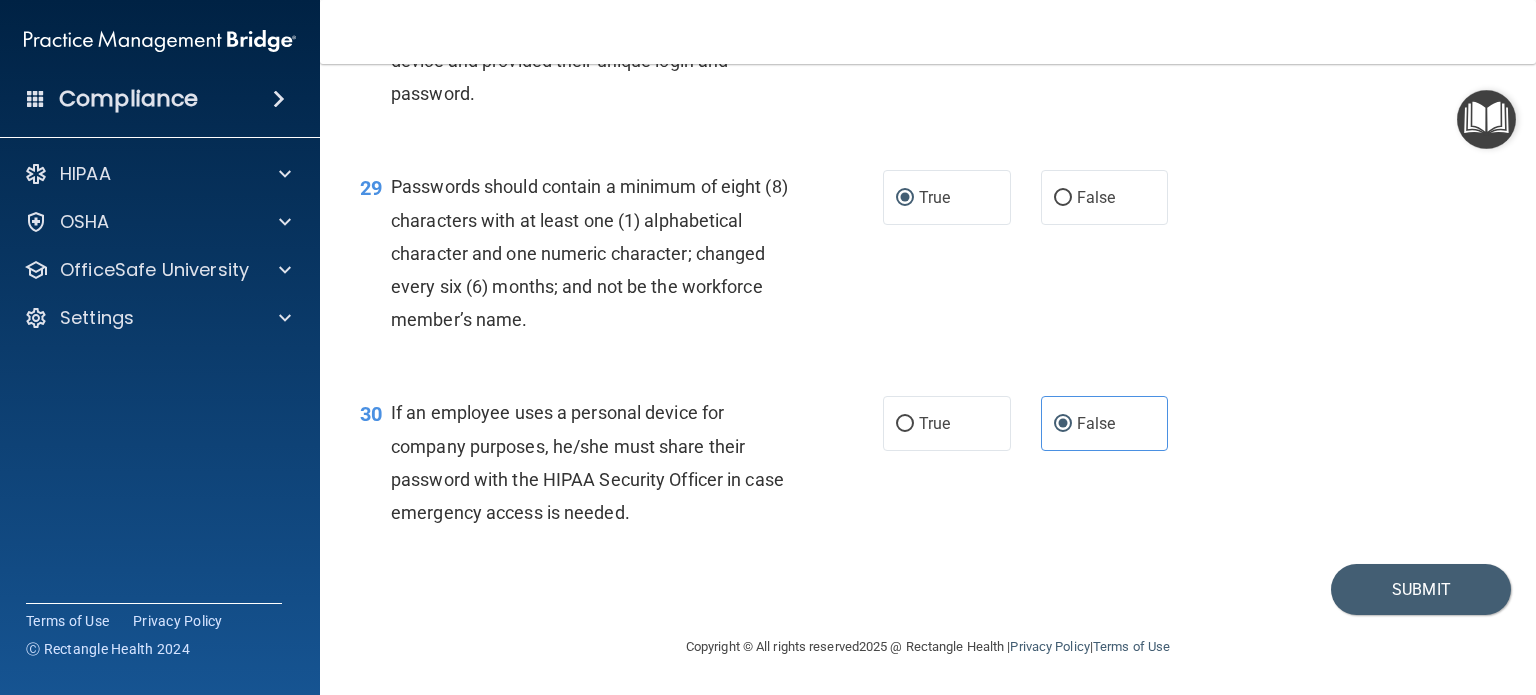 click on "30       If an employee uses a personal device for company purposes, he/she must share their password with the HIPAA Security Officer in case emergency access is needed.                 True           False" at bounding box center [928, 467] 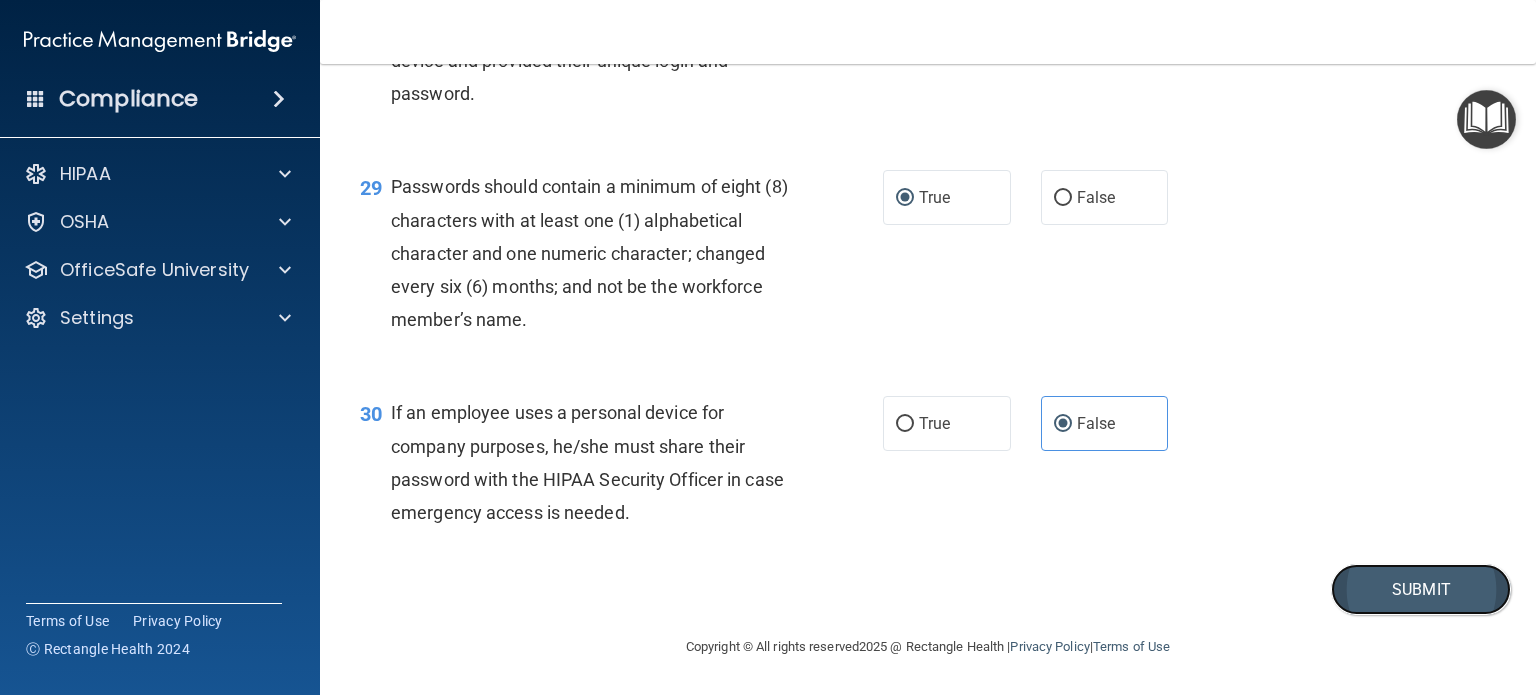 click on "Submit" at bounding box center [1421, 589] 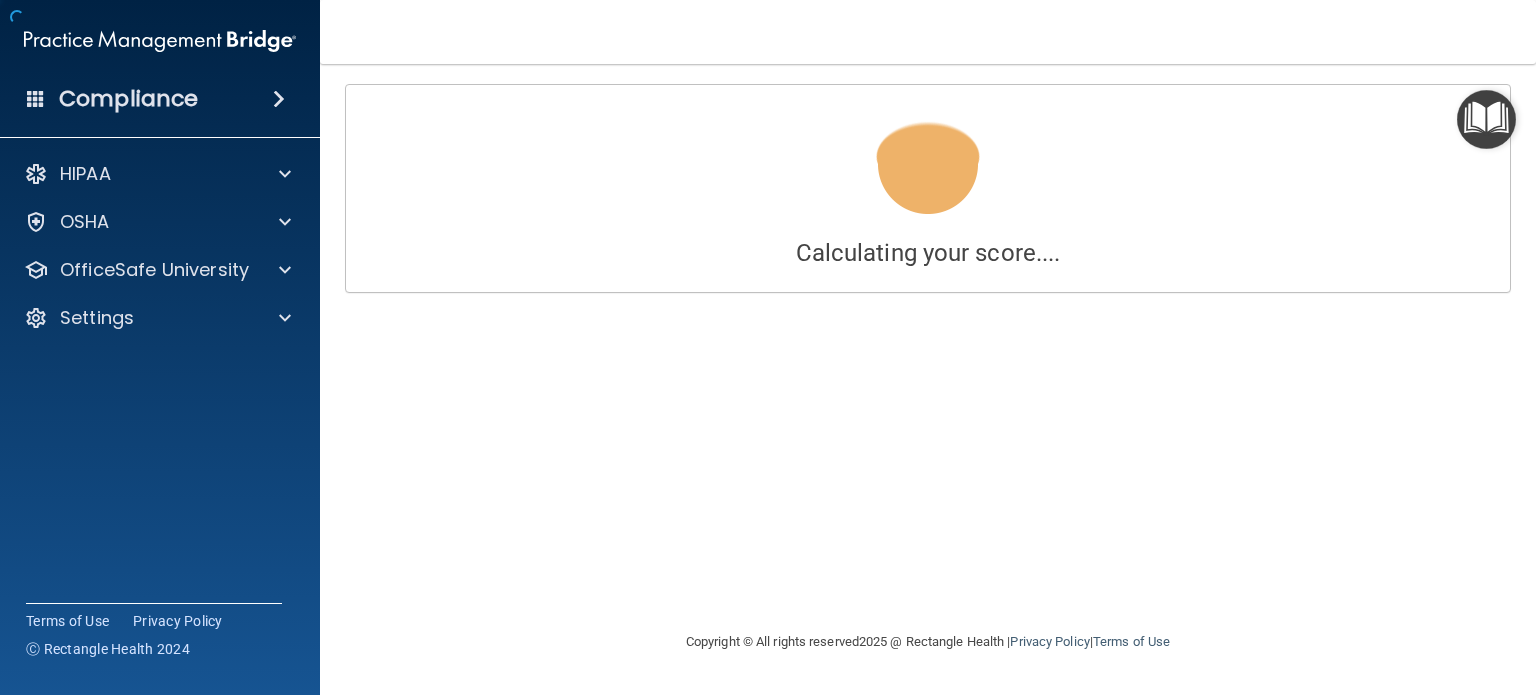 scroll, scrollTop: 0, scrollLeft: 0, axis: both 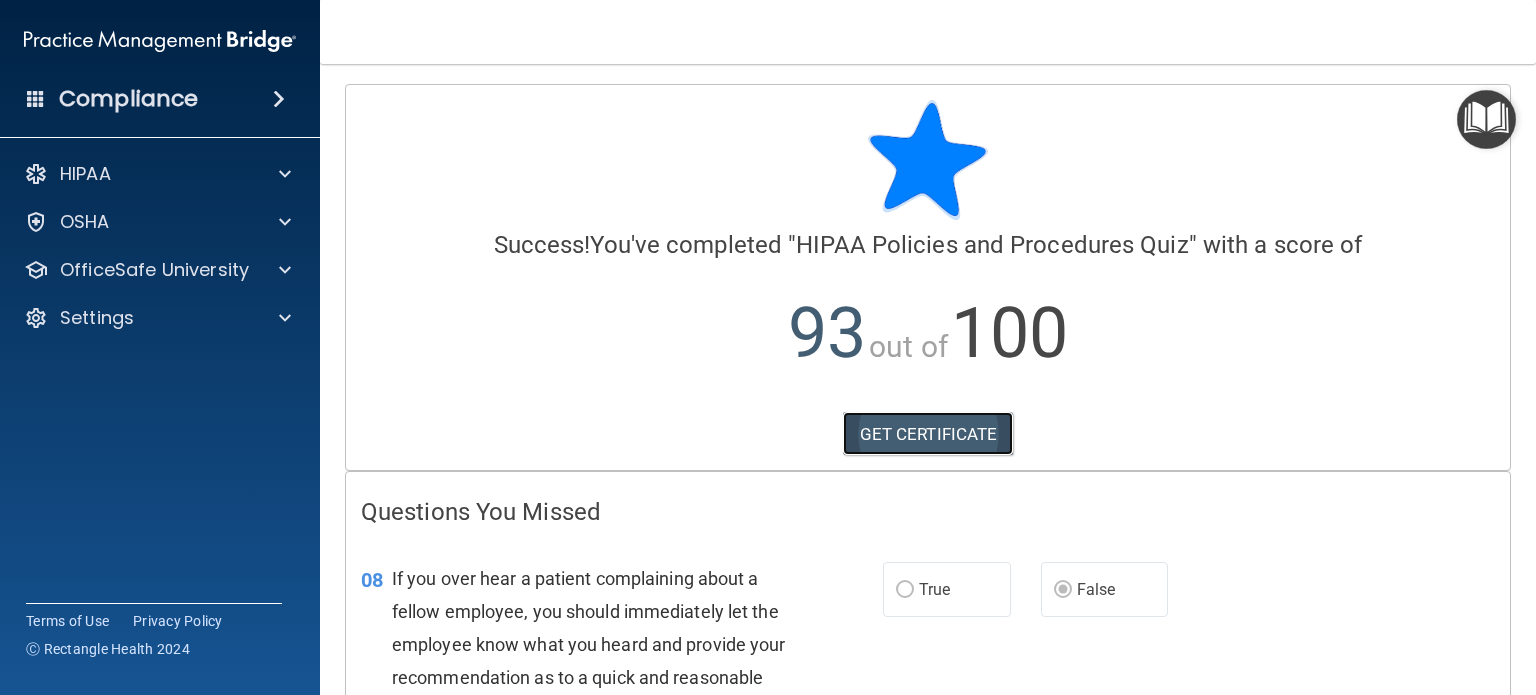 click on "GET CERTIFICATE" at bounding box center (928, 434) 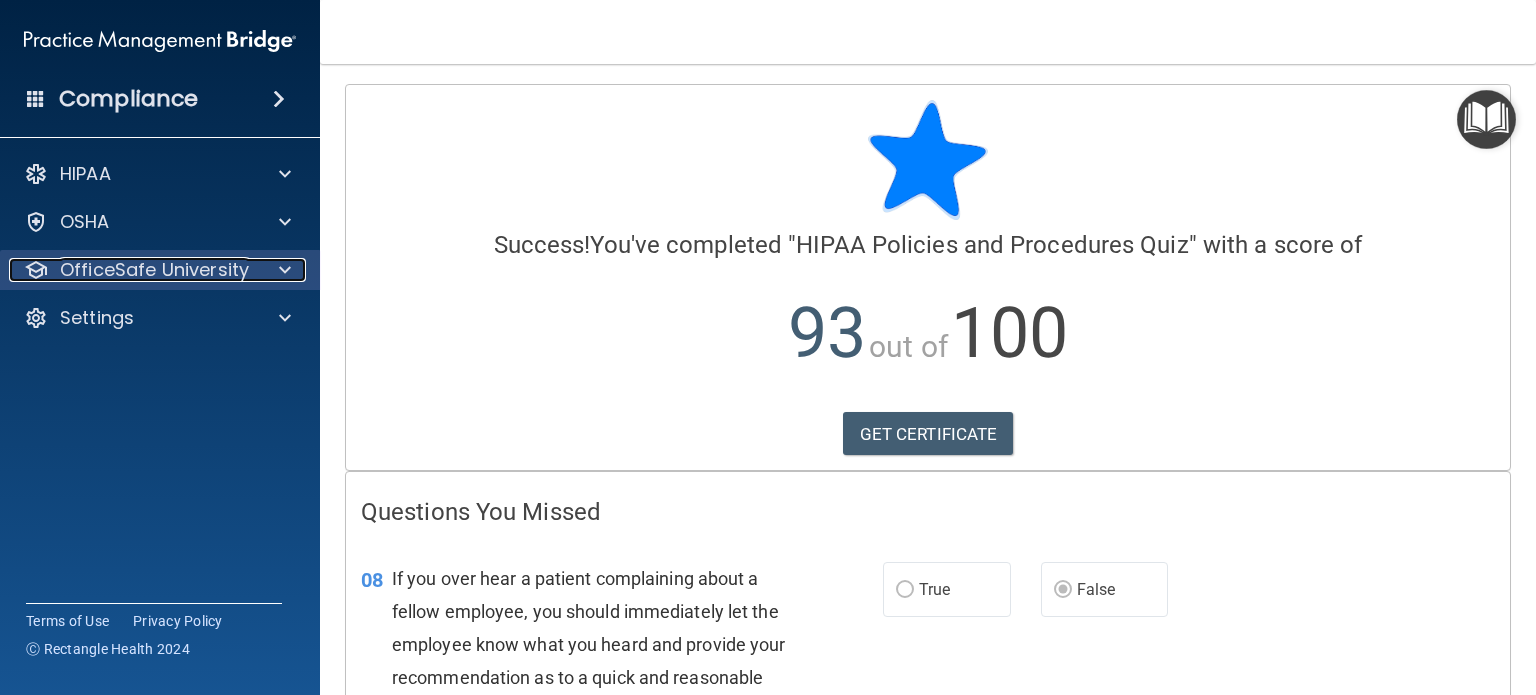 click on "OfficeSafe University" at bounding box center (133, 270) 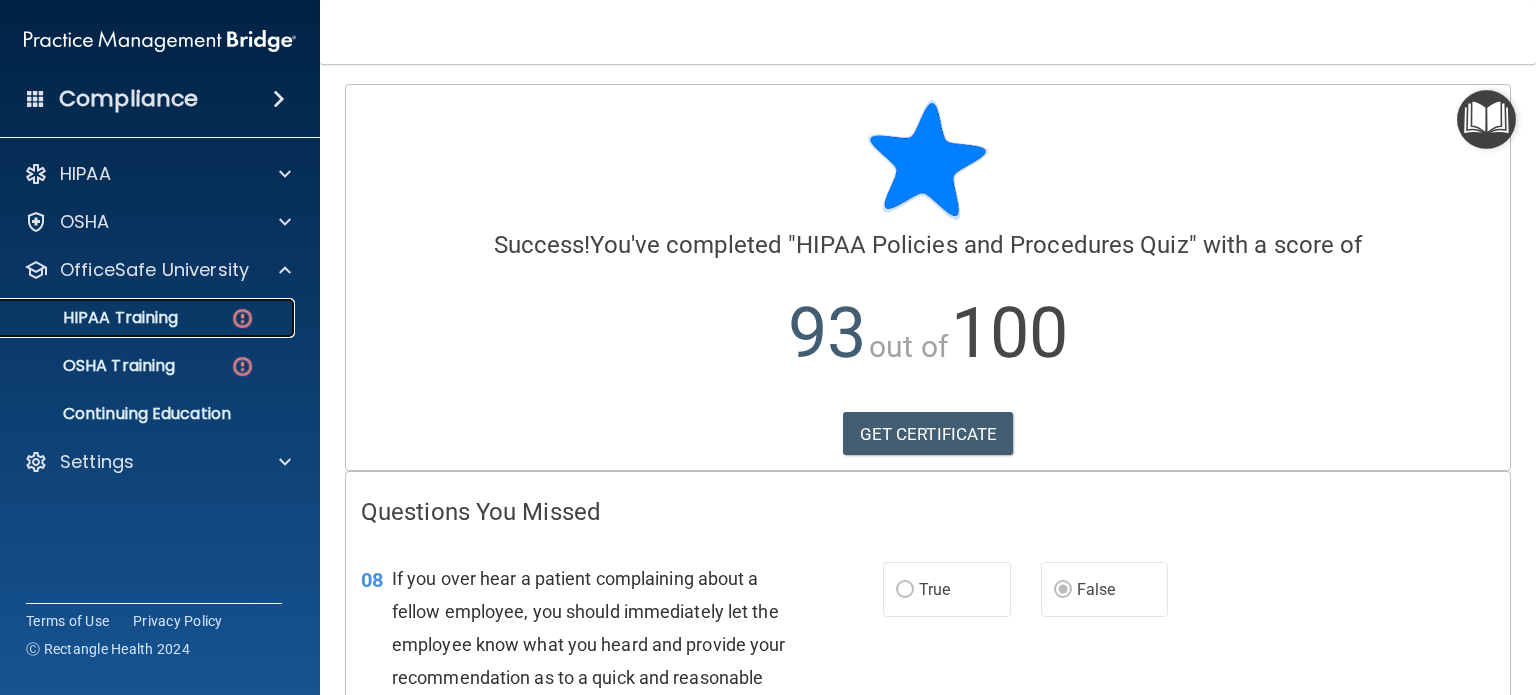 click on "HIPAA Training" at bounding box center (149, 318) 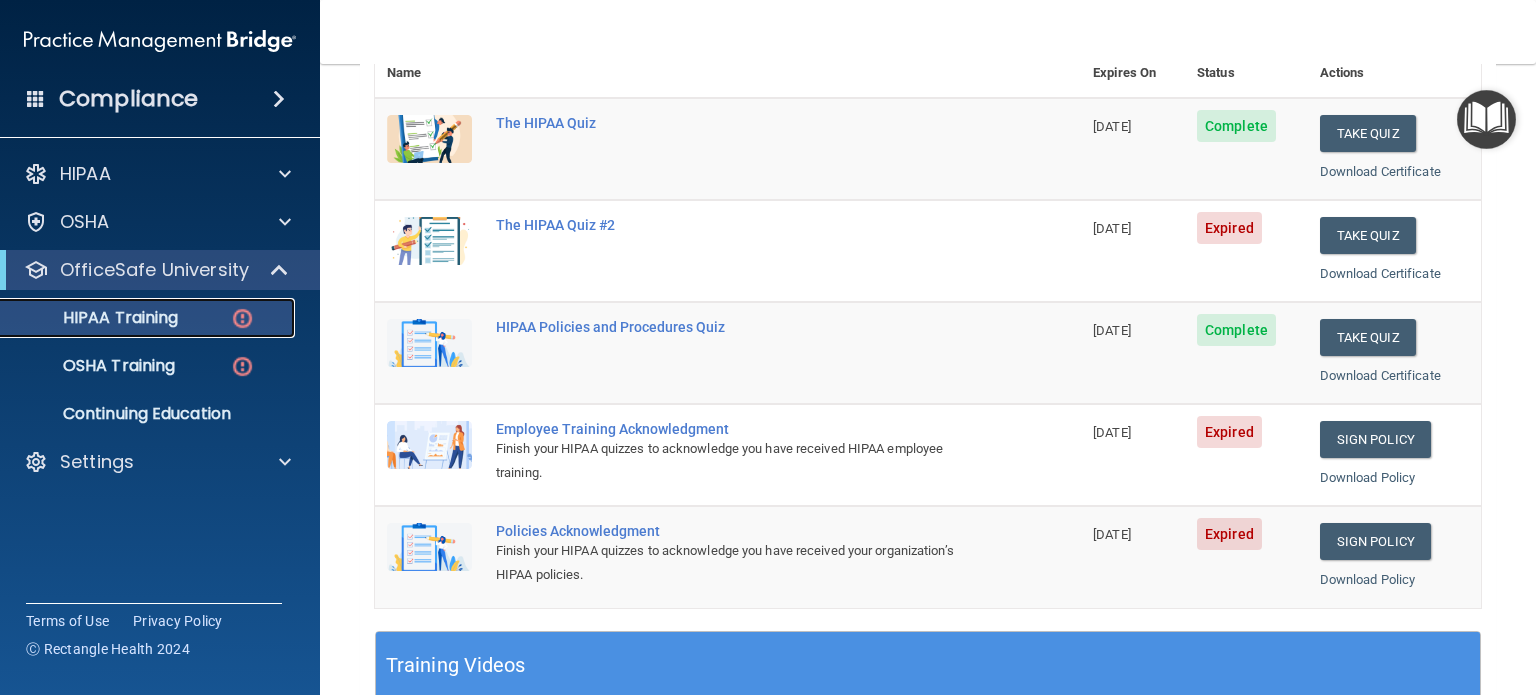 scroll, scrollTop: 258, scrollLeft: 0, axis: vertical 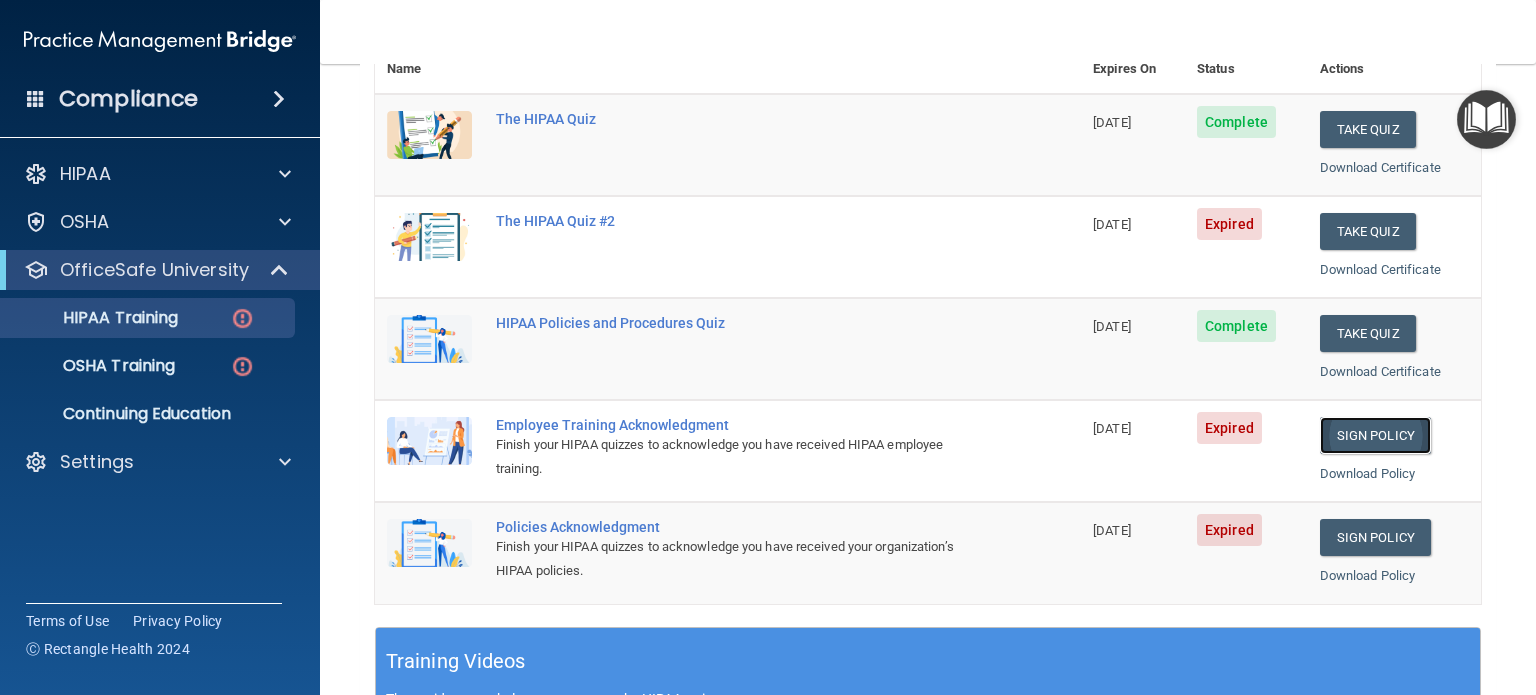 click on "Sign Policy" at bounding box center [1375, 435] 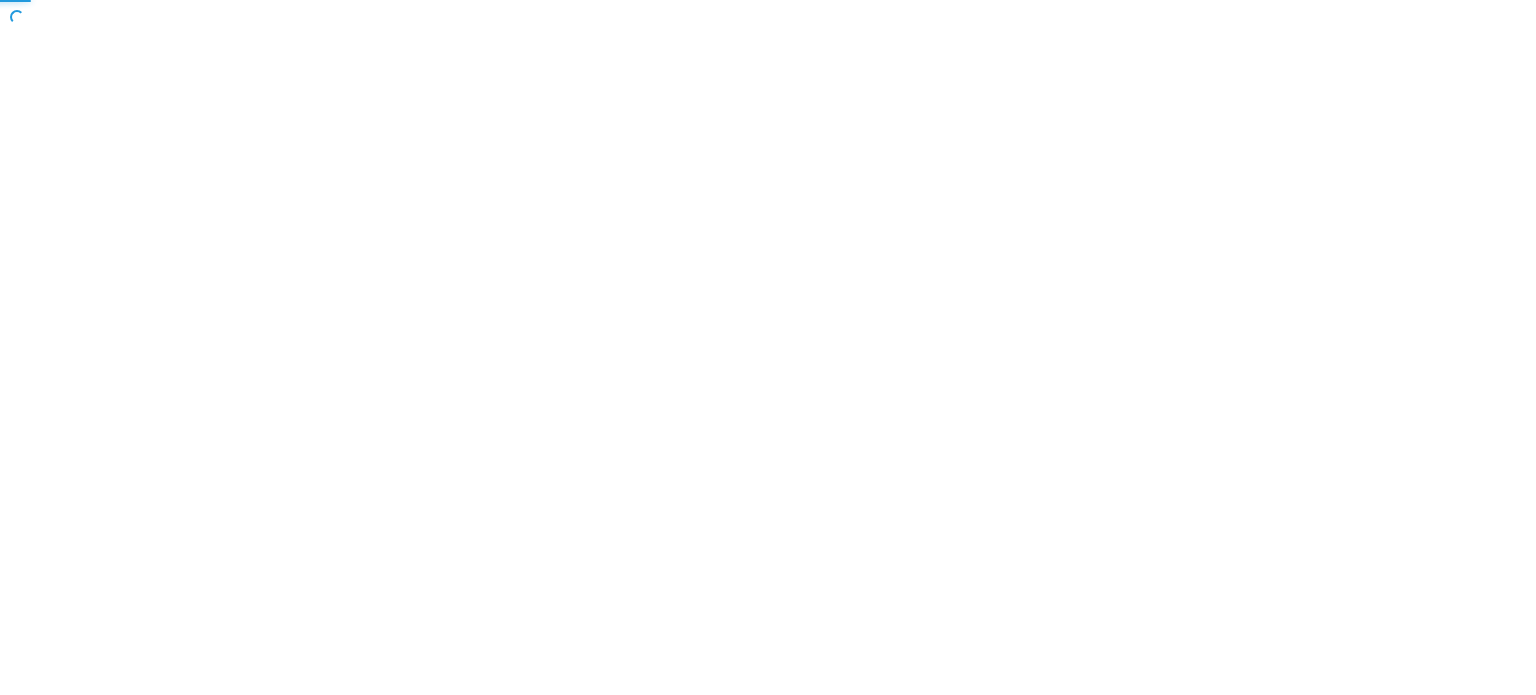 scroll, scrollTop: 0, scrollLeft: 0, axis: both 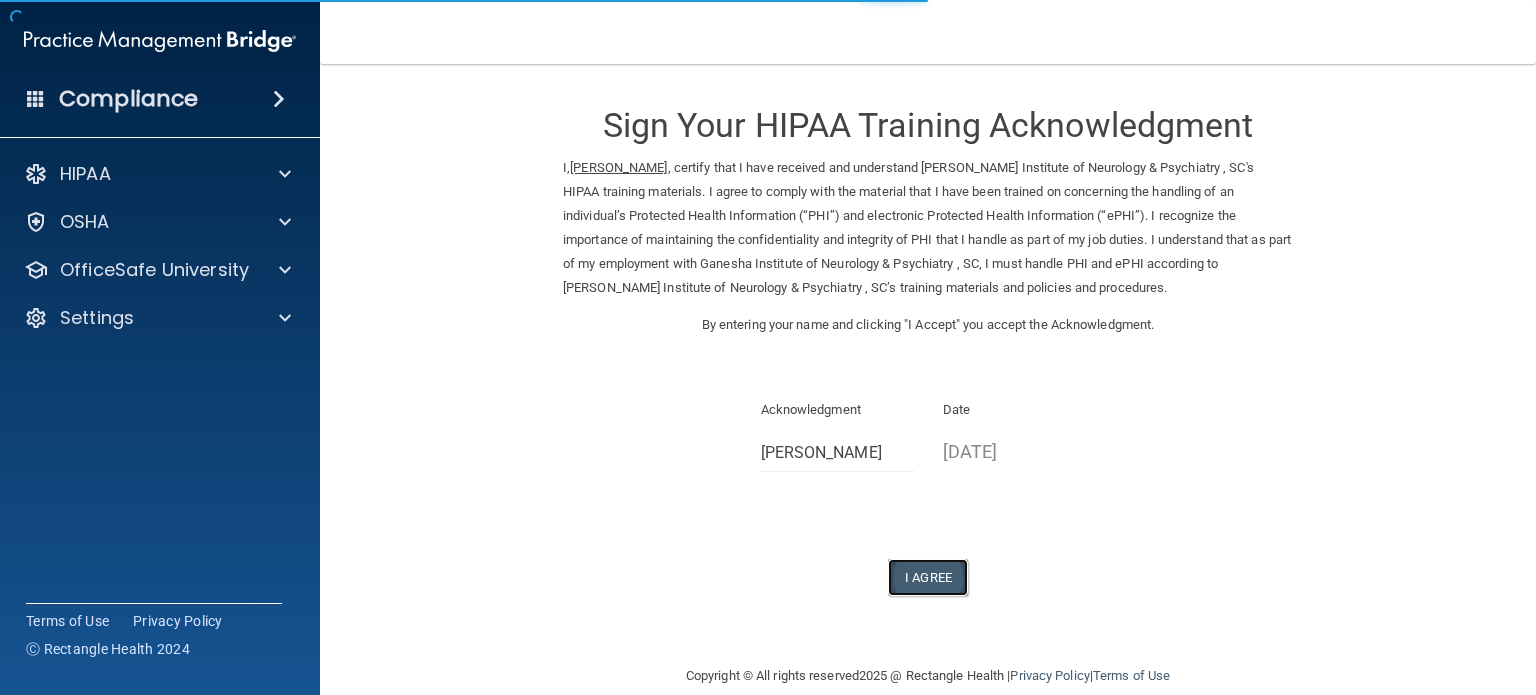 click on "I Agree" at bounding box center (928, 577) 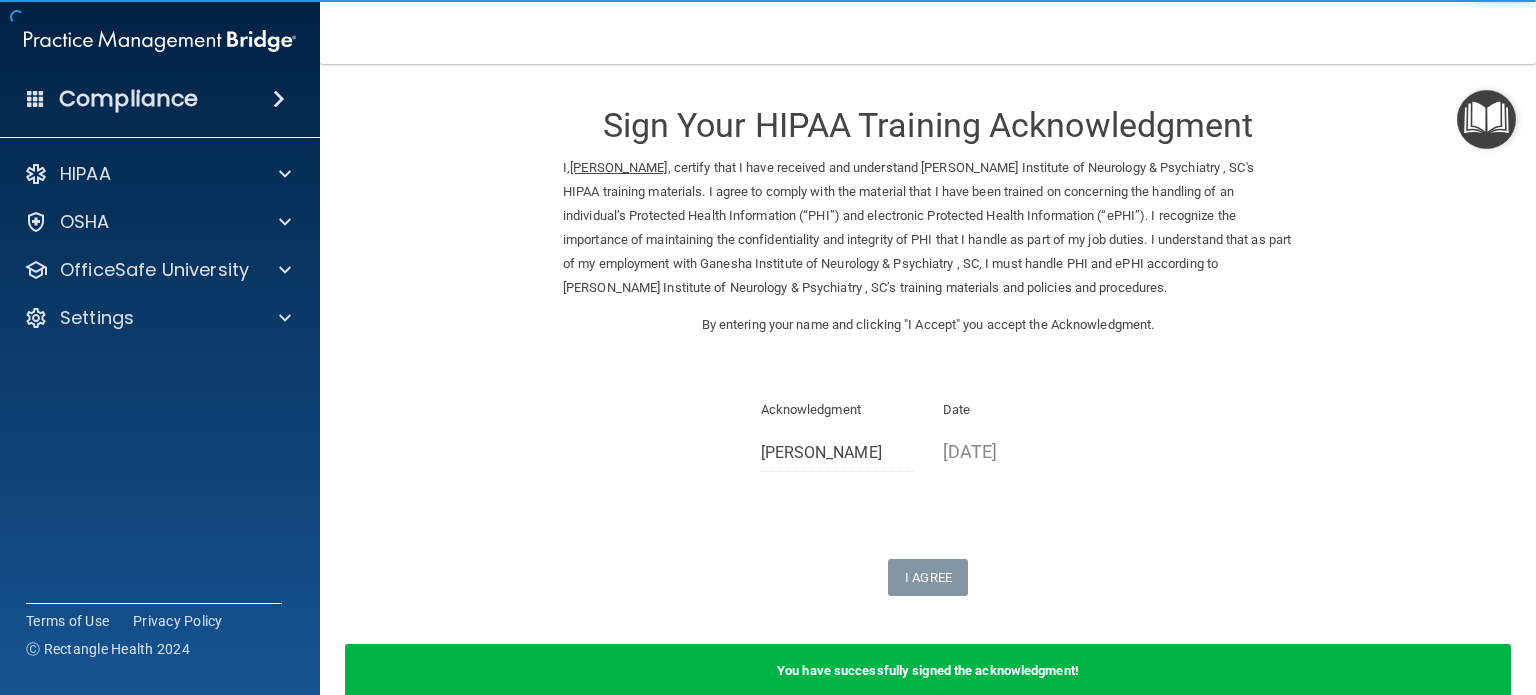 scroll, scrollTop: 106, scrollLeft: 0, axis: vertical 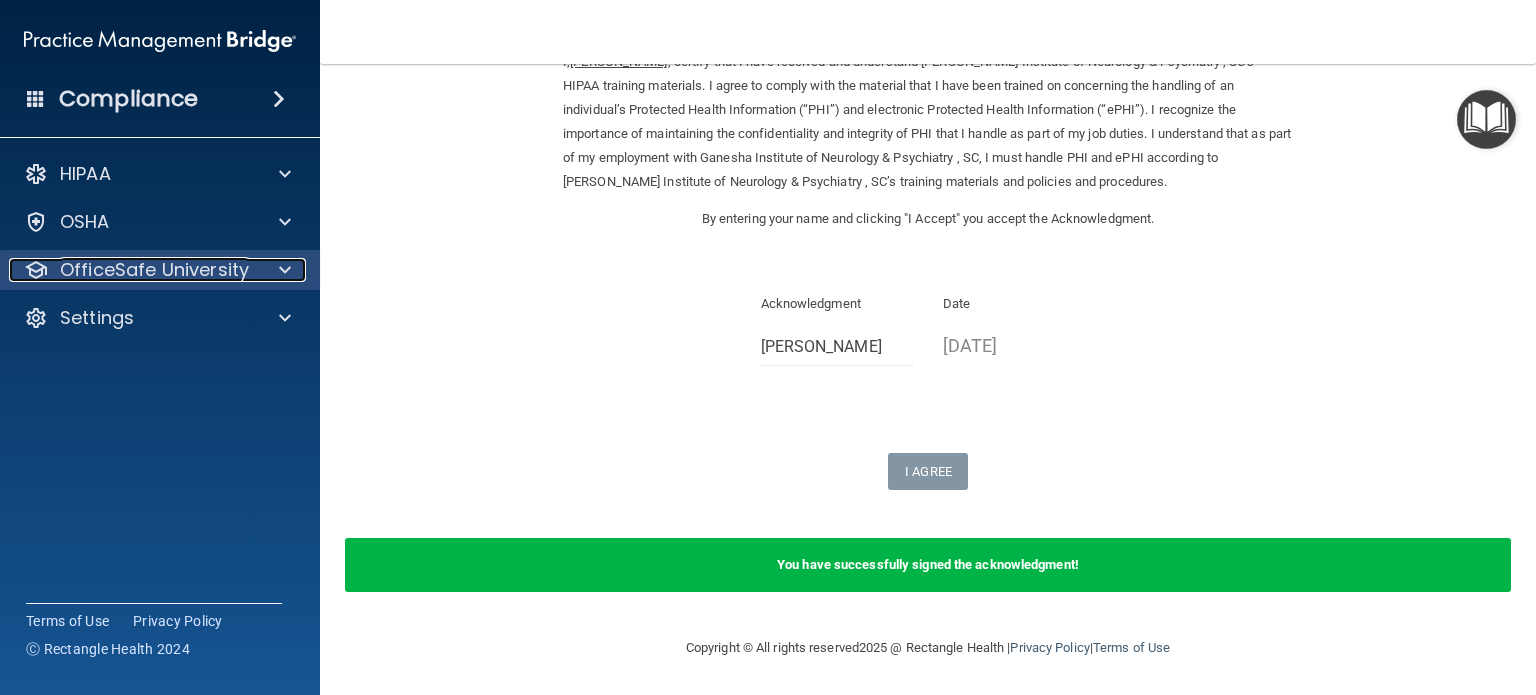 click on "OfficeSafe University" at bounding box center (154, 270) 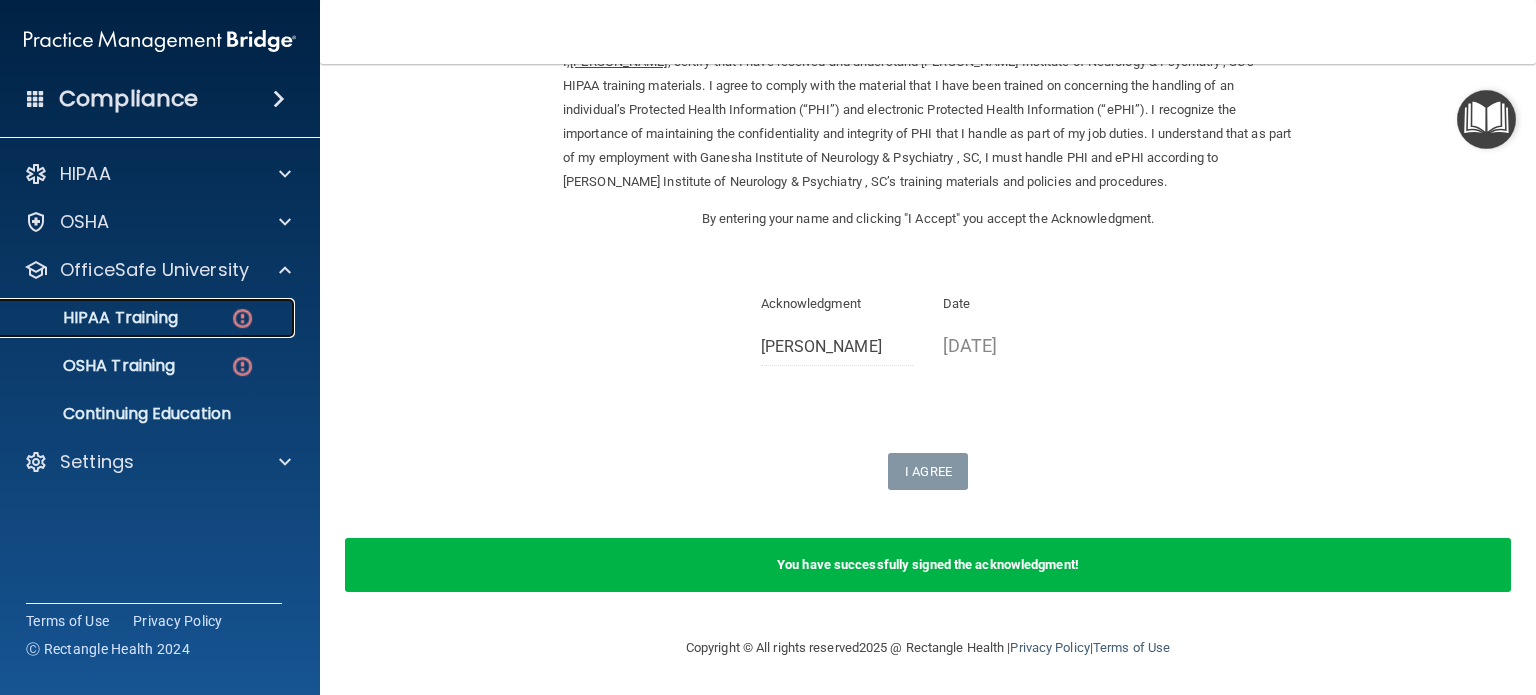click at bounding box center (242, 318) 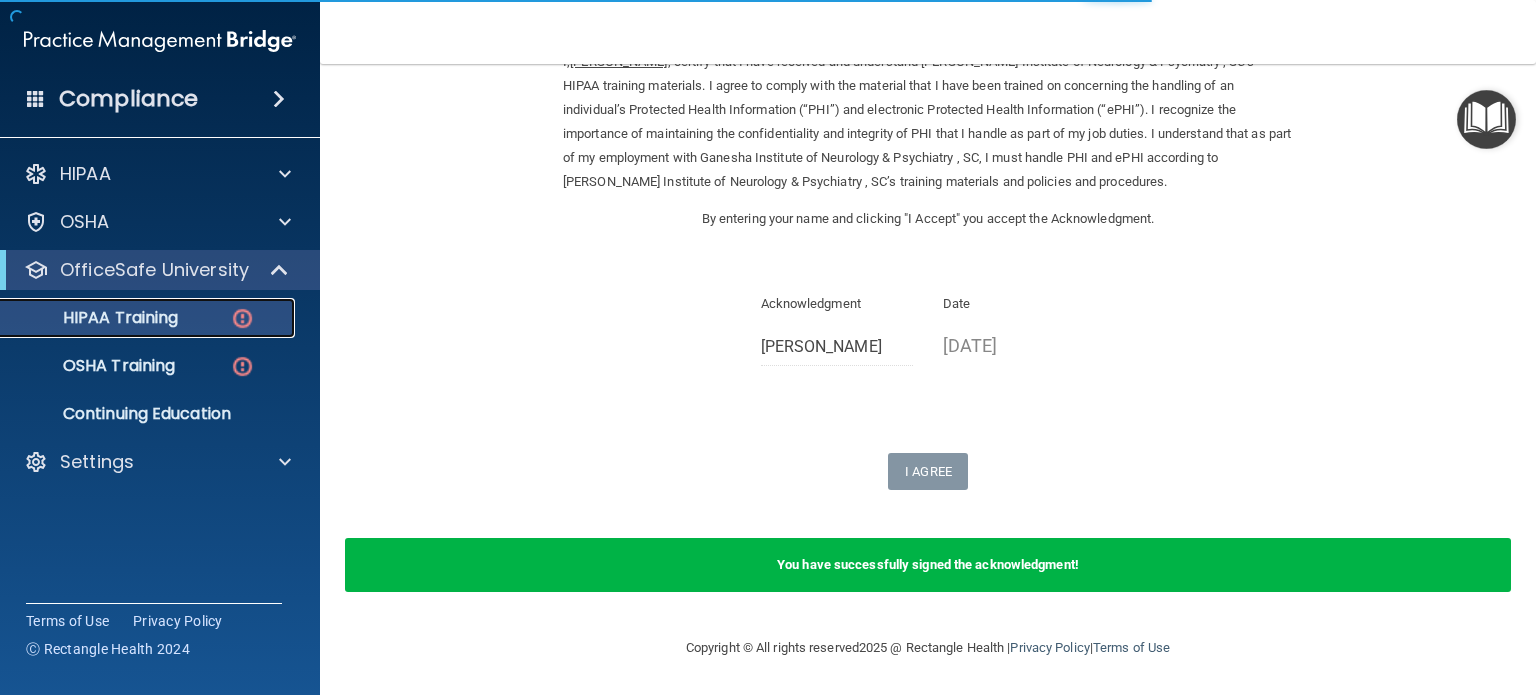 scroll, scrollTop: 806, scrollLeft: 0, axis: vertical 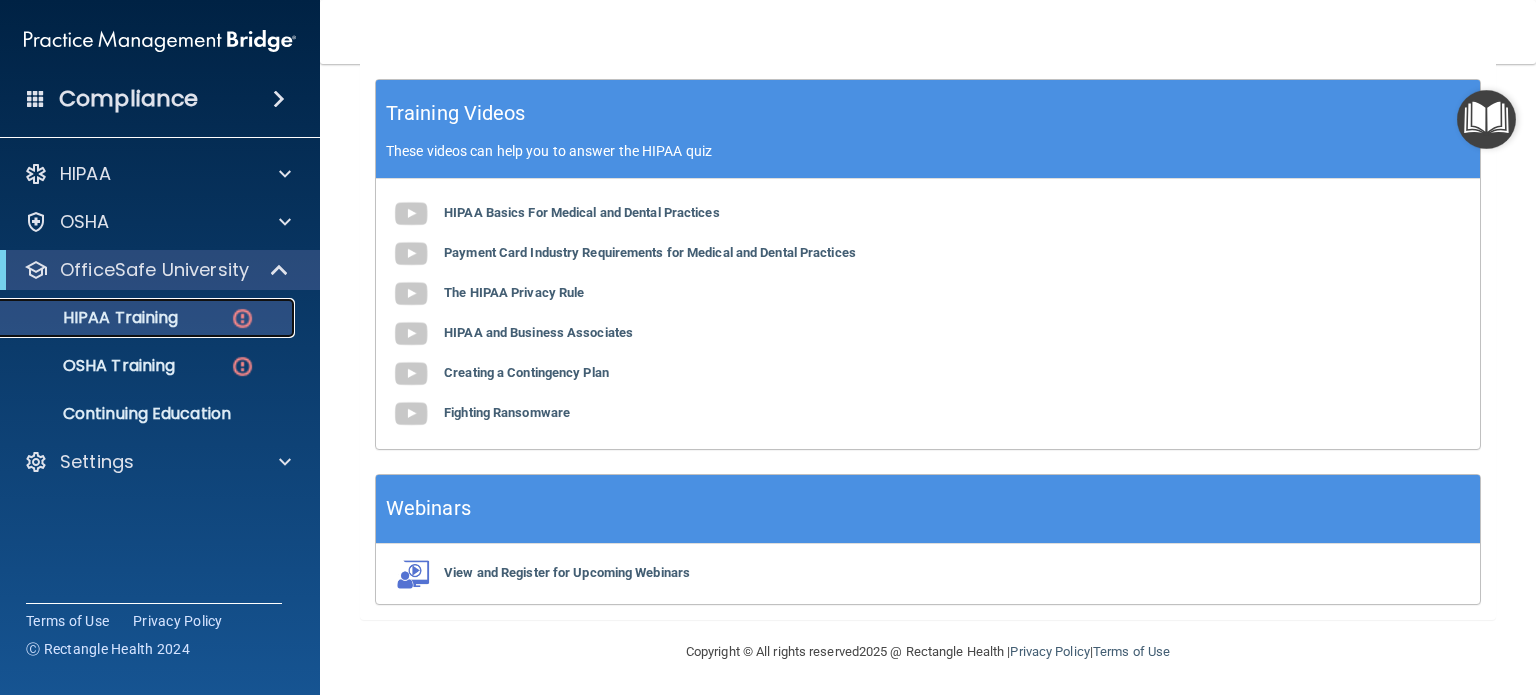 click on "HIPAA Training" at bounding box center [149, 318] 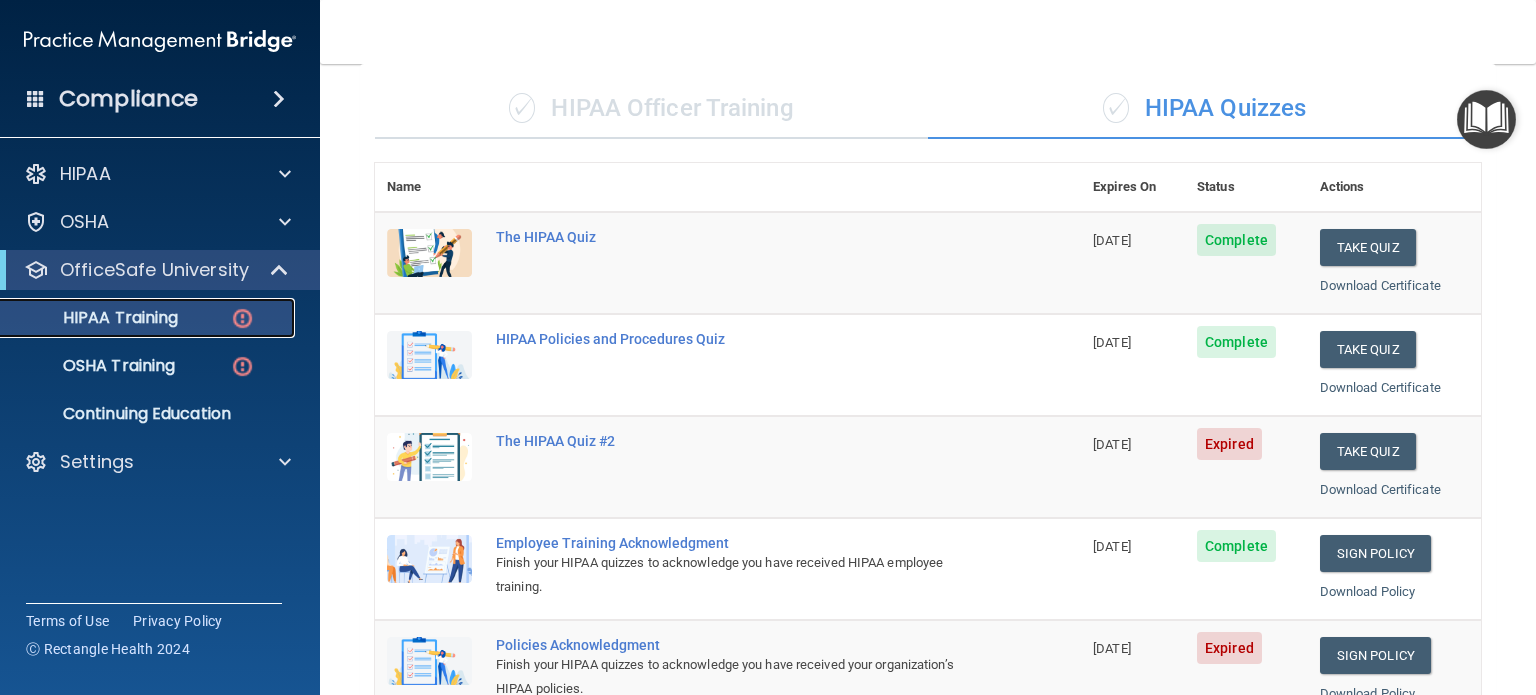 scroll, scrollTop: 311, scrollLeft: 0, axis: vertical 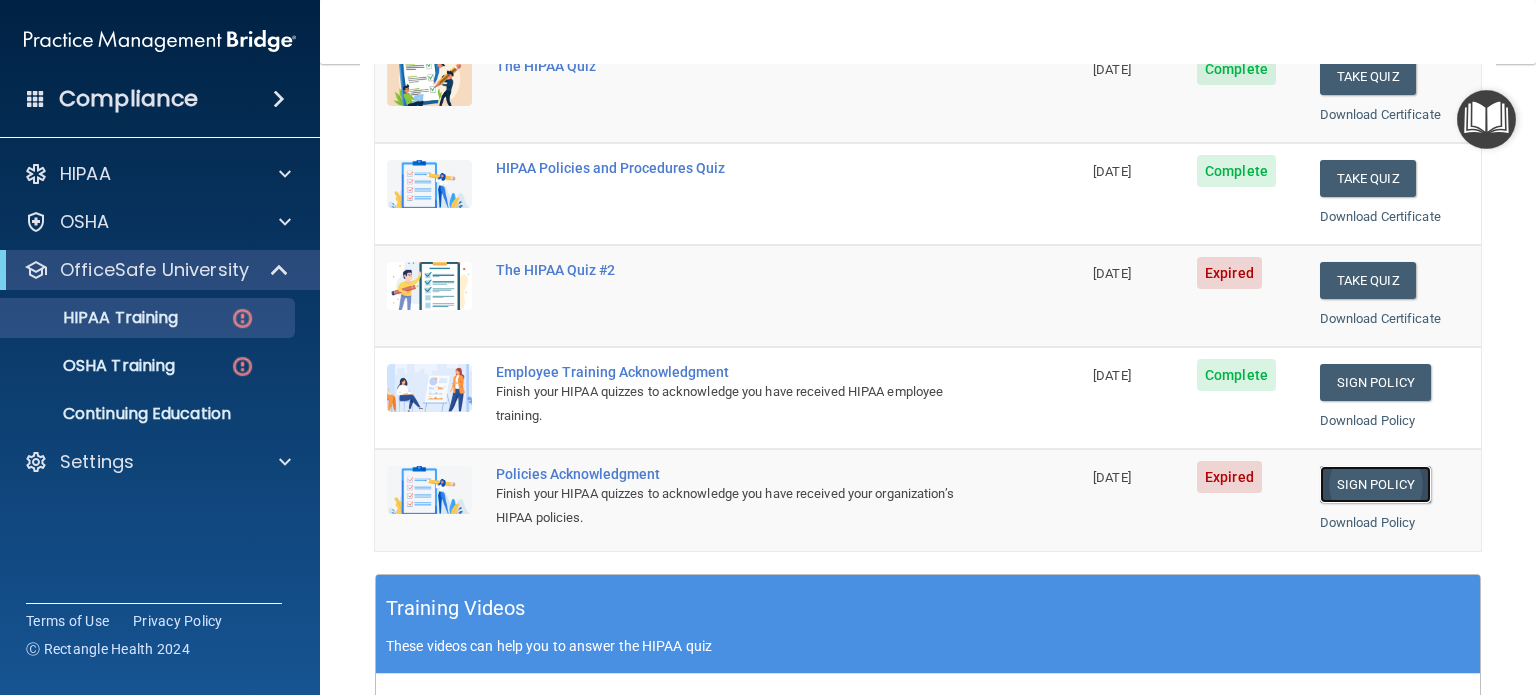 click on "Sign Policy" at bounding box center (1375, 484) 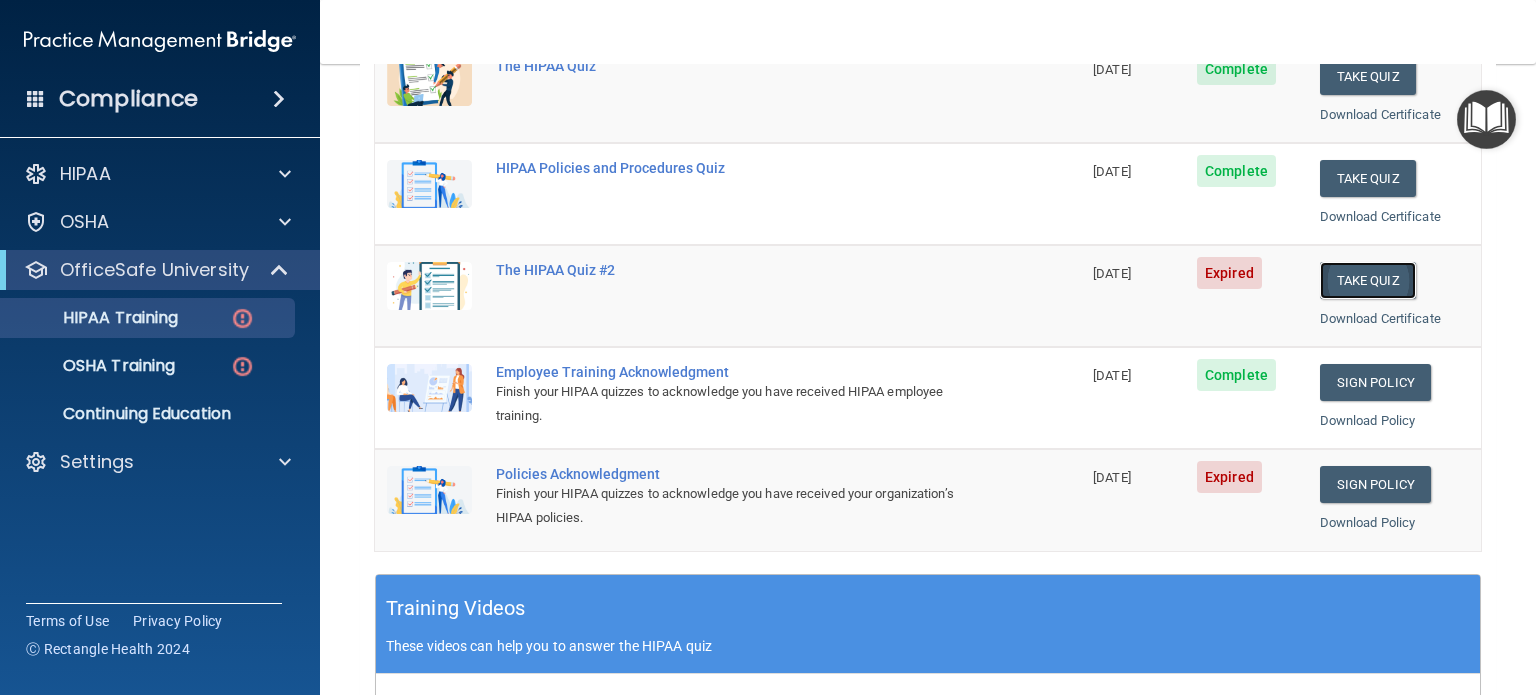 click on "Take Quiz" at bounding box center (1368, 280) 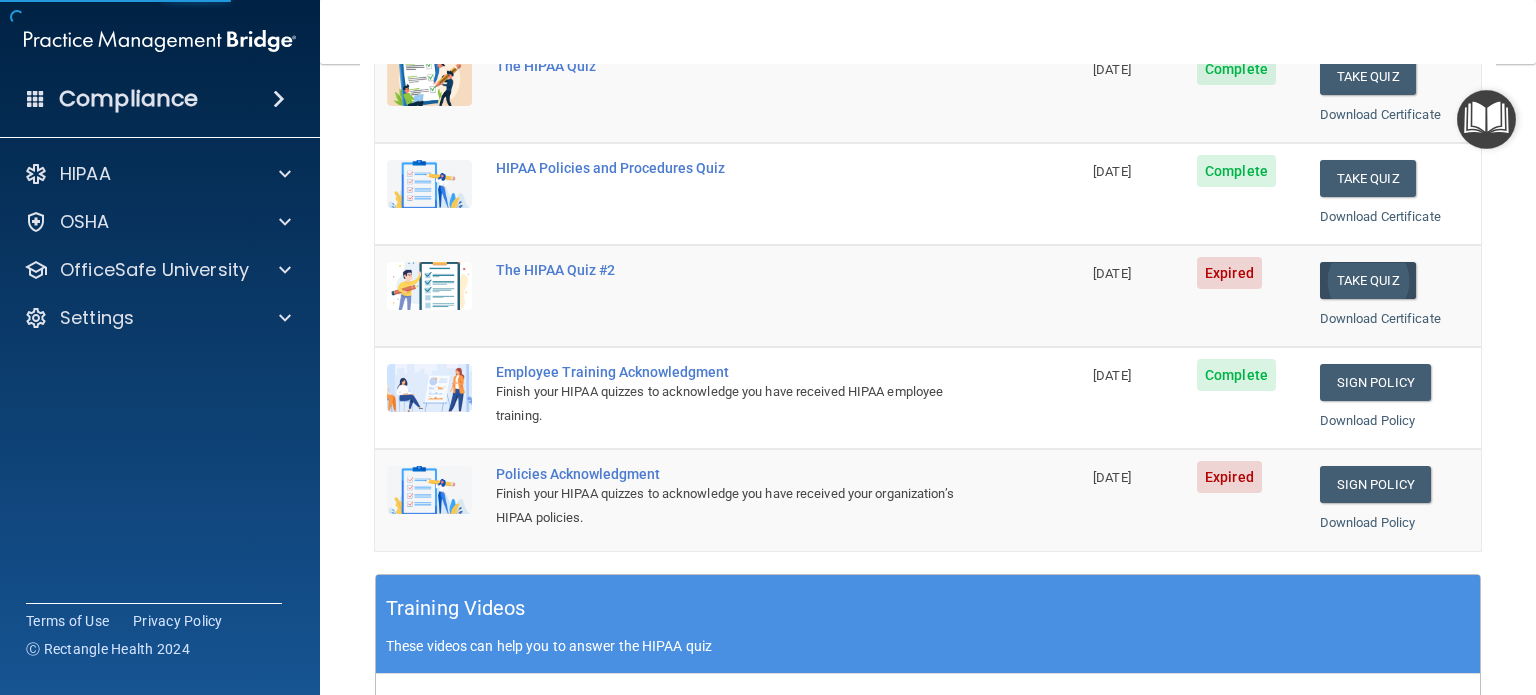 scroll, scrollTop: 0, scrollLeft: 0, axis: both 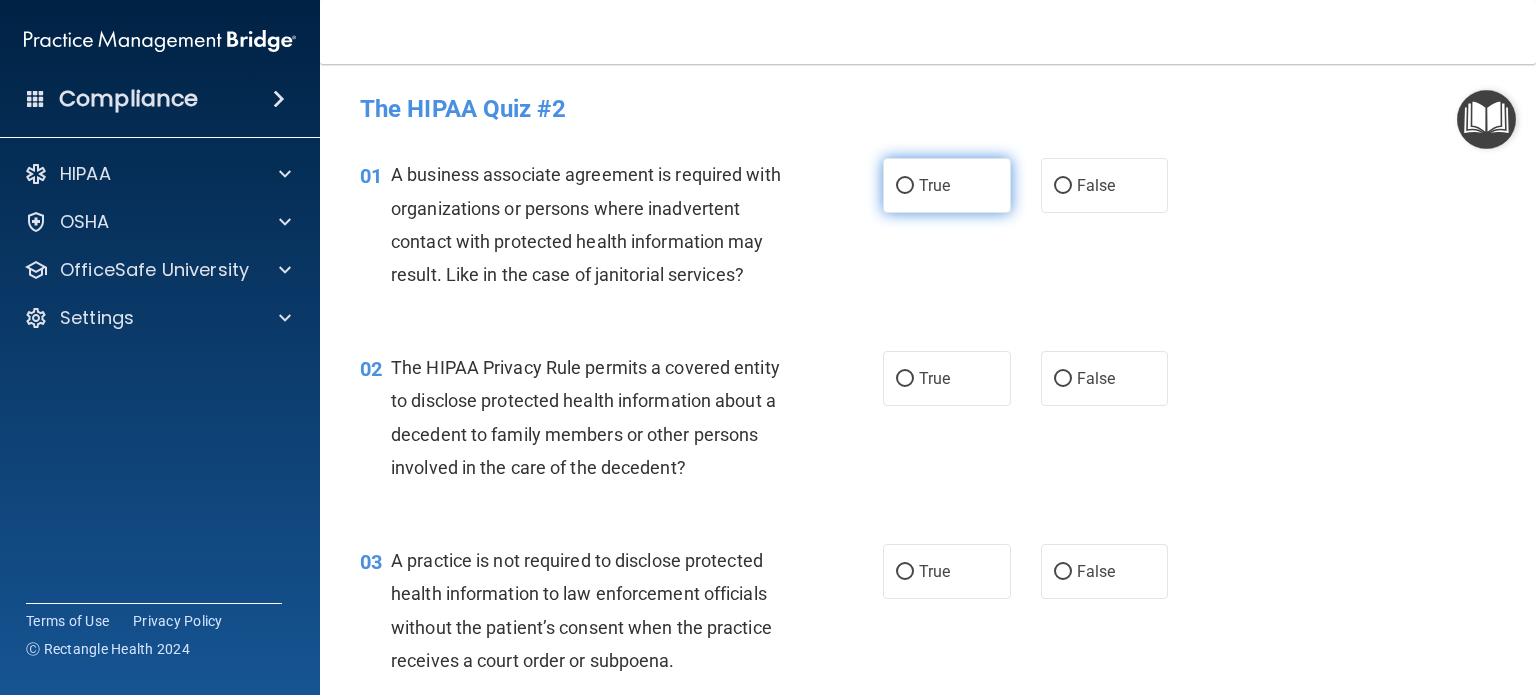 click on "True" at bounding box center (905, 186) 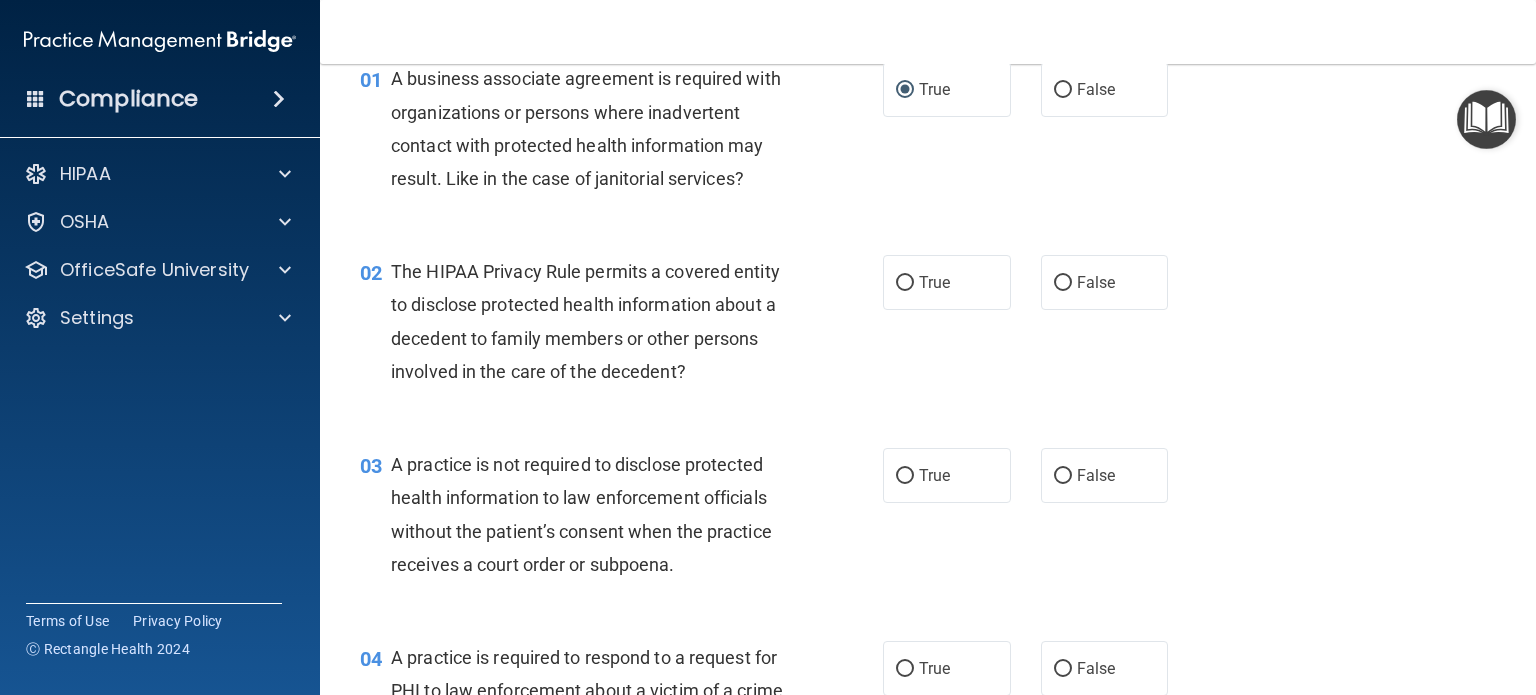 scroll, scrollTop: 104, scrollLeft: 0, axis: vertical 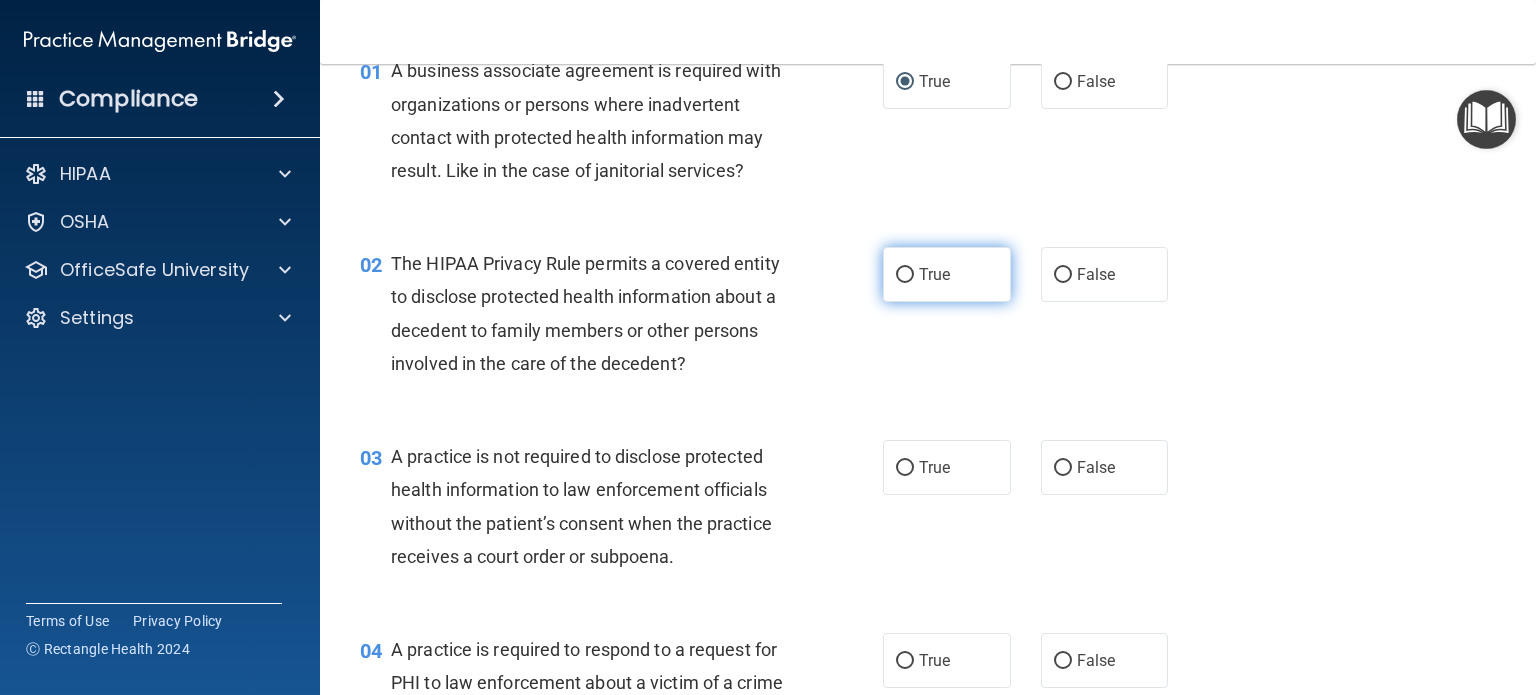 click on "True" at bounding box center [934, 274] 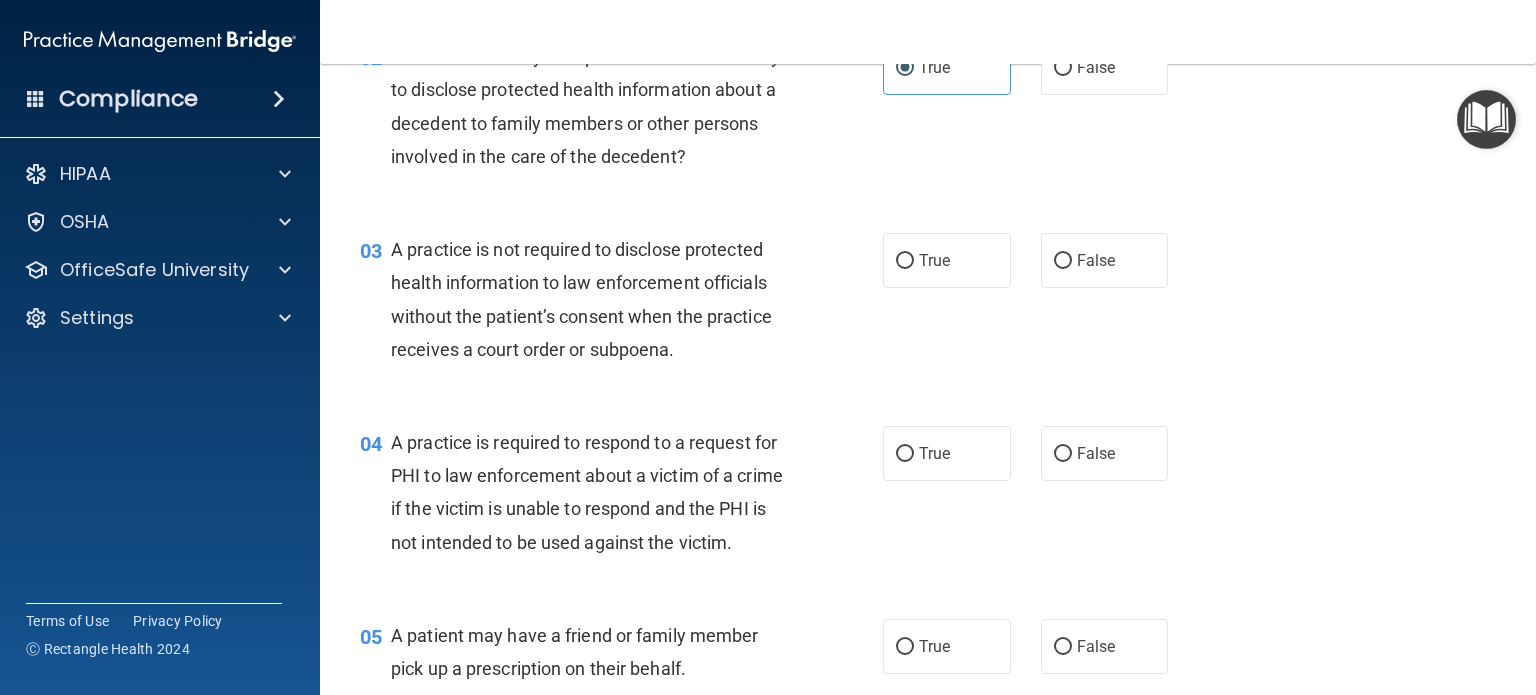 scroll, scrollTop: 328, scrollLeft: 0, axis: vertical 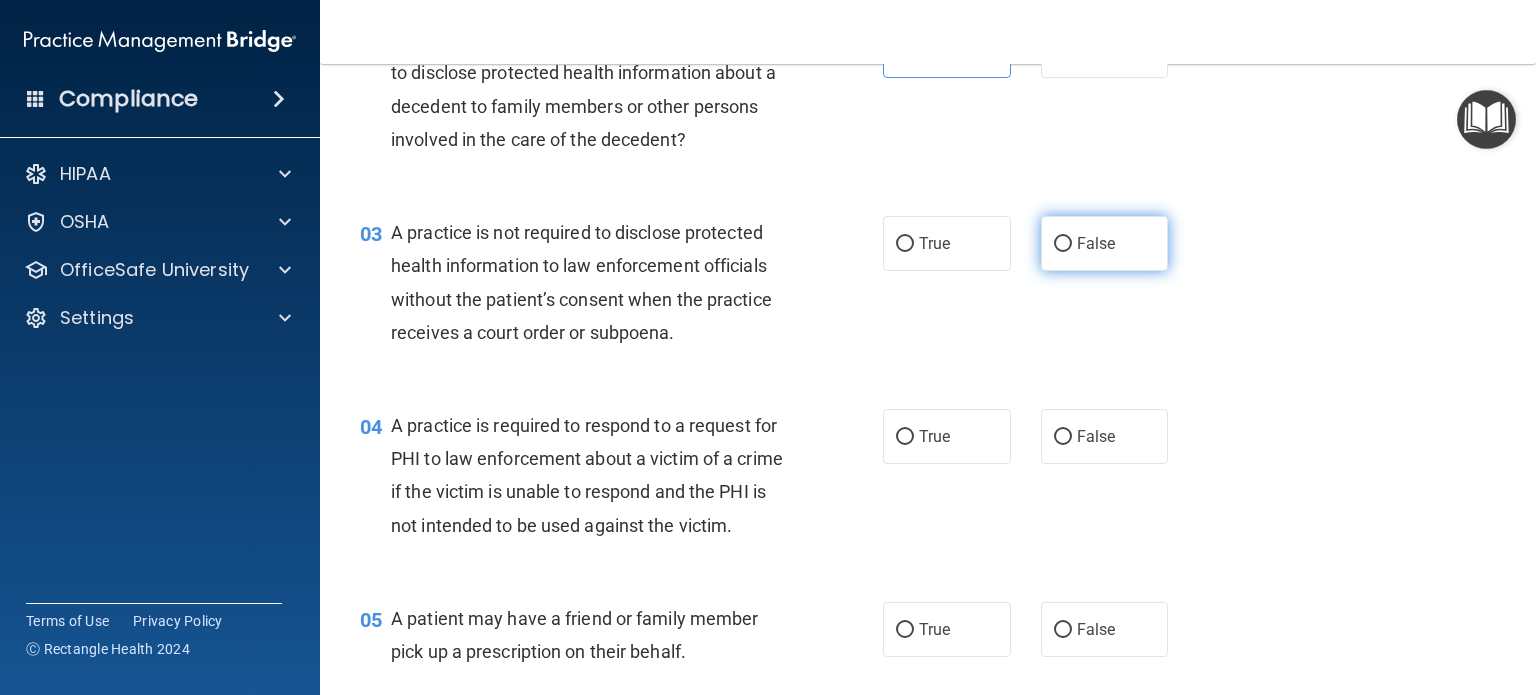 click on "False" at bounding box center (1063, 244) 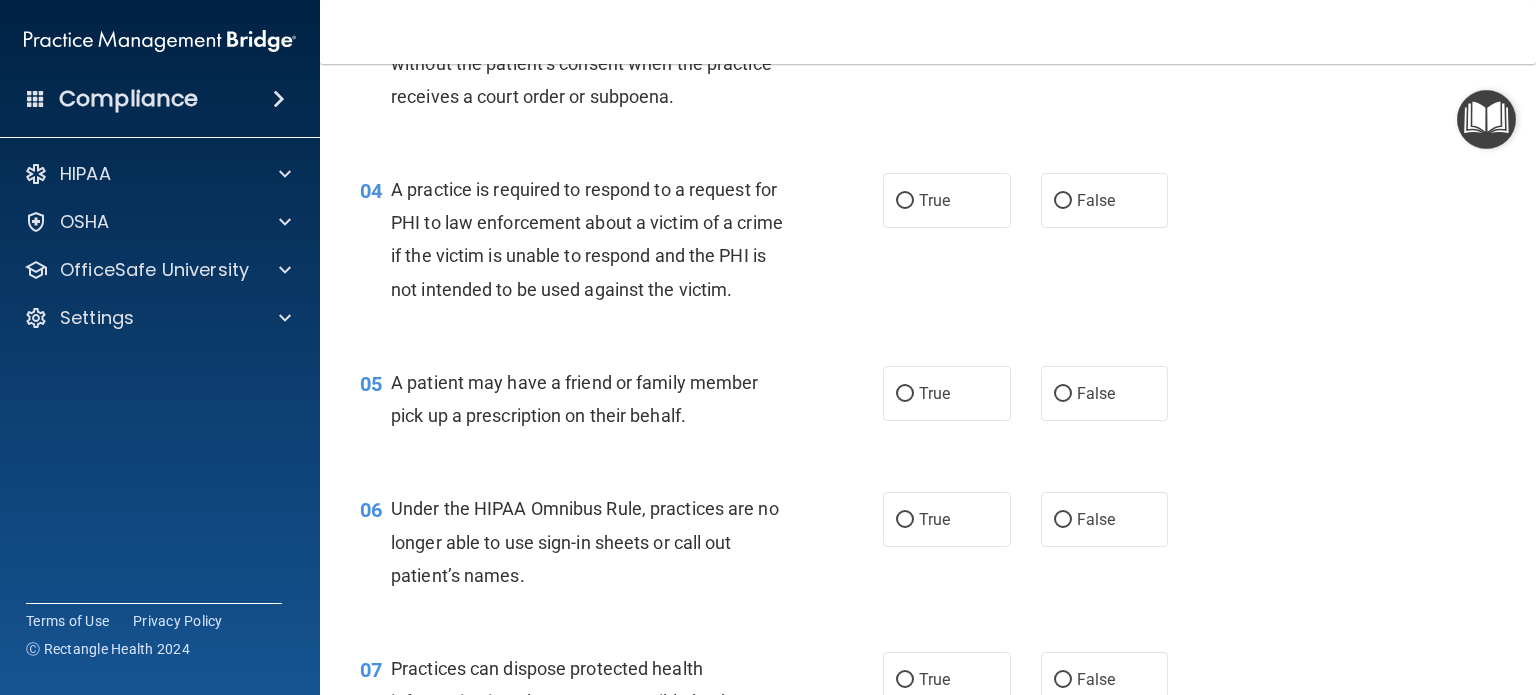 scroll, scrollTop: 568, scrollLeft: 0, axis: vertical 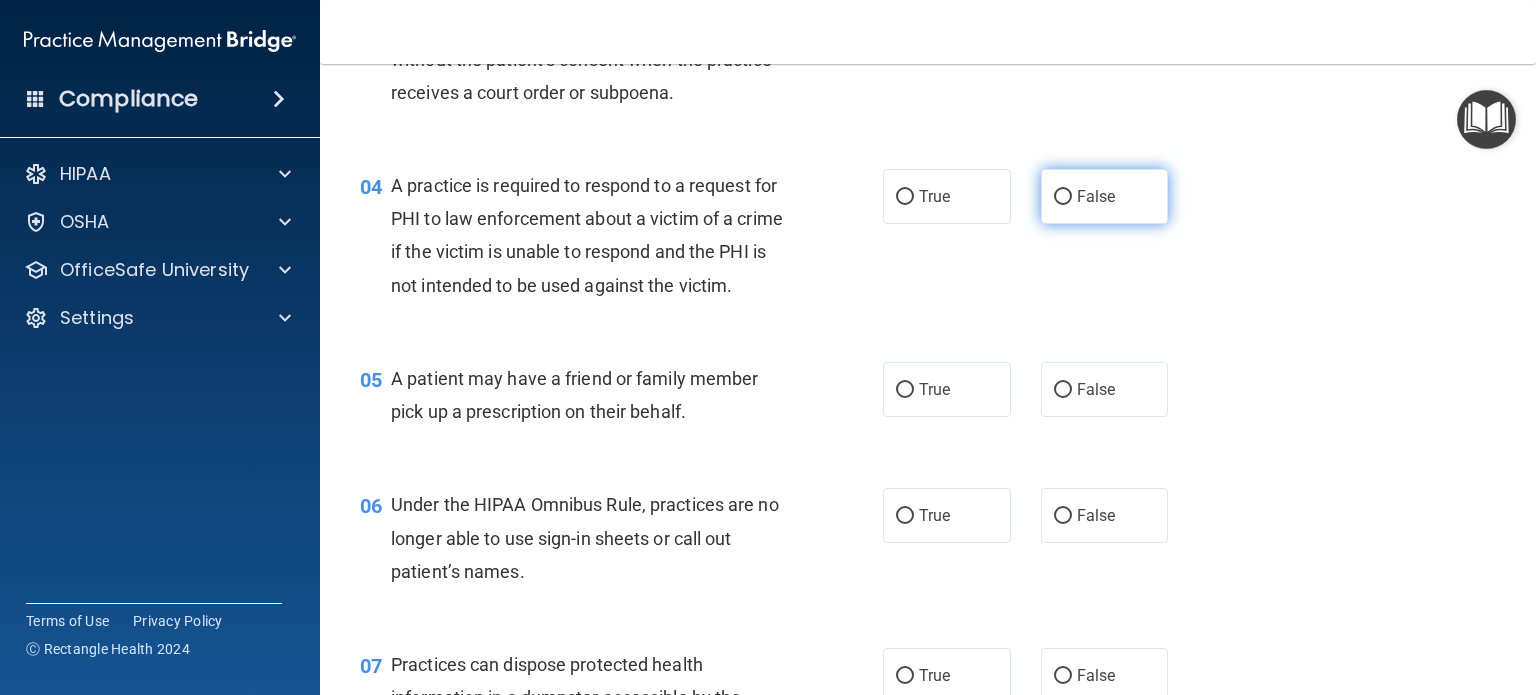 click on "False" at bounding box center (1063, 197) 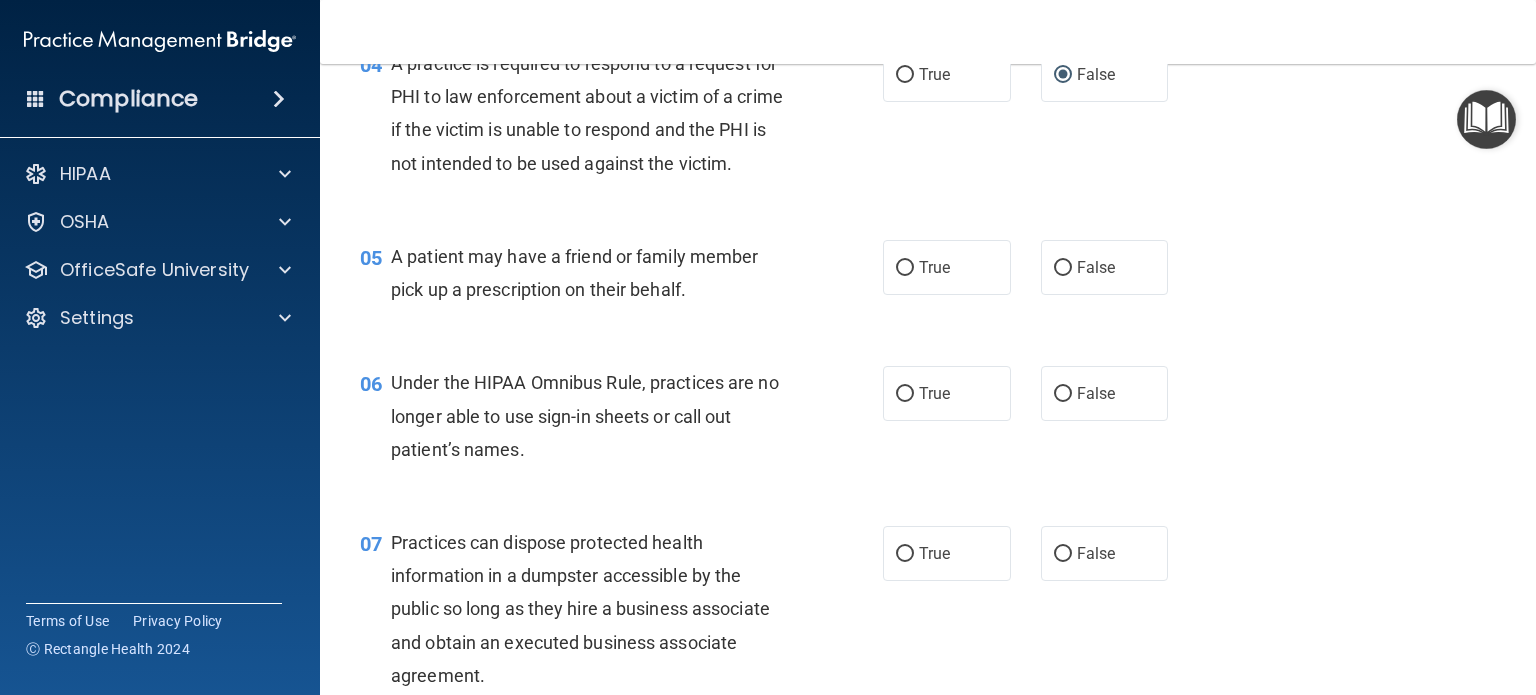 scroll, scrollTop: 692, scrollLeft: 0, axis: vertical 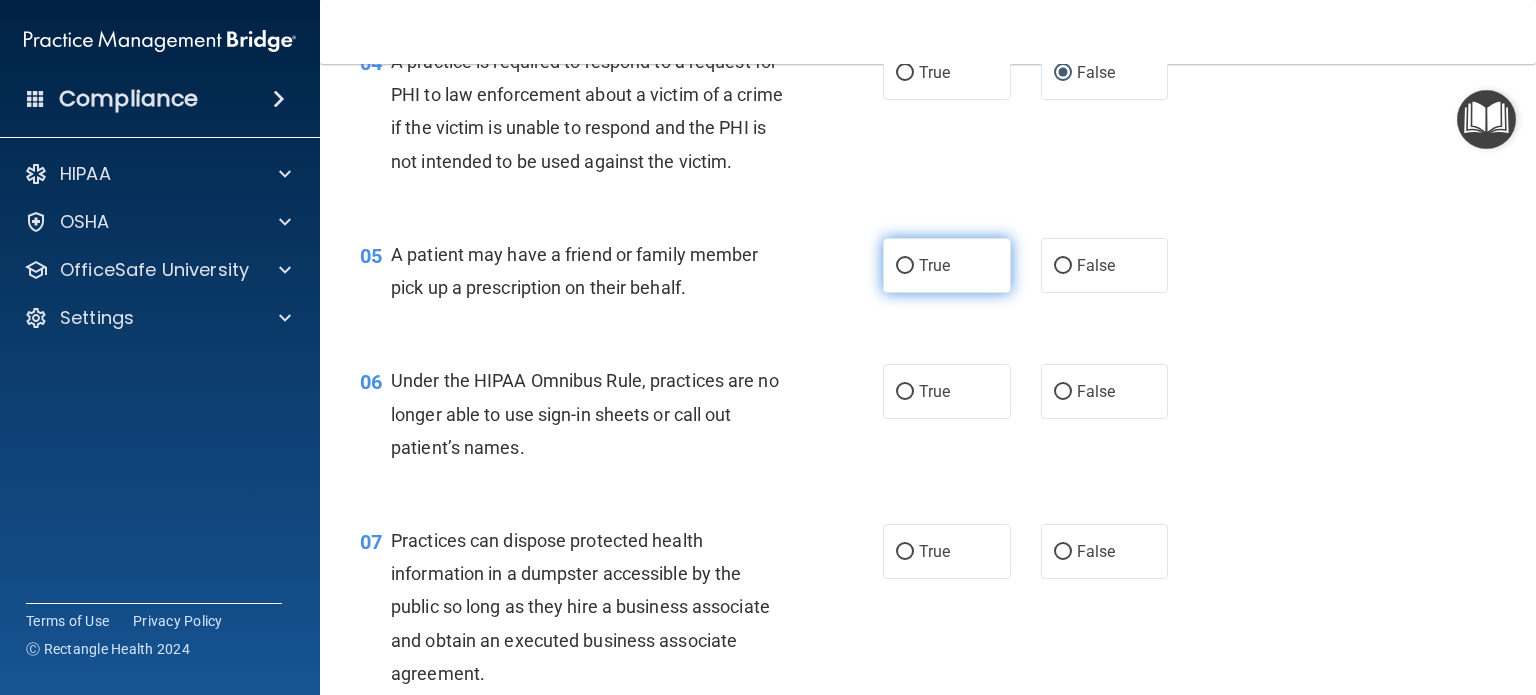 click on "True" at bounding box center (905, 266) 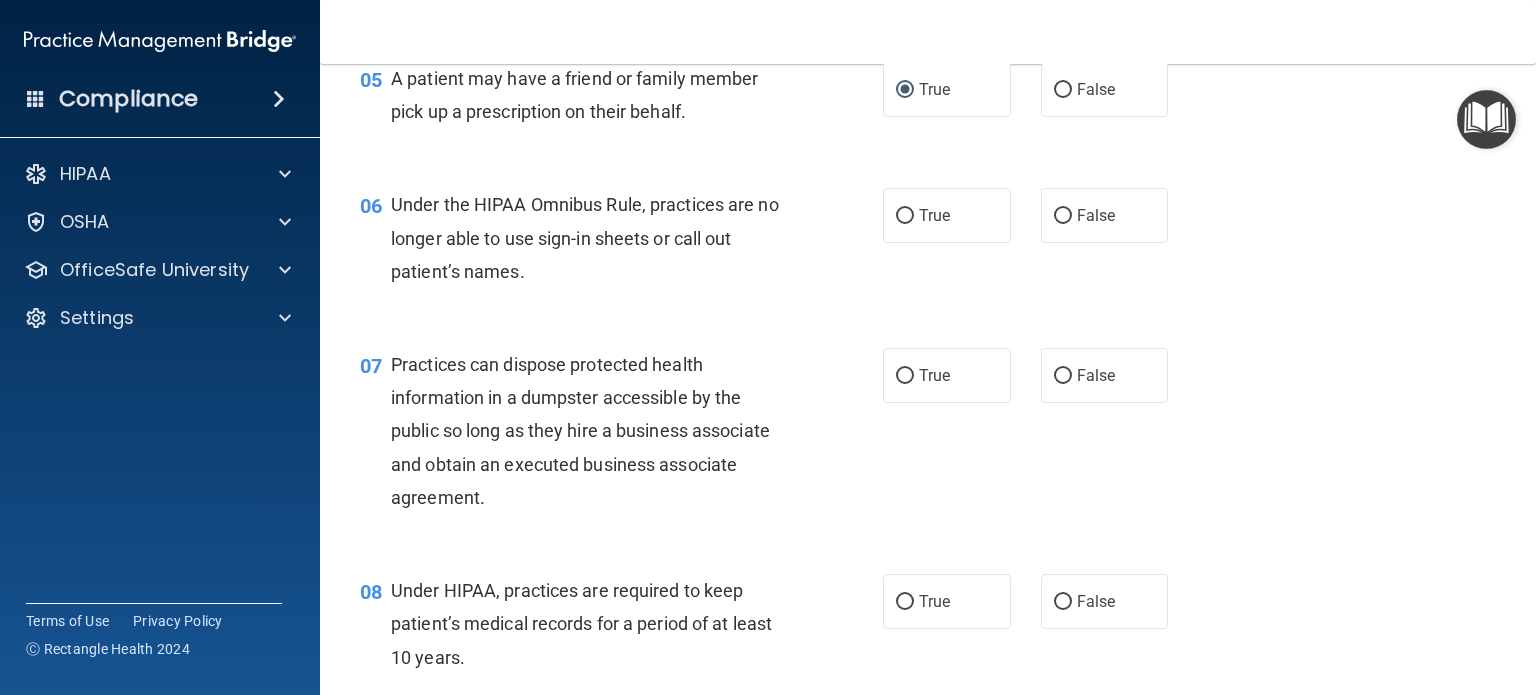 scroll, scrollTop: 890, scrollLeft: 0, axis: vertical 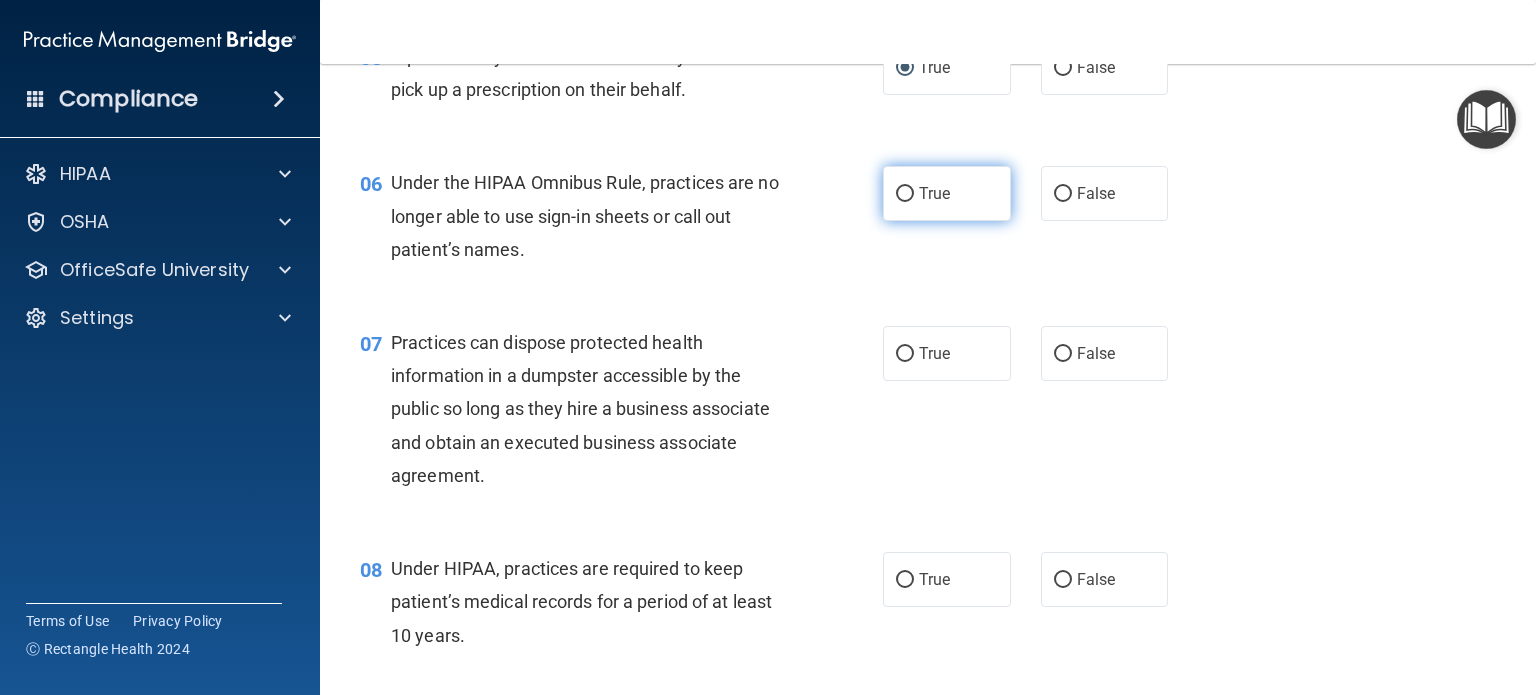 click on "True" at bounding box center [934, 193] 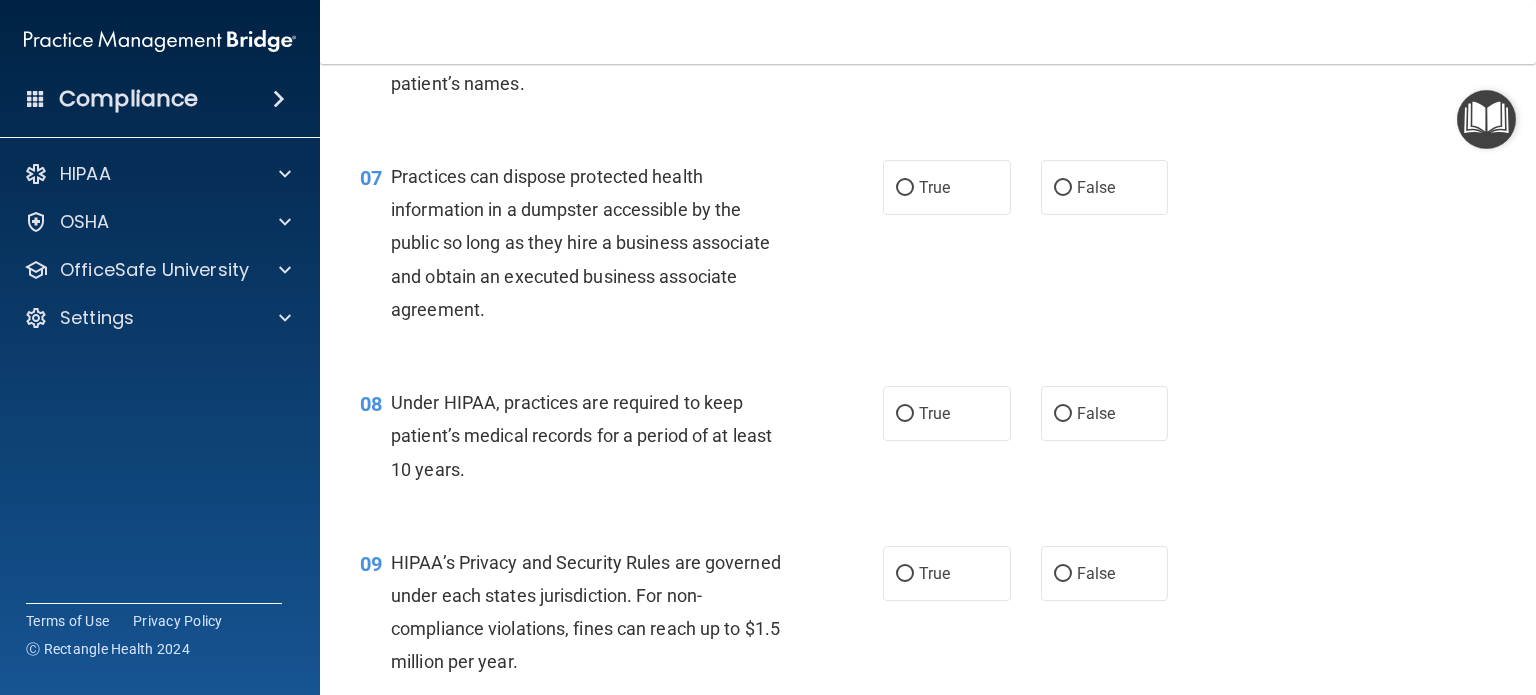 scroll, scrollTop: 1058, scrollLeft: 0, axis: vertical 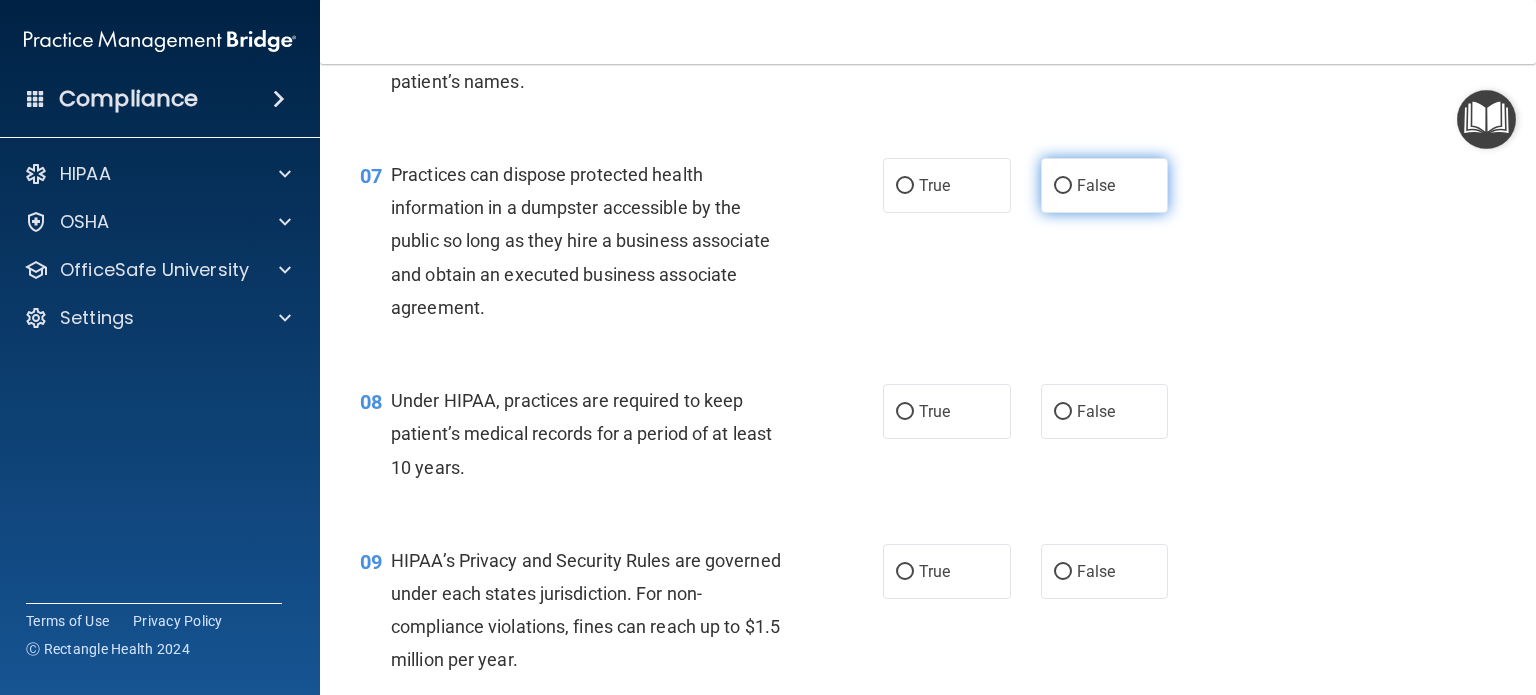 click on "False" at bounding box center (1096, 185) 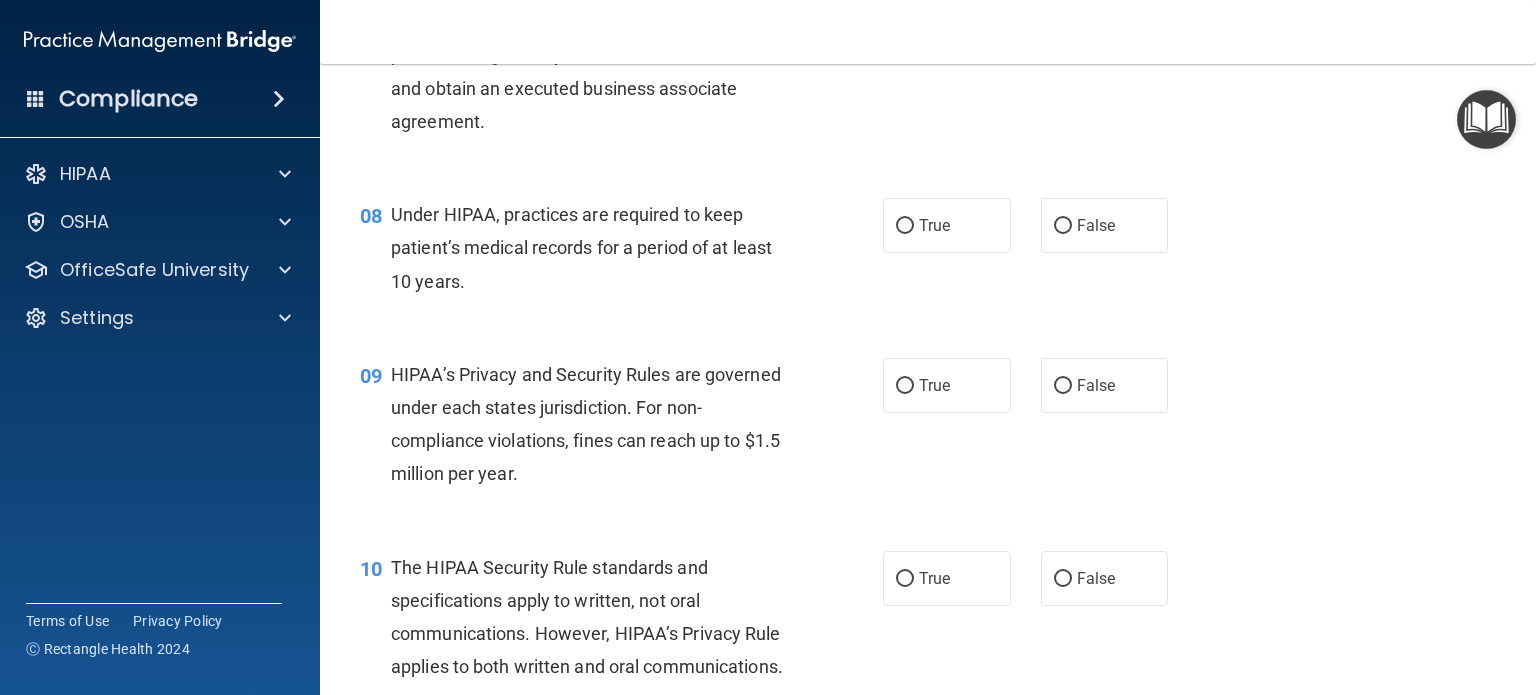 scroll, scrollTop: 1248, scrollLeft: 0, axis: vertical 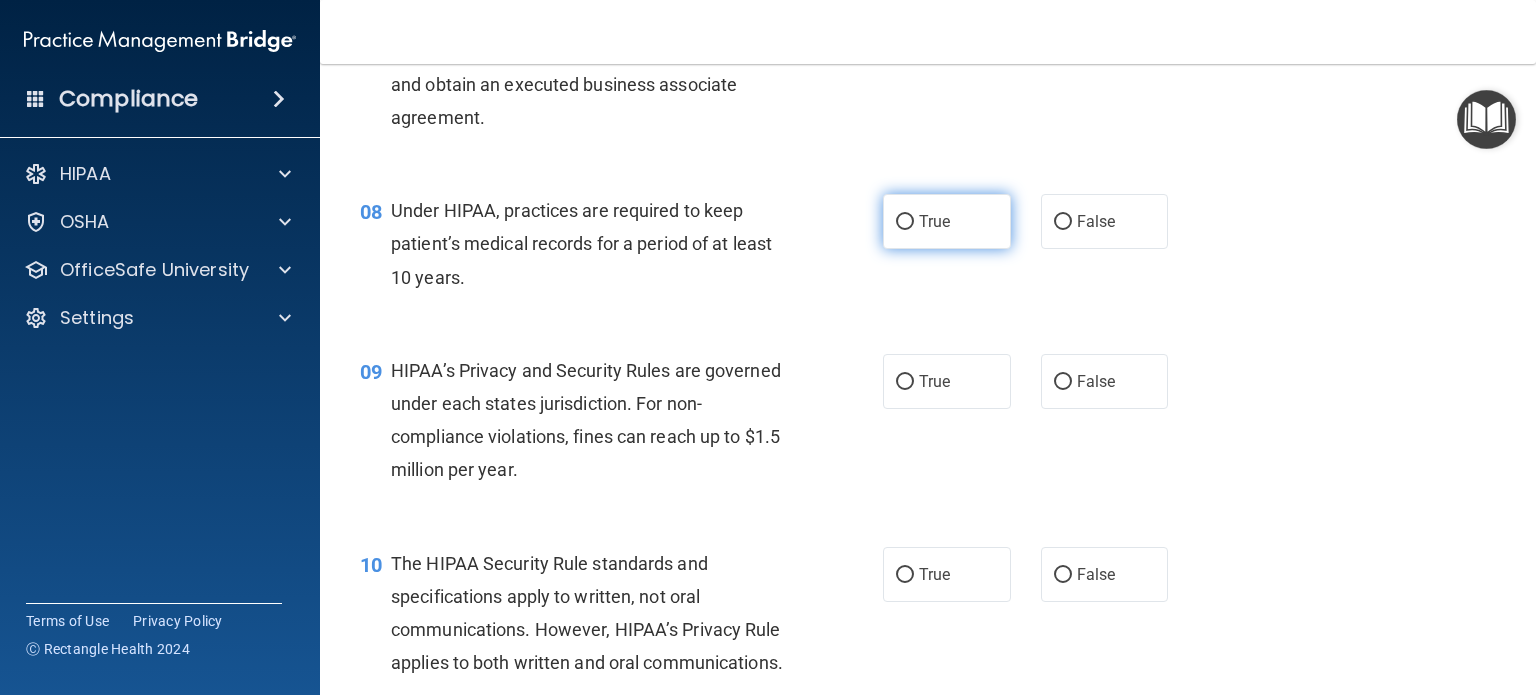 click on "True" at bounding box center [934, 221] 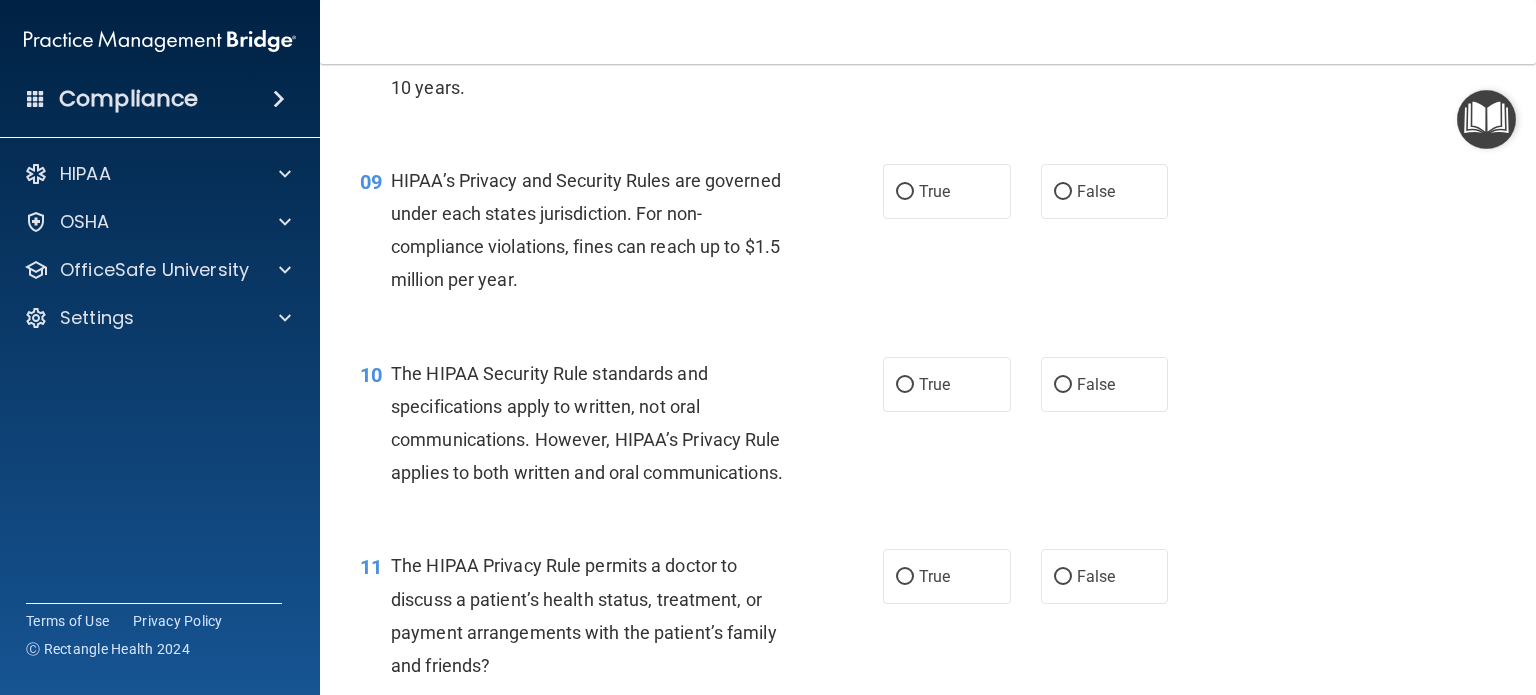 scroll, scrollTop: 1440, scrollLeft: 0, axis: vertical 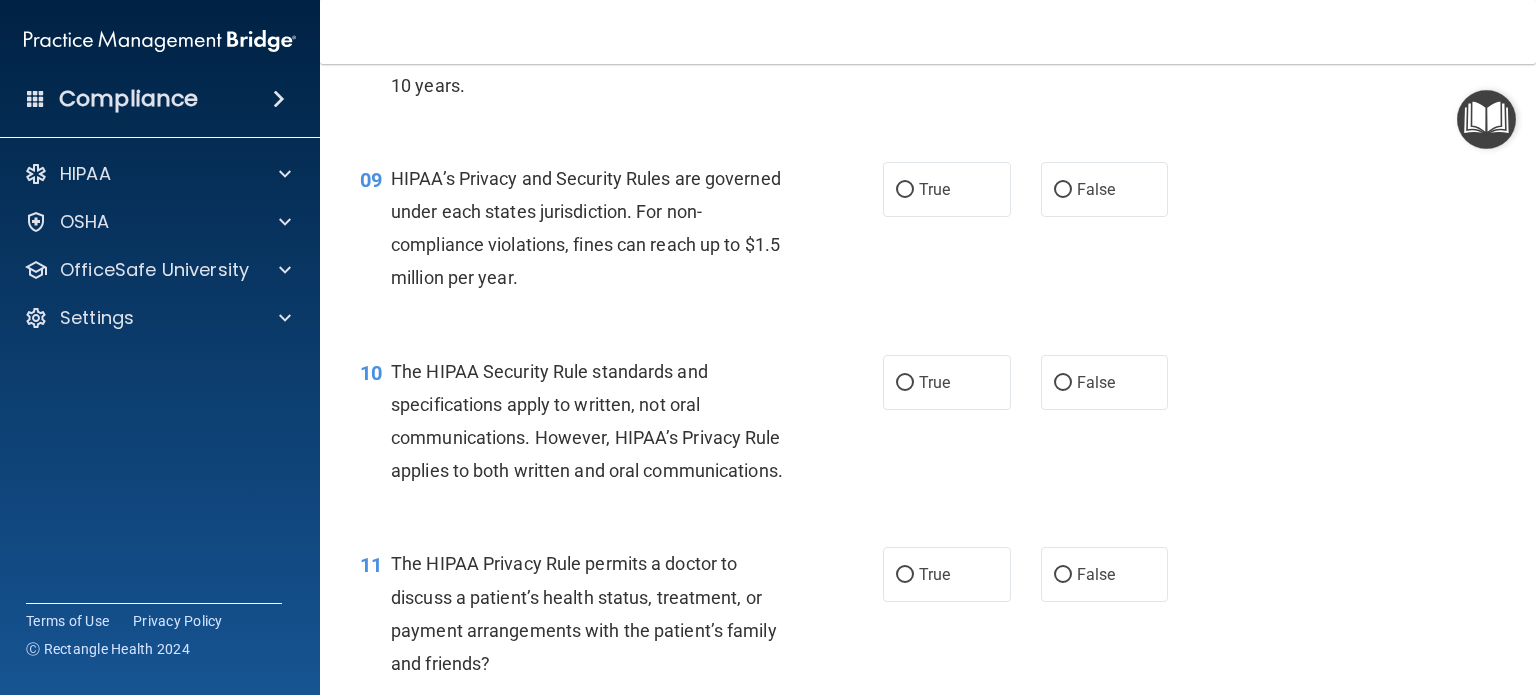 click on "09       HIPAA’s Privacy and Security Rules are governed under each states jurisdiction.  For non-compliance violations, fines can reach up to $1.5 million per year.                 True           False" at bounding box center (928, 233) 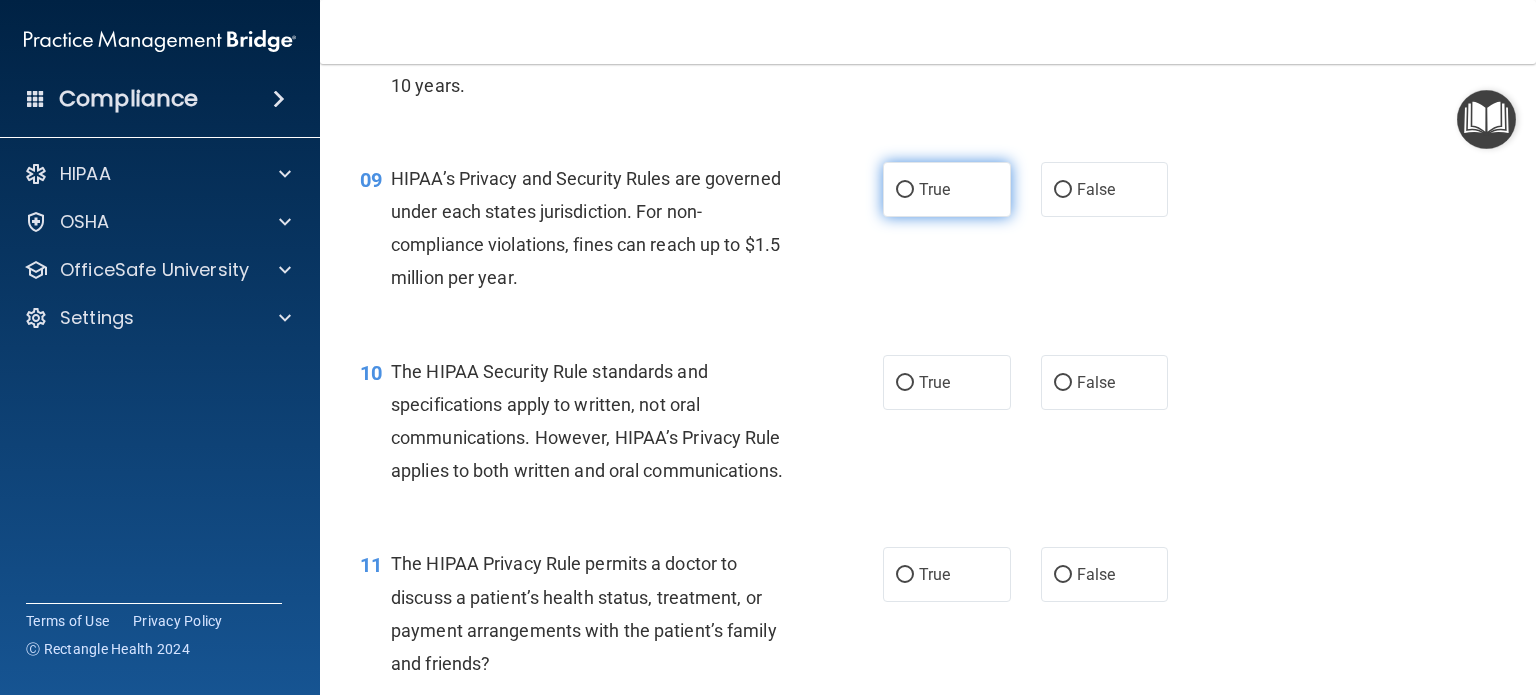 click on "True" at bounding box center [947, 189] 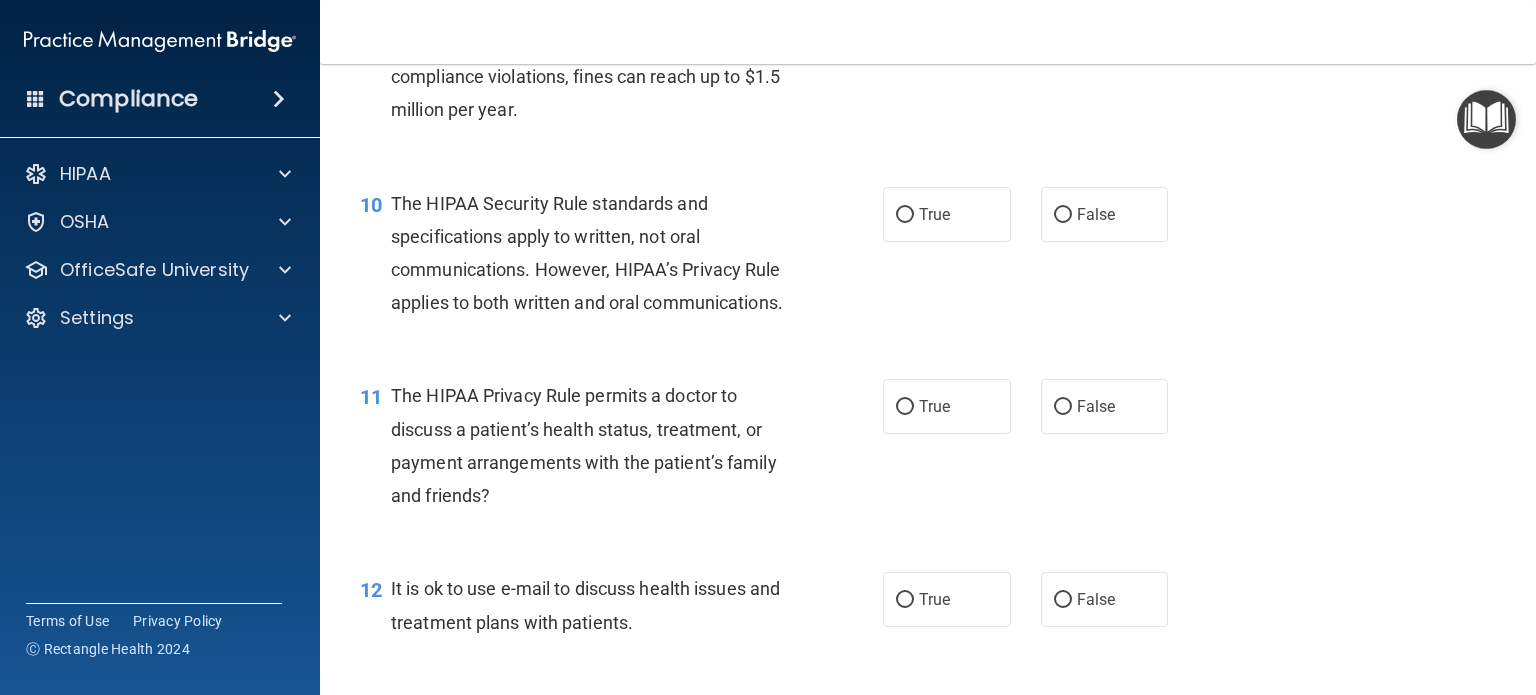 scroll, scrollTop: 1624, scrollLeft: 0, axis: vertical 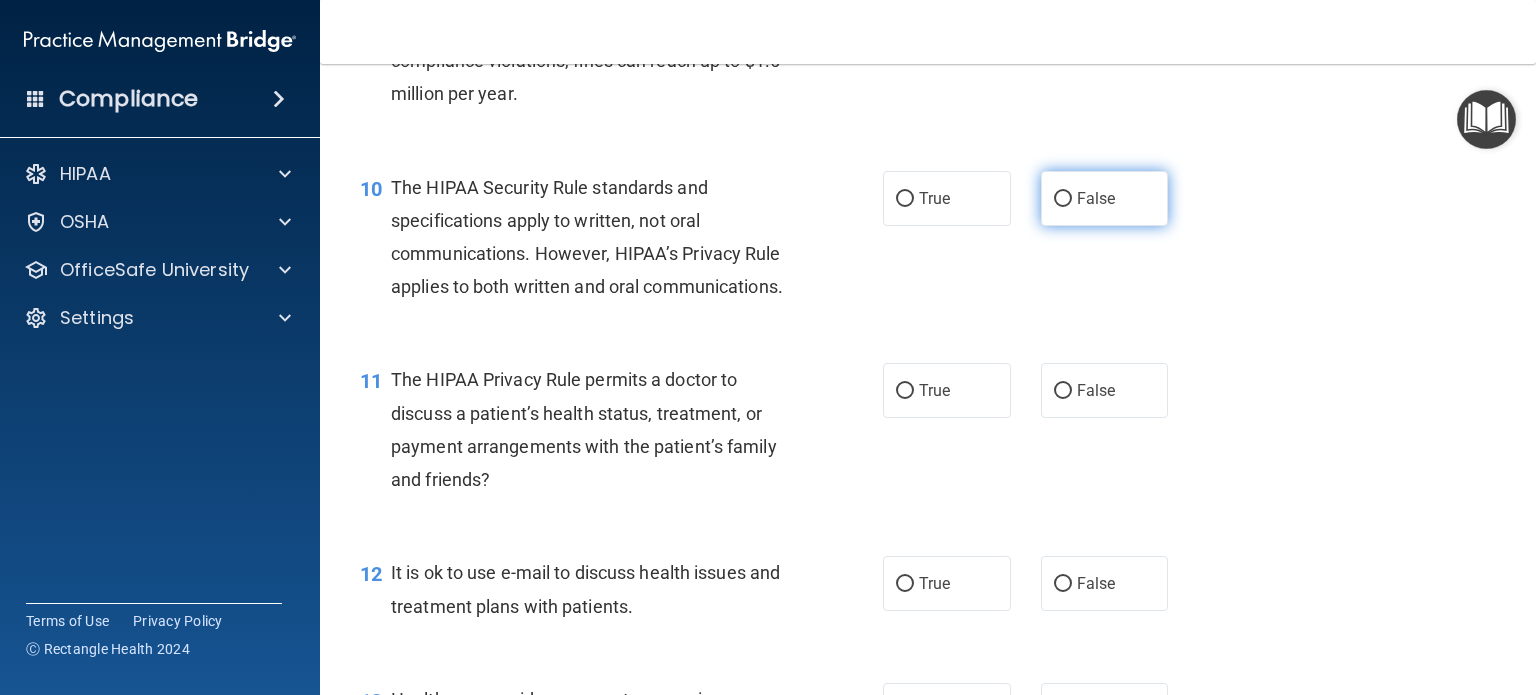 click on "False" at bounding box center [1105, 198] 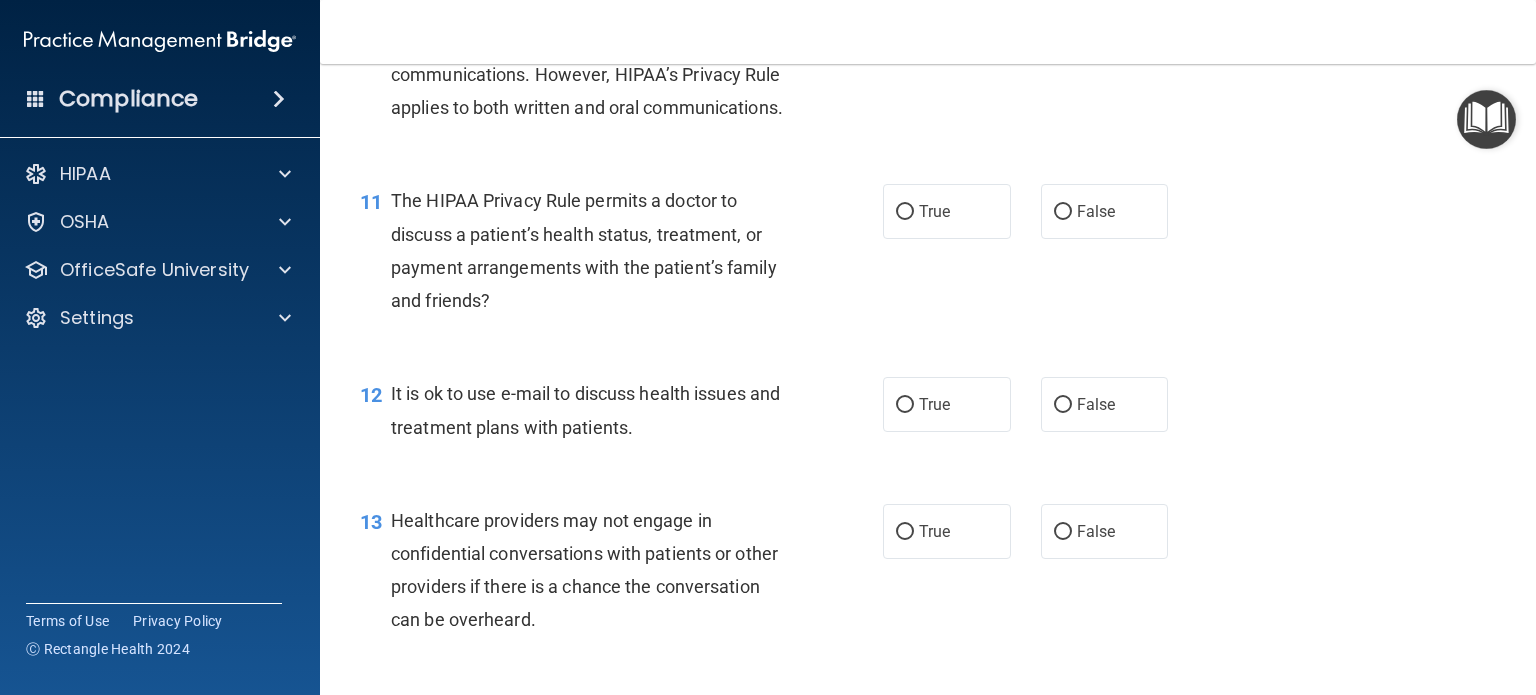 scroll, scrollTop: 1828, scrollLeft: 0, axis: vertical 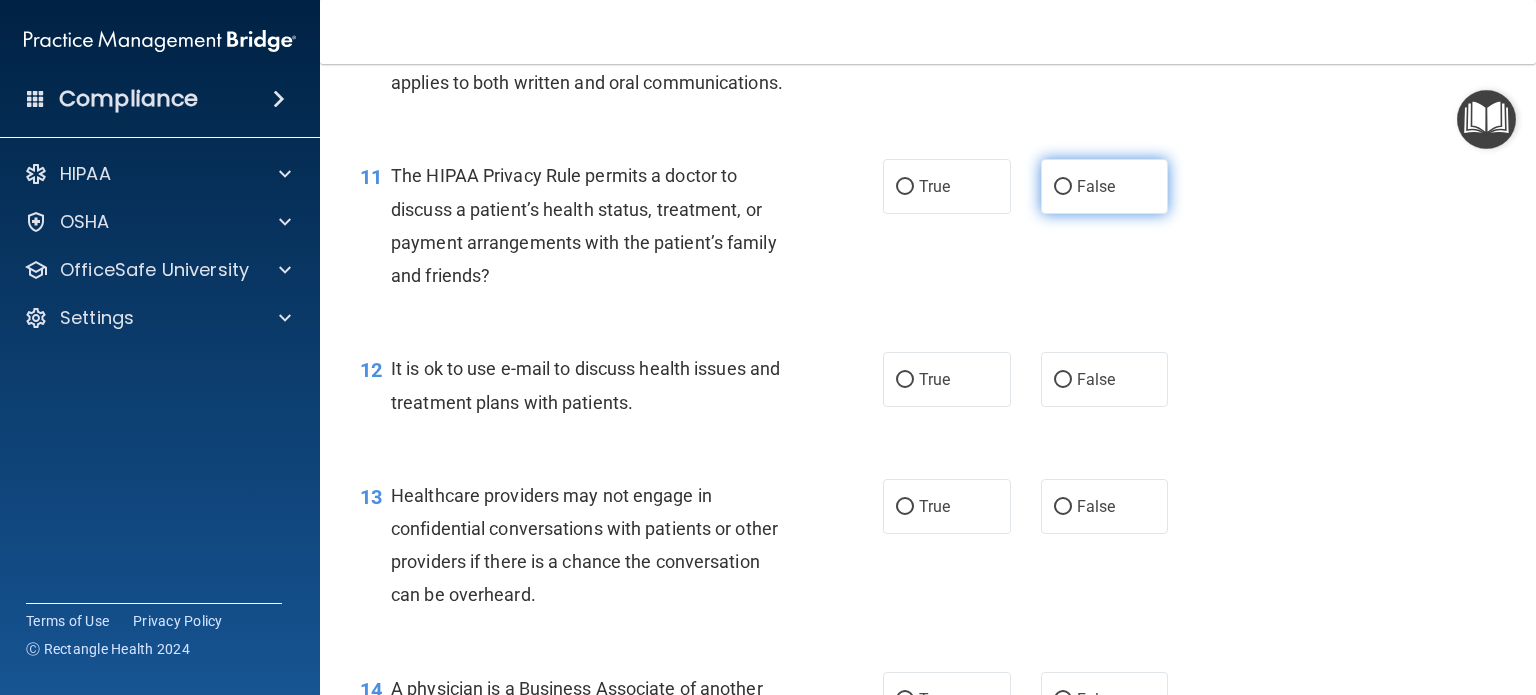 click on "False" at bounding box center [1096, 186] 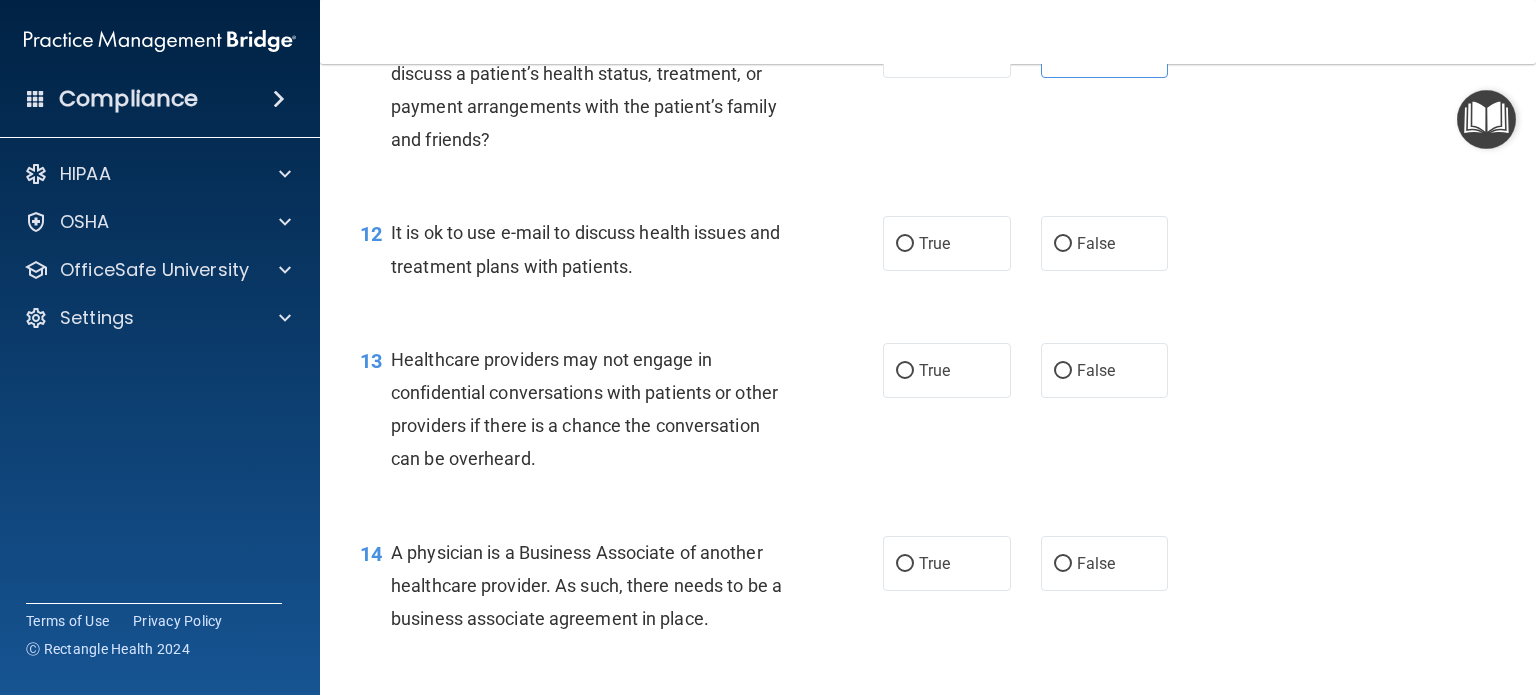 scroll, scrollTop: 1972, scrollLeft: 0, axis: vertical 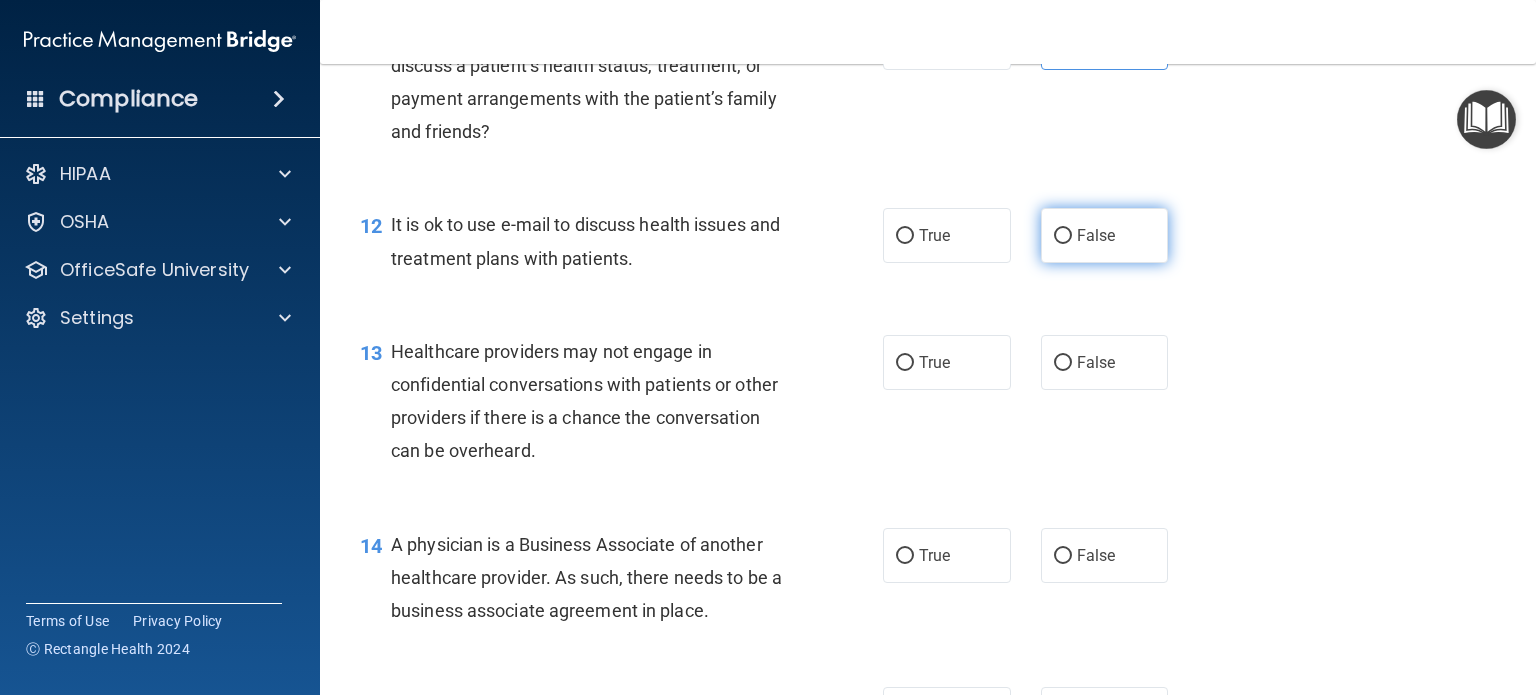 click on "False" at bounding box center [1063, 236] 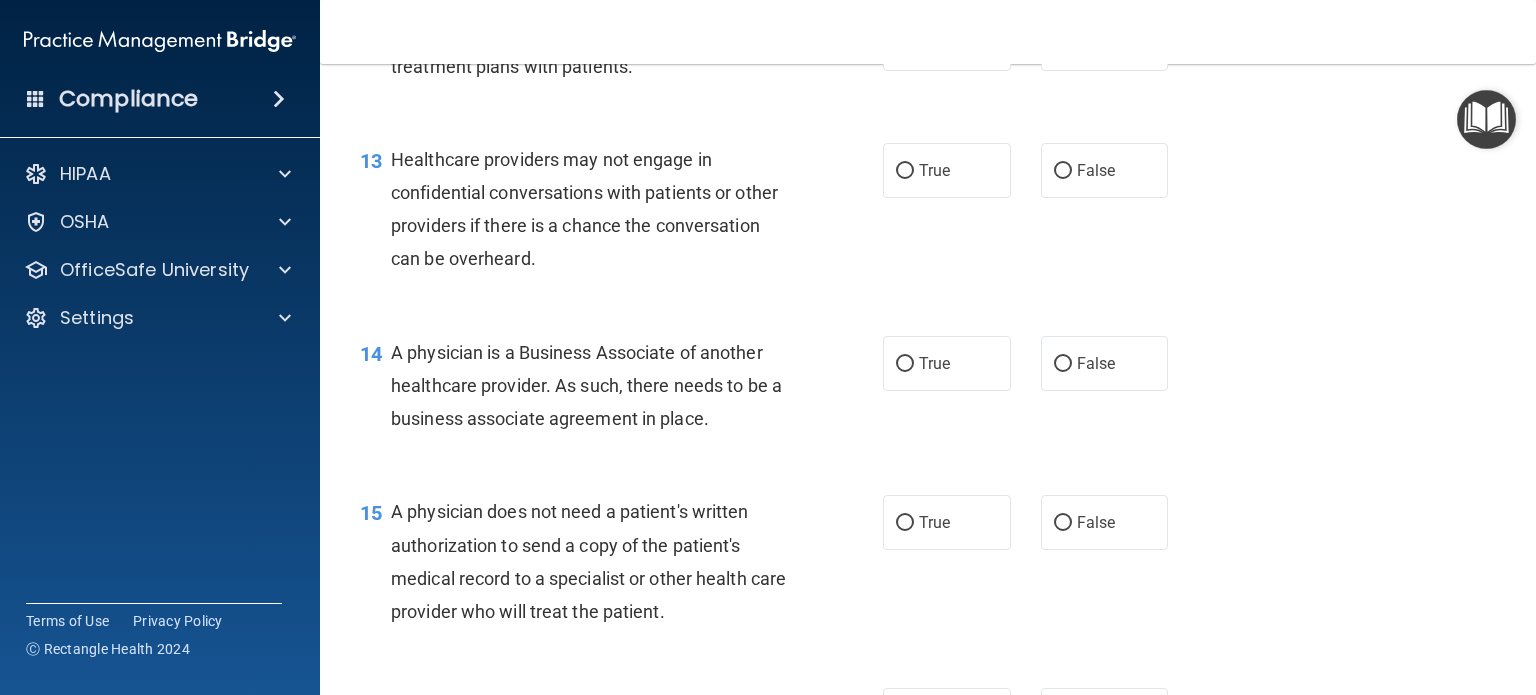 scroll, scrollTop: 2170, scrollLeft: 0, axis: vertical 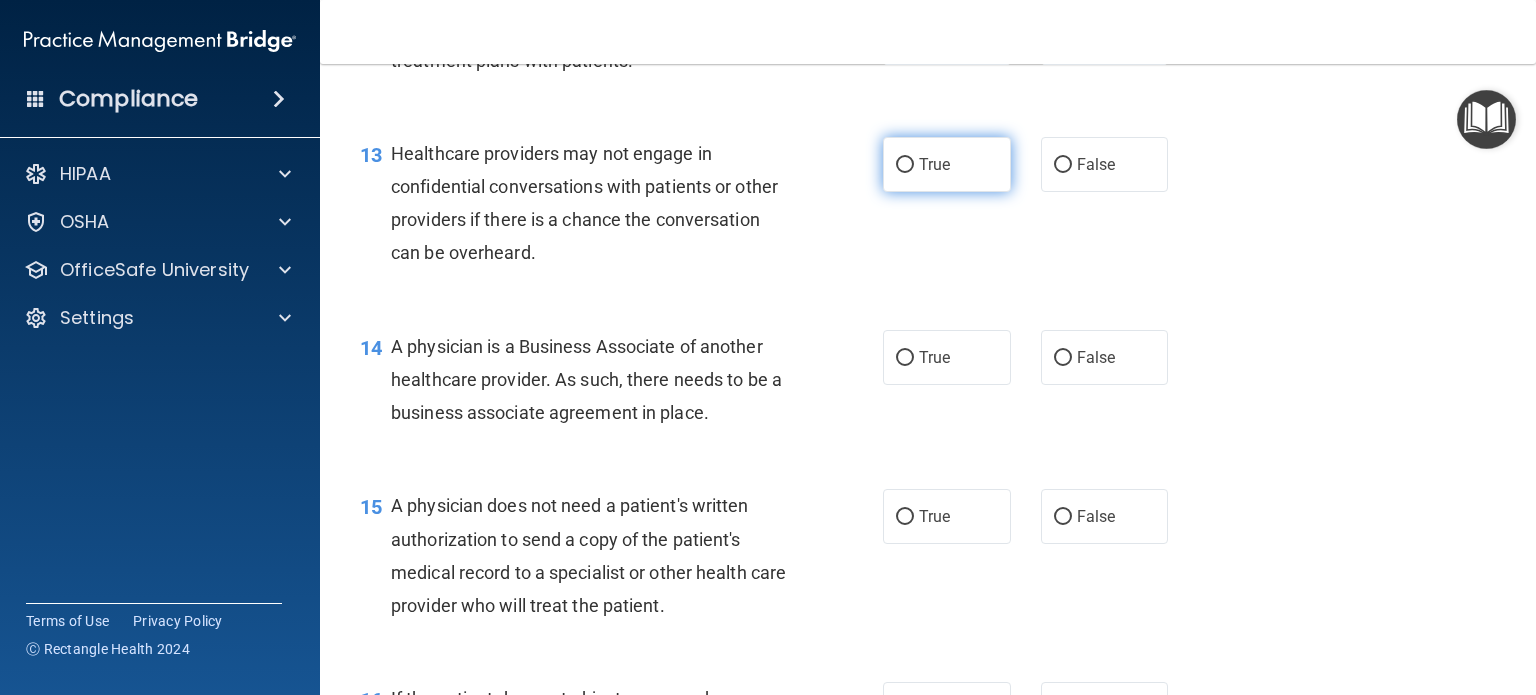 click on "True" at bounding box center [934, 164] 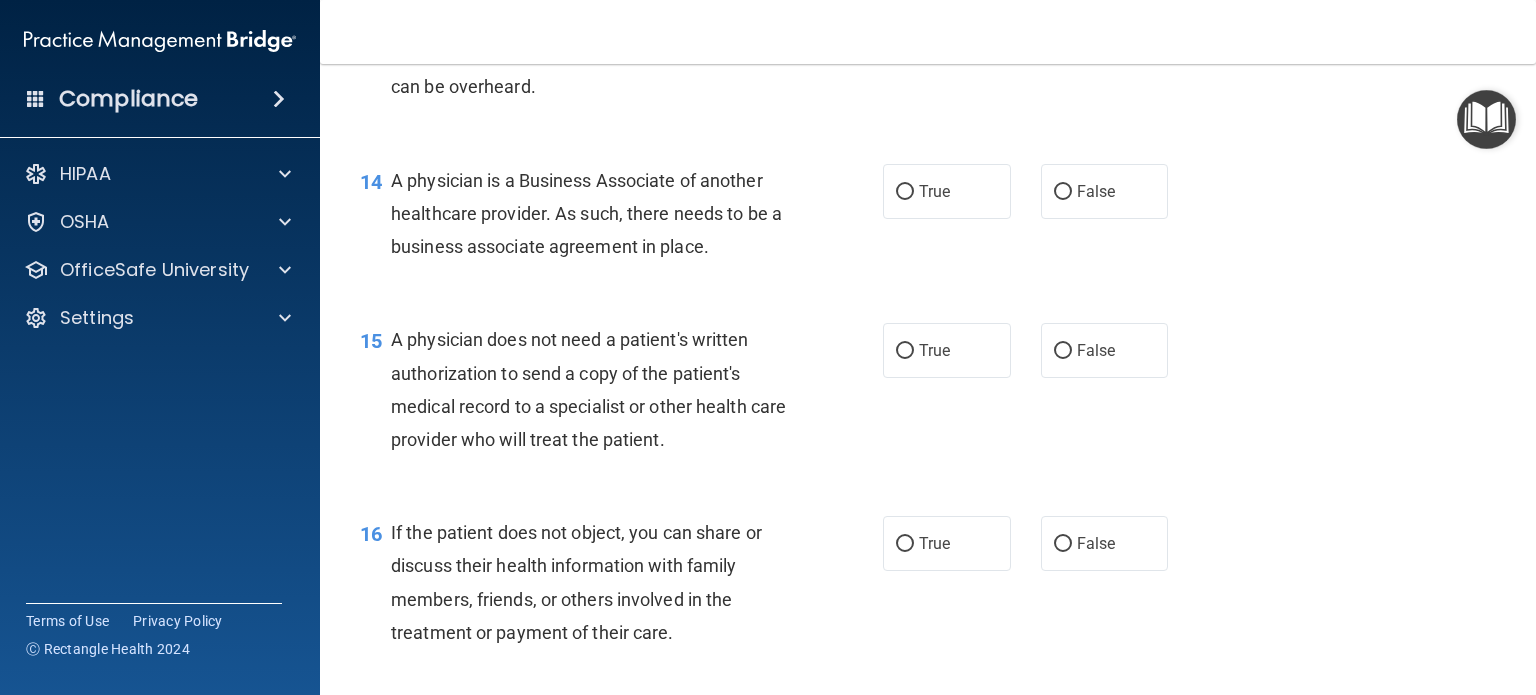 scroll, scrollTop: 2336, scrollLeft: 0, axis: vertical 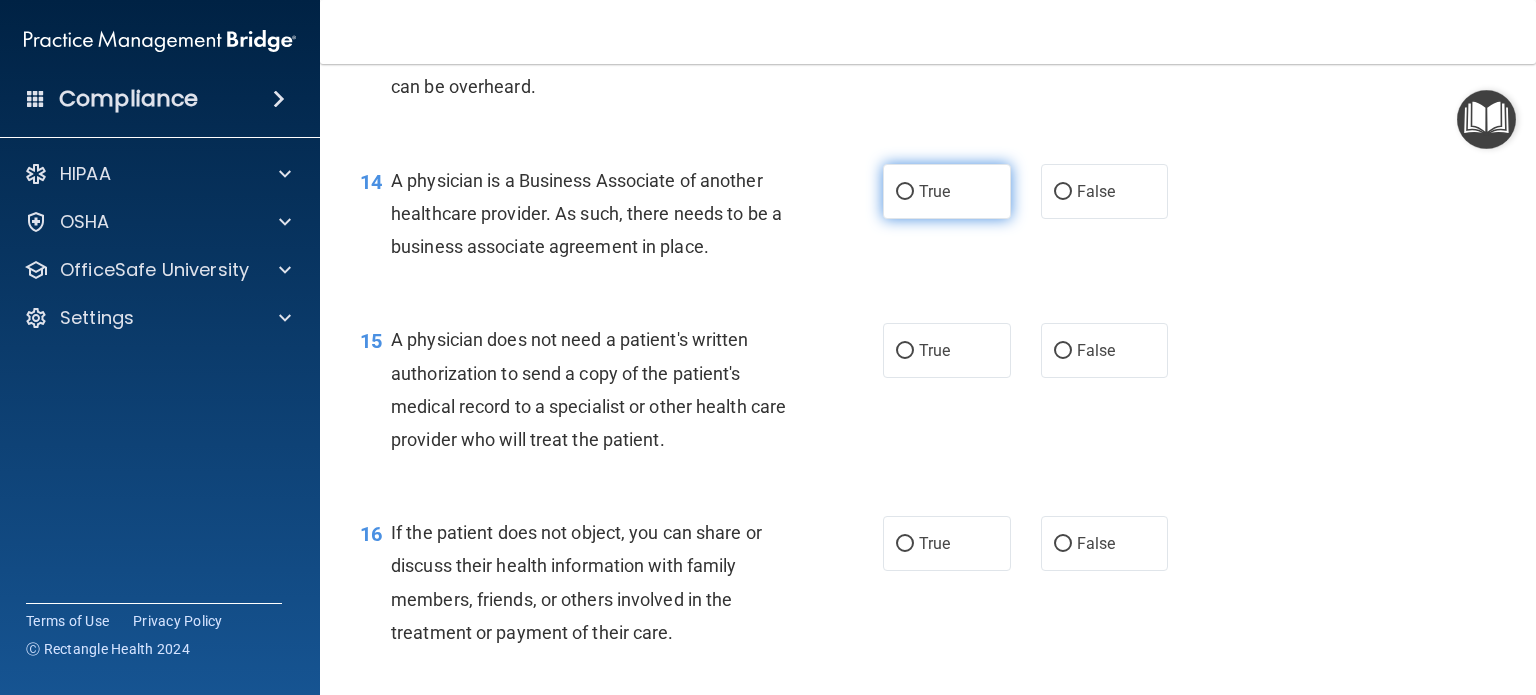 click on "True" at bounding box center [905, 192] 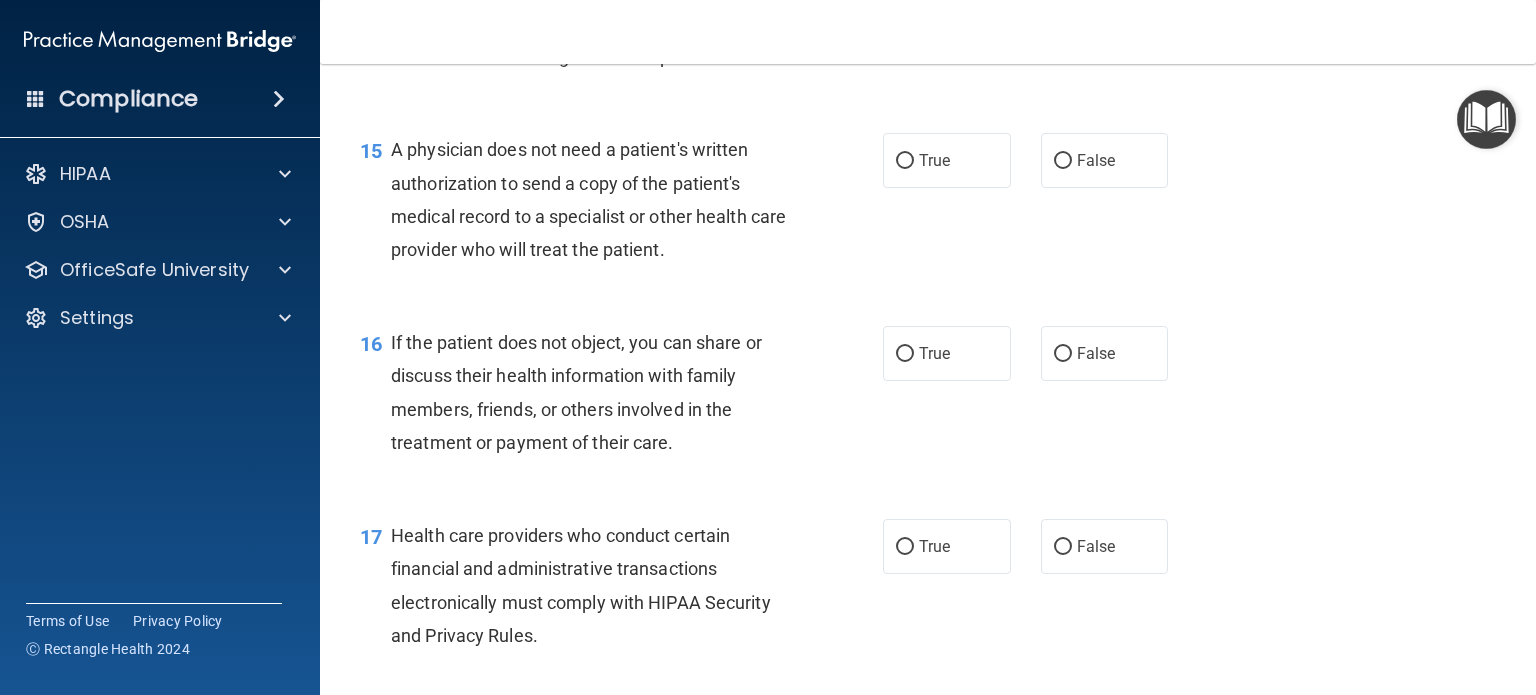 scroll, scrollTop: 2528, scrollLeft: 0, axis: vertical 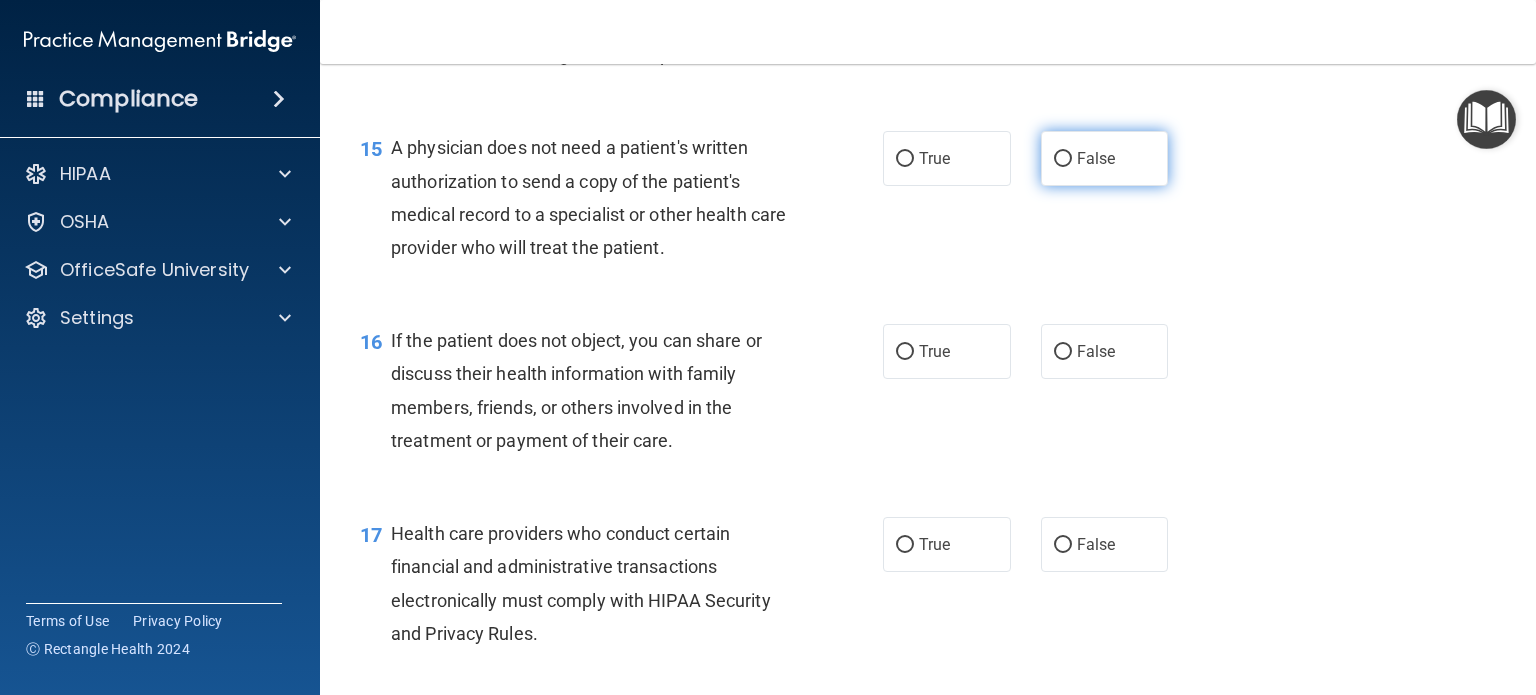 click on "False" at bounding box center (1096, 158) 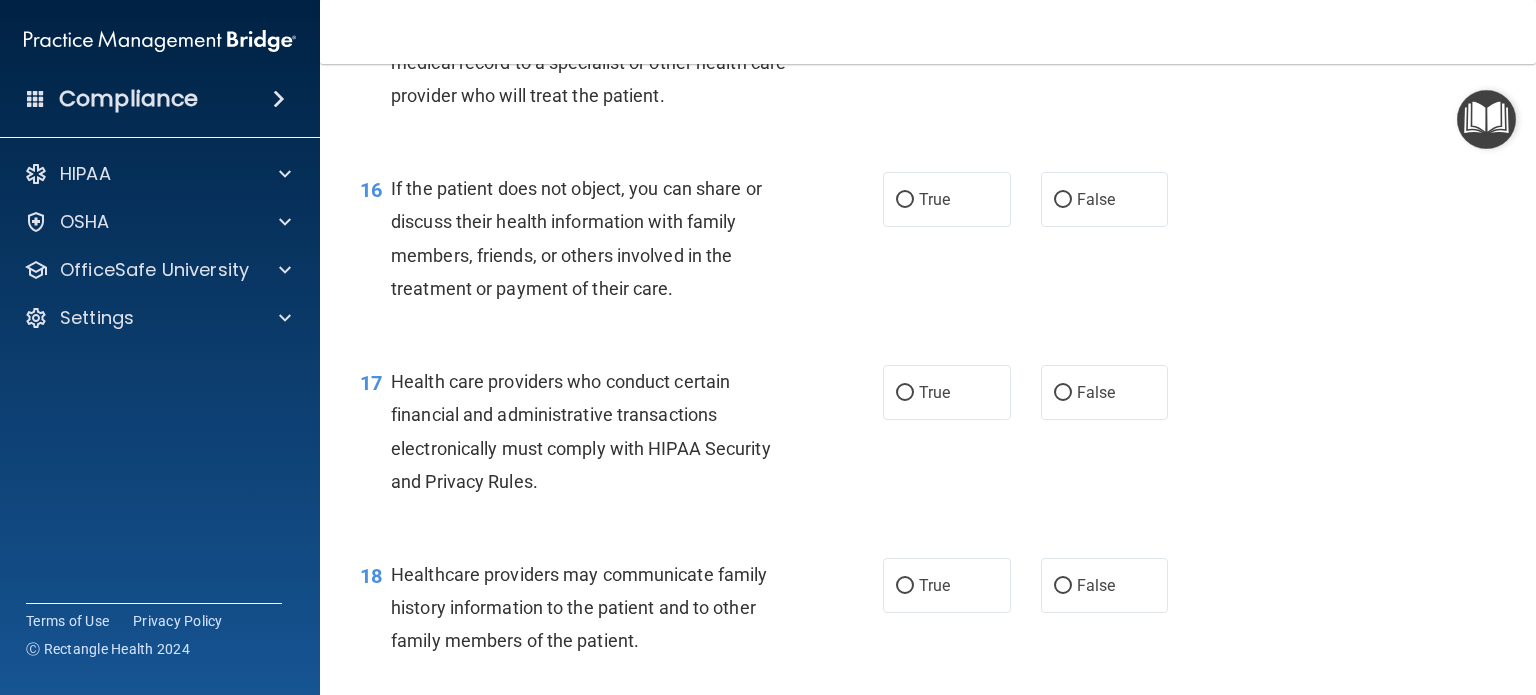 scroll, scrollTop: 2695, scrollLeft: 0, axis: vertical 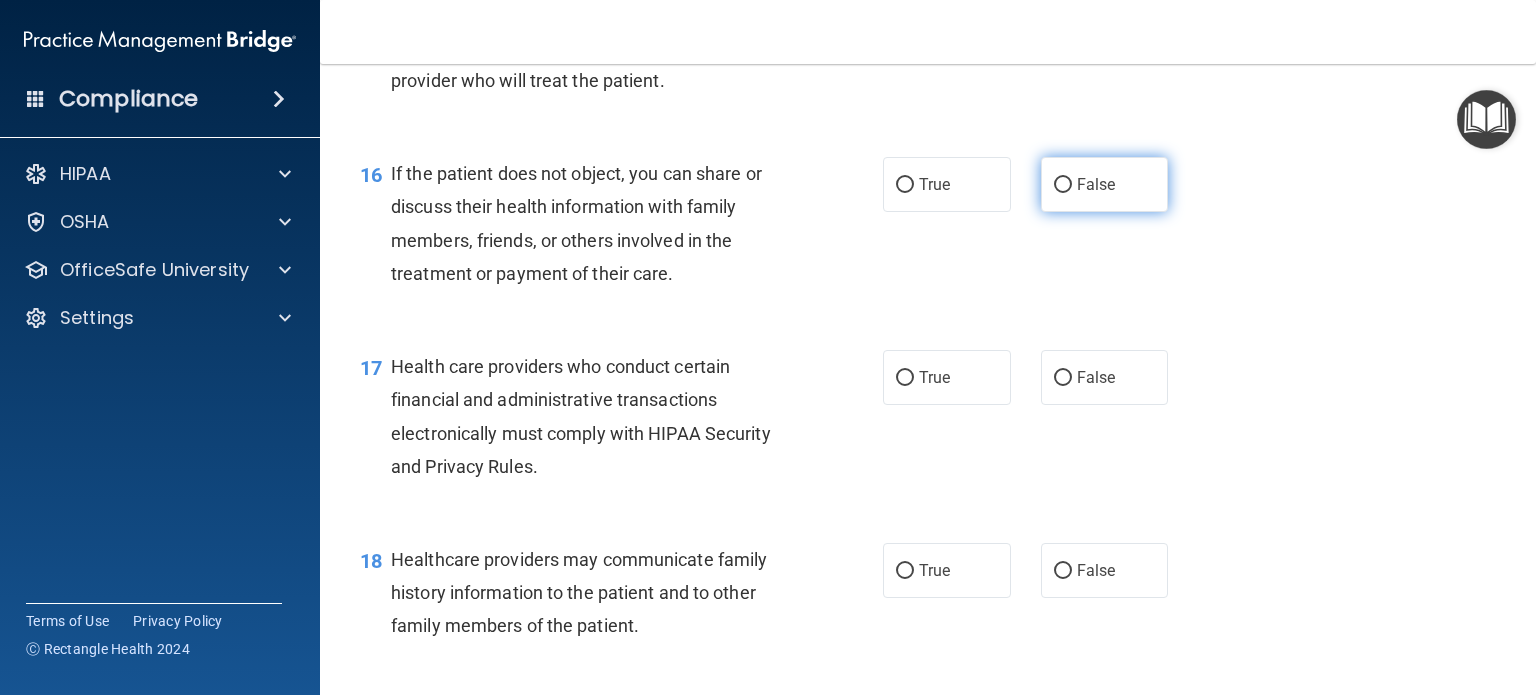 click on "False" at bounding box center (1105, 184) 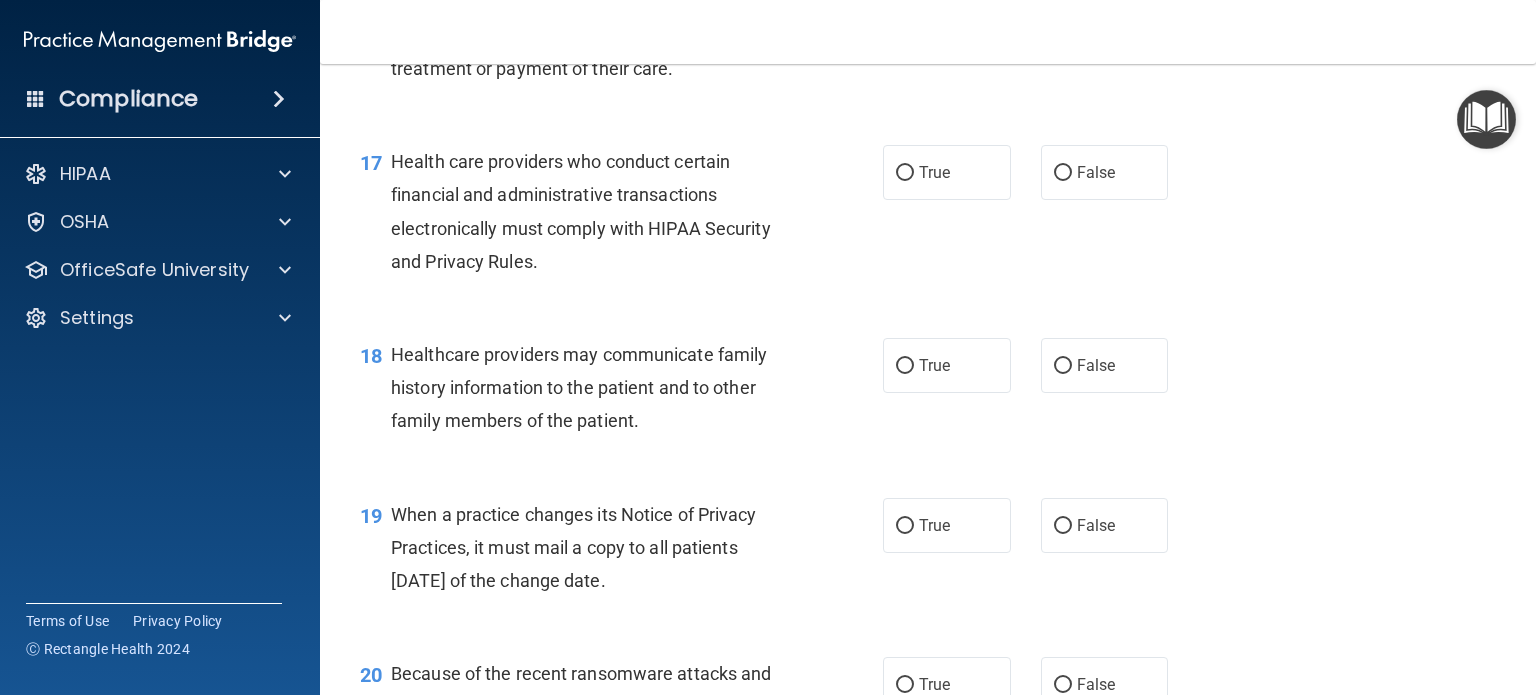 scroll, scrollTop: 2902, scrollLeft: 0, axis: vertical 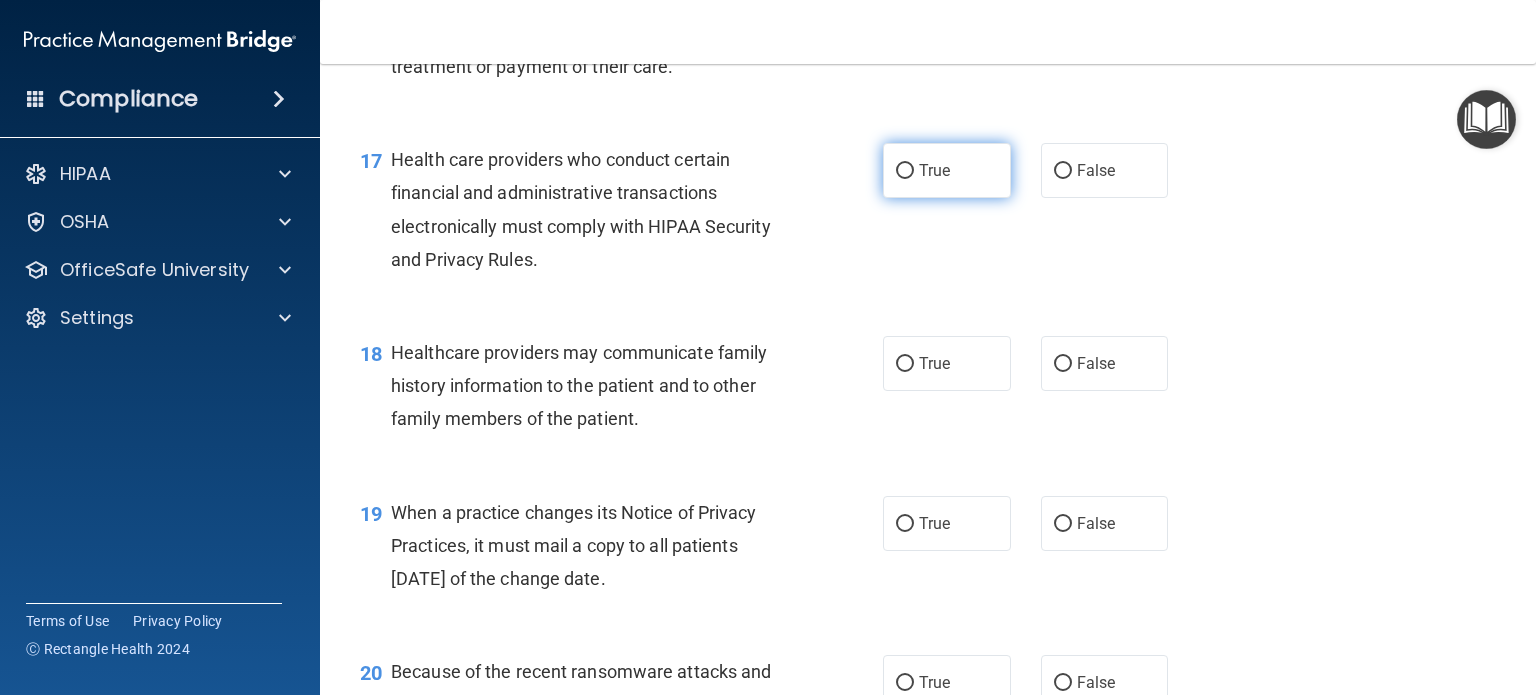 click on "True" at bounding box center [905, 171] 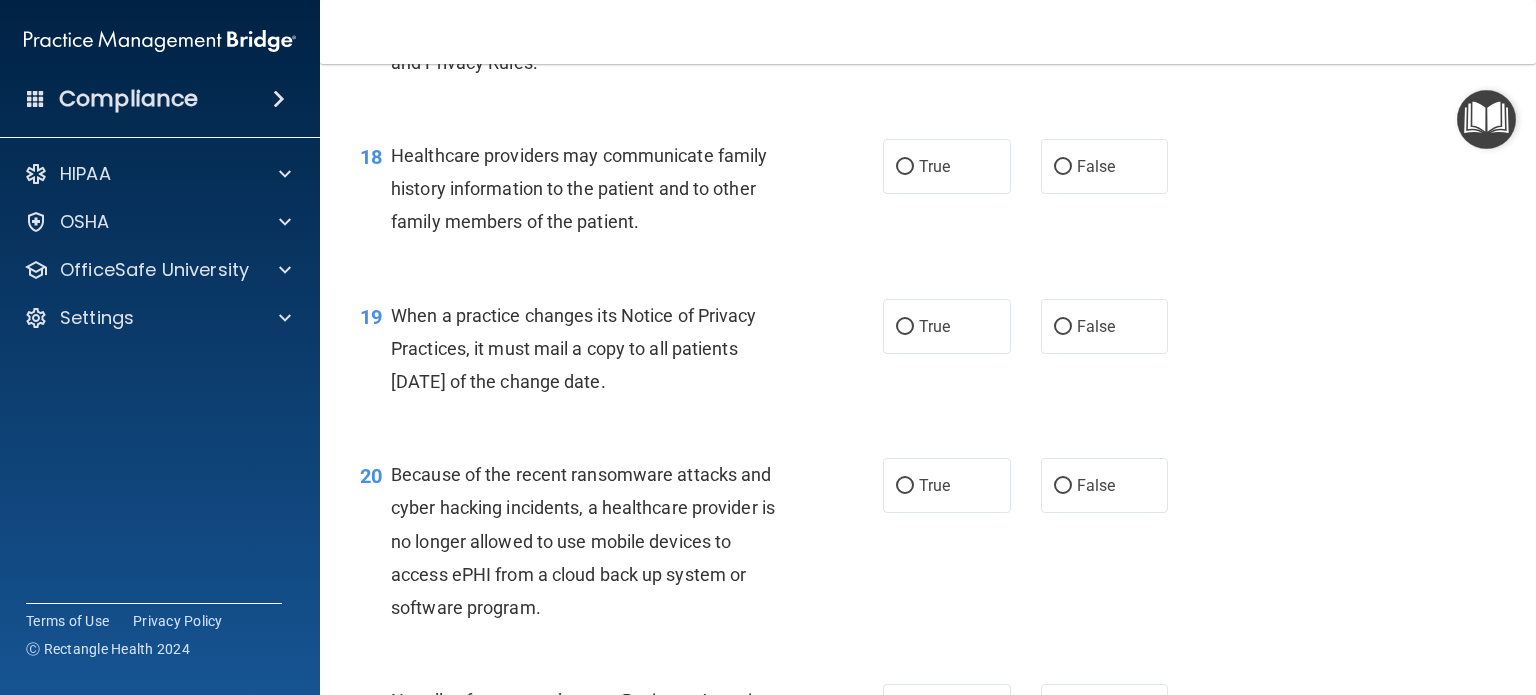 scroll, scrollTop: 3100, scrollLeft: 0, axis: vertical 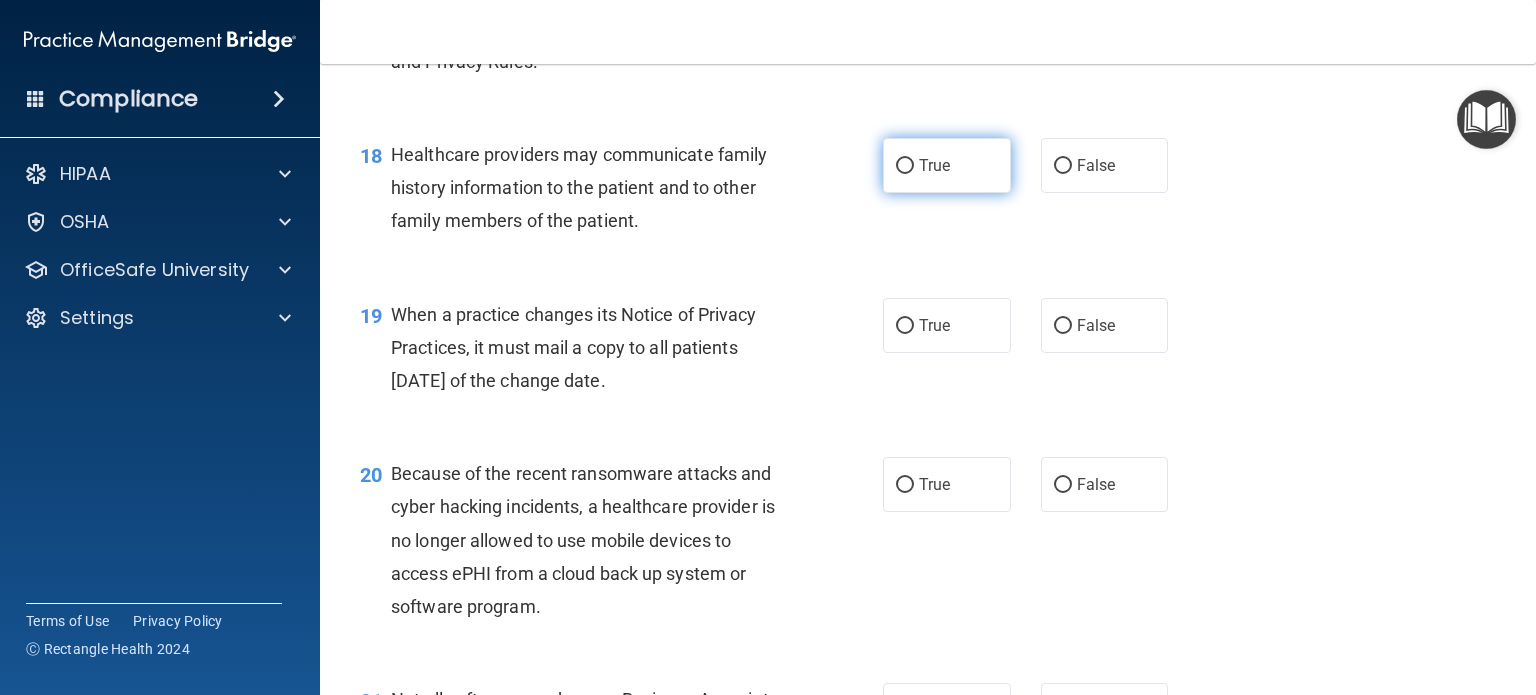 click on "True" at bounding box center [905, 166] 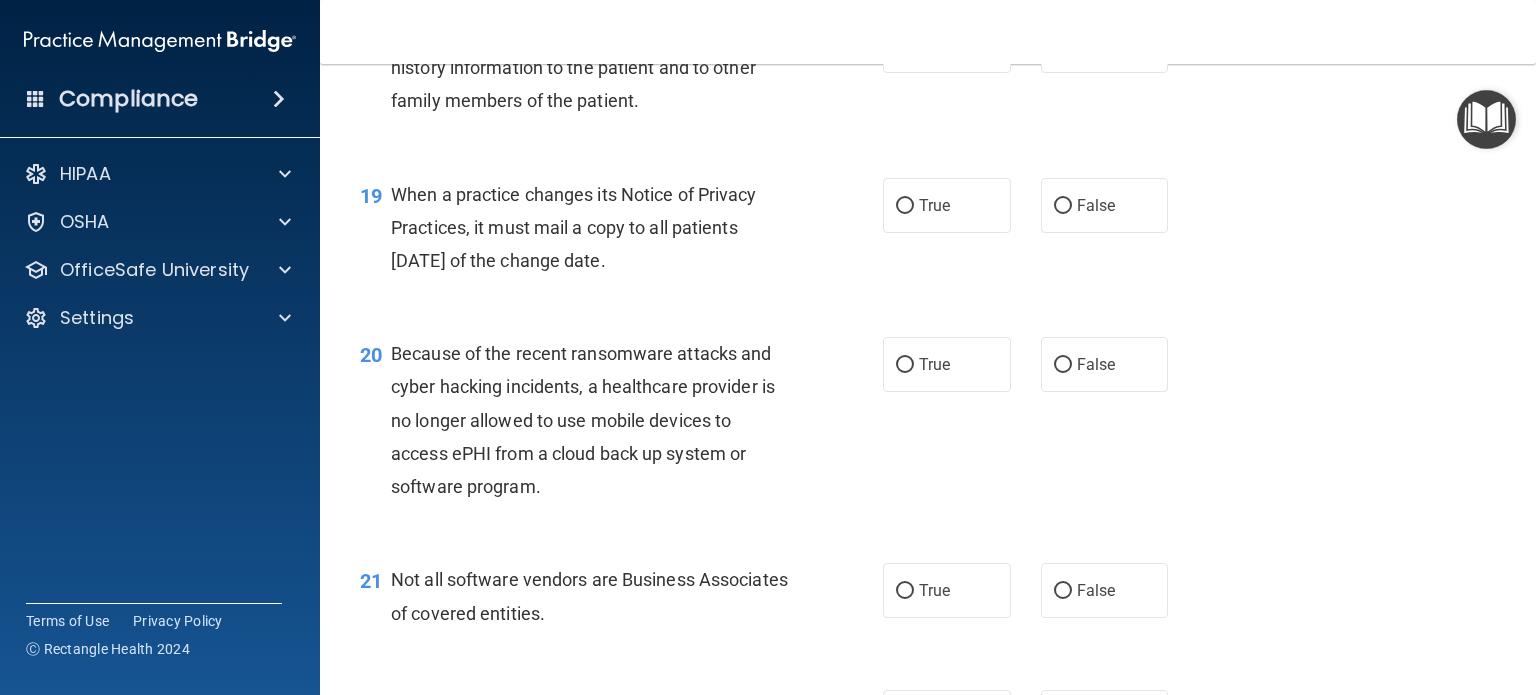scroll, scrollTop: 3228, scrollLeft: 0, axis: vertical 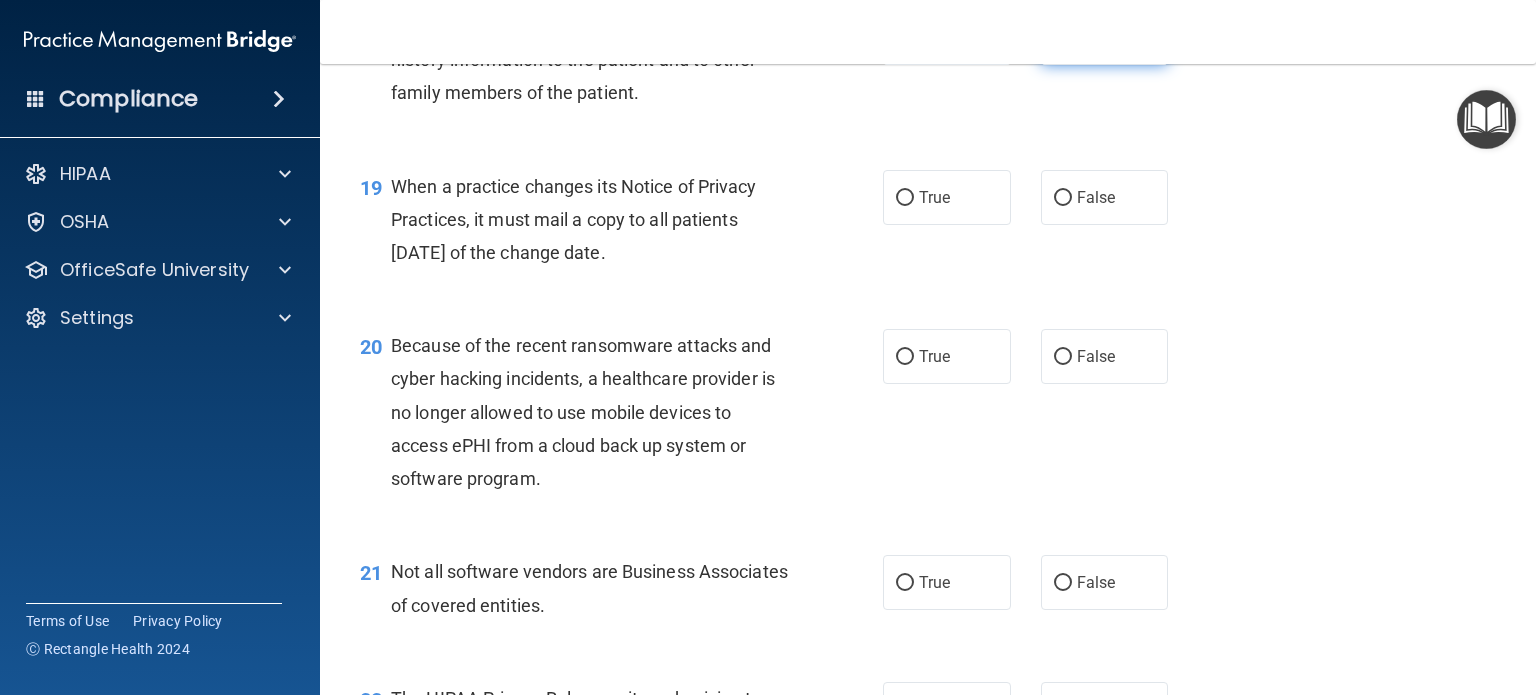 click on "False" at bounding box center (1063, 38) 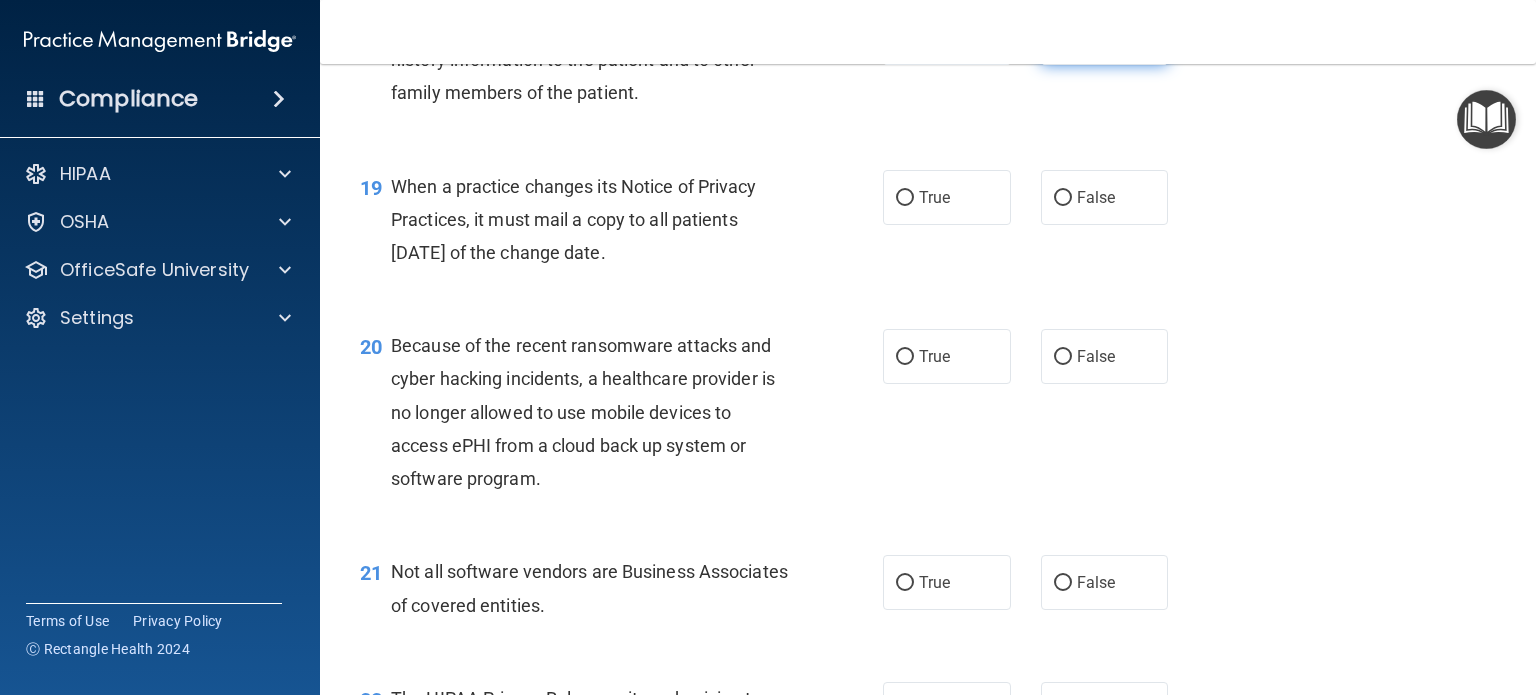 radio on "false" 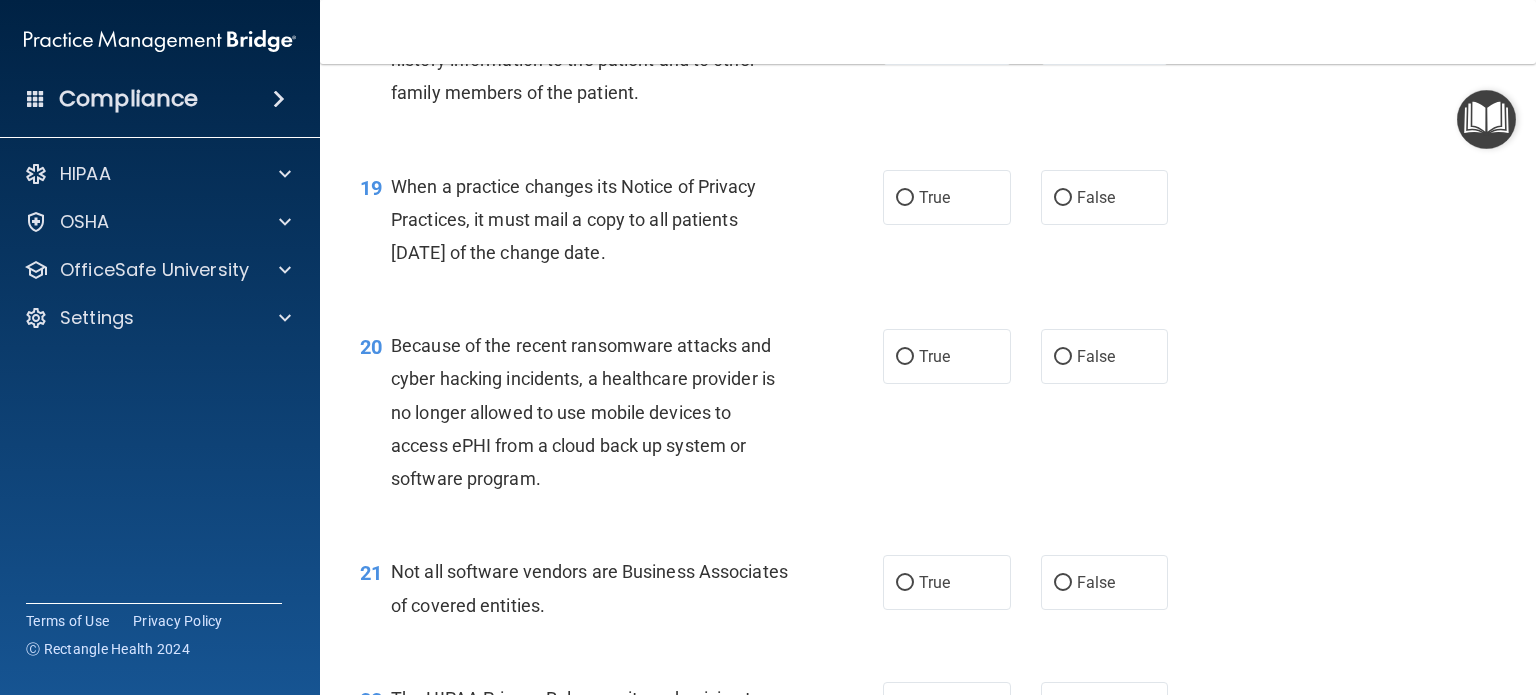 scroll, scrollTop: 3248, scrollLeft: 0, axis: vertical 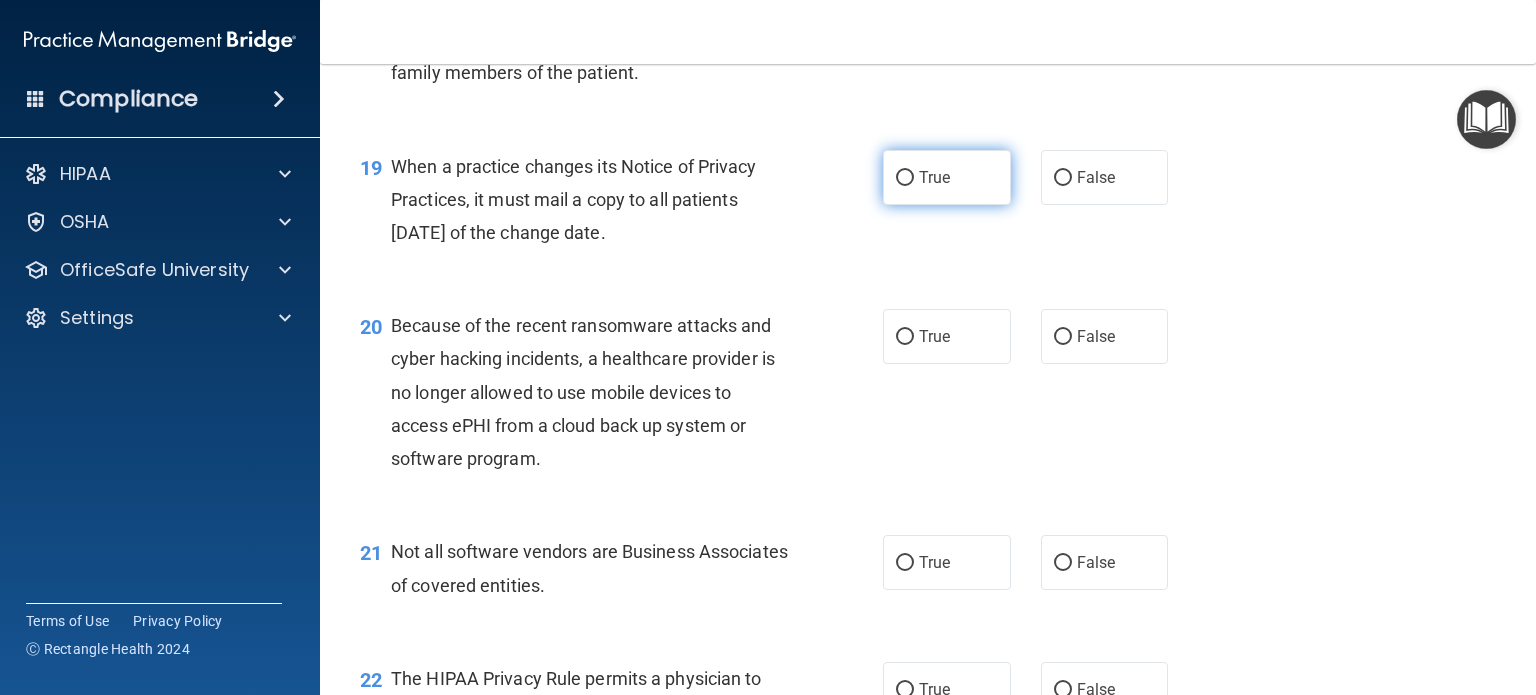 click on "True" at bounding box center [947, 177] 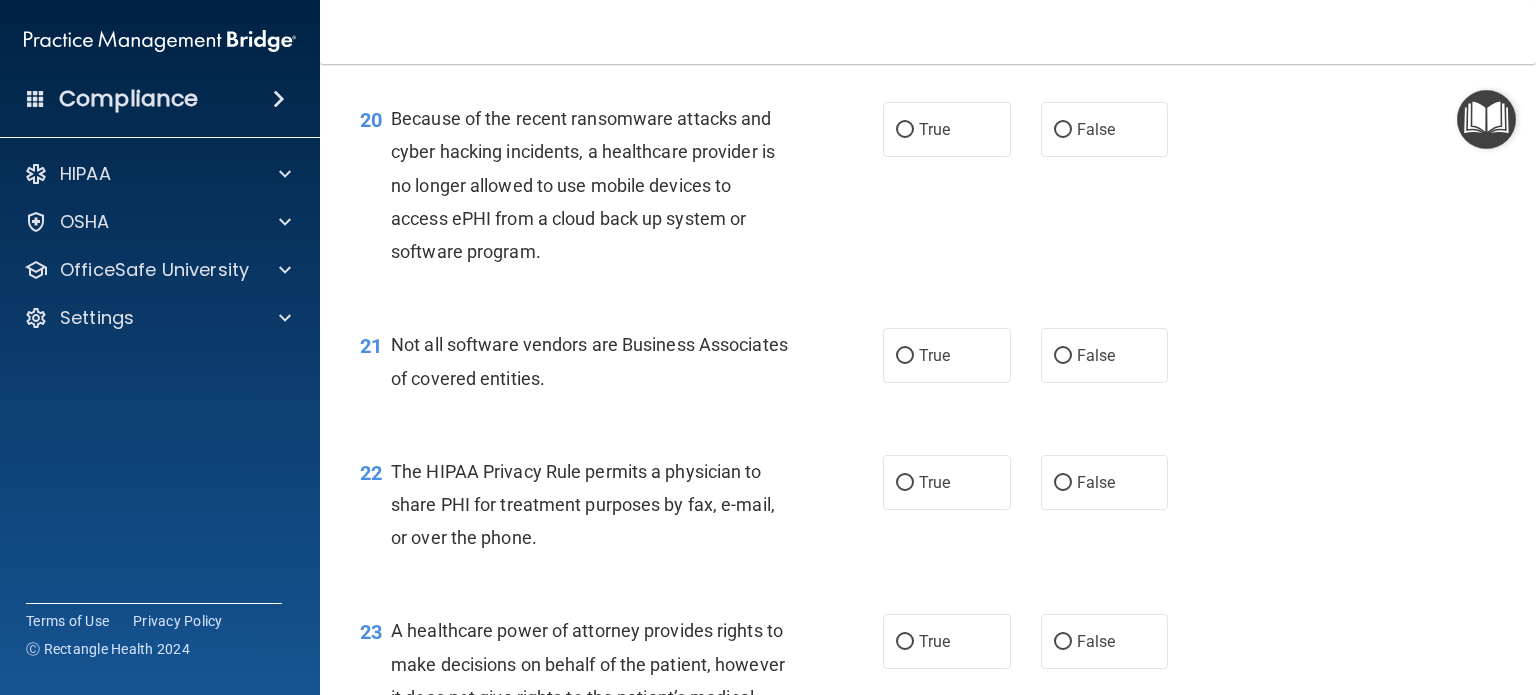 scroll, scrollTop: 3456, scrollLeft: 0, axis: vertical 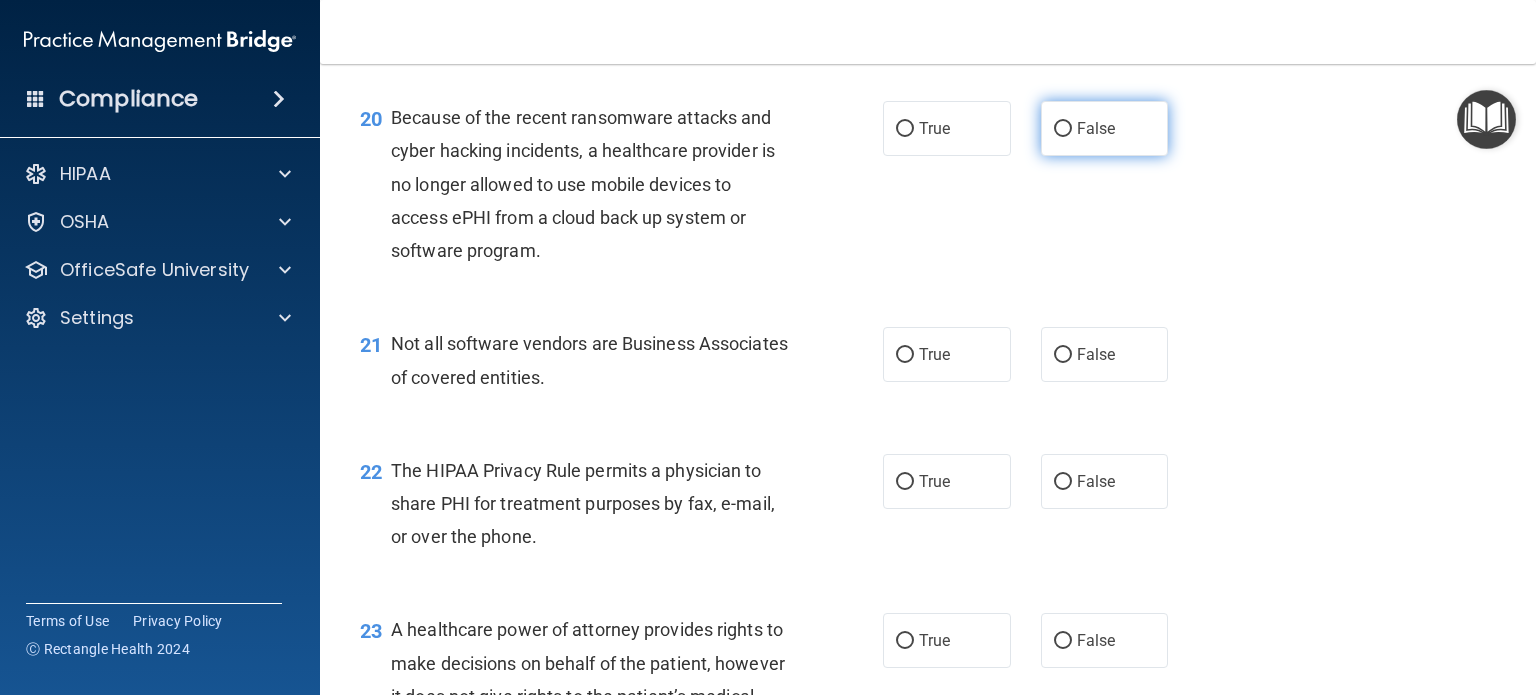 click on "False" at bounding box center [1063, 129] 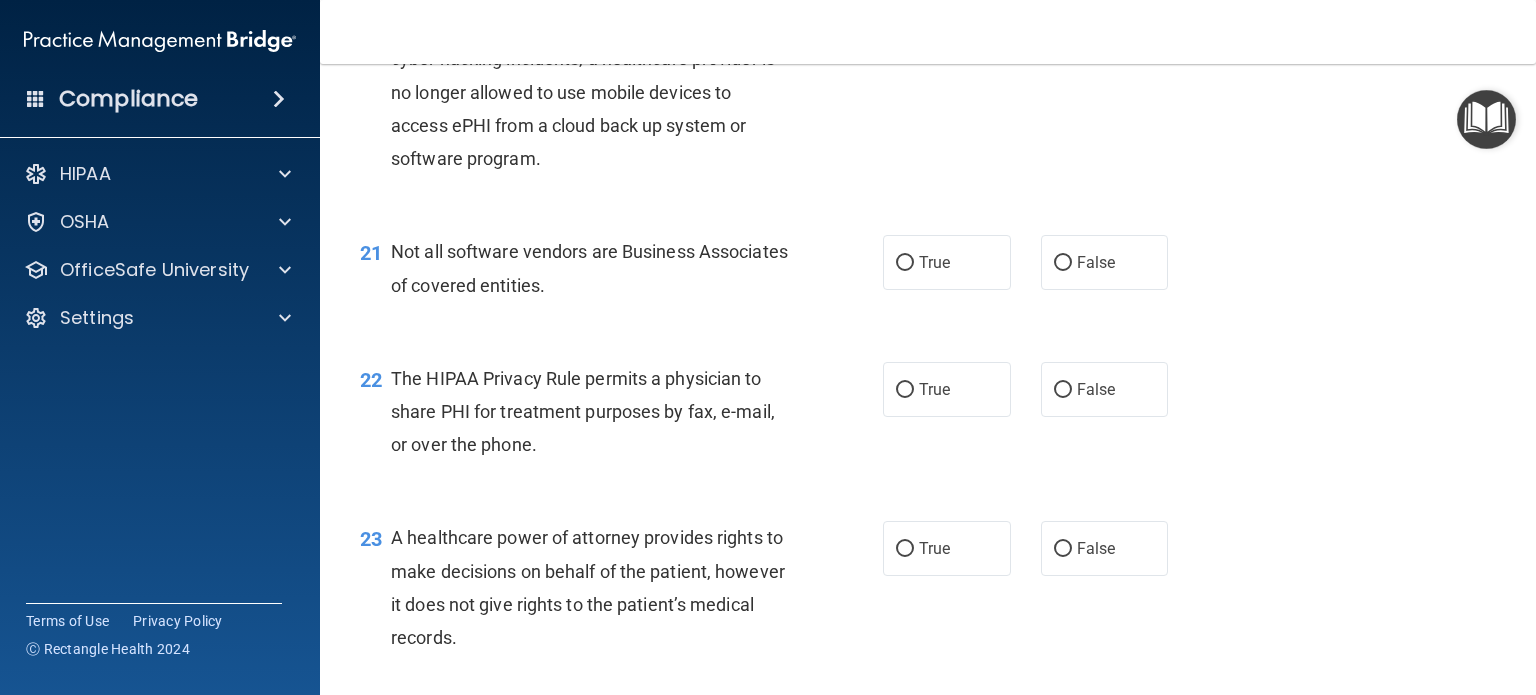 scroll, scrollTop: 3588, scrollLeft: 0, axis: vertical 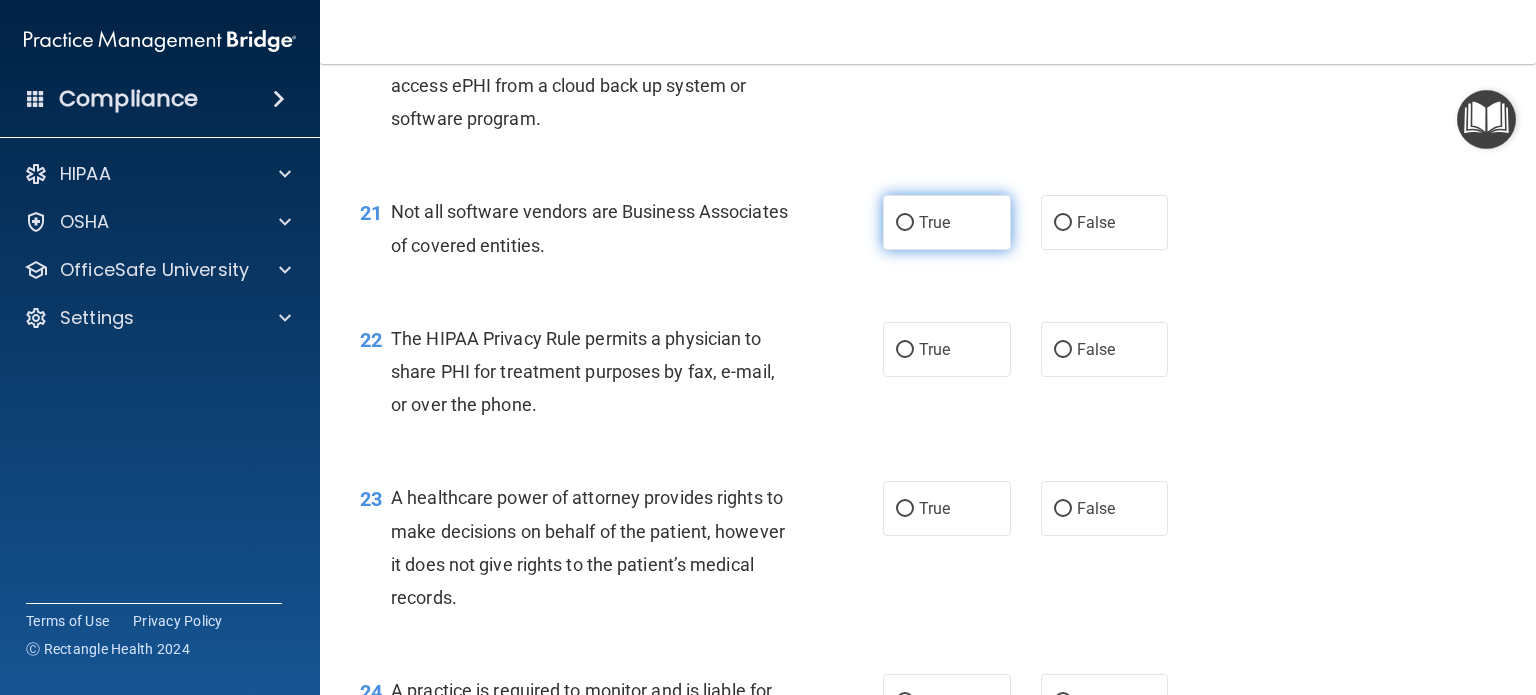 click on "True" at bounding box center (905, 223) 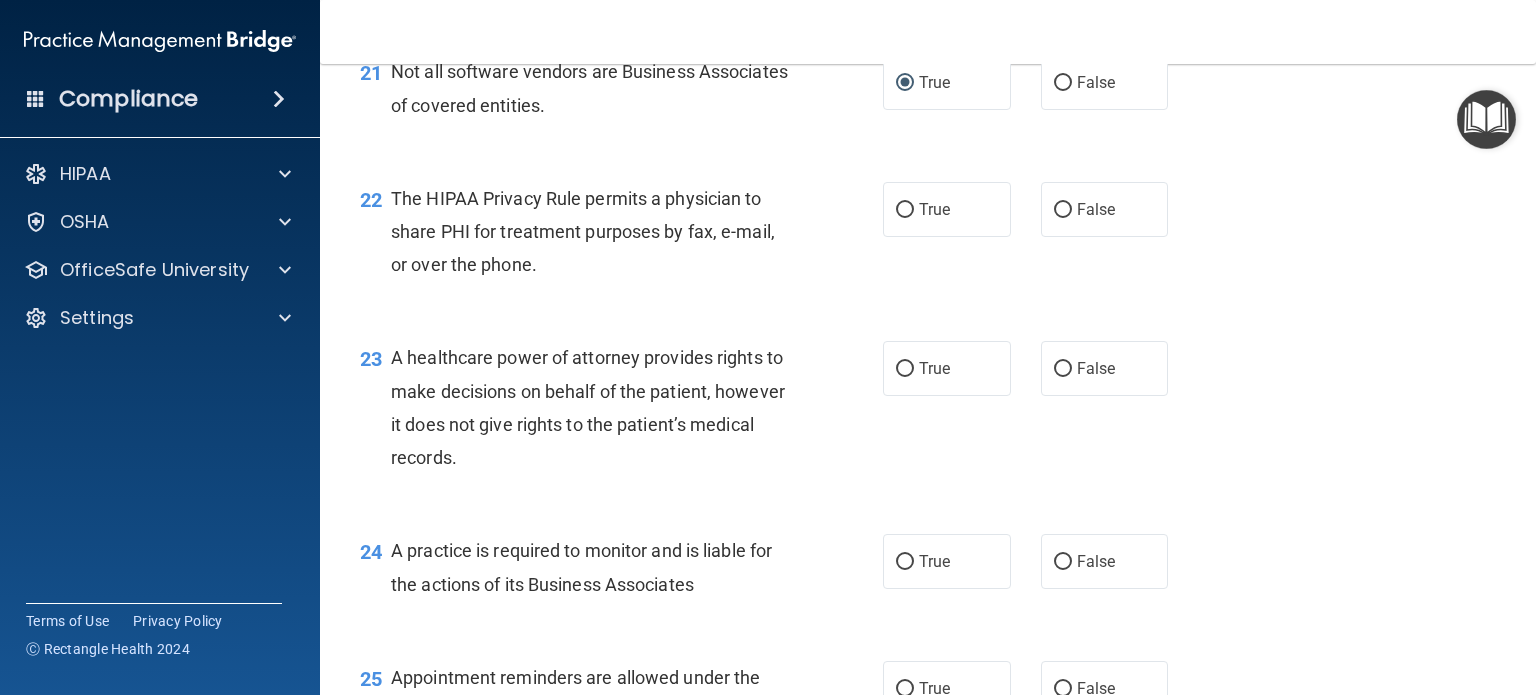 scroll, scrollTop: 3728, scrollLeft: 0, axis: vertical 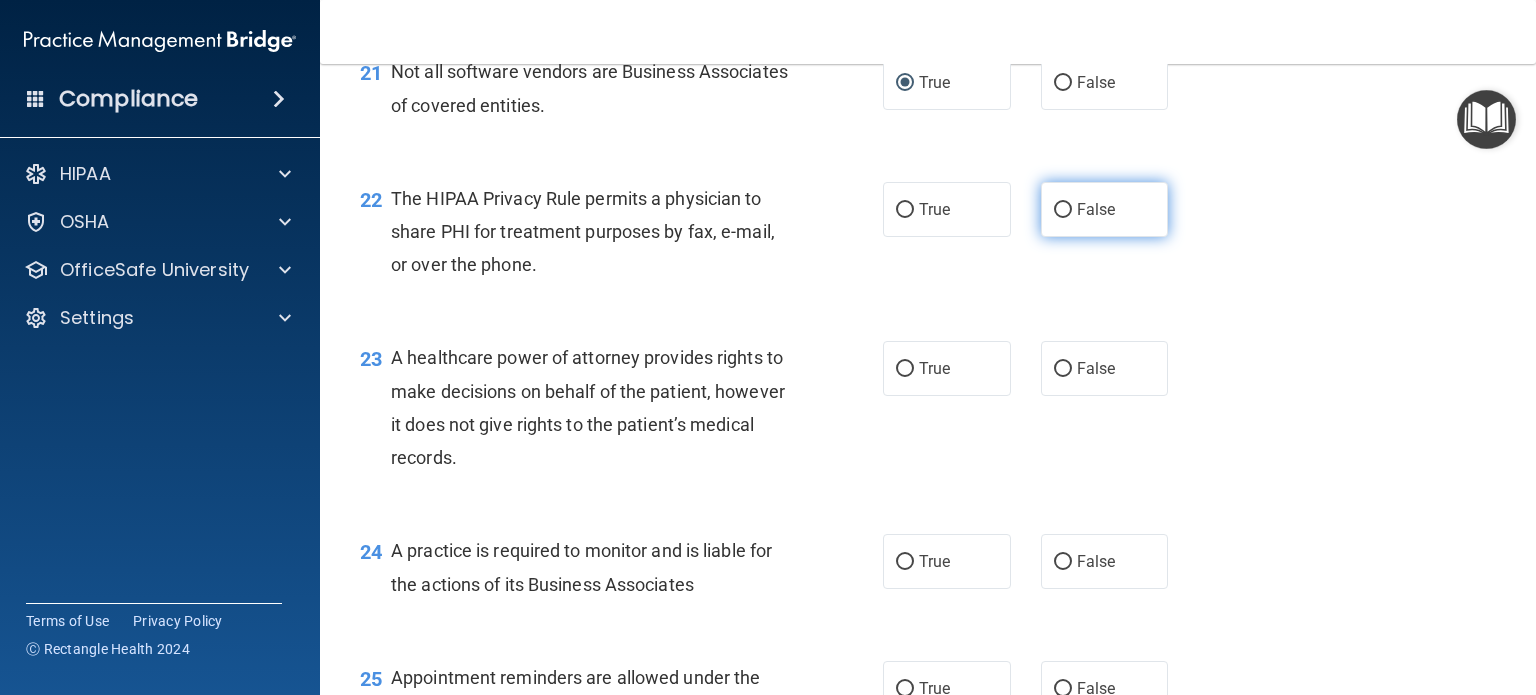 click on "False" at bounding box center (1063, 210) 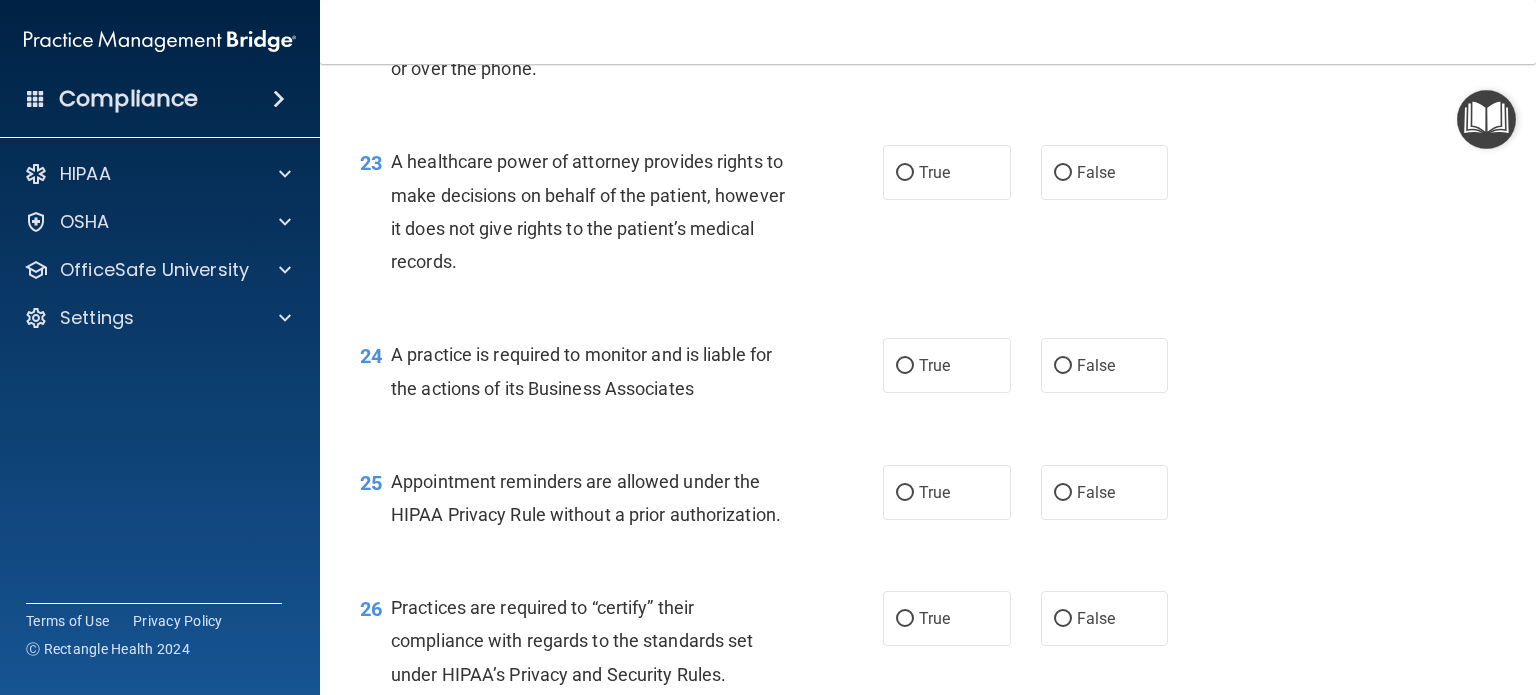 scroll, scrollTop: 3928, scrollLeft: 0, axis: vertical 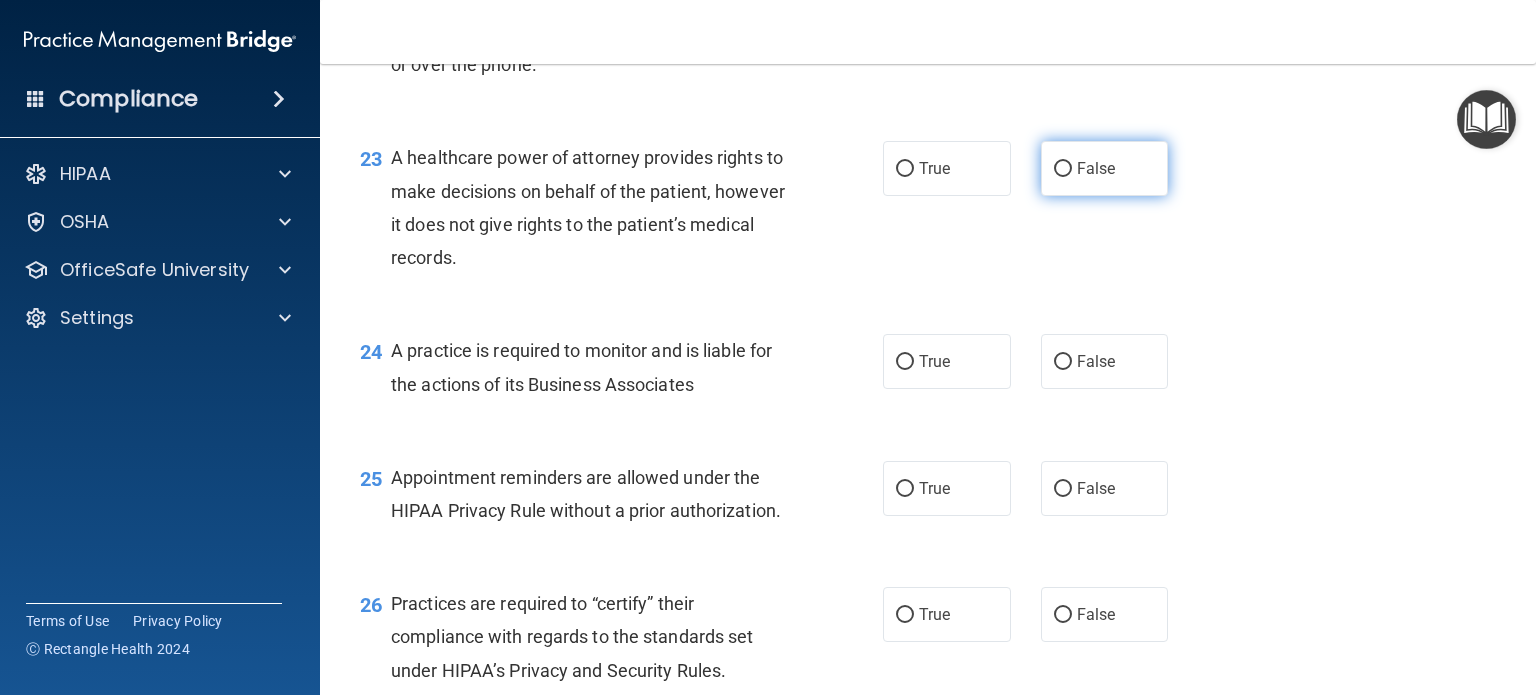 click on "False" at bounding box center (1063, 169) 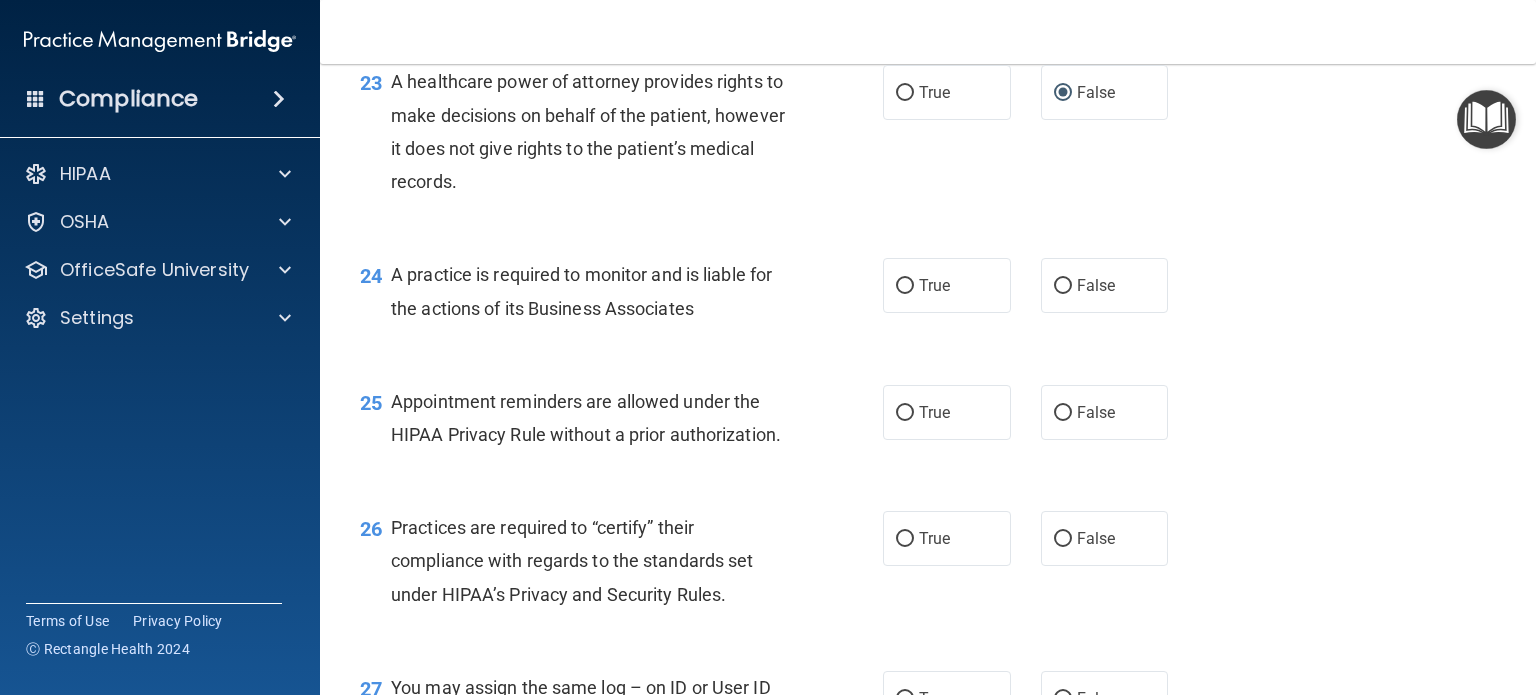 scroll, scrollTop: 4016, scrollLeft: 0, axis: vertical 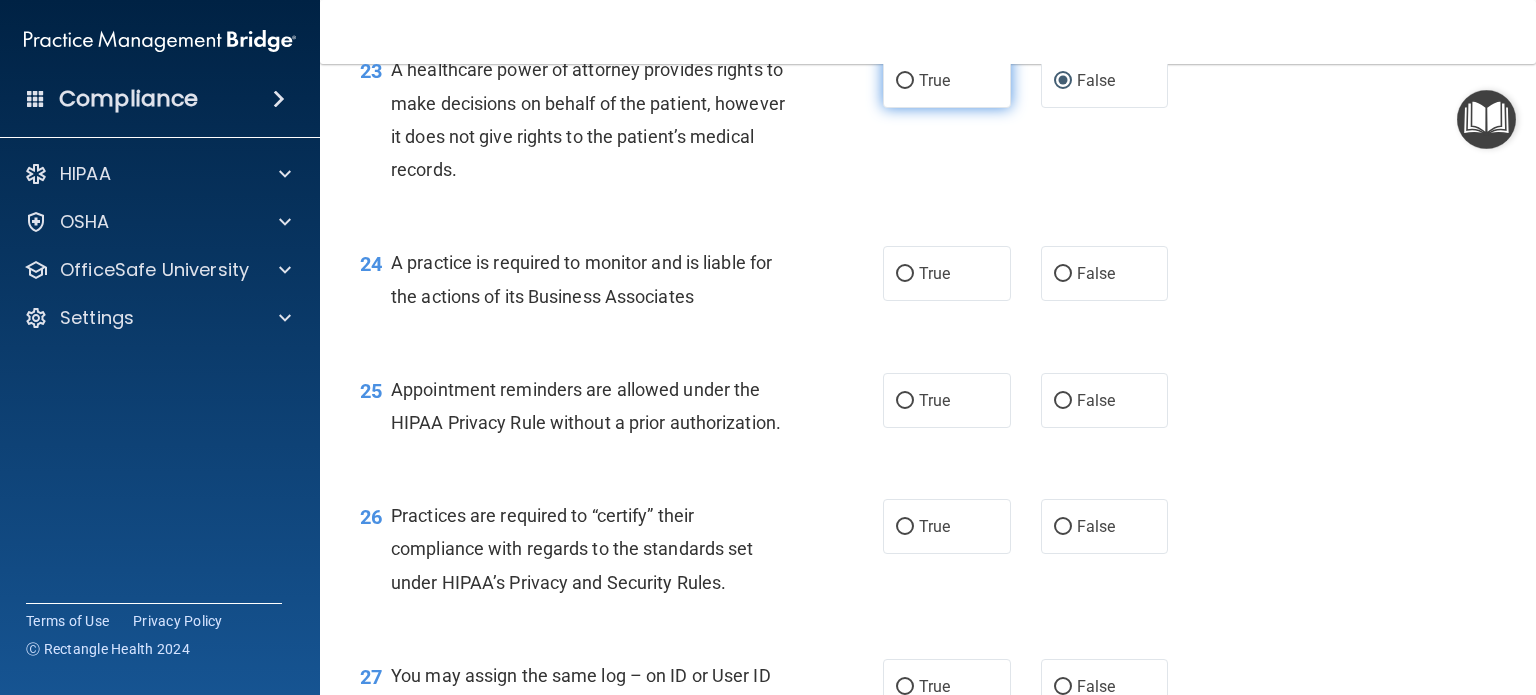 click on "True" at bounding box center (947, 80) 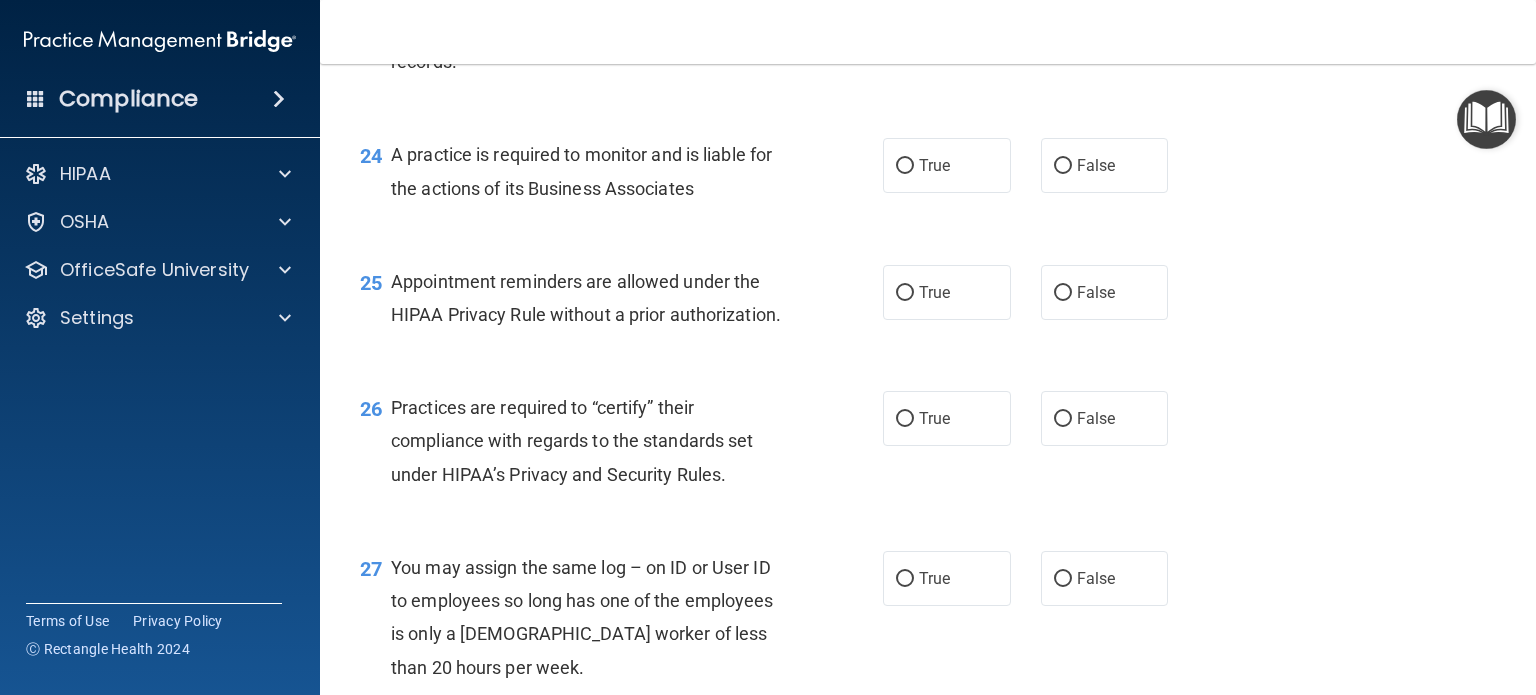 scroll, scrollTop: 4008, scrollLeft: 0, axis: vertical 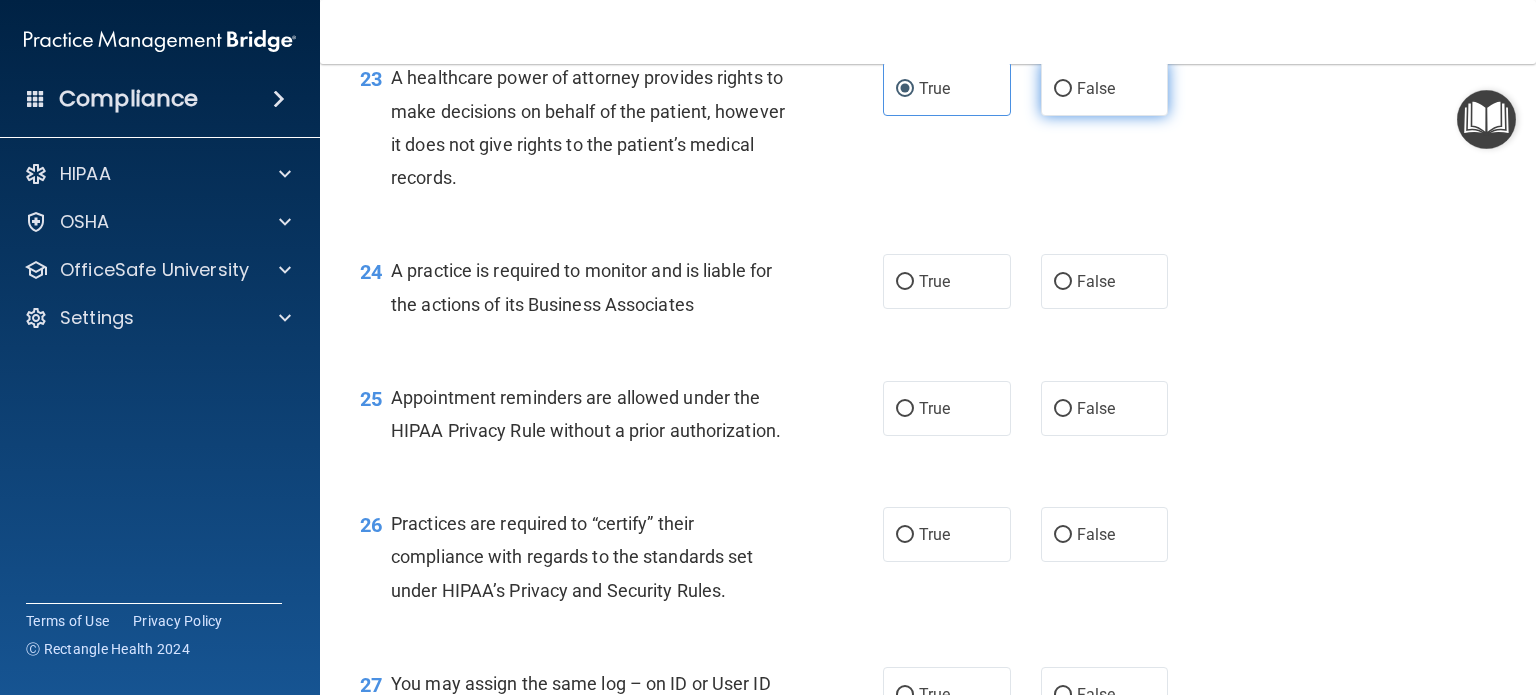 click on "False" at bounding box center [1063, 89] 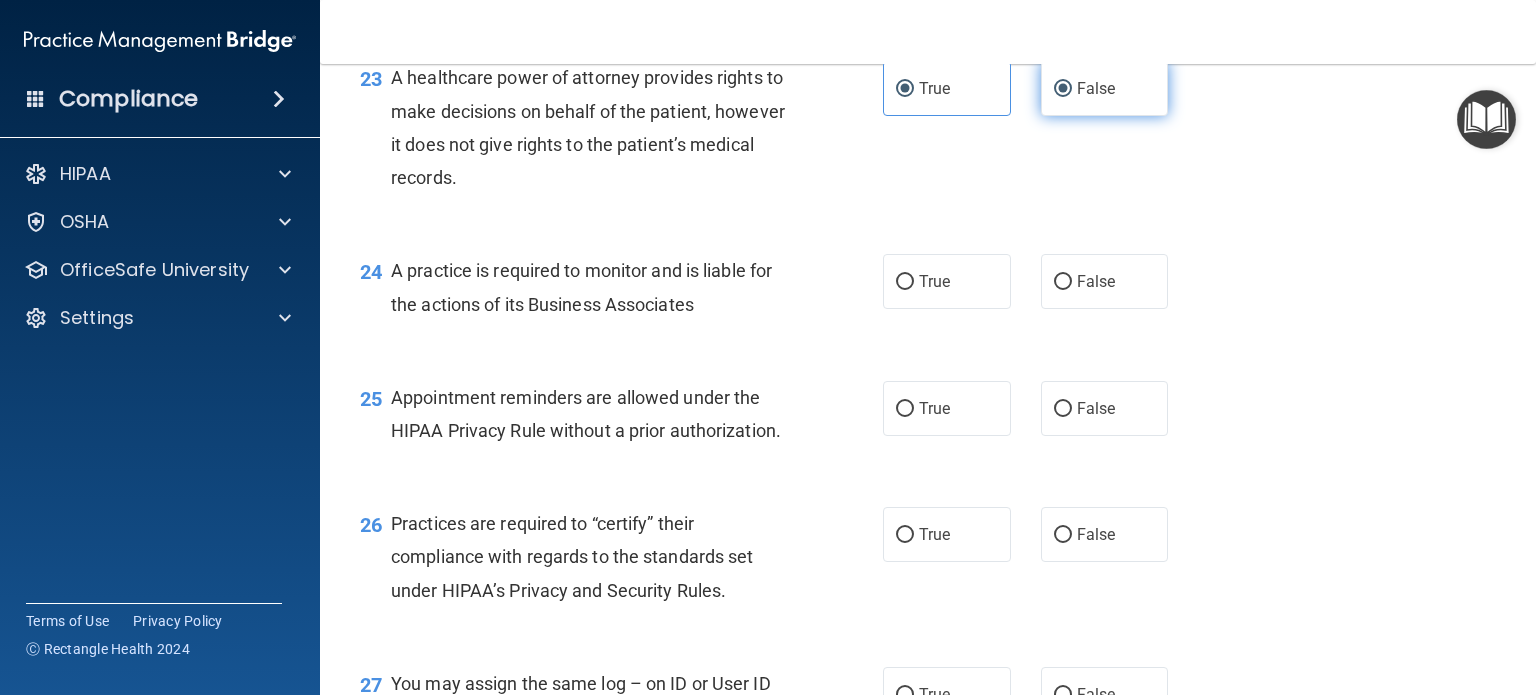 radio on "false" 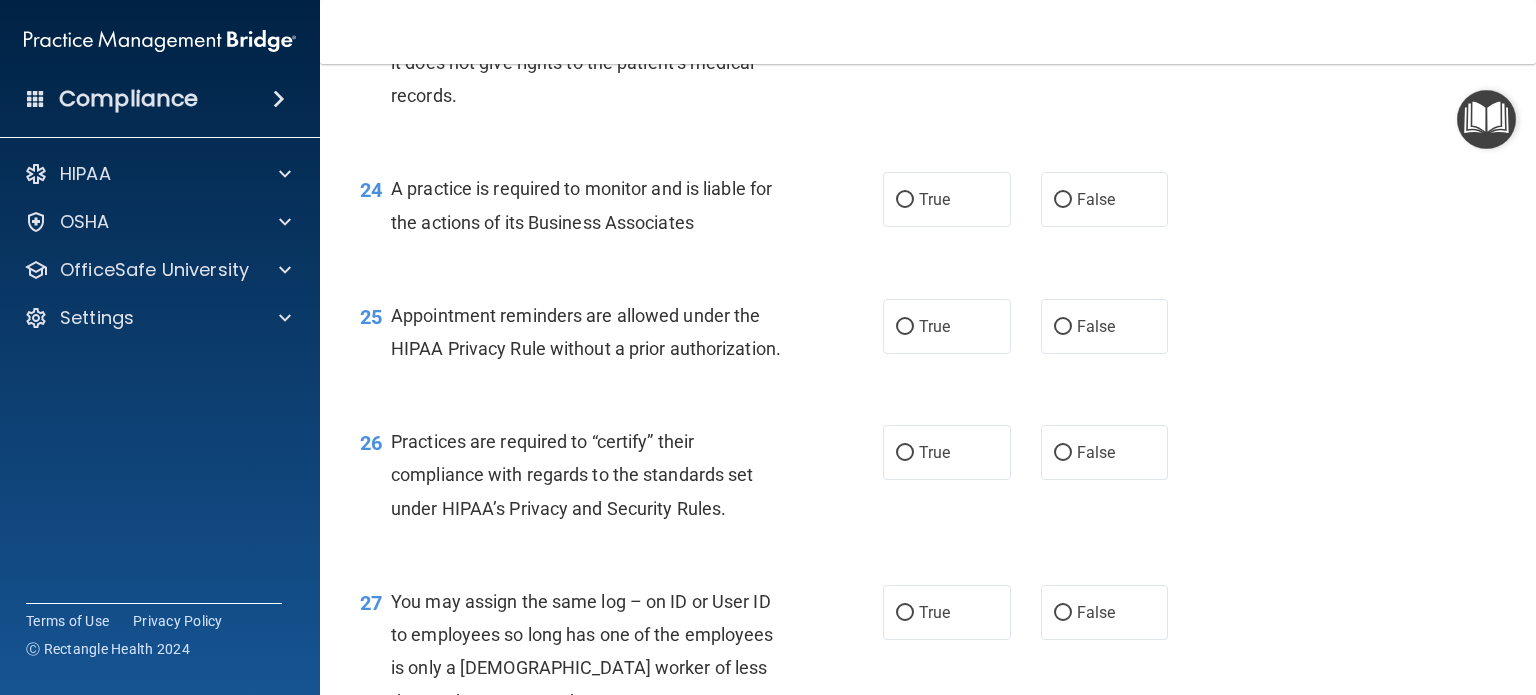 scroll, scrollTop: 4110, scrollLeft: 0, axis: vertical 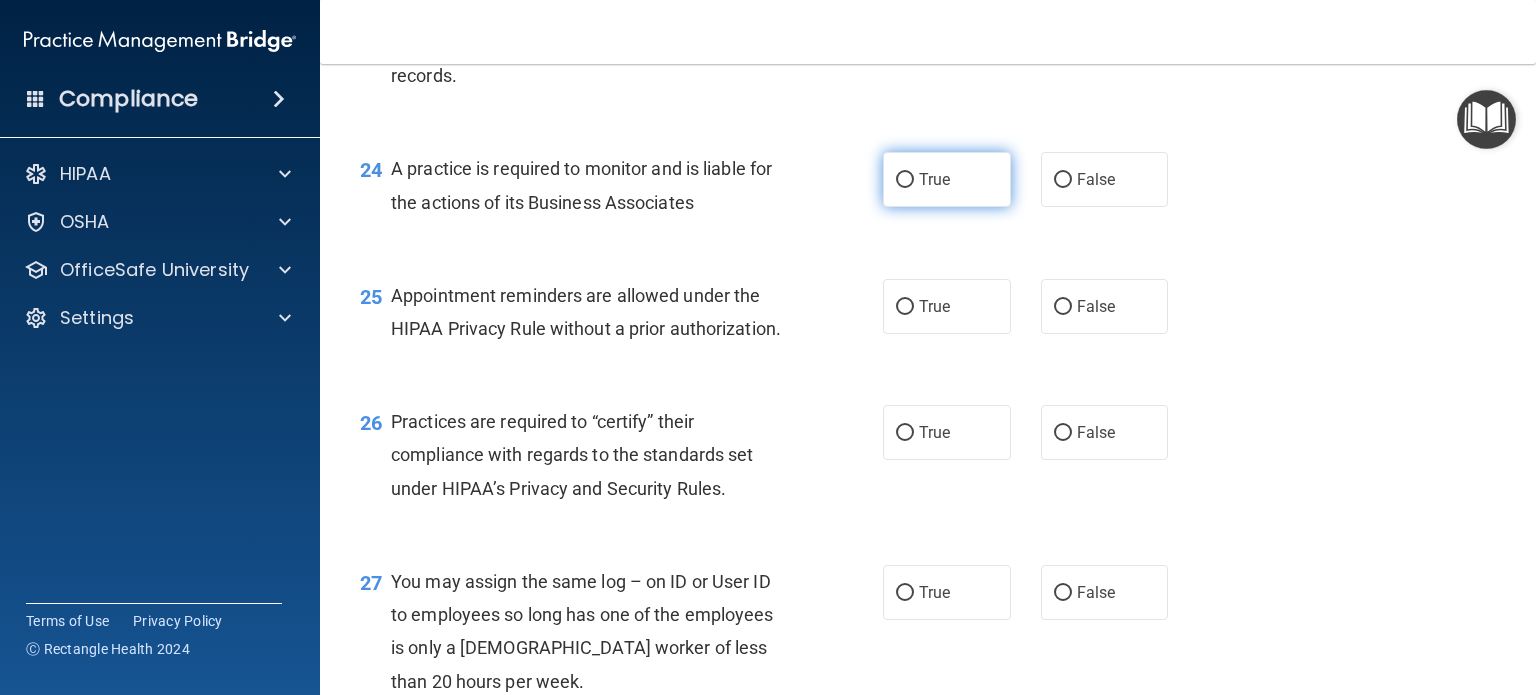 click on "True" at bounding box center (905, 180) 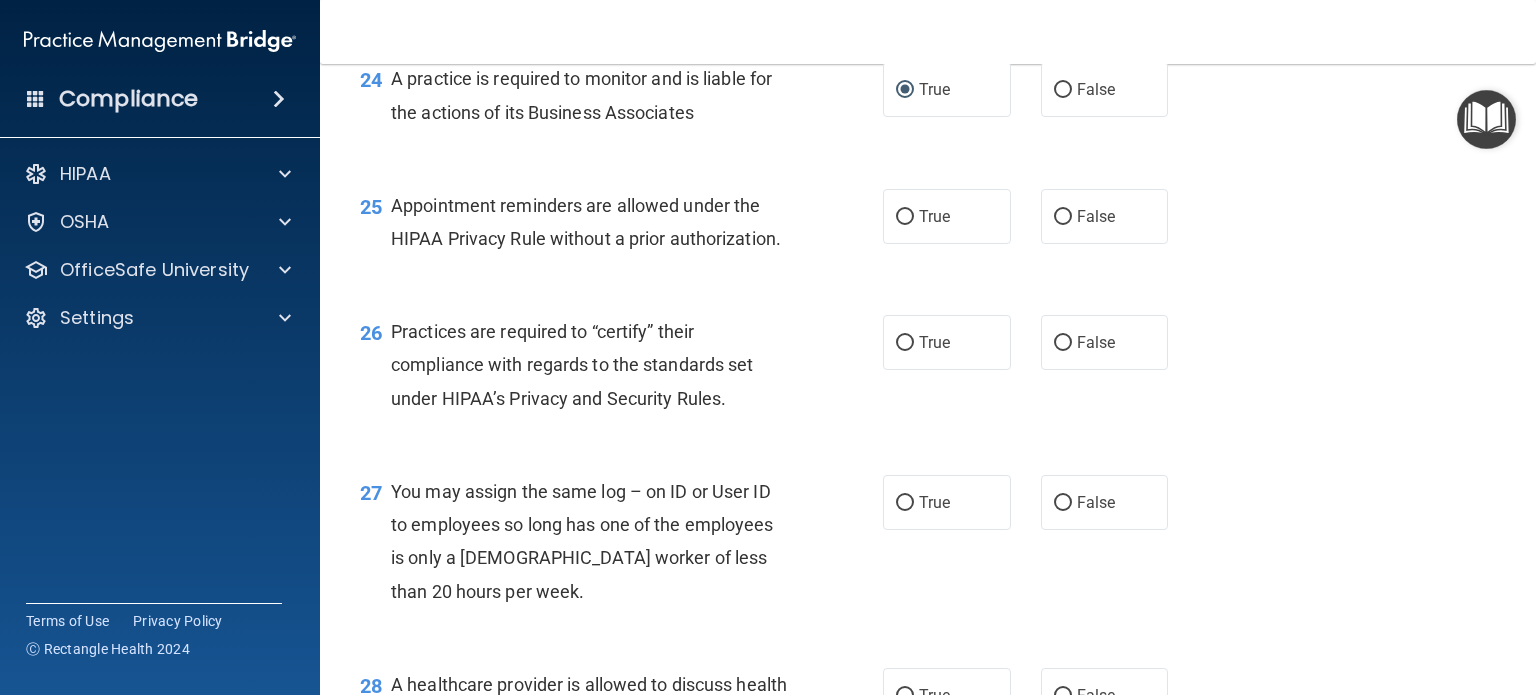 scroll, scrollTop: 4202, scrollLeft: 0, axis: vertical 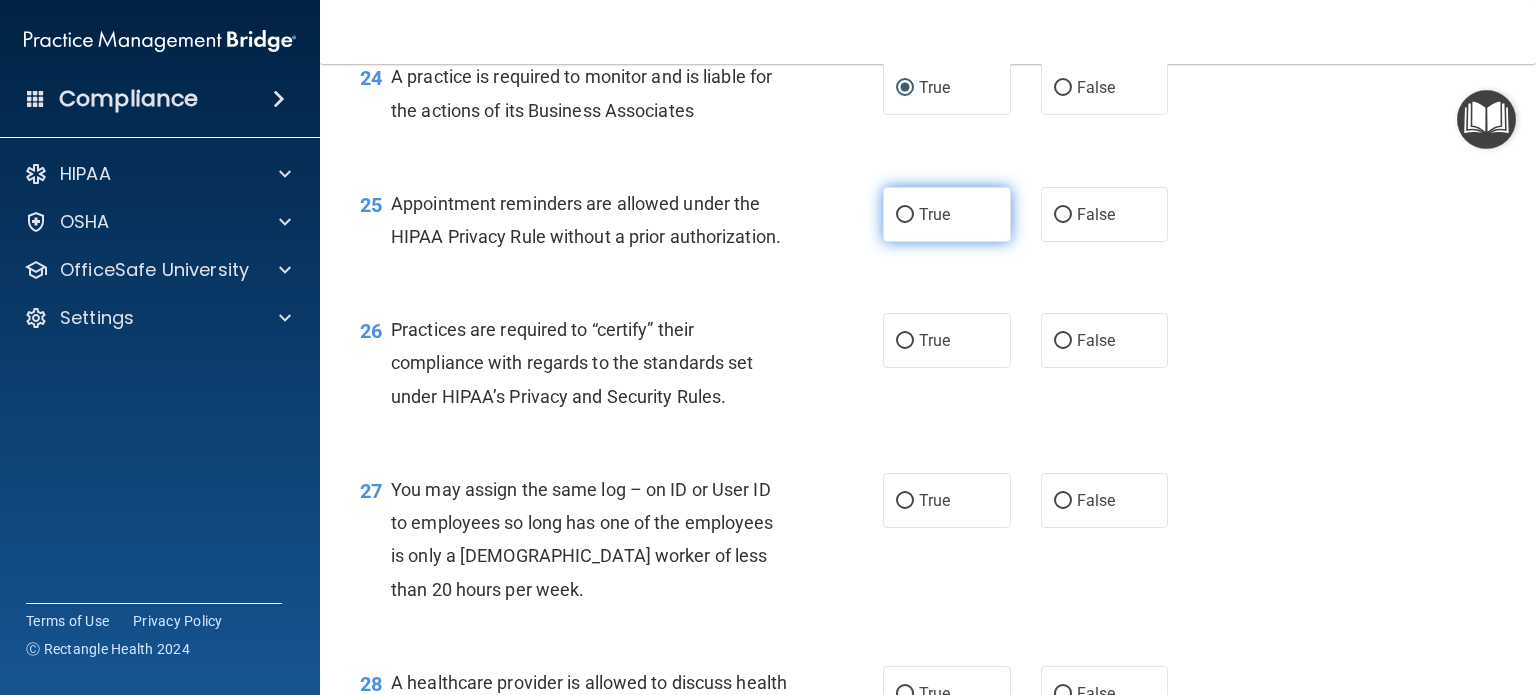 click on "True" at bounding box center [905, 215] 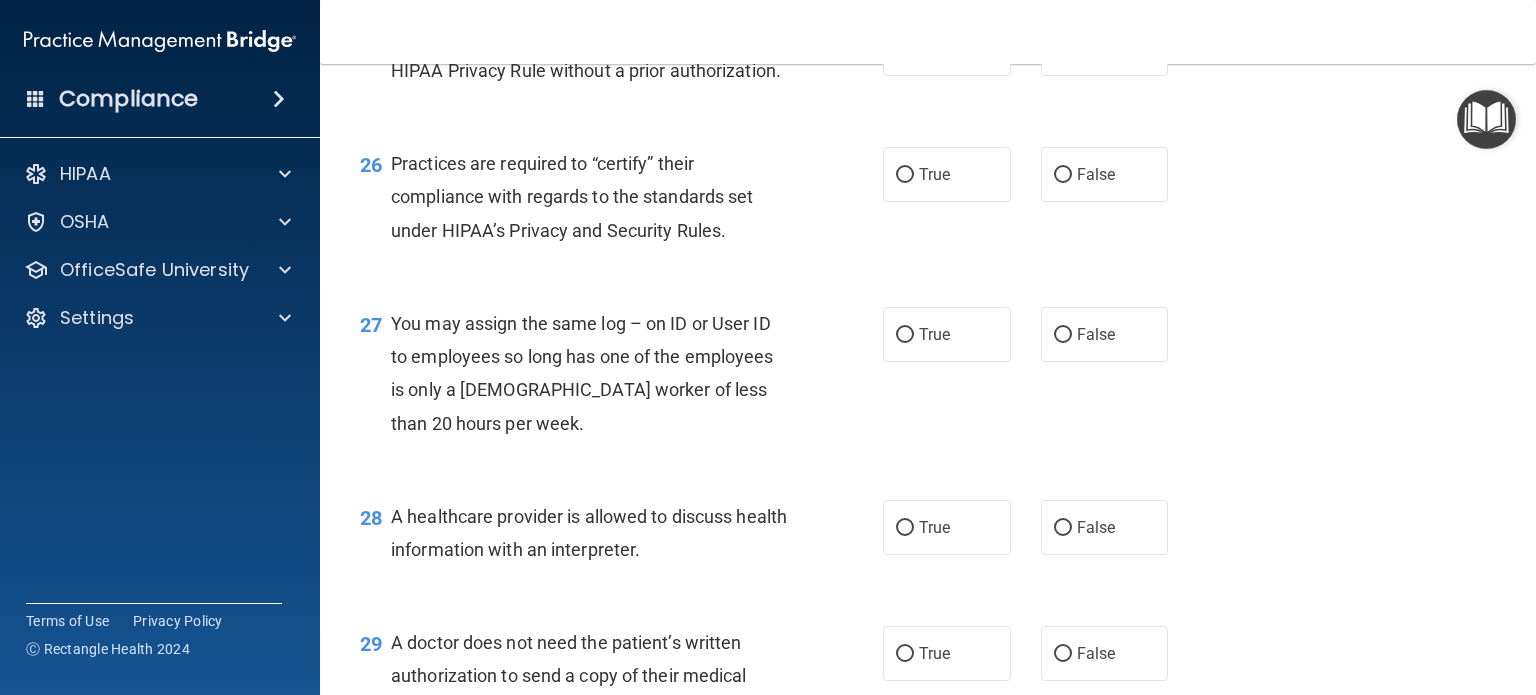 scroll, scrollTop: 4370, scrollLeft: 0, axis: vertical 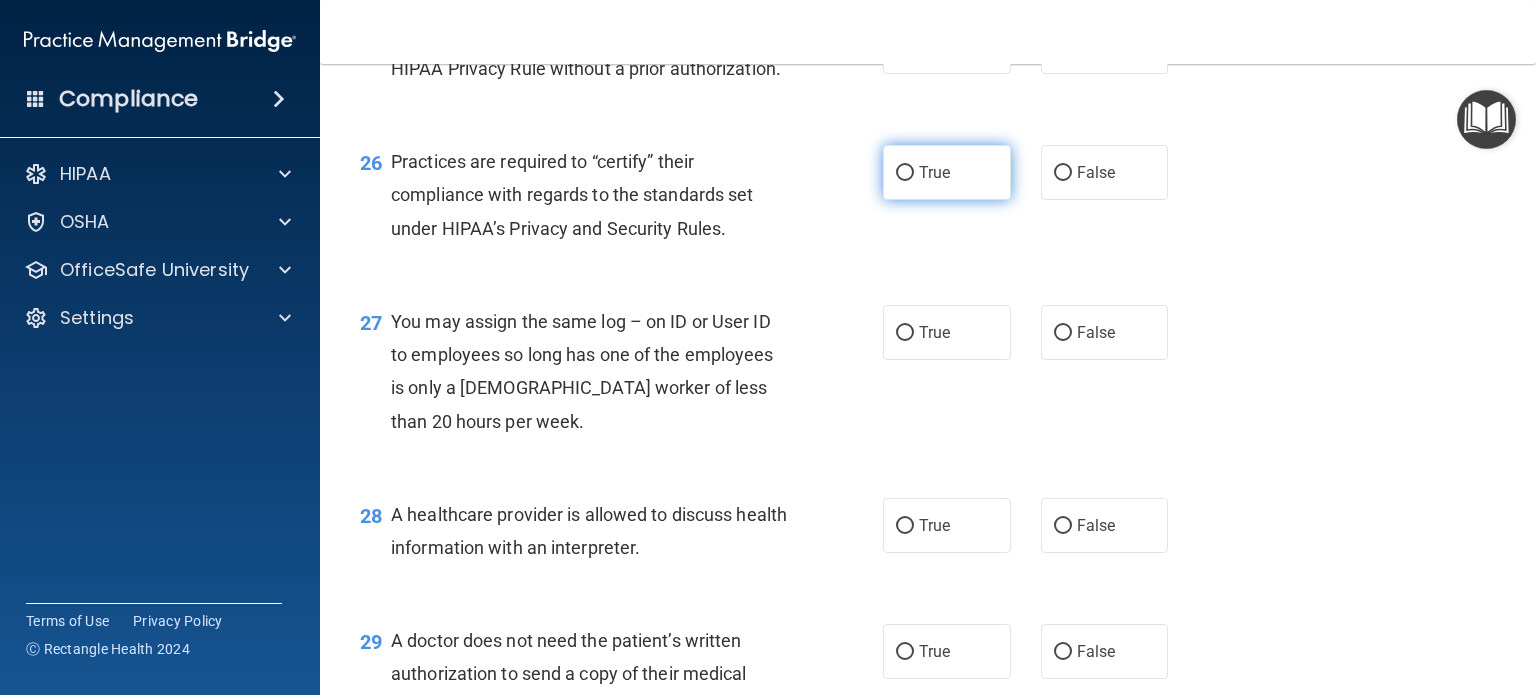 click on "True" at bounding box center [905, 173] 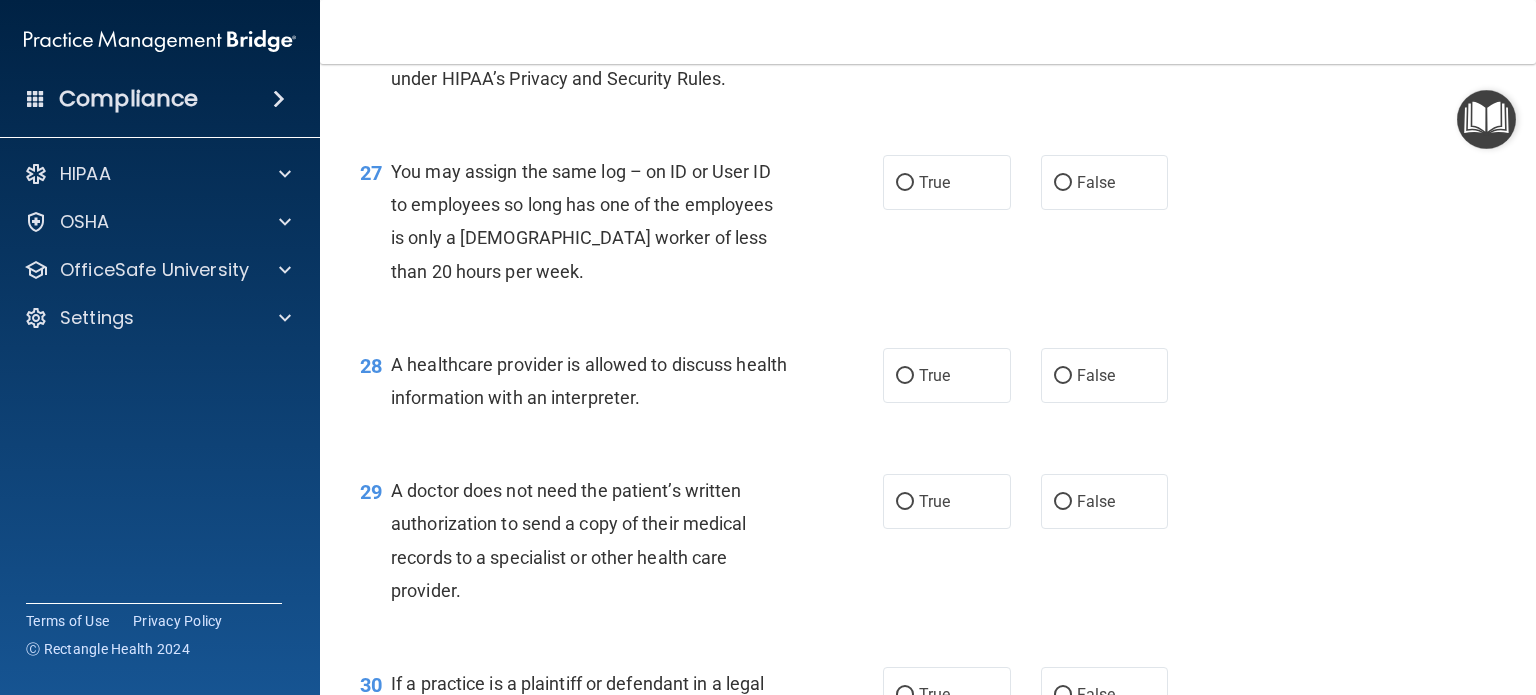 scroll, scrollTop: 4539, scrollLeft: 0, axis: vertical 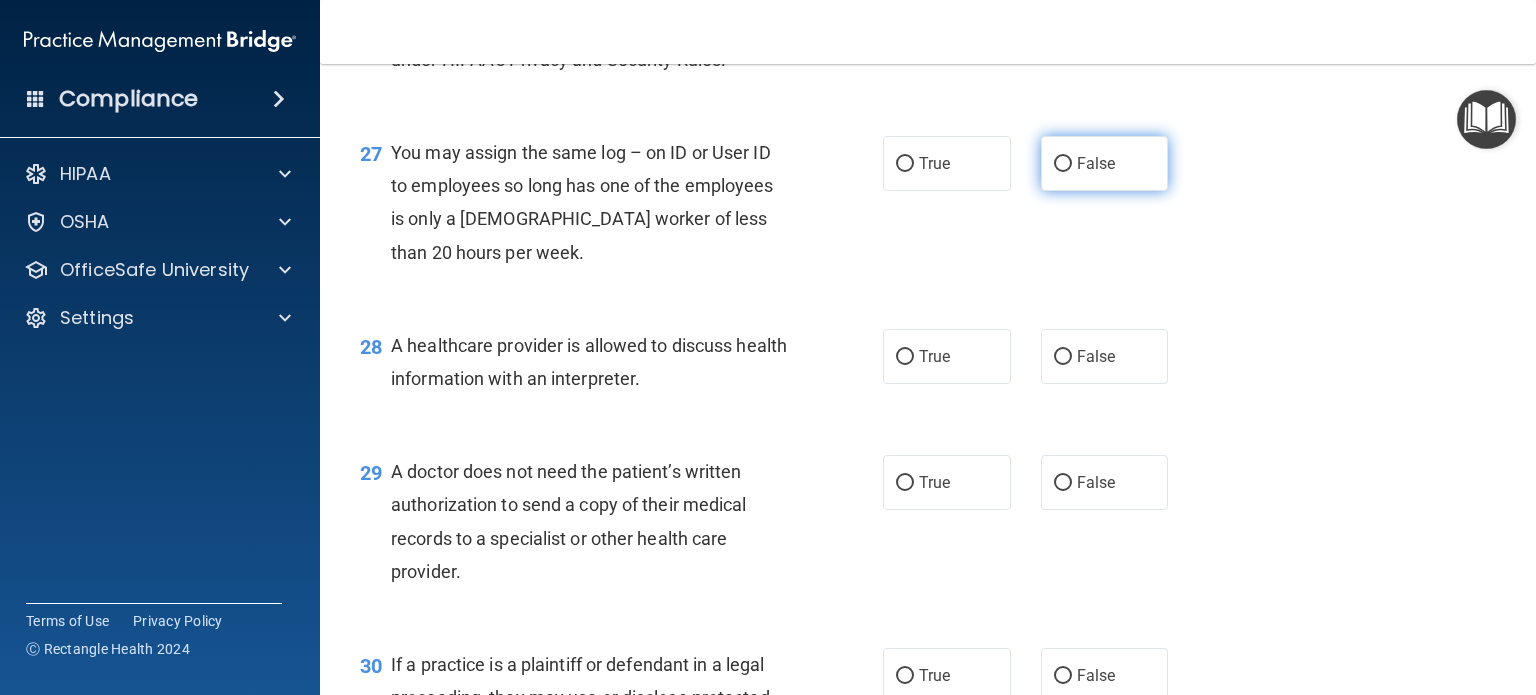 click on "False" at bounding box center (1096, 163) 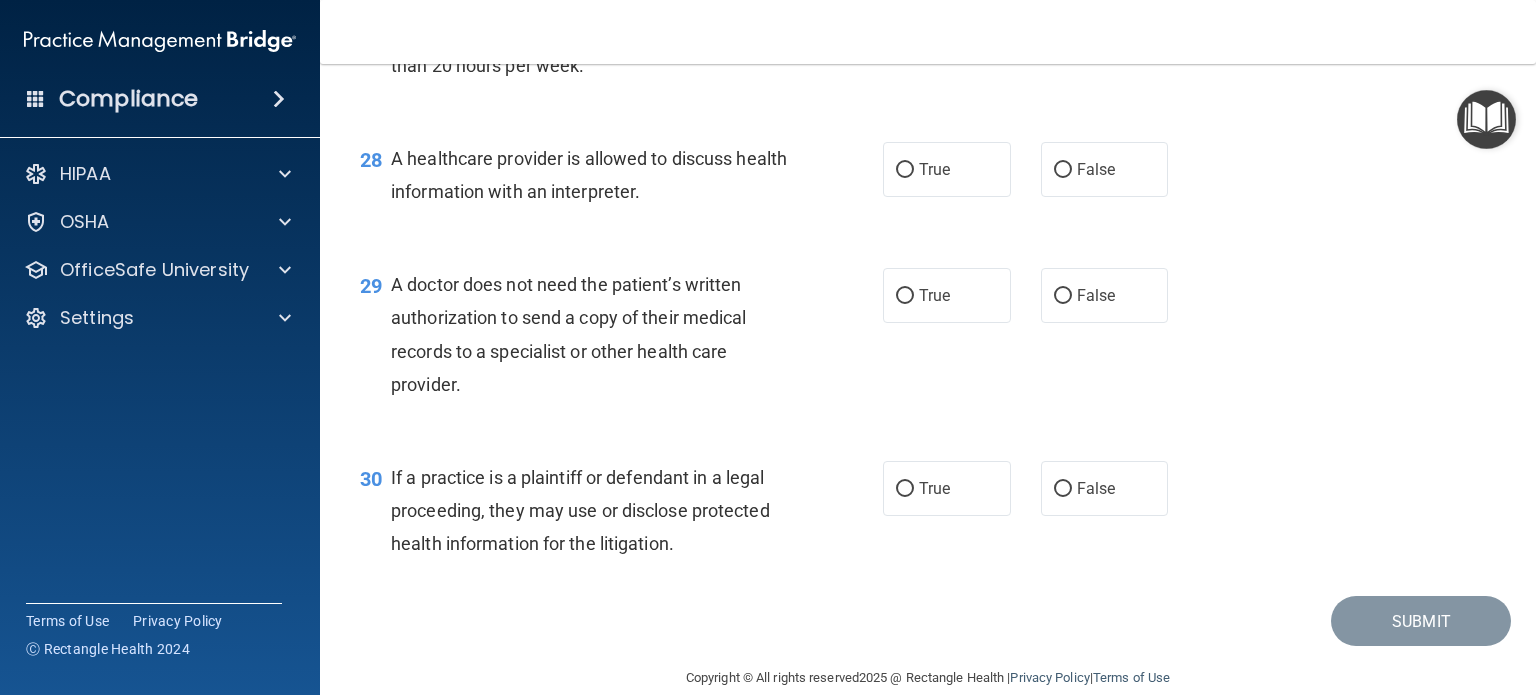scroll, scrollTop: 4728, scrollLeft: 0, axis: vertical 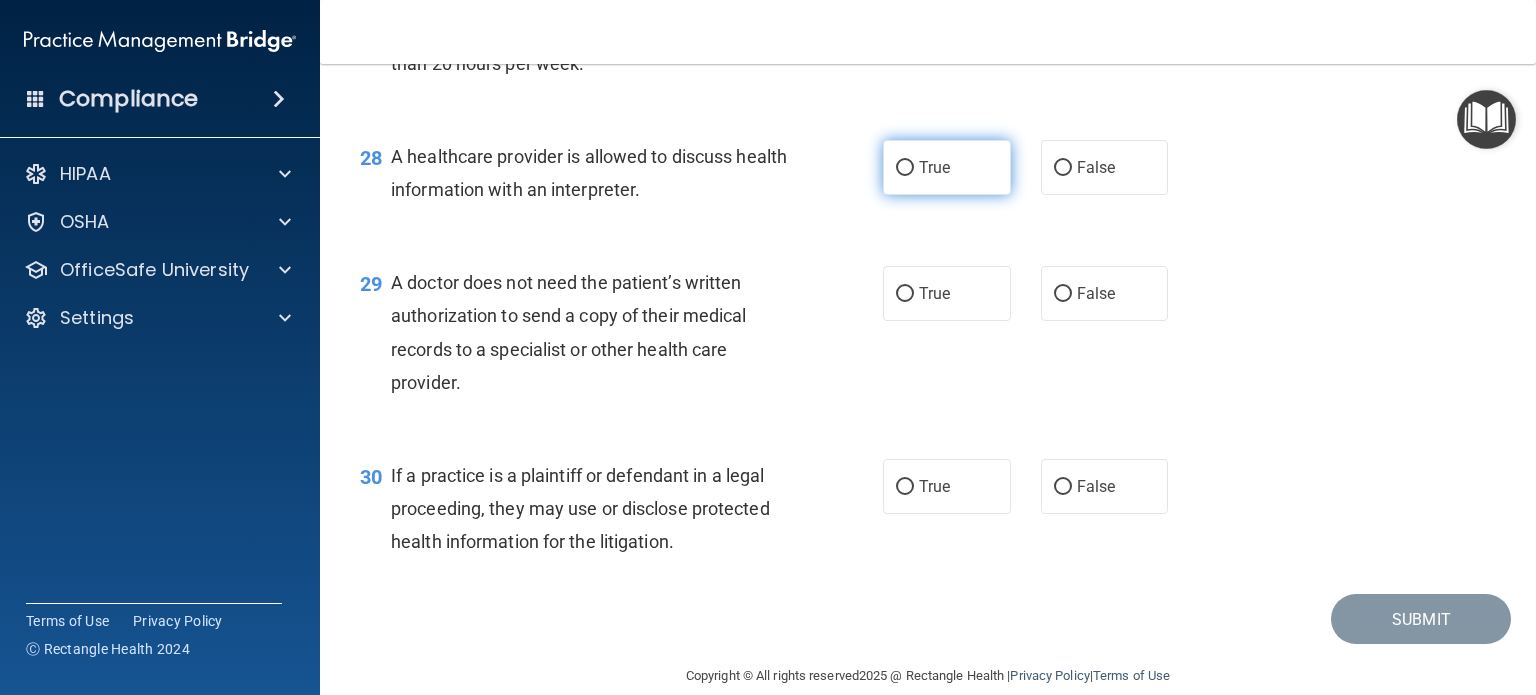 click on "True" at bounding box center [947, 167] 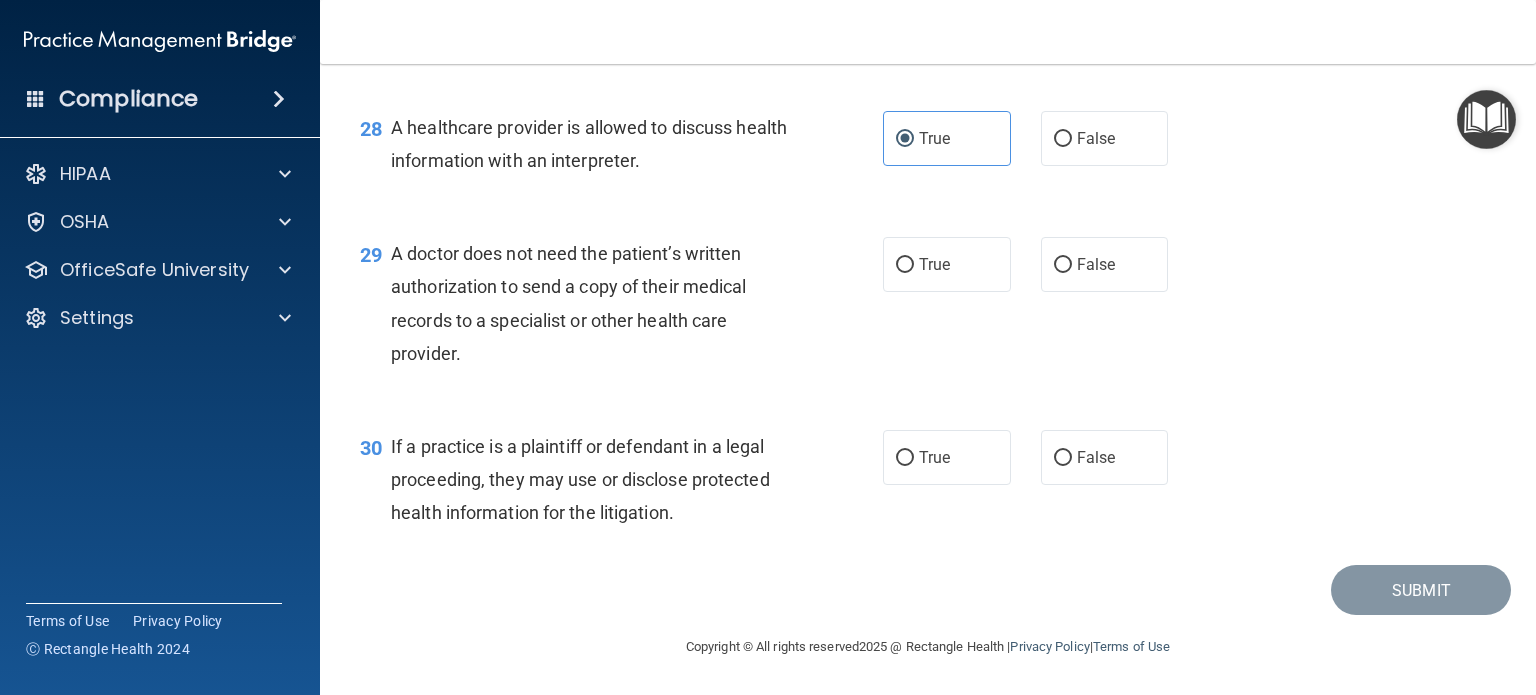 scroll, scrollTop: 4824, scrollLeft: 0, axis: vertical 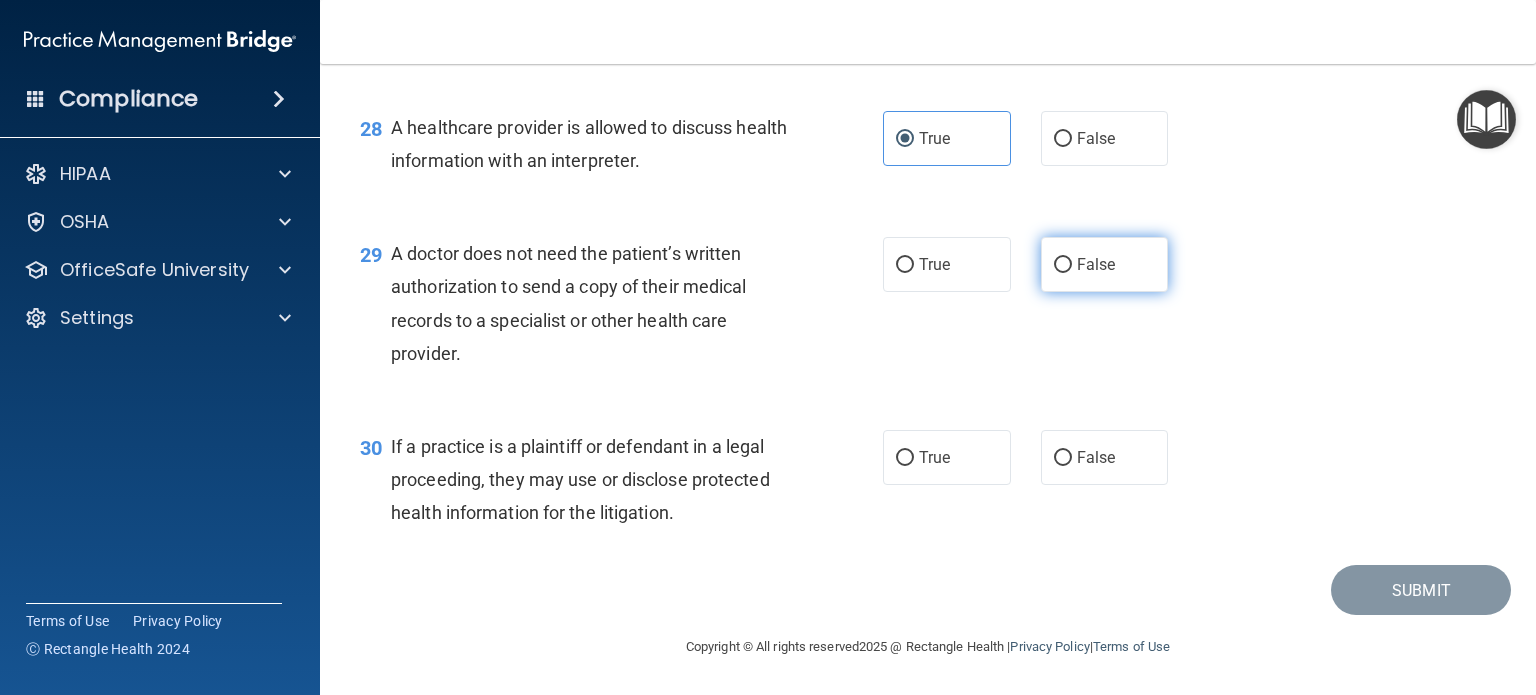 click on "False" at bounding box center (1096, 264) 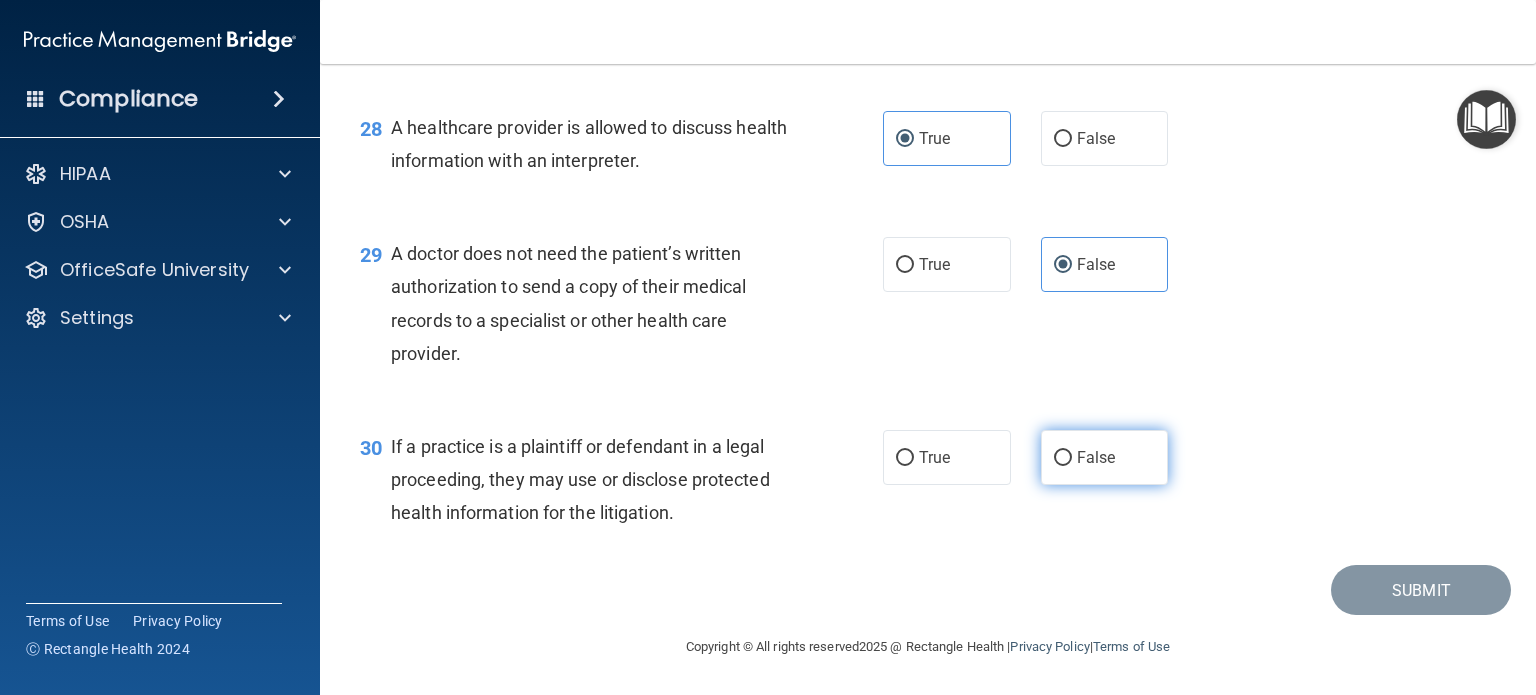 click on "False" at bounding box center [1063, 458] 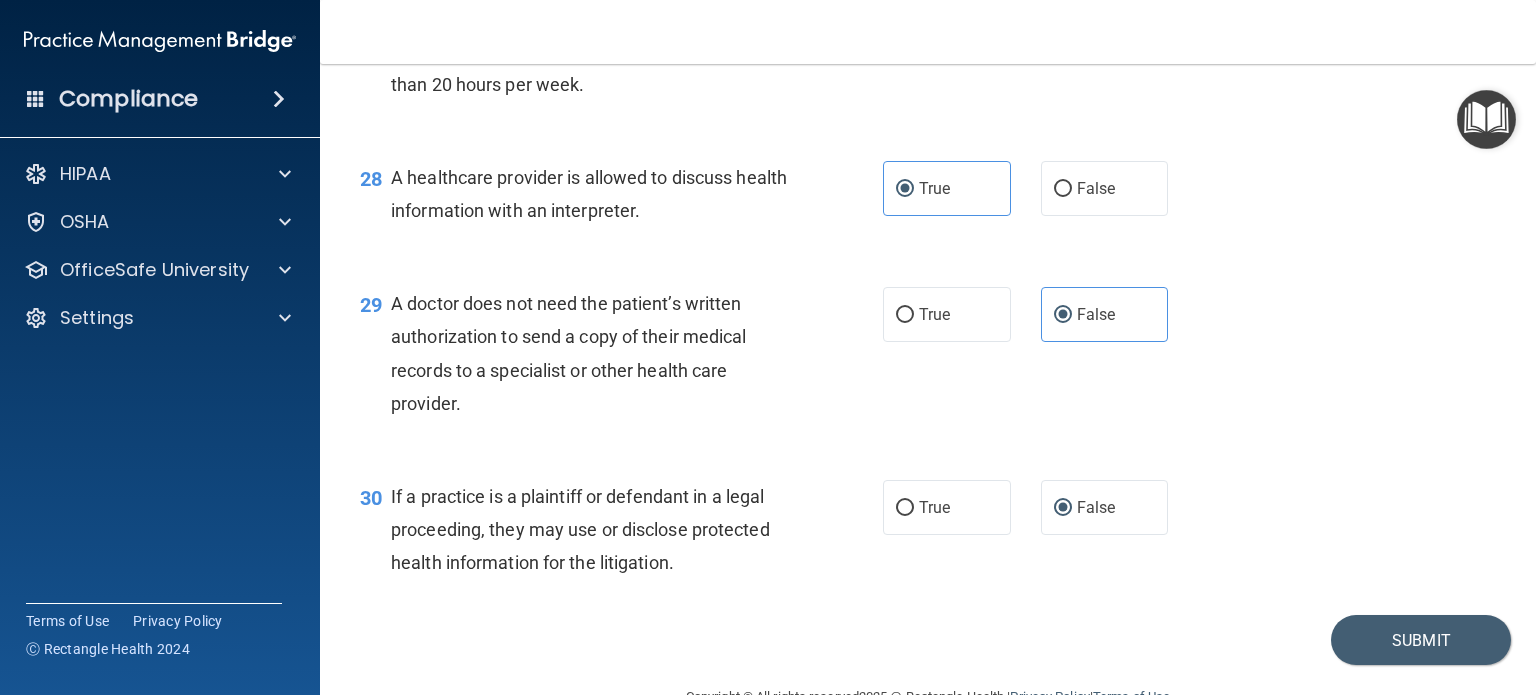 click on "29        A doctor does not need the patient’s written authorization to send a copy of their medical records to a specialist or other health care provider.                  True           False" at bounding box center (928, 358) 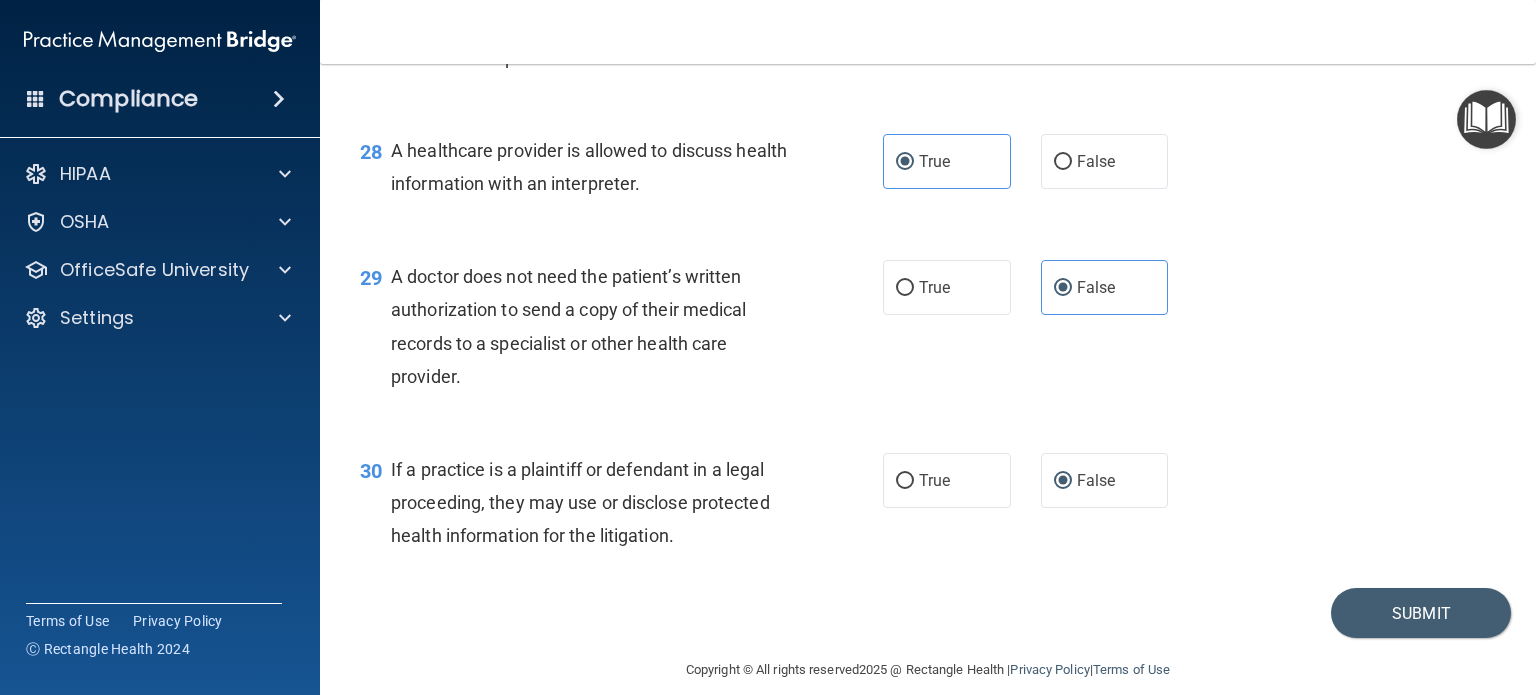 scroll, scrollTop: 4735, scrollLeft: 0, axis: vertical 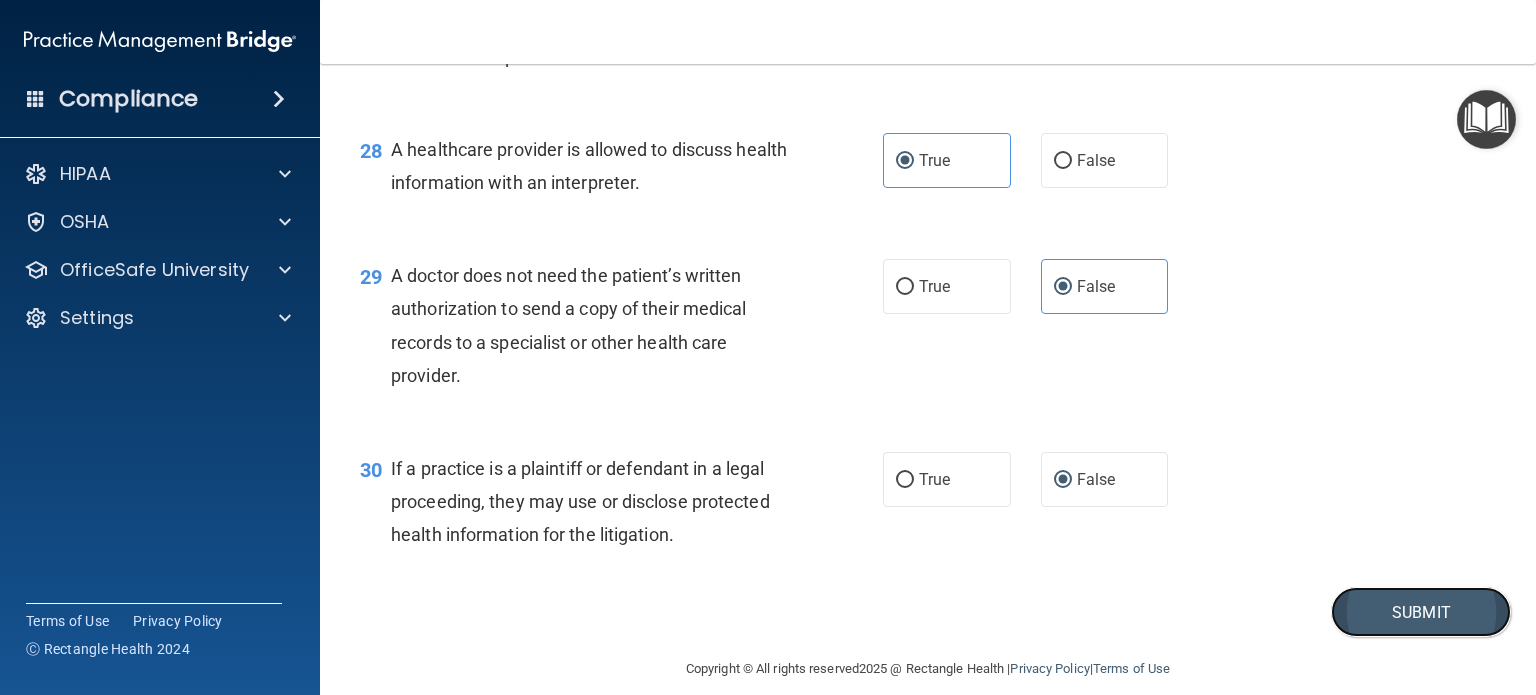 click on "Submit" at bounding box center [1421, 612] 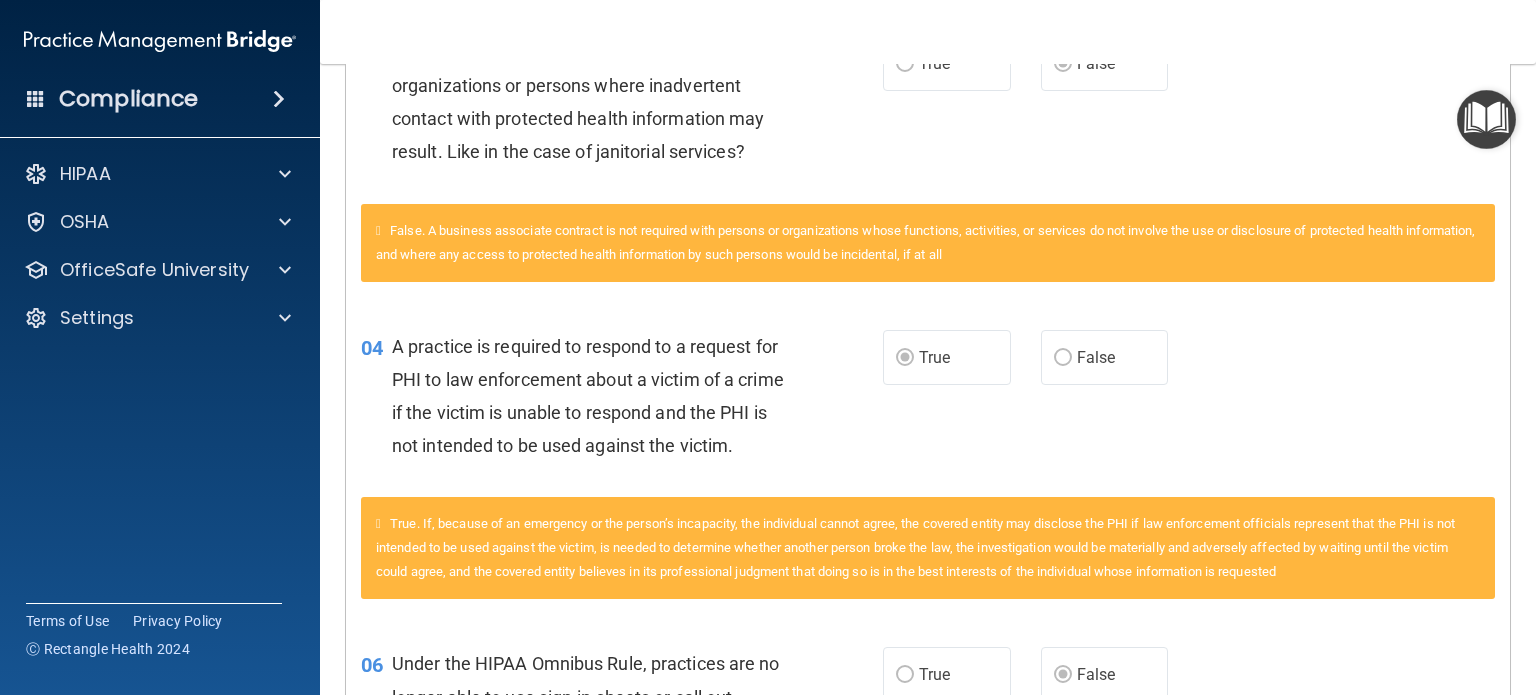 scroll, scrollTop: 0, scrollLeft: 0, axis: both 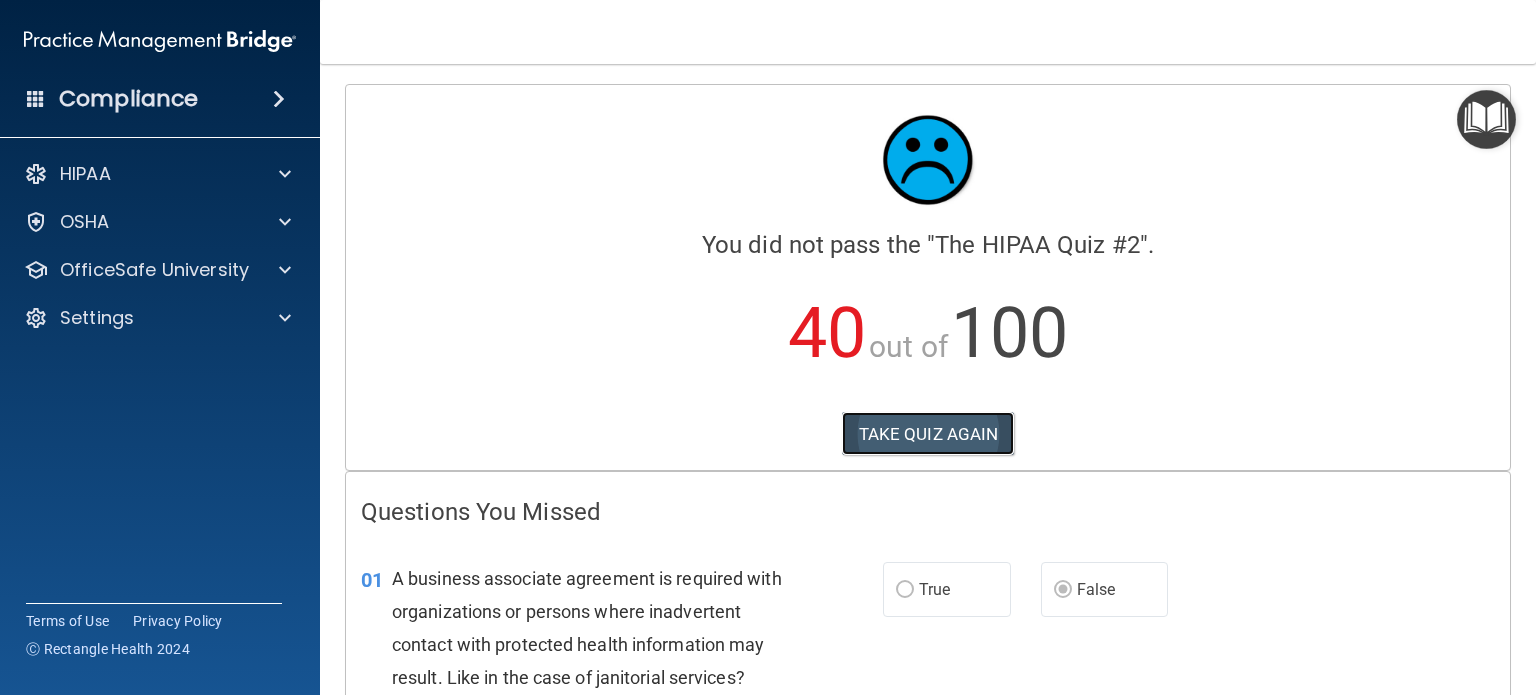 click on "TAKE QUIZ AGAIN" at bounding box center (928, 434) 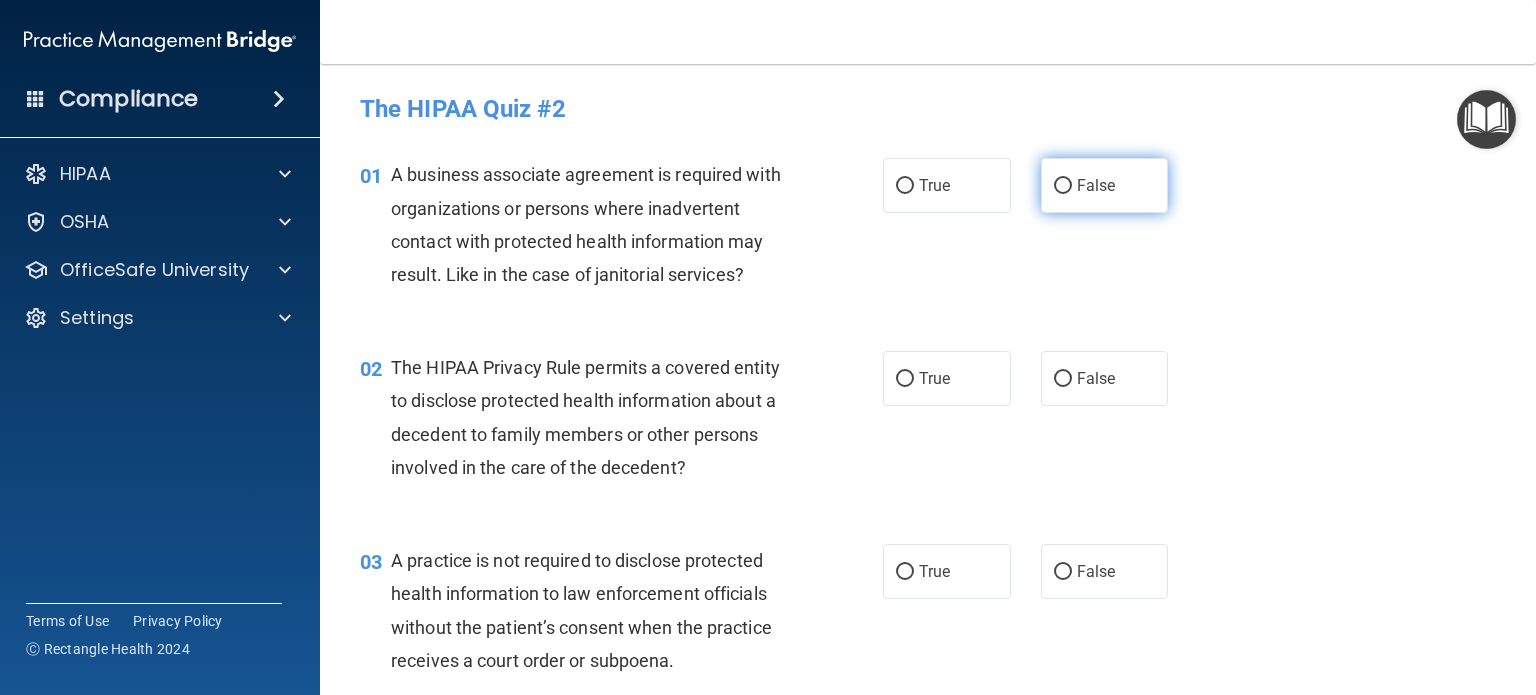 click on "False" at bounding box center (1105, 185) 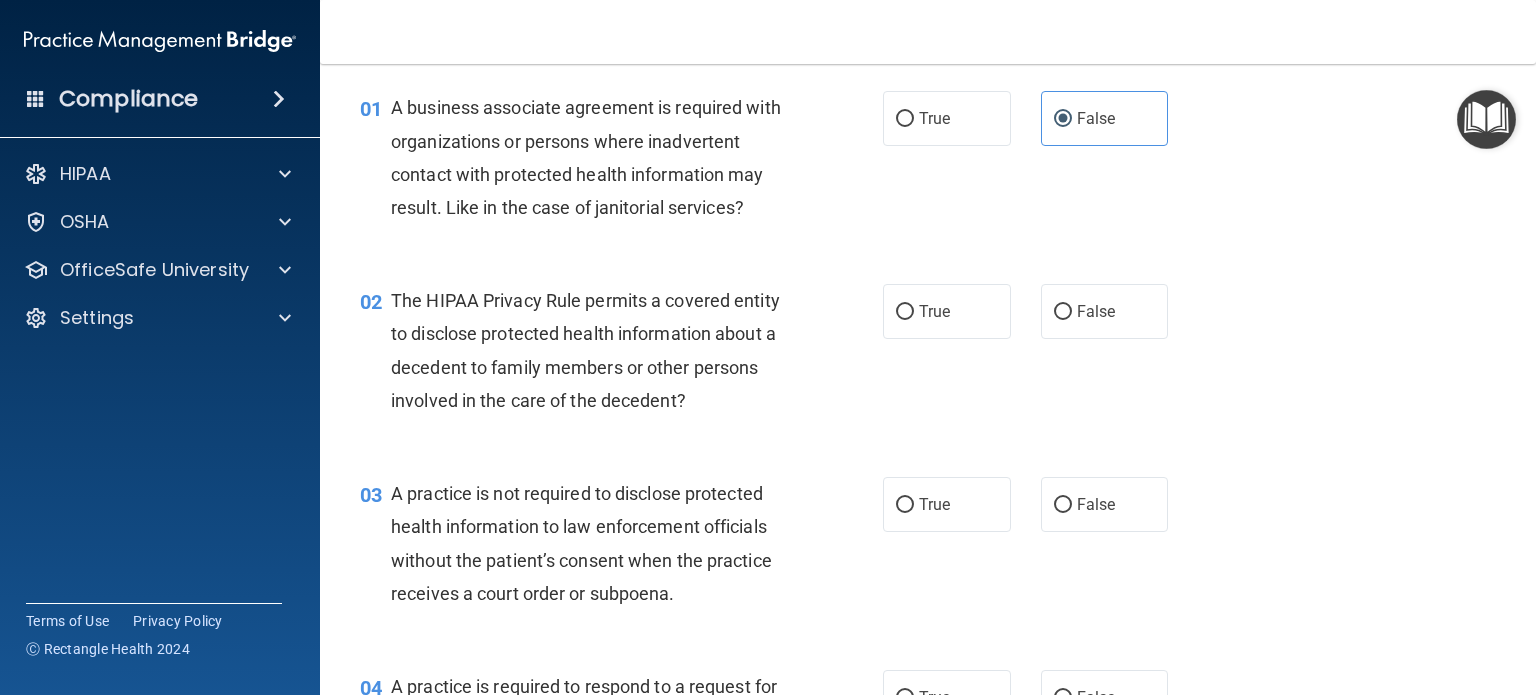 scroll, scrollTop: 114, scrollLeft: 0, axis: vertical 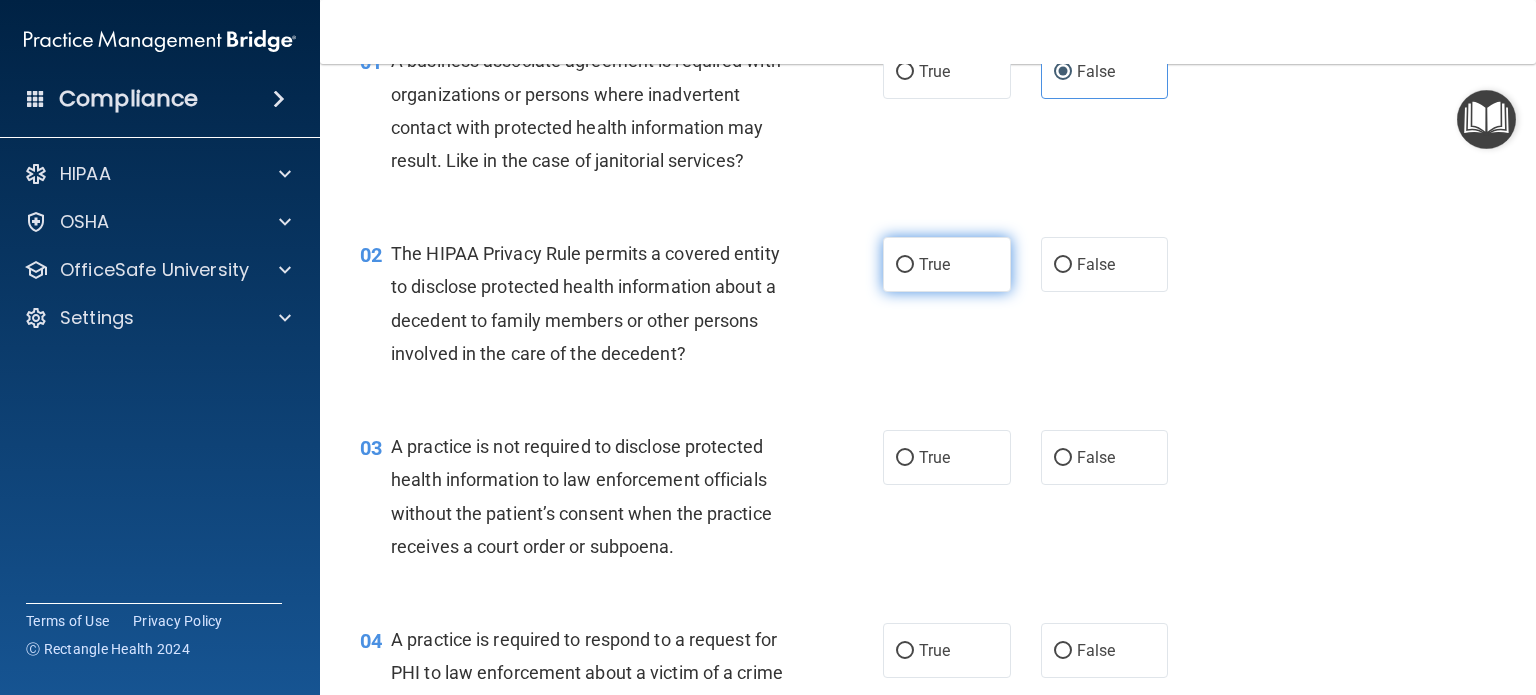 click on "True" at bounding box center [947, 264] 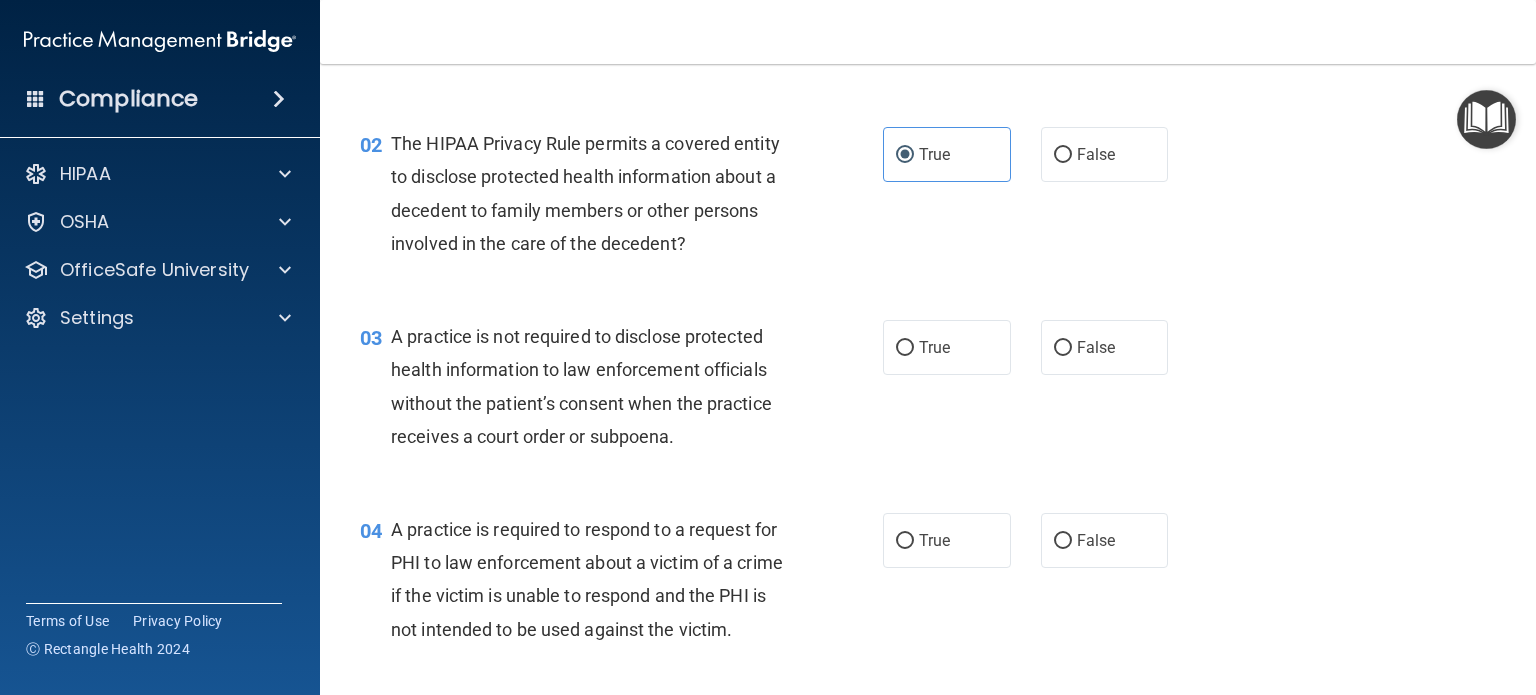 scroll, scrollTop: 242, scrollLeft: 0, axis: vertical 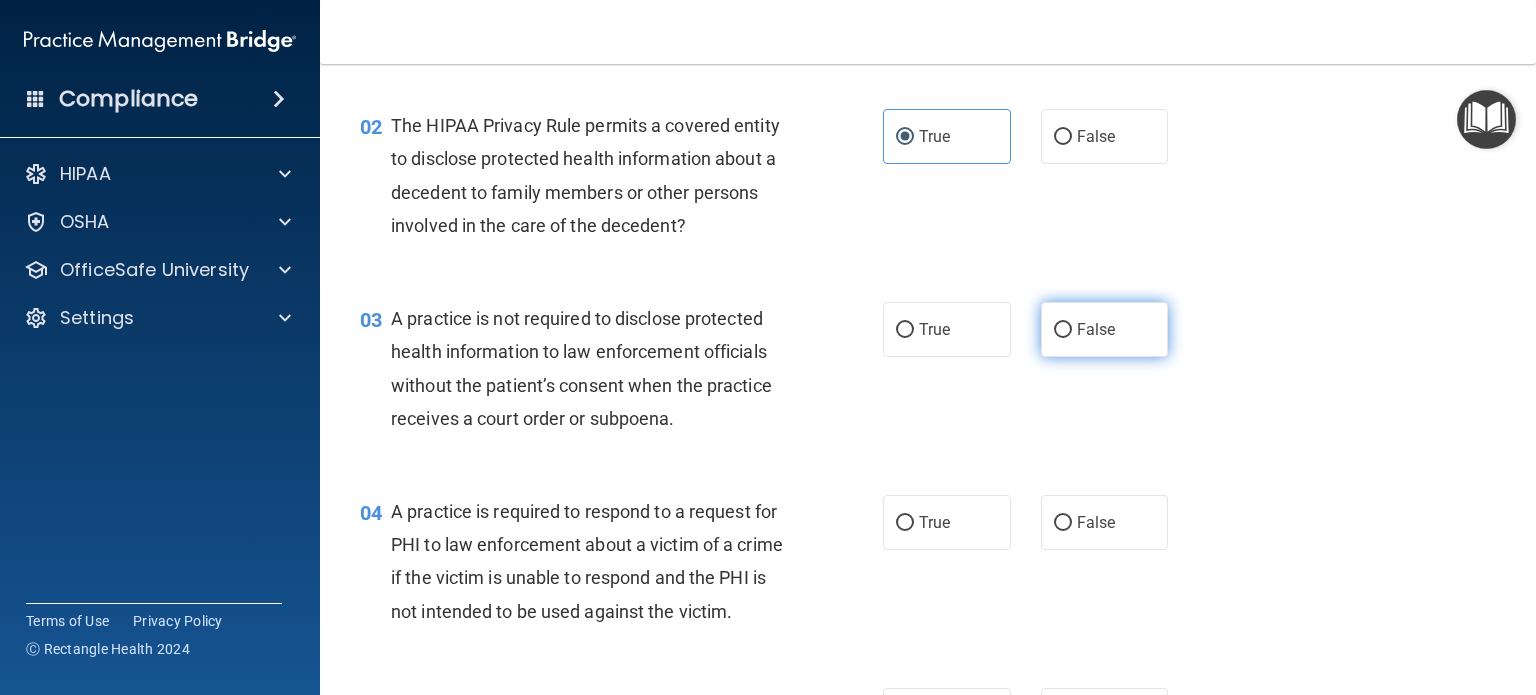 click on "False" at bounding box center [1063, 330] 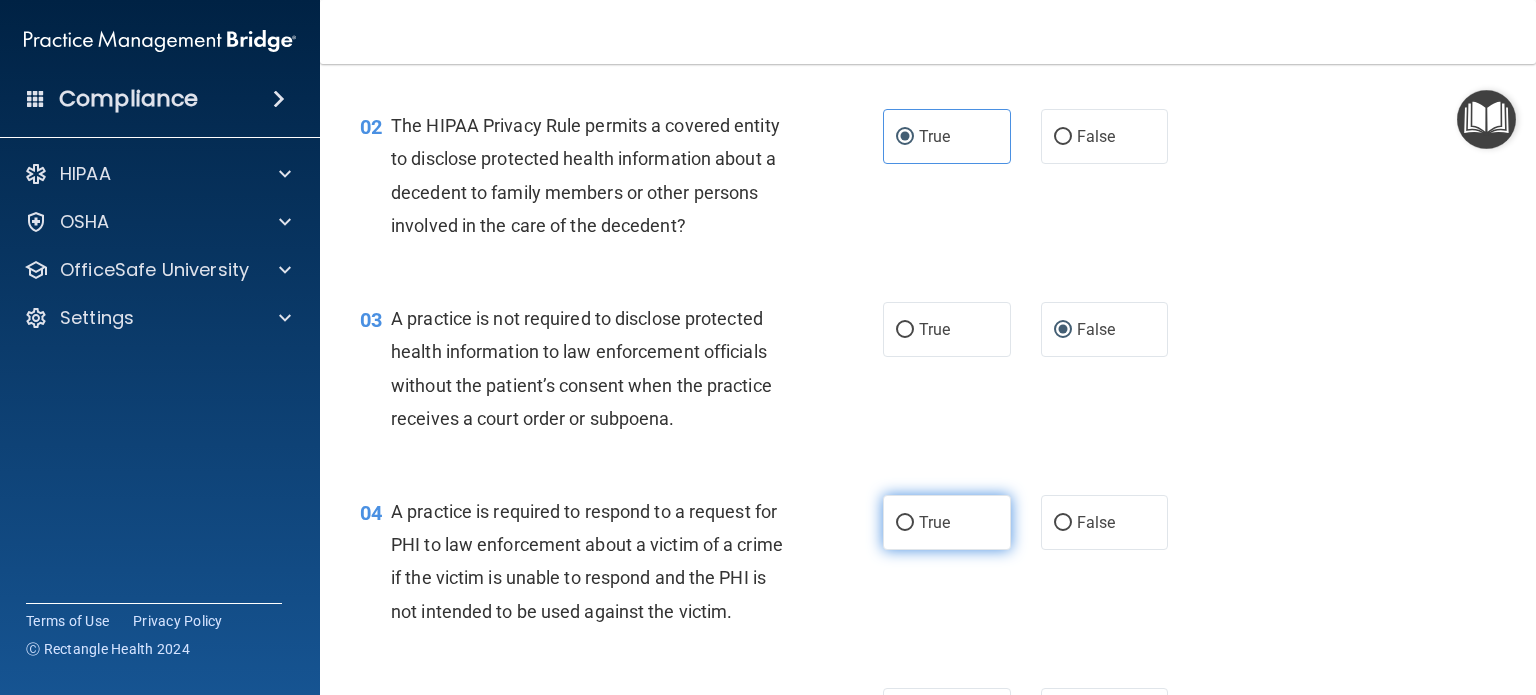 click on "True" at bounding box center [947, 522] 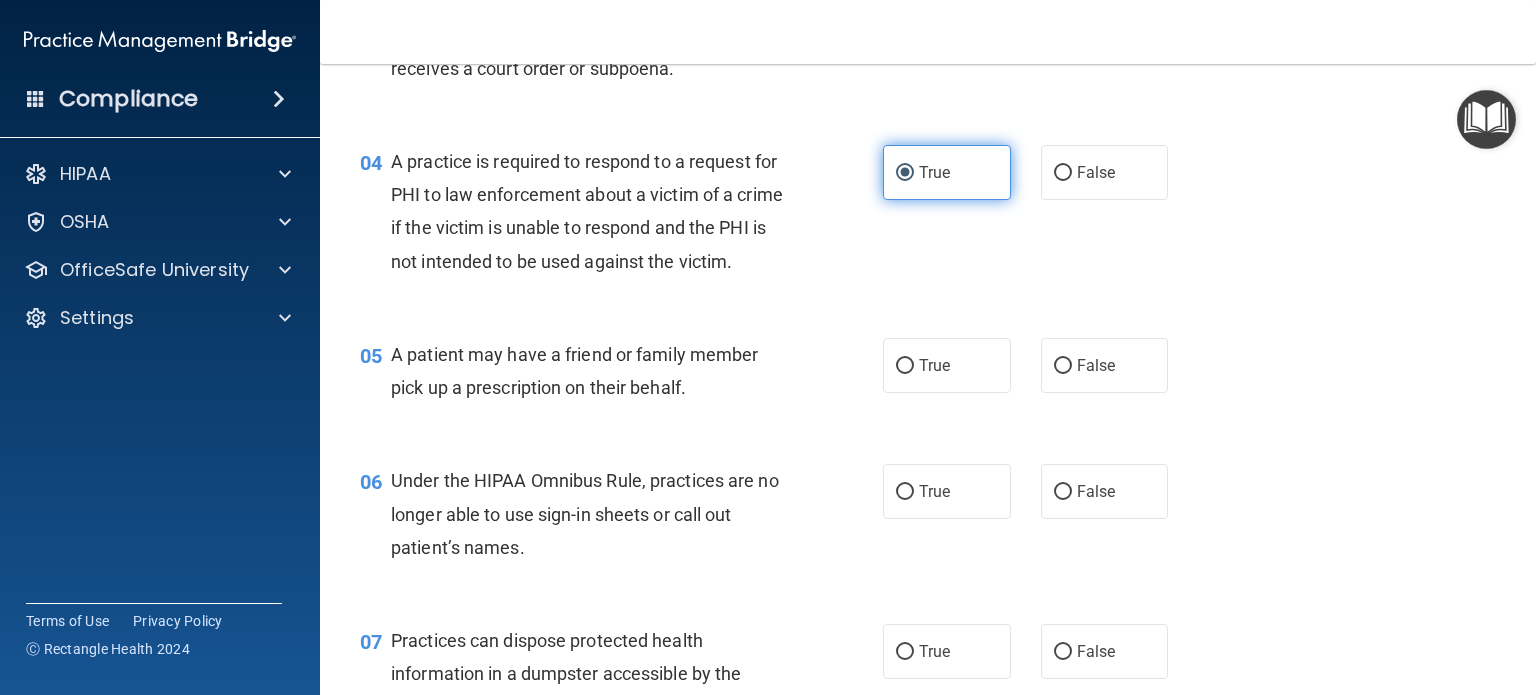 scroll, scrollTop: 595, scrollLeft: 0, axis: vertical 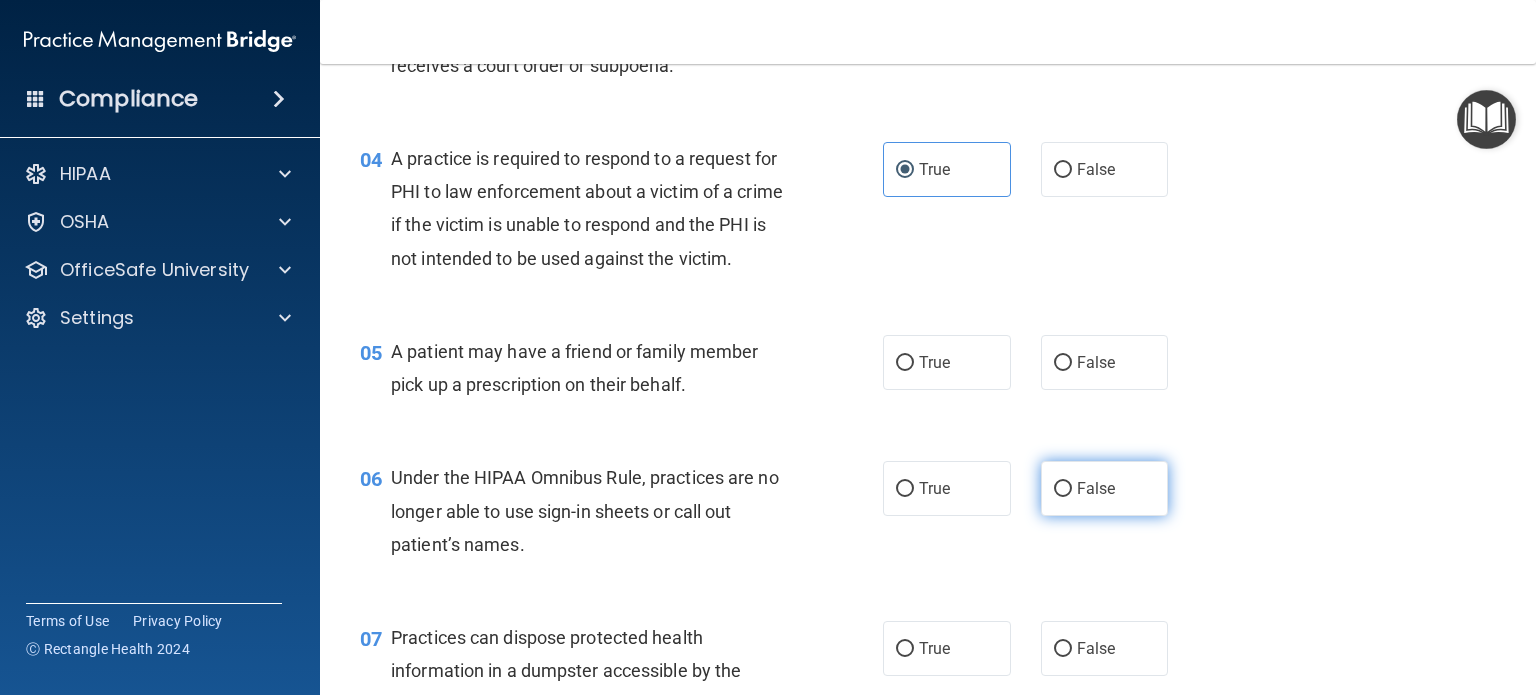 click on "False" at bounding box center [1105, 488] 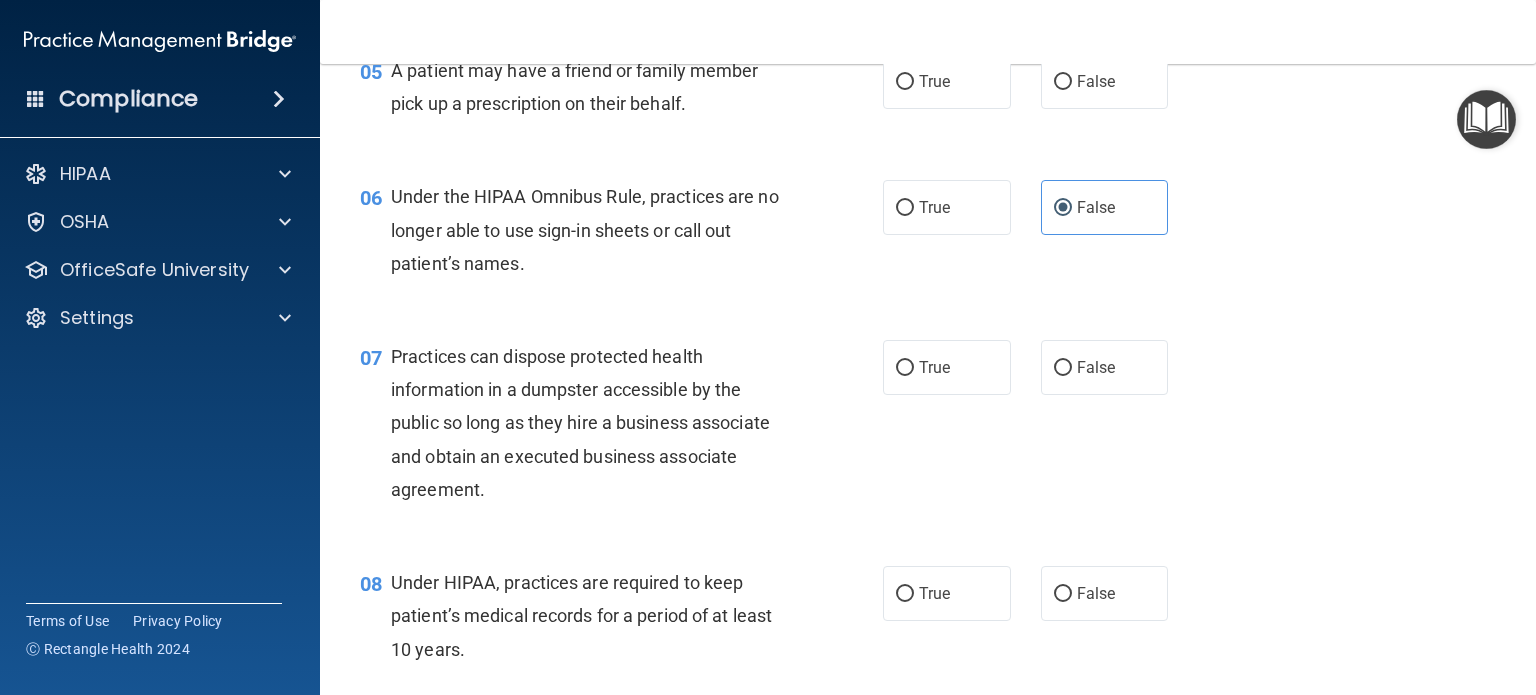 scroll, scrollTop: 884, scrollLeft: 0, axis: vertical 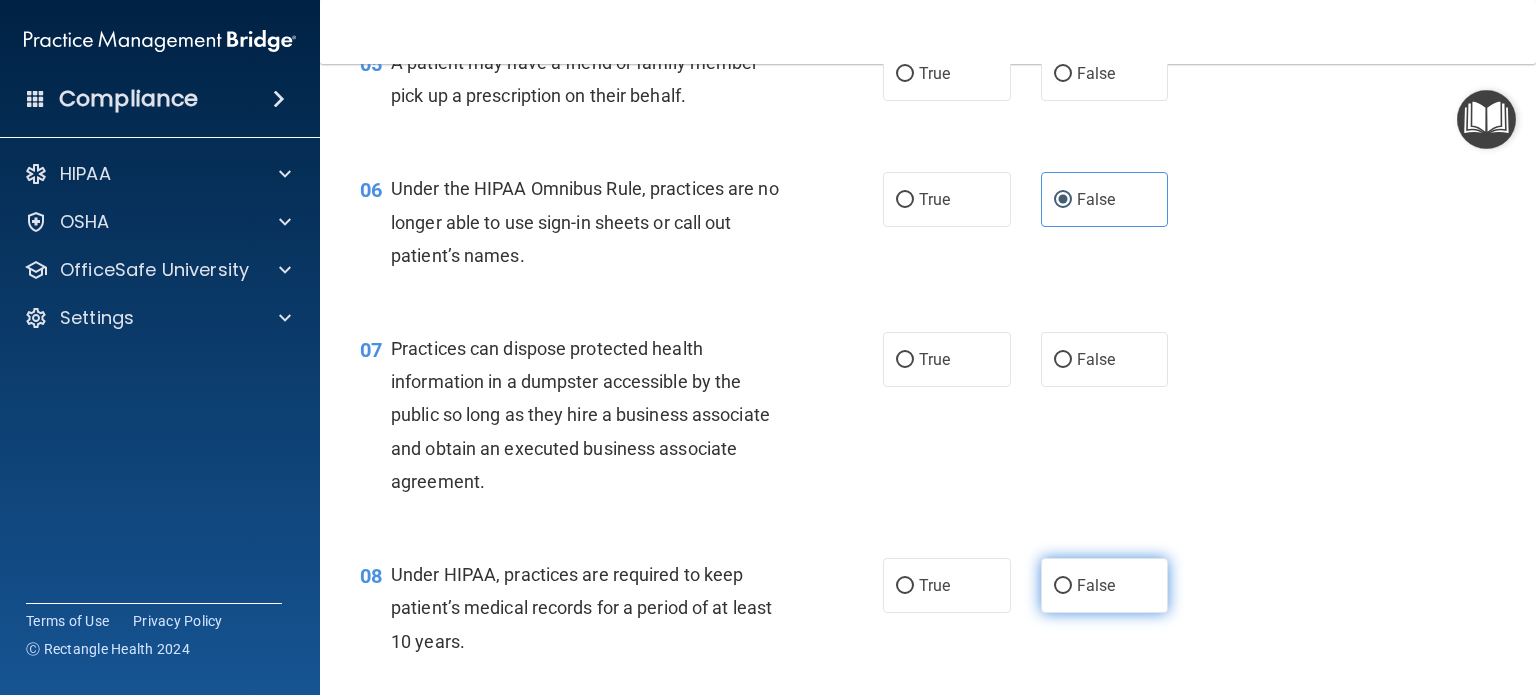 click on "False" at bounding box center (1063, 586) 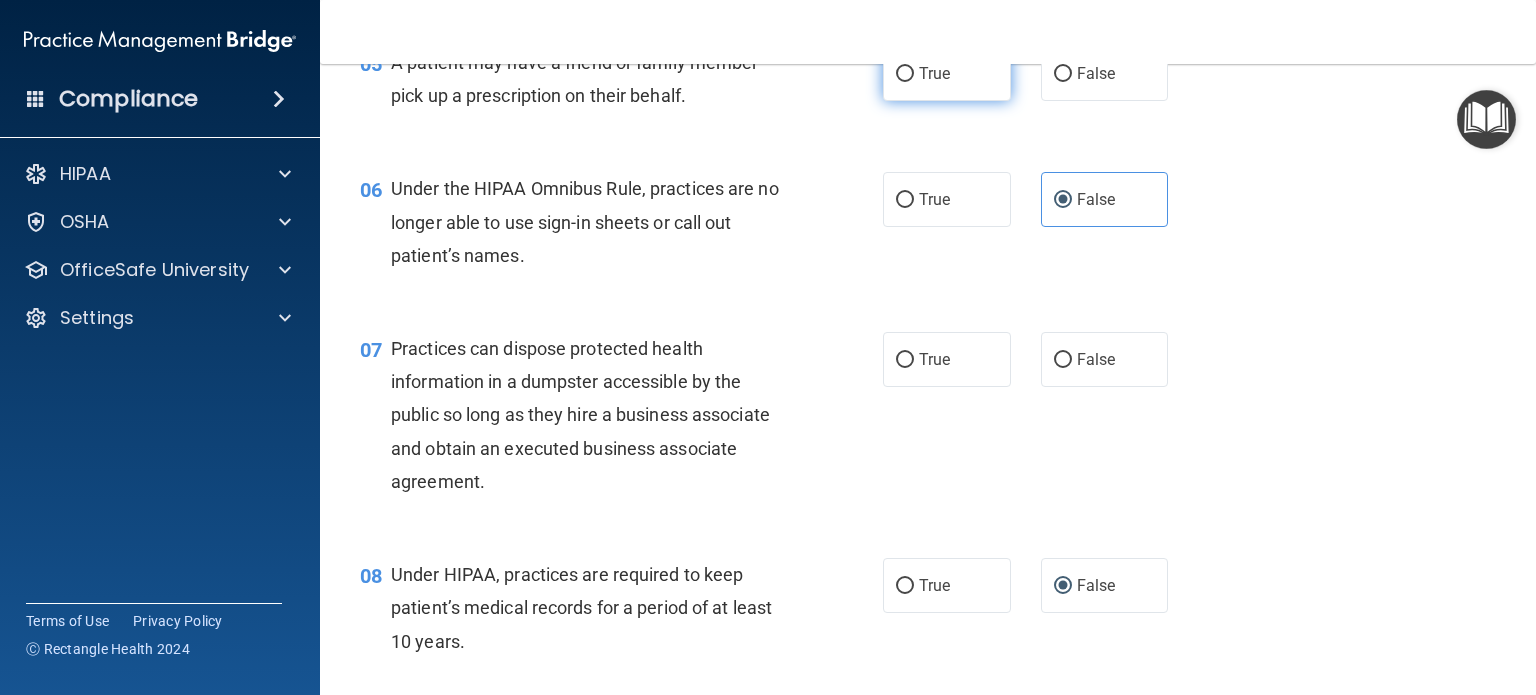 click on "True" at bounding box center [905, 74] 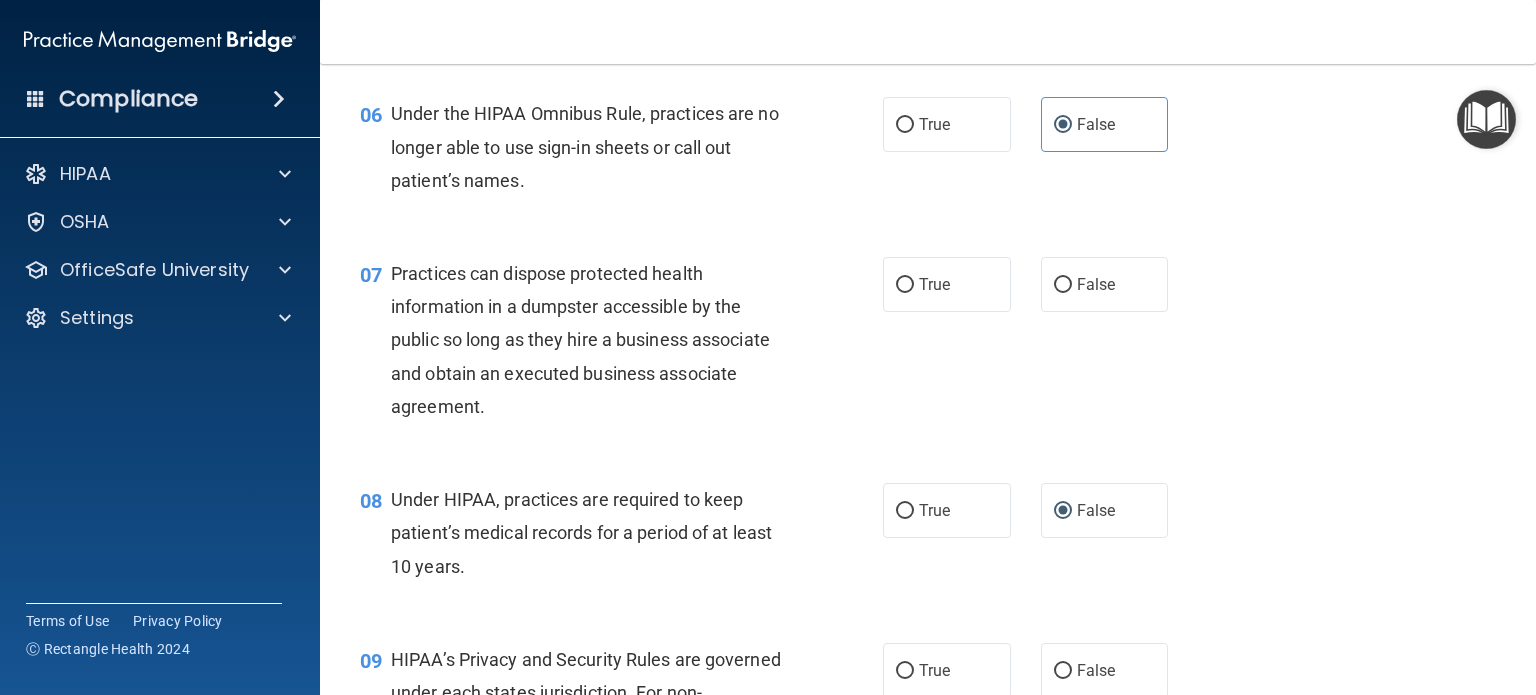scroll, scrollTop: 960, scrollLeft: 0, axis: vertical 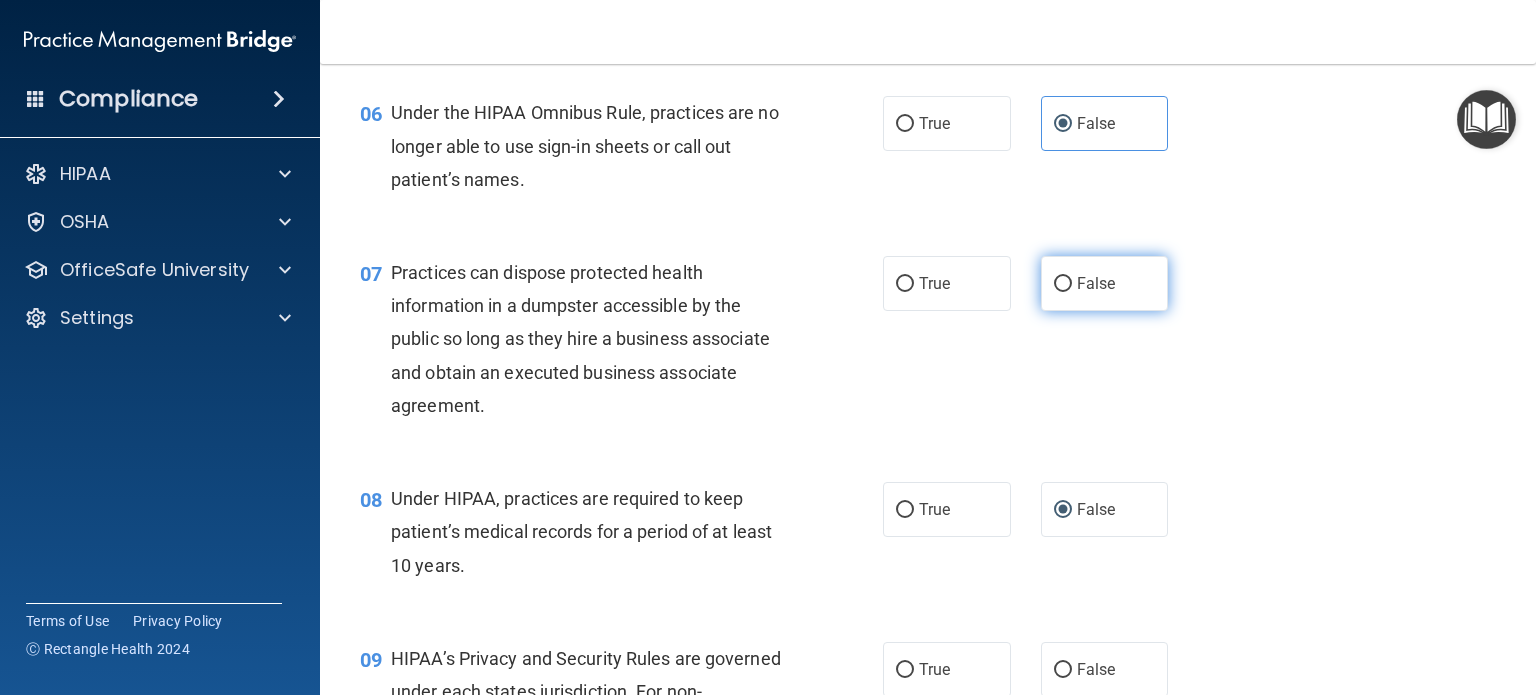 click on "False" at bounding box center (1105, 283) 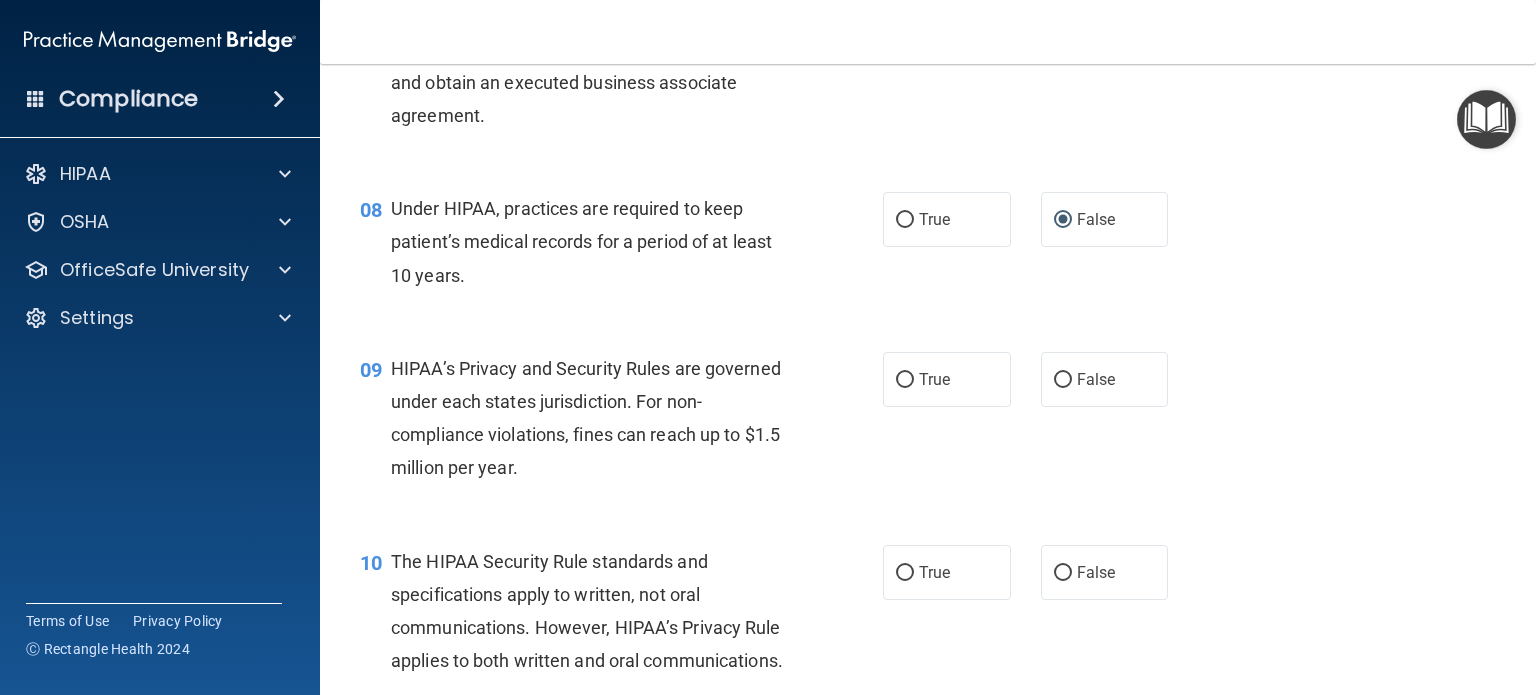 scroll, scrollTop: 1251, scrollLeft: 0, axis: vertical 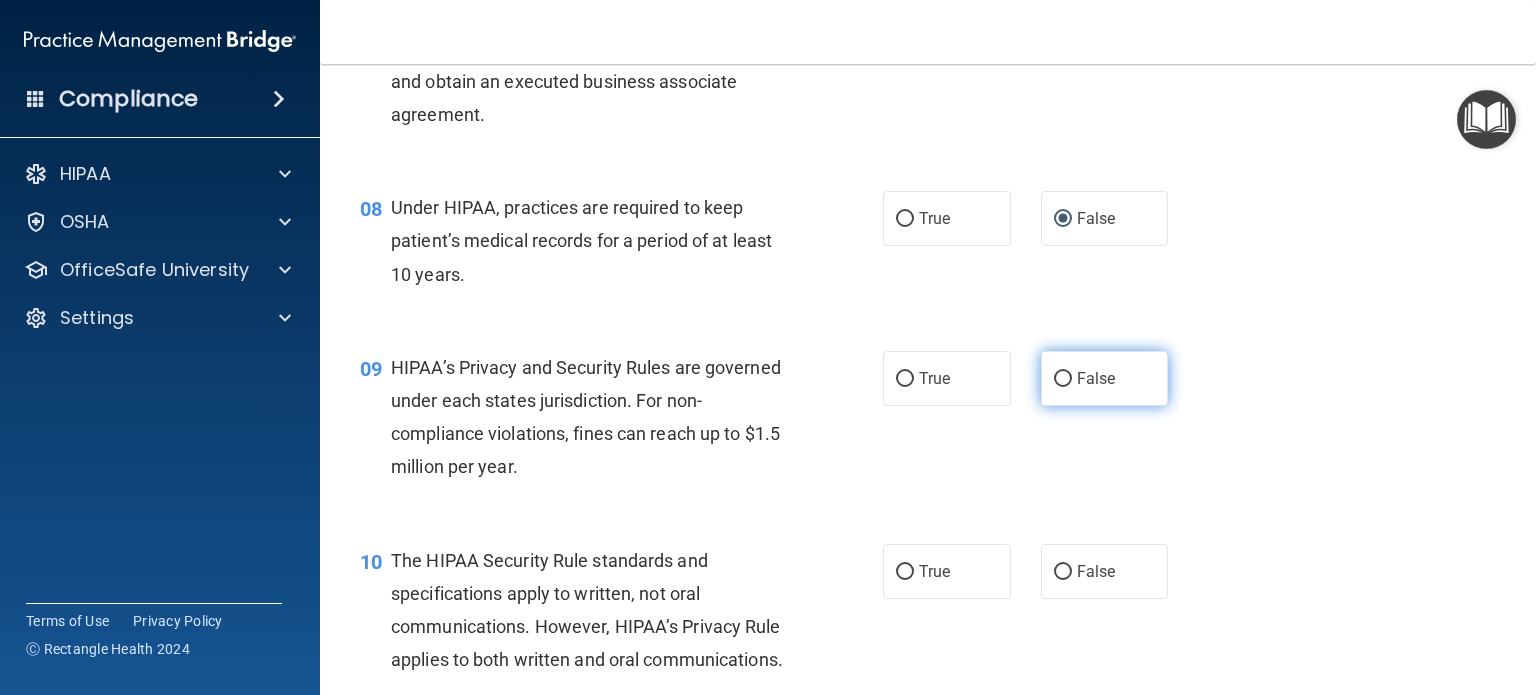 click on "False" at bounding box center (1105, 378) 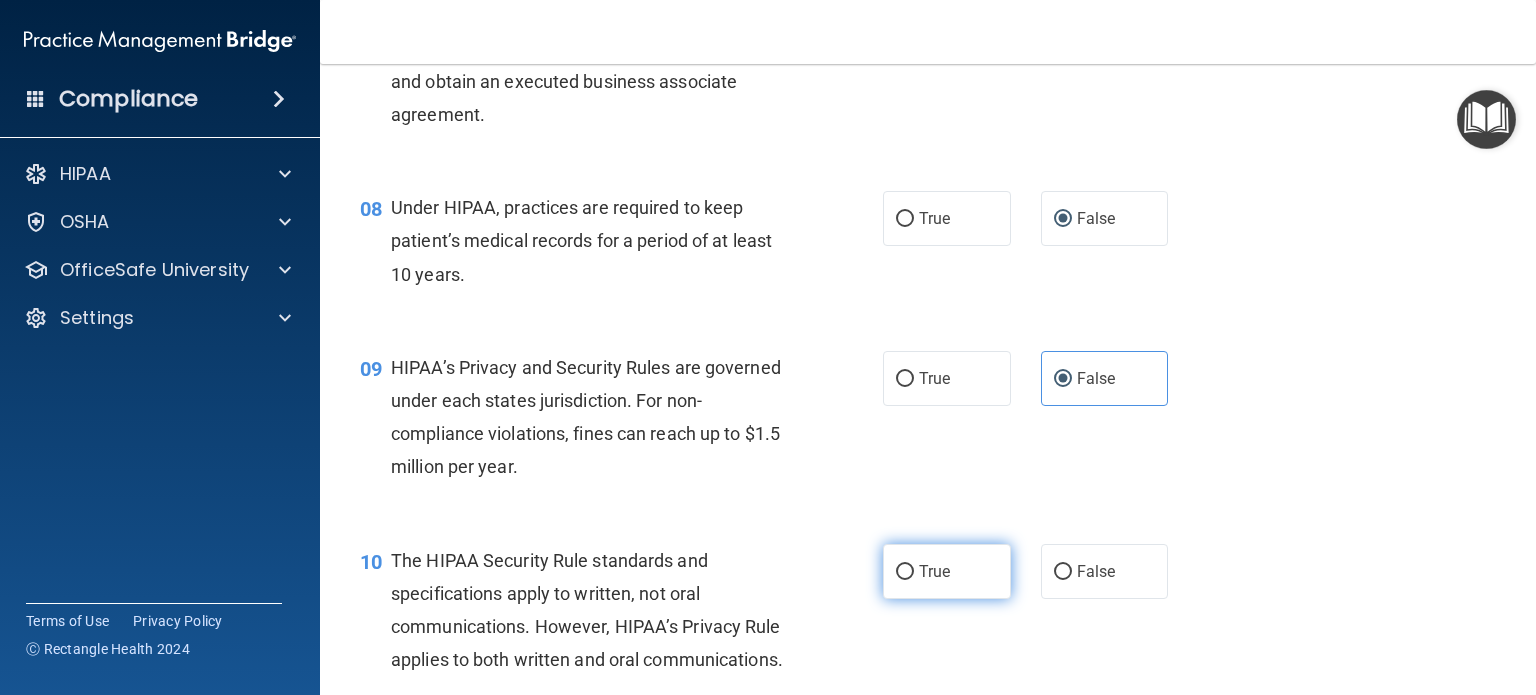 click on "True" at bounding box center (905, 572) 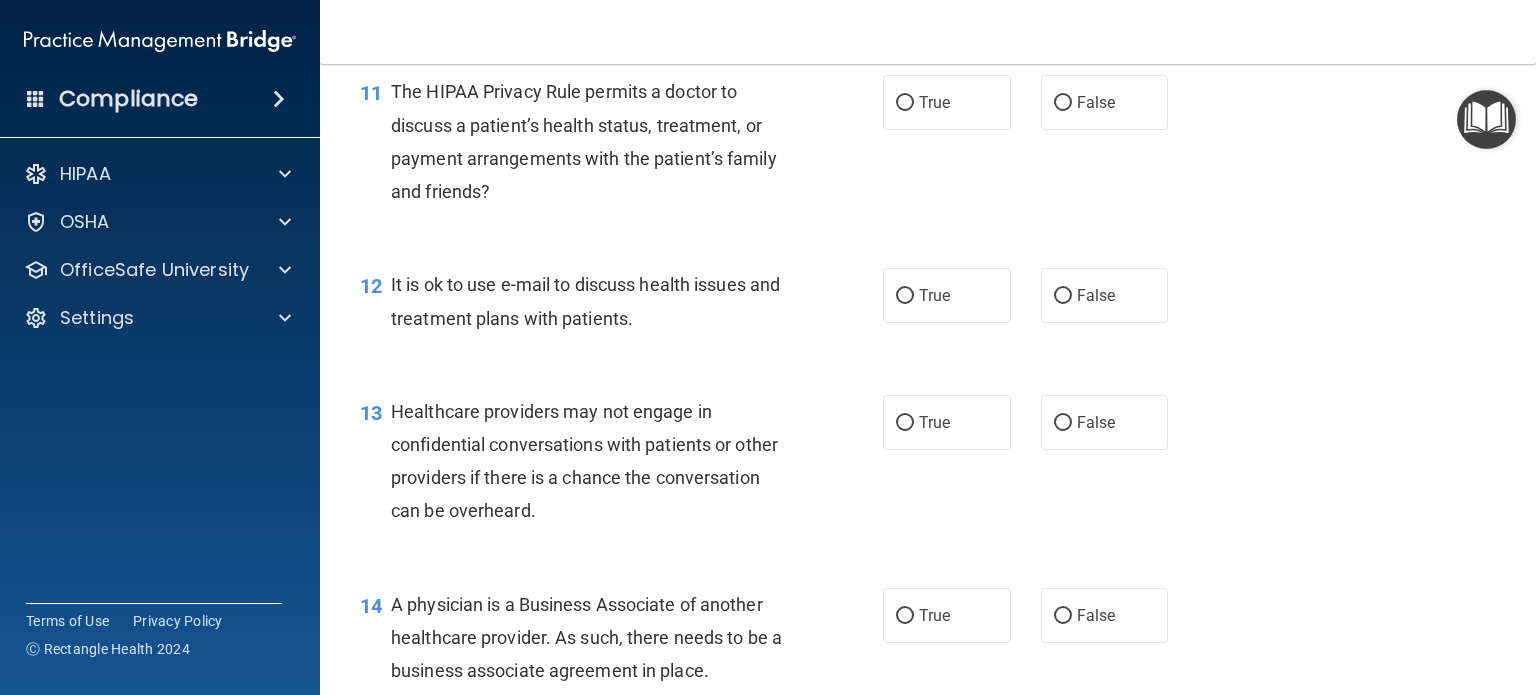 scroll, scrollTop: 1912, scrollLeft: 0, axis: vertical 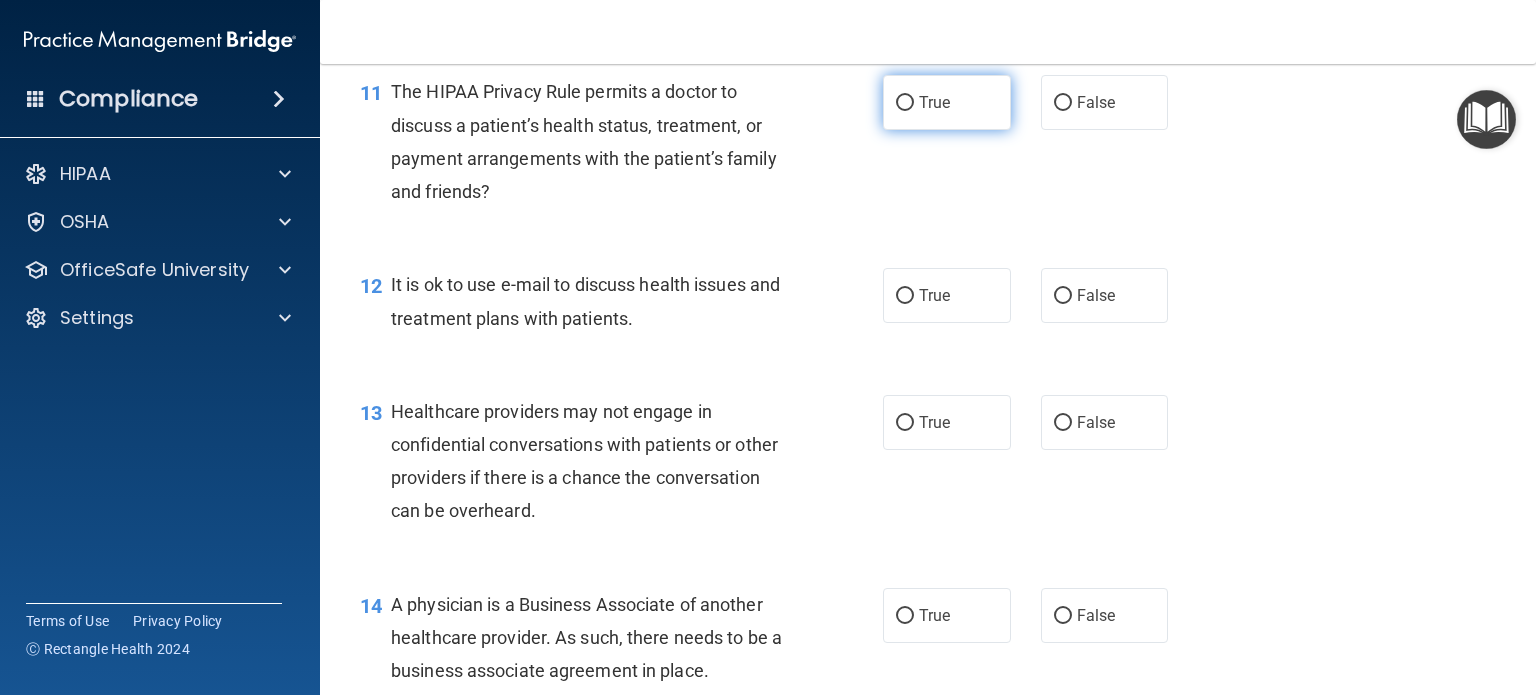 click on "True" at bounding box center (947, 102) 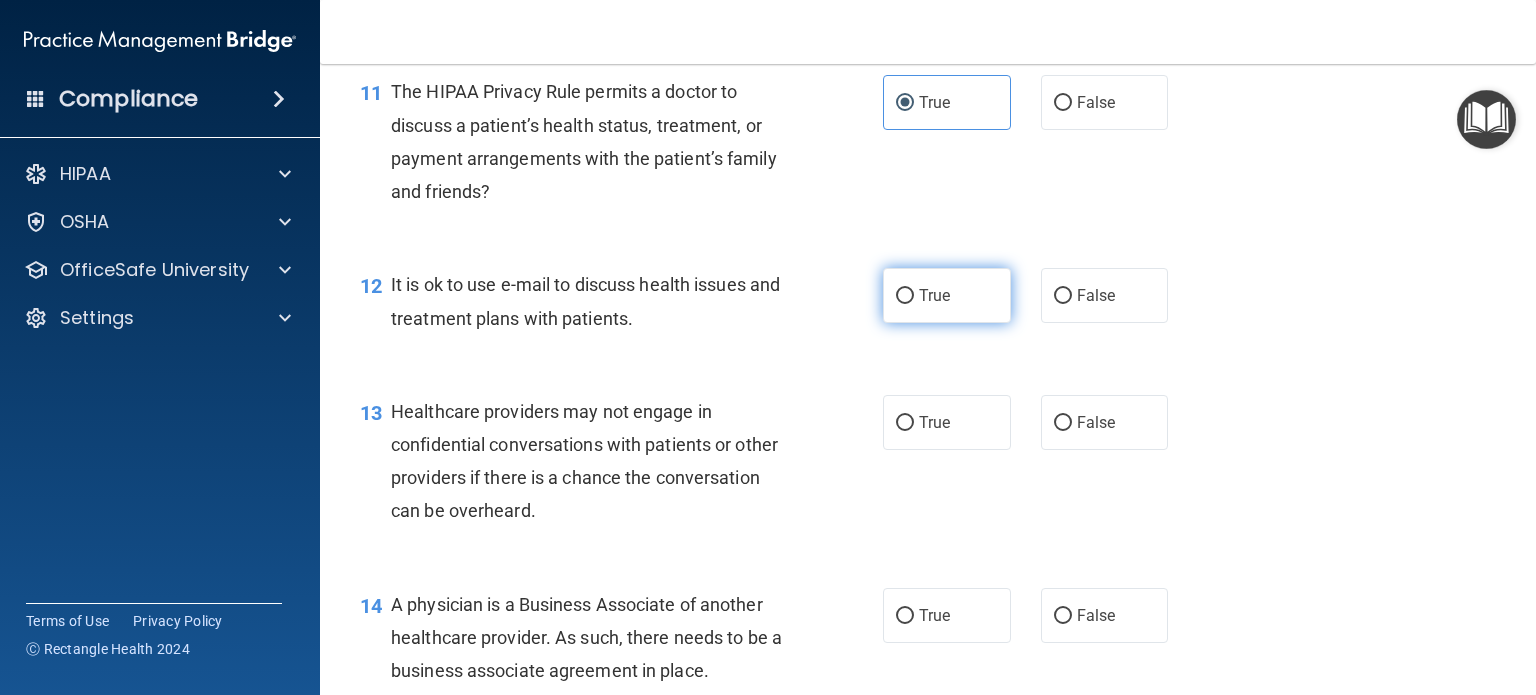 click on "True" at bounding box center (905, 296) 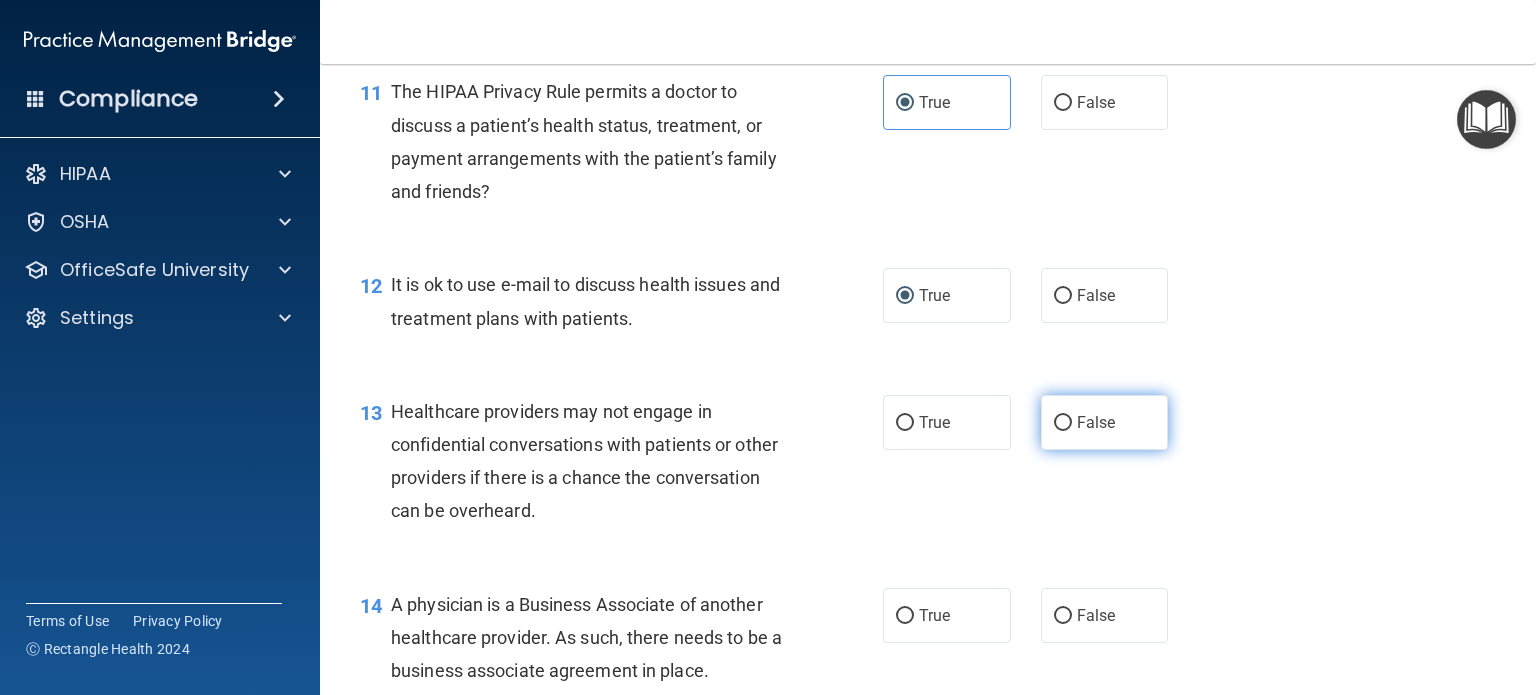click on "False" at bounding box center [1063, 423] 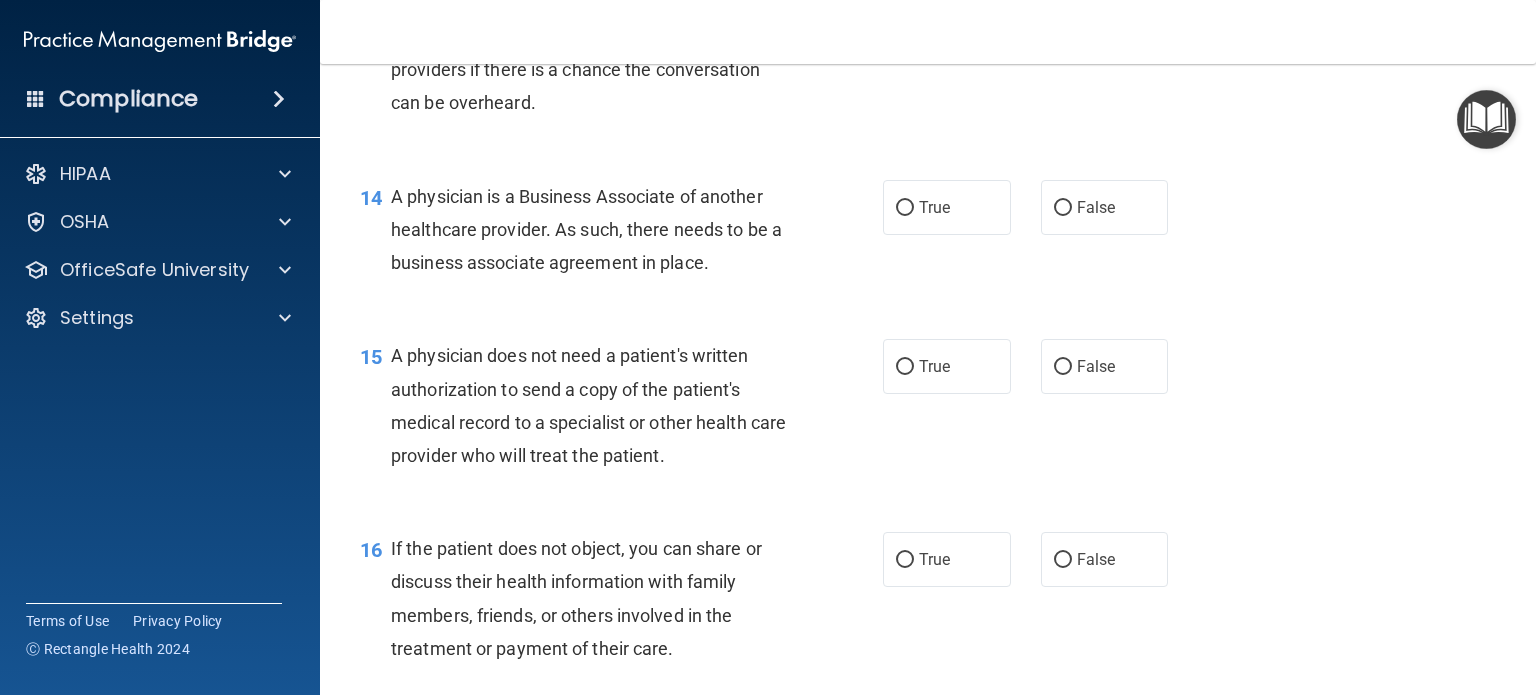 scroll, scrollTop: 2320, scrollLeft: 0, axis: vertical 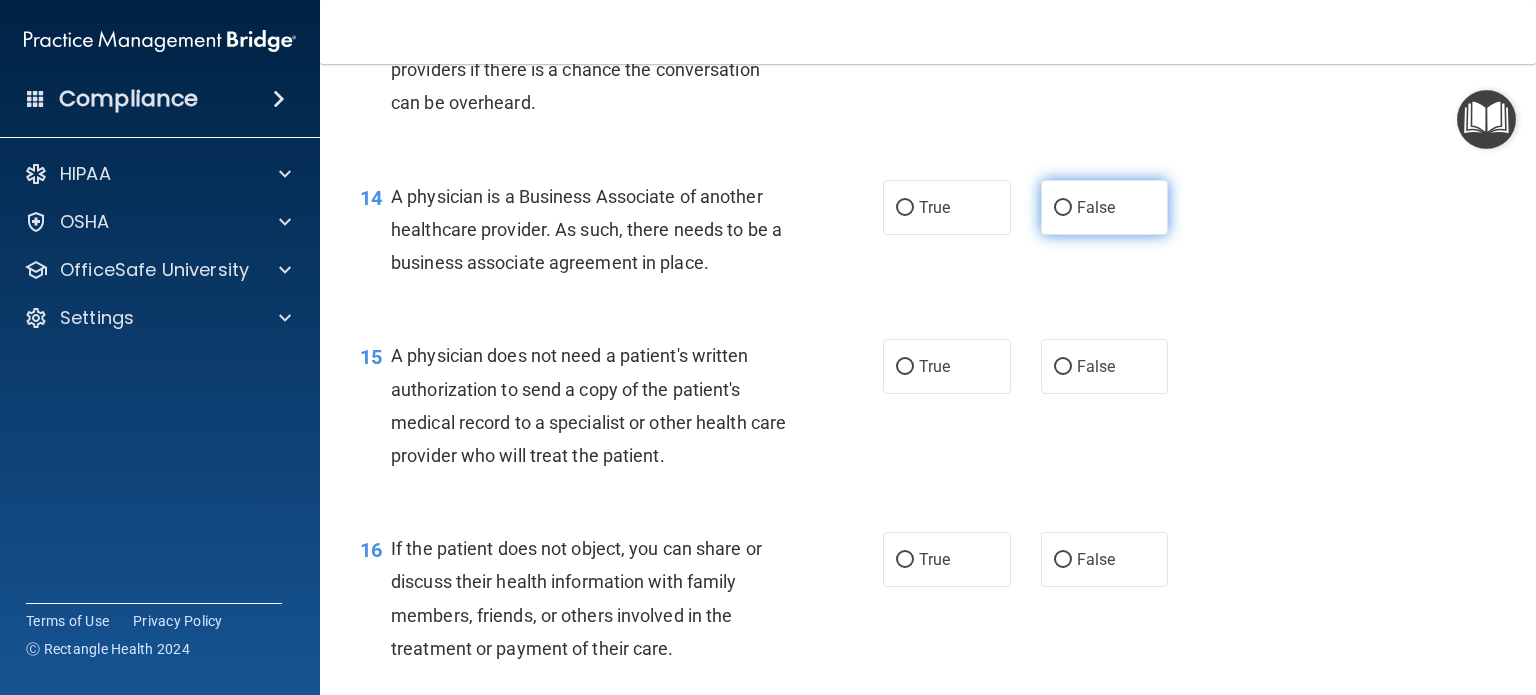 click on "False" at bounding box center [1063, 208] 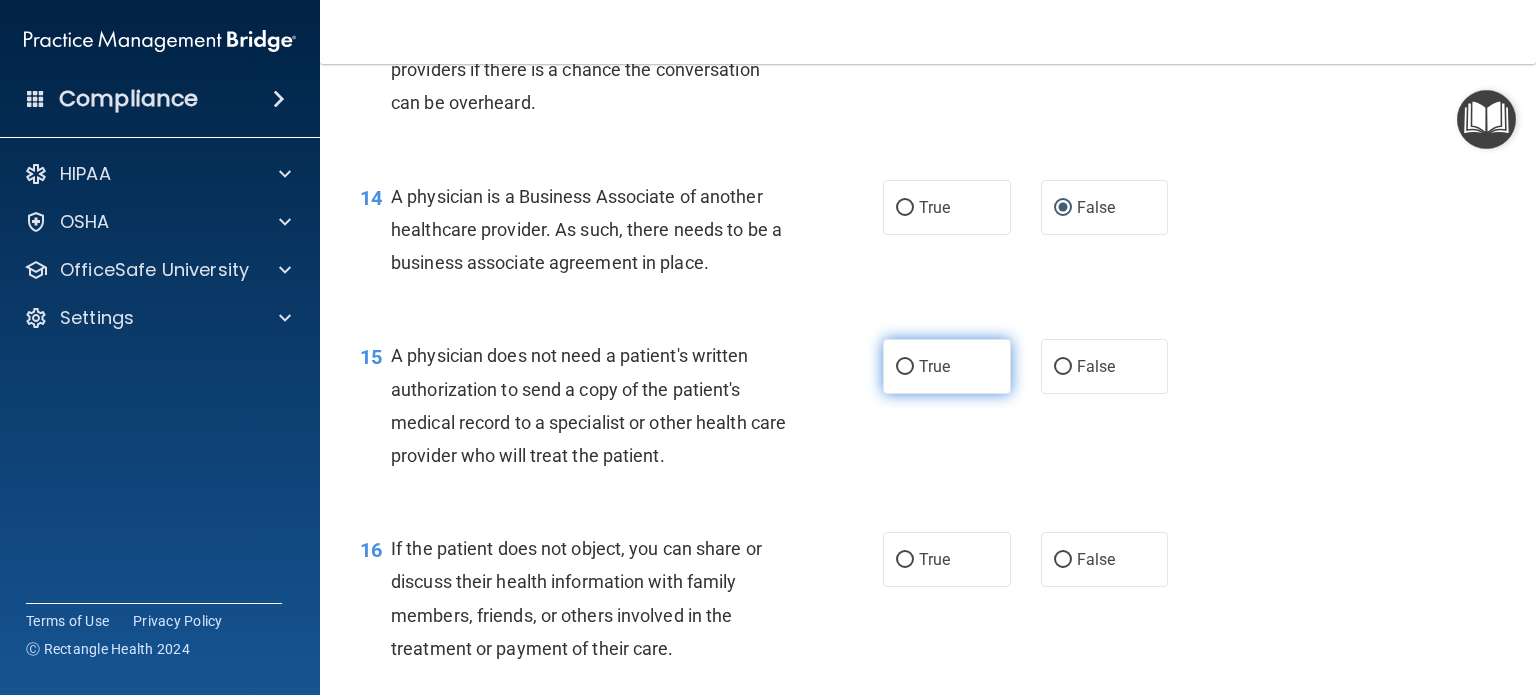 click on "True" at bounding box center (905, 367) 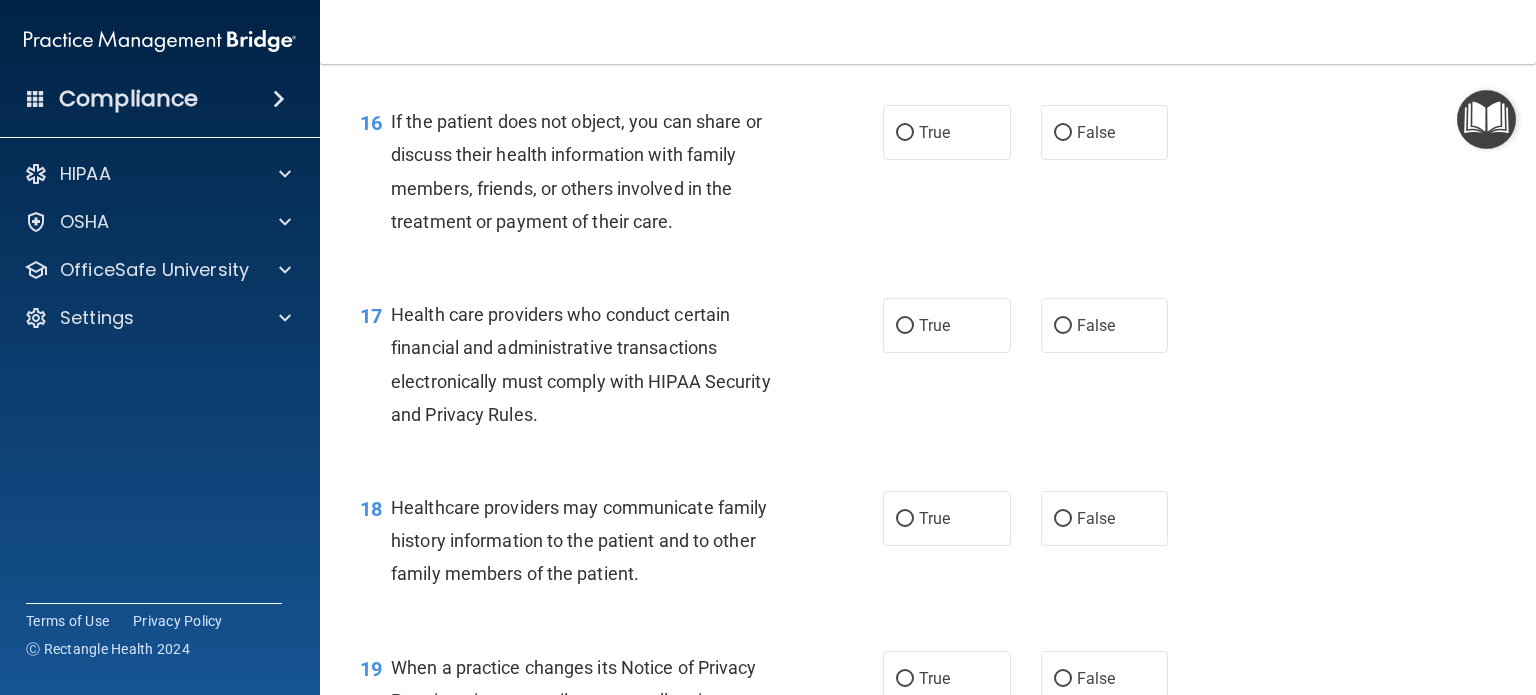 scroll, scrollTop: 2752, scrollLeft: 0, axis: vertical 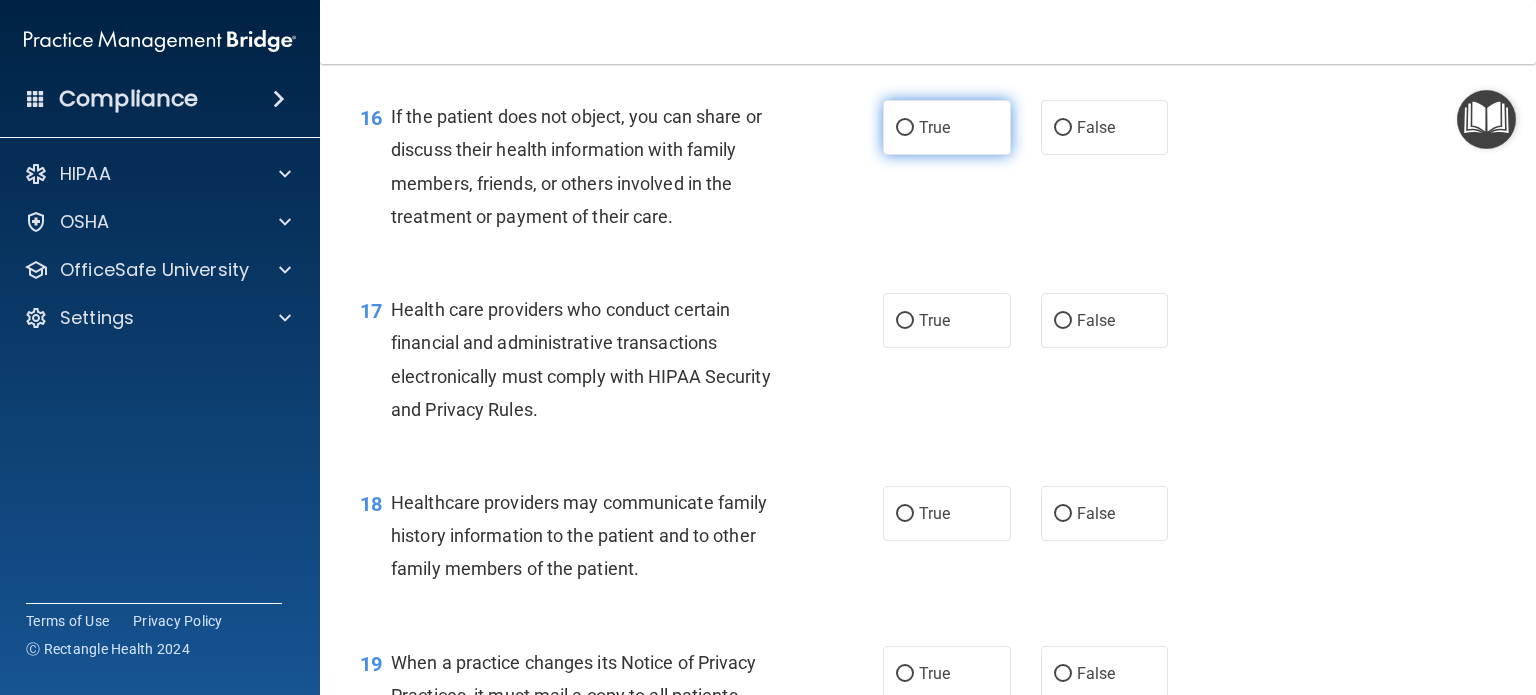 click on "True" at bounding box center [947, 127] 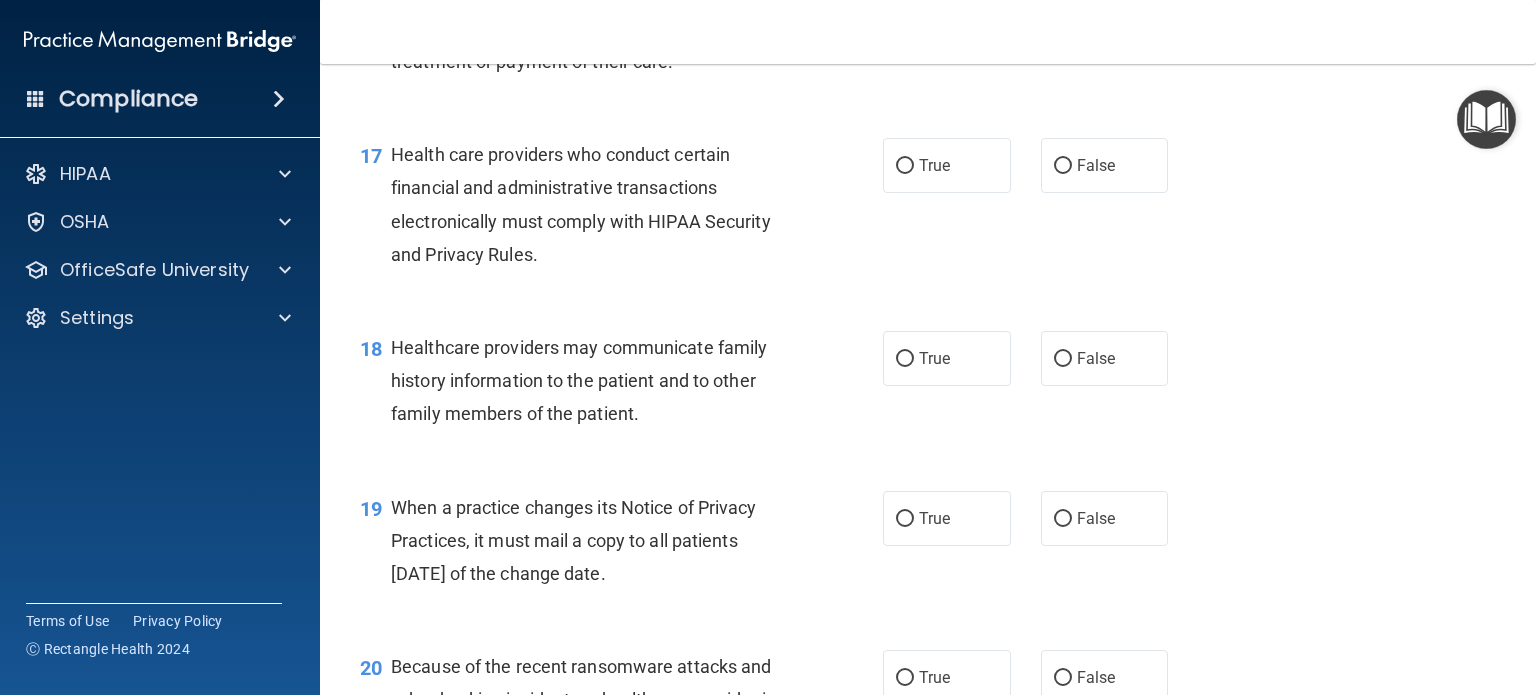 scroll, scrollTop: 2908, scrollLeft: 0, axis: vertical 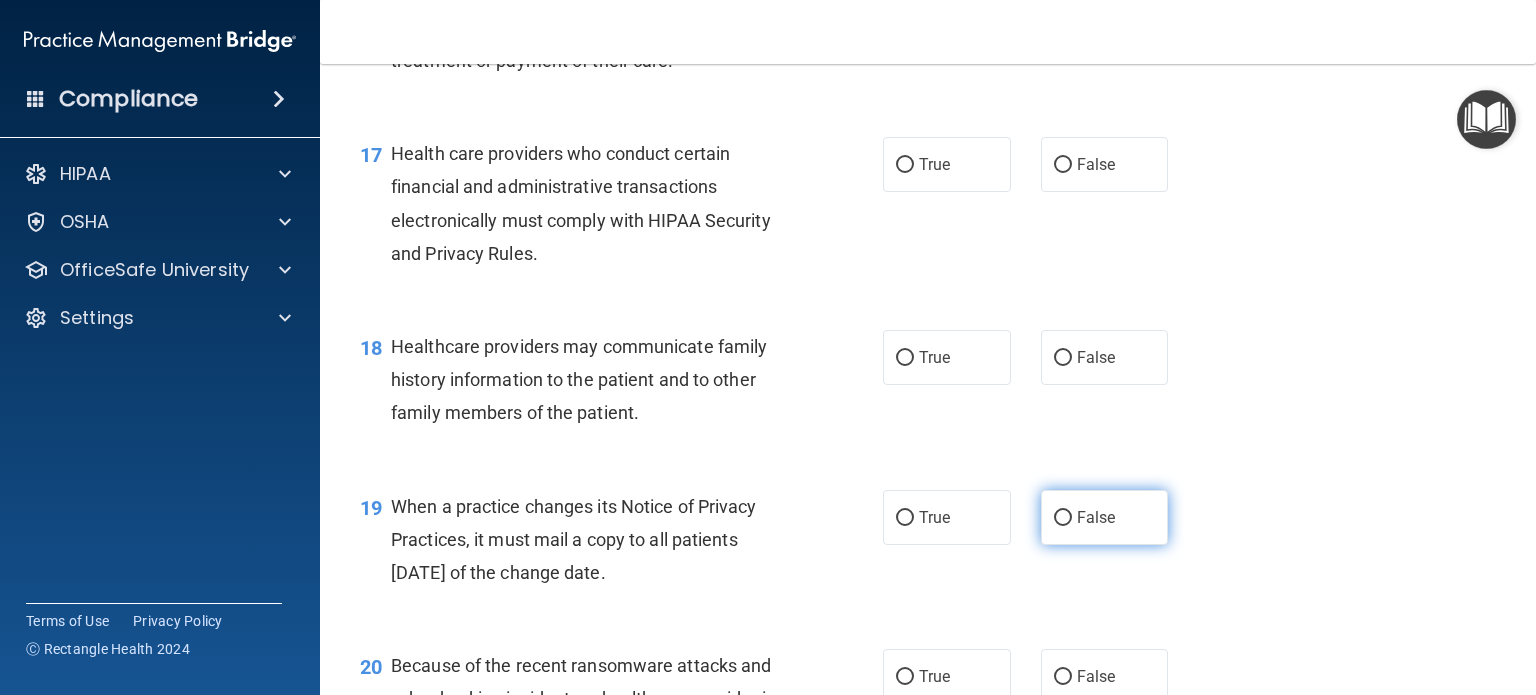 click on "False" at bounding box center [1105, 517] 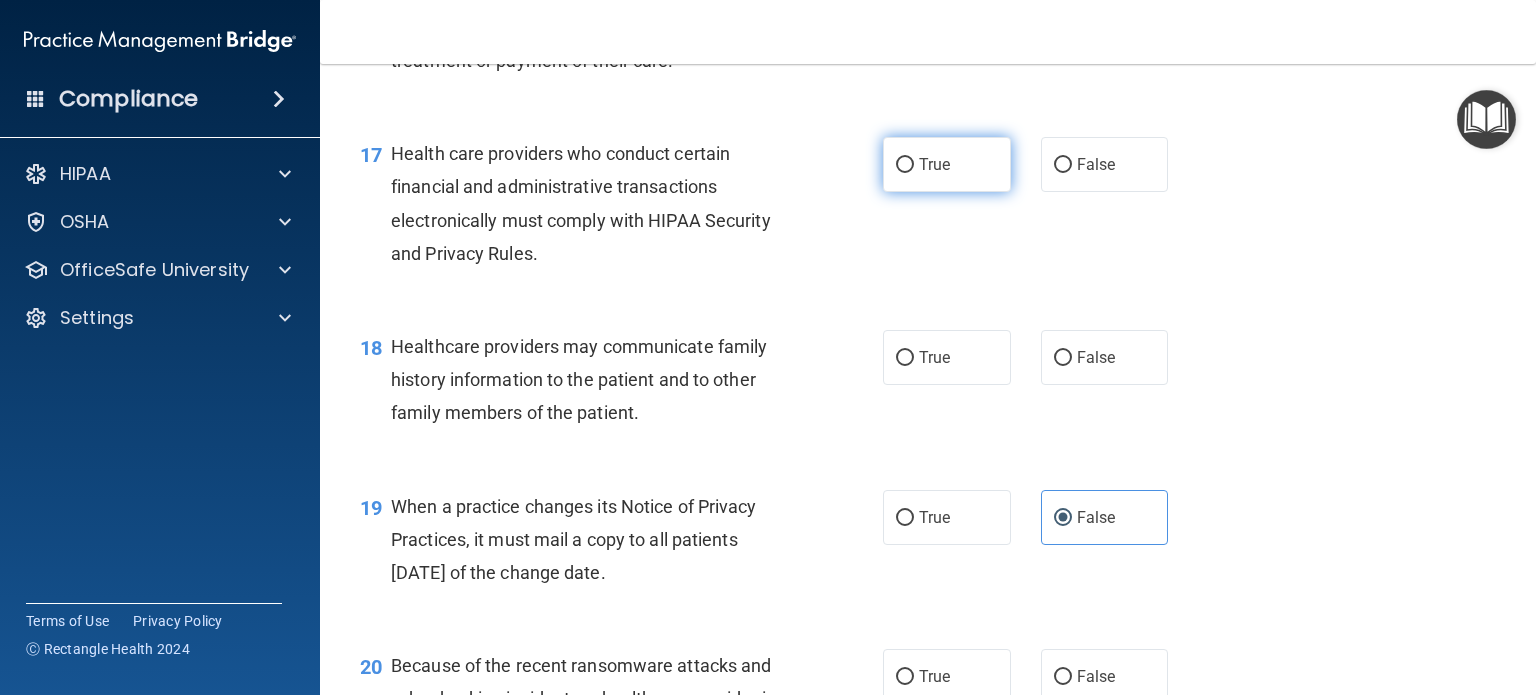 click on "True" at bounding box center [905, 165] 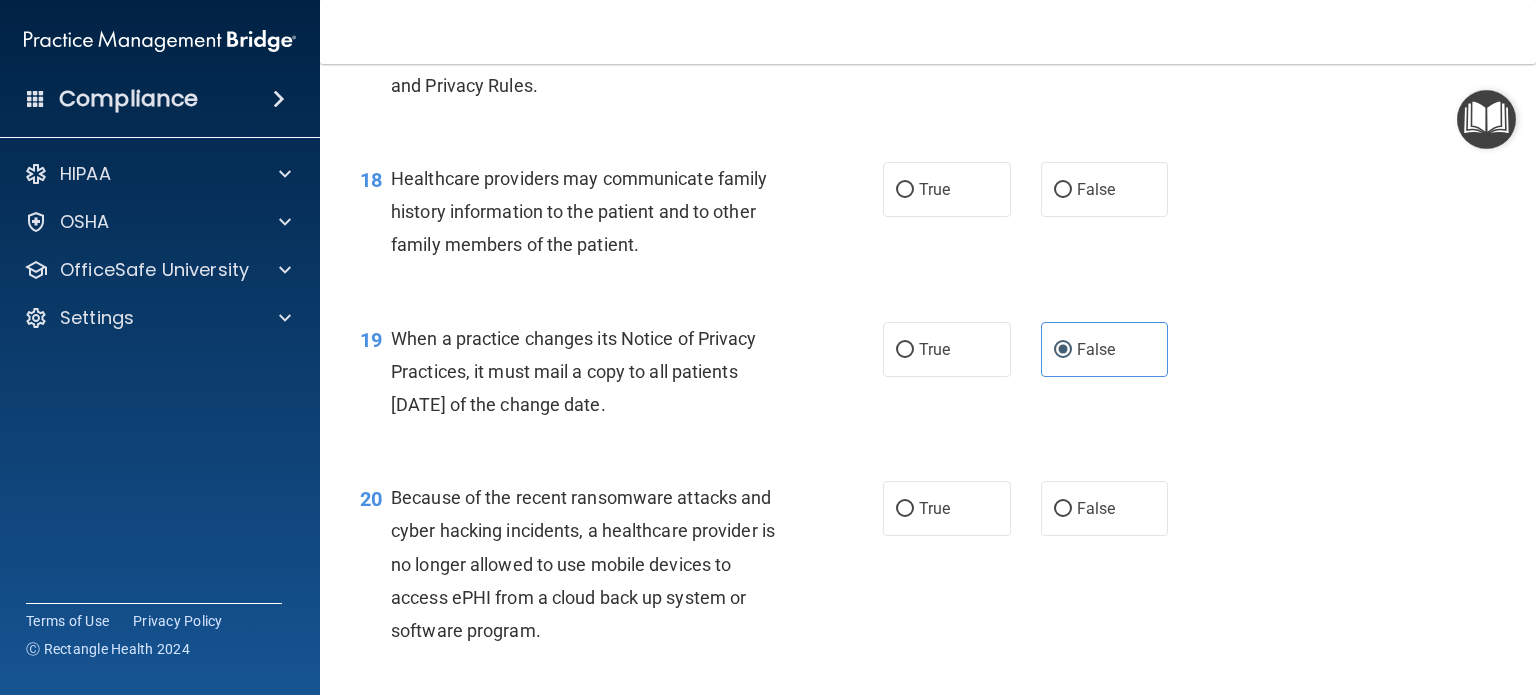 scroll, scrollTop: 3084, scrollLeft: 0, axis: vertical 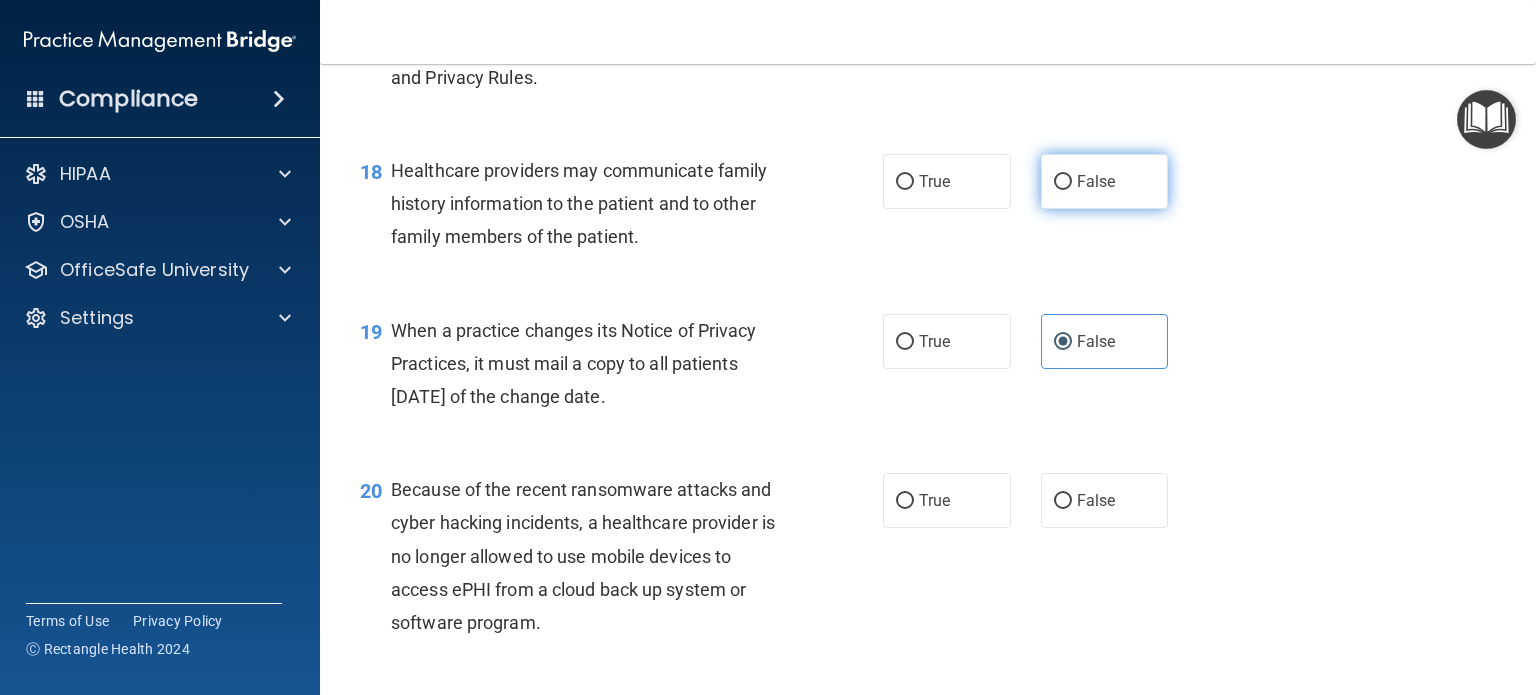 click on "False" at bounding box center [1063, 182] 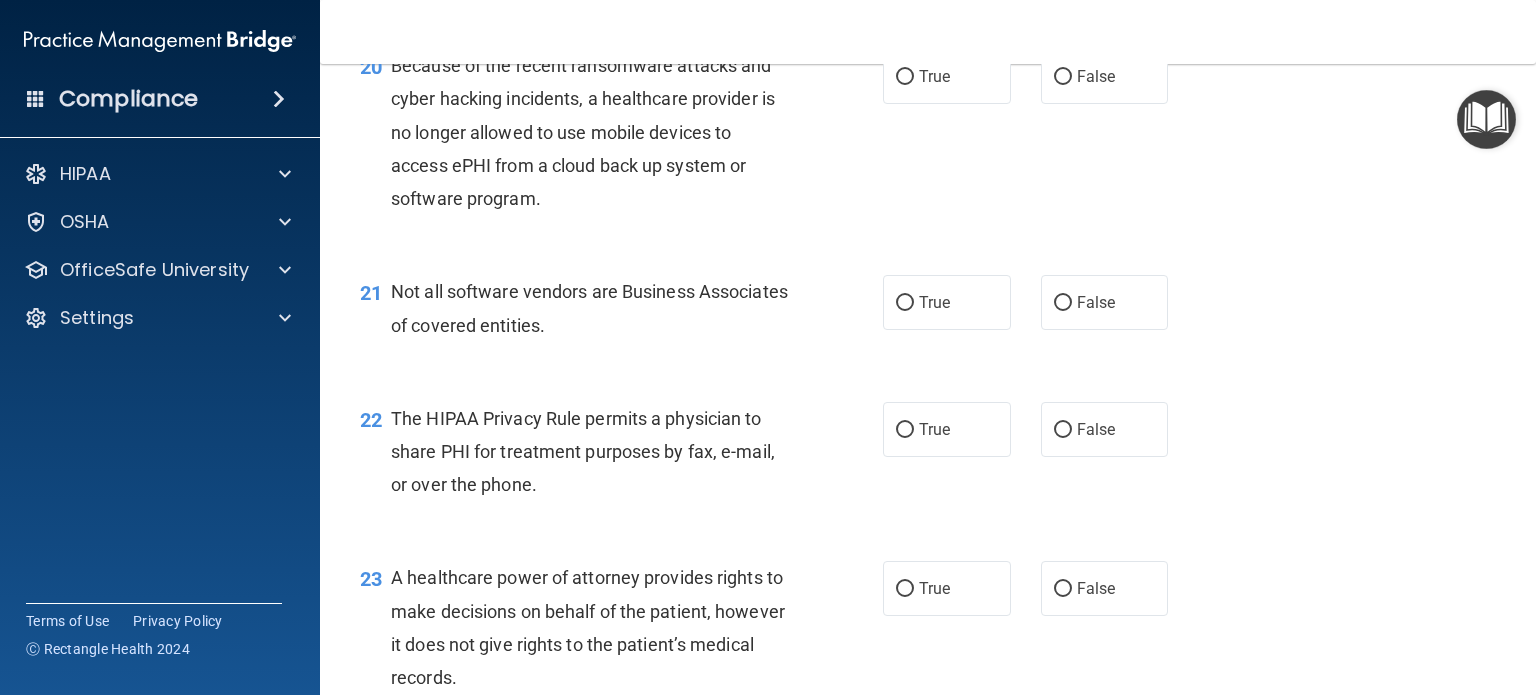 scroll, scrollTop: 3511, scrollLeft: 0, axis: vertical 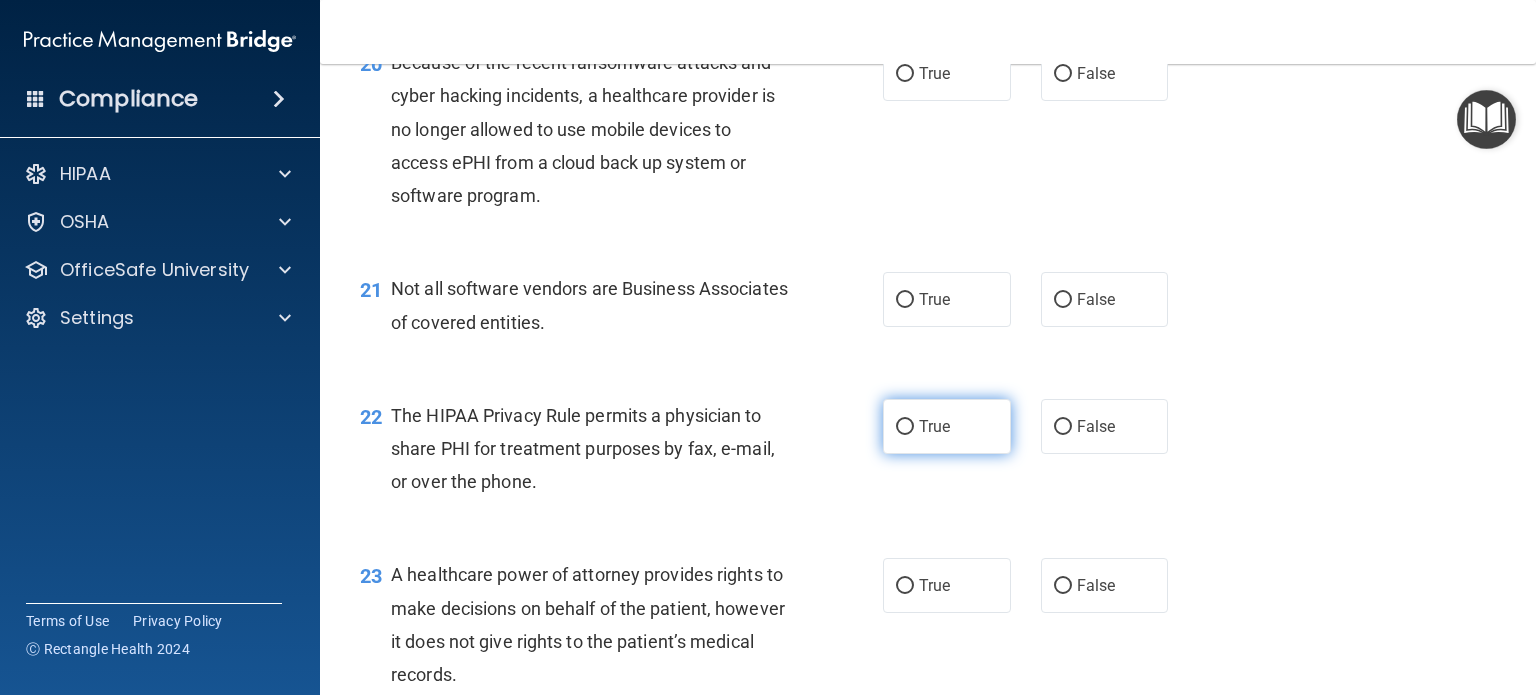 click on "True" at bounding box center [905, 427] 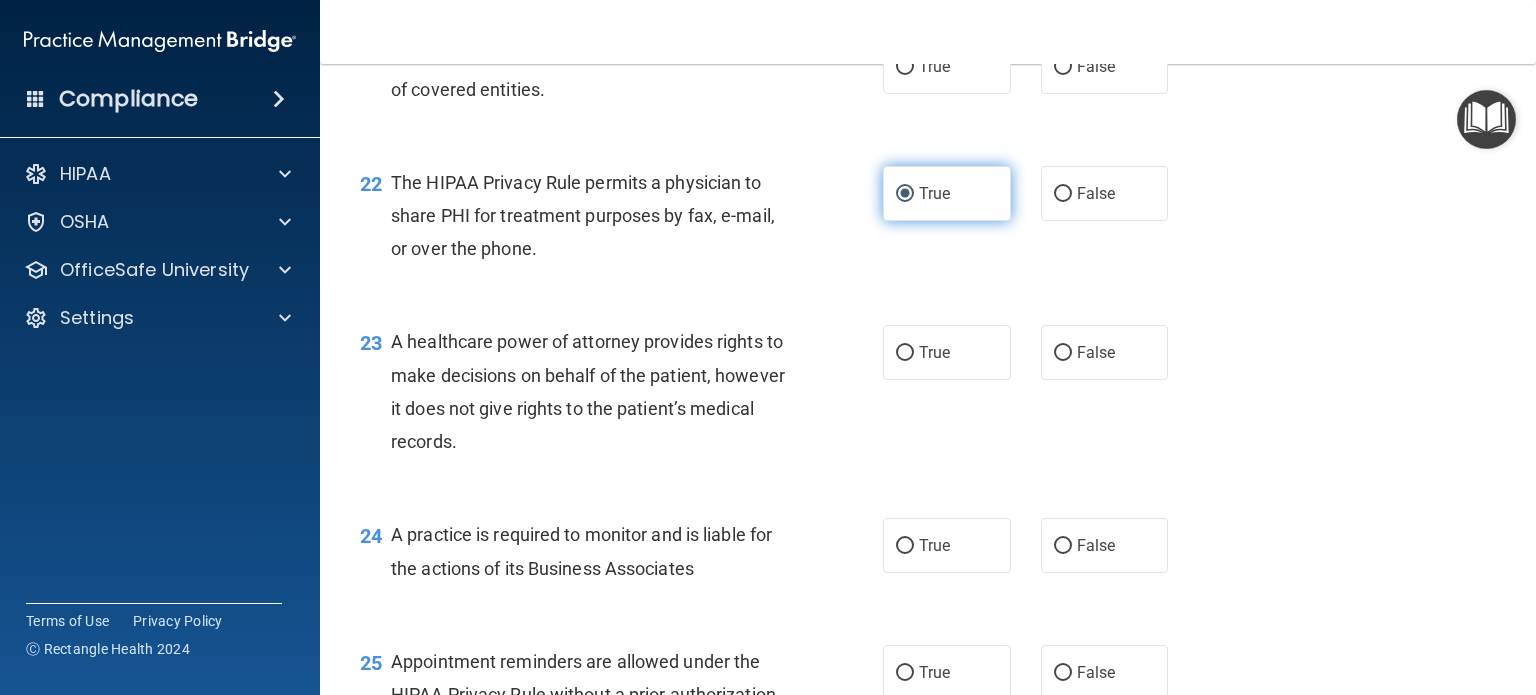 scroll, scrollTop: 3744, scrollLeft: 0, axis: vertical 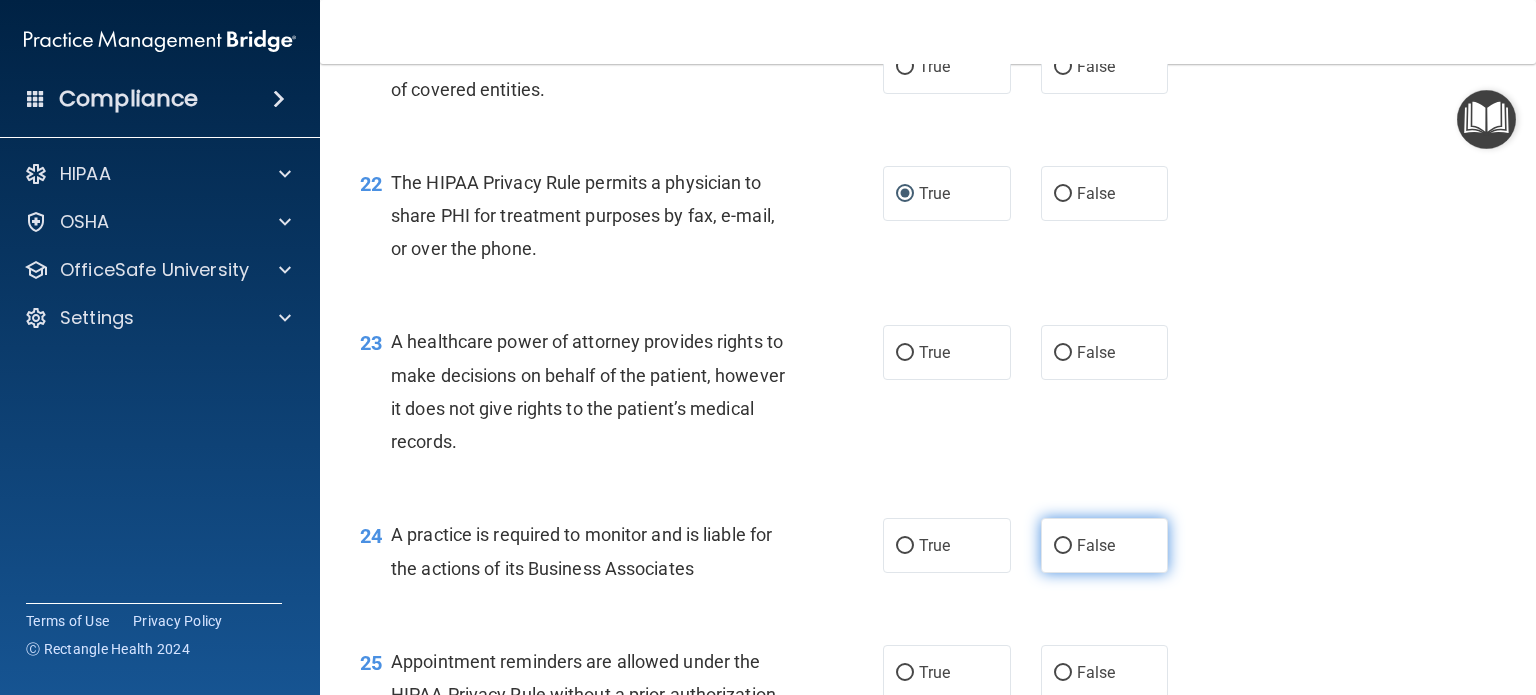 click on "False" at bounding box center (1063, 546) 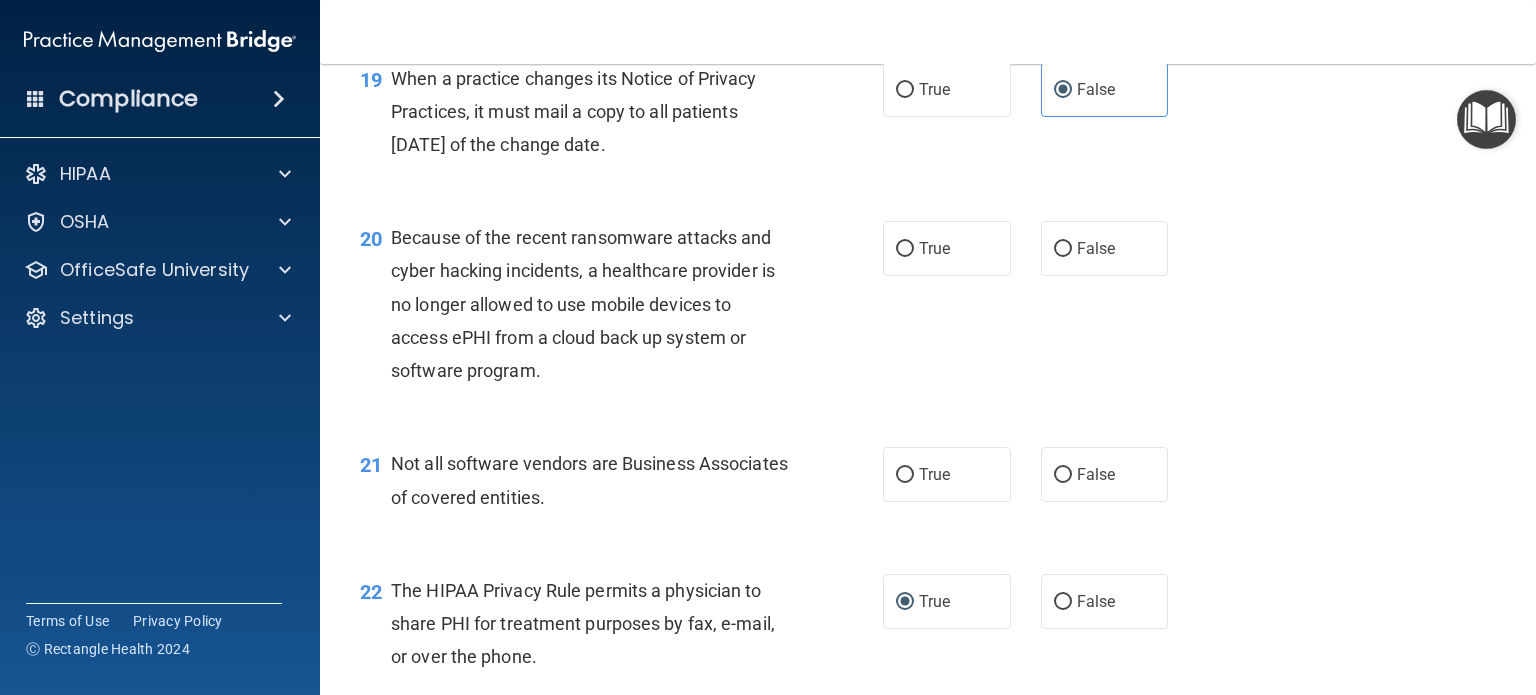 scroll, scrollTop: 3334, scrollLeft: 0, axis: vertical 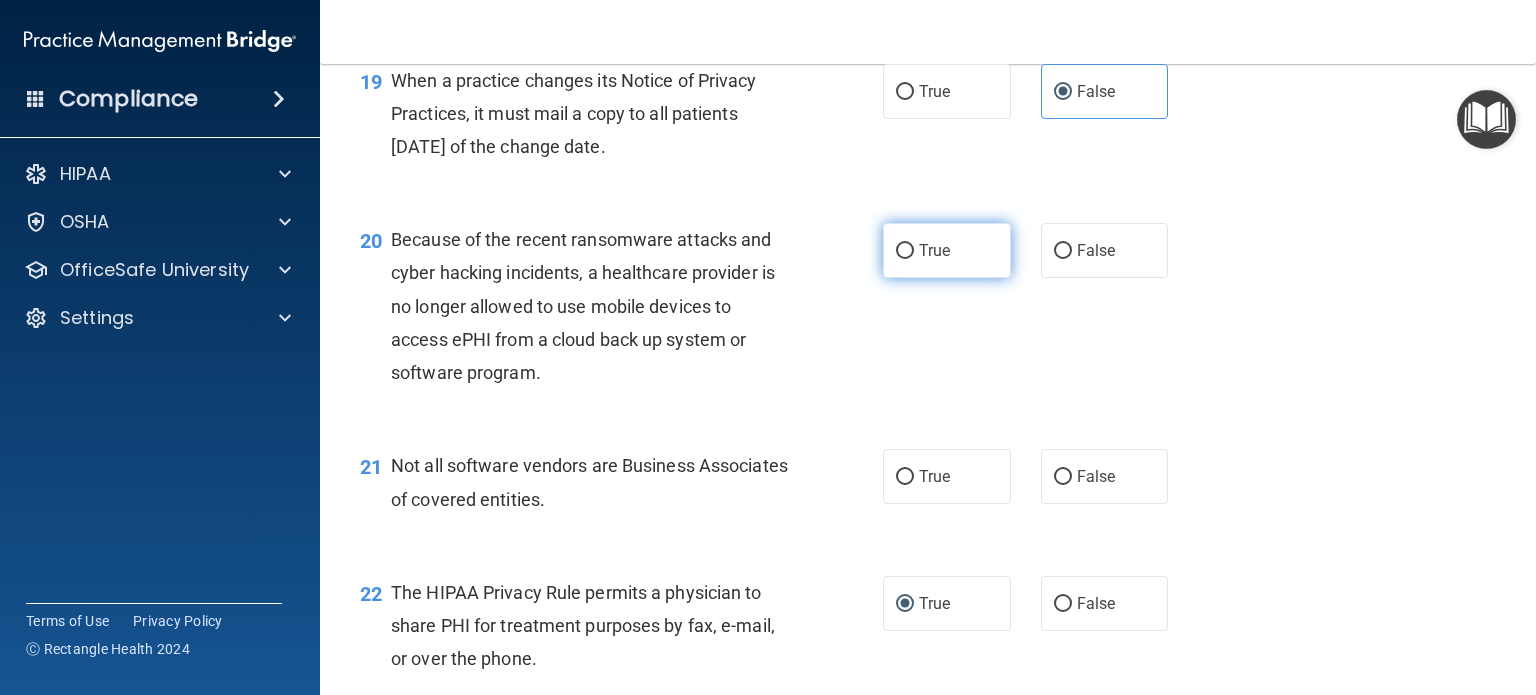 click on "True" at bounding box center (905, 251) 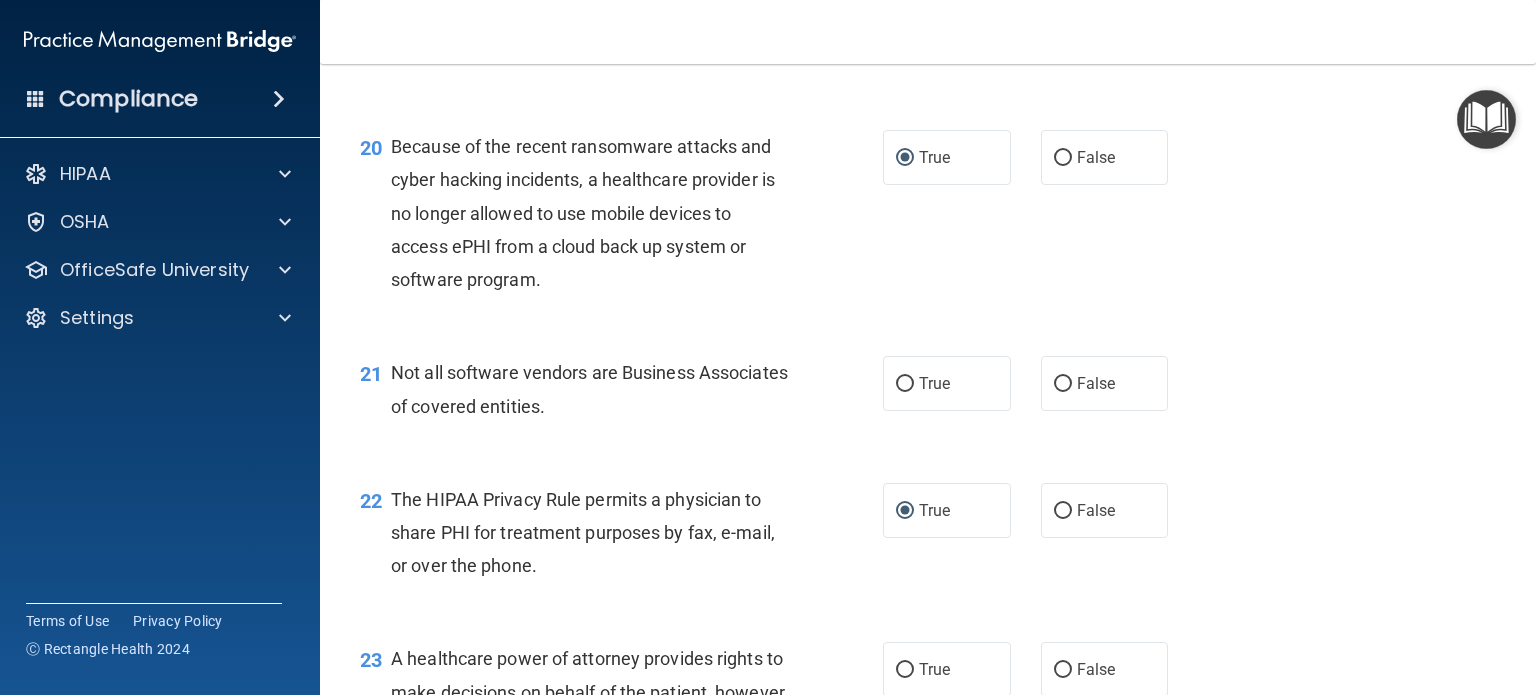 scroll, scrollTop: 3463, scrollLeft: 0, axis: vertical 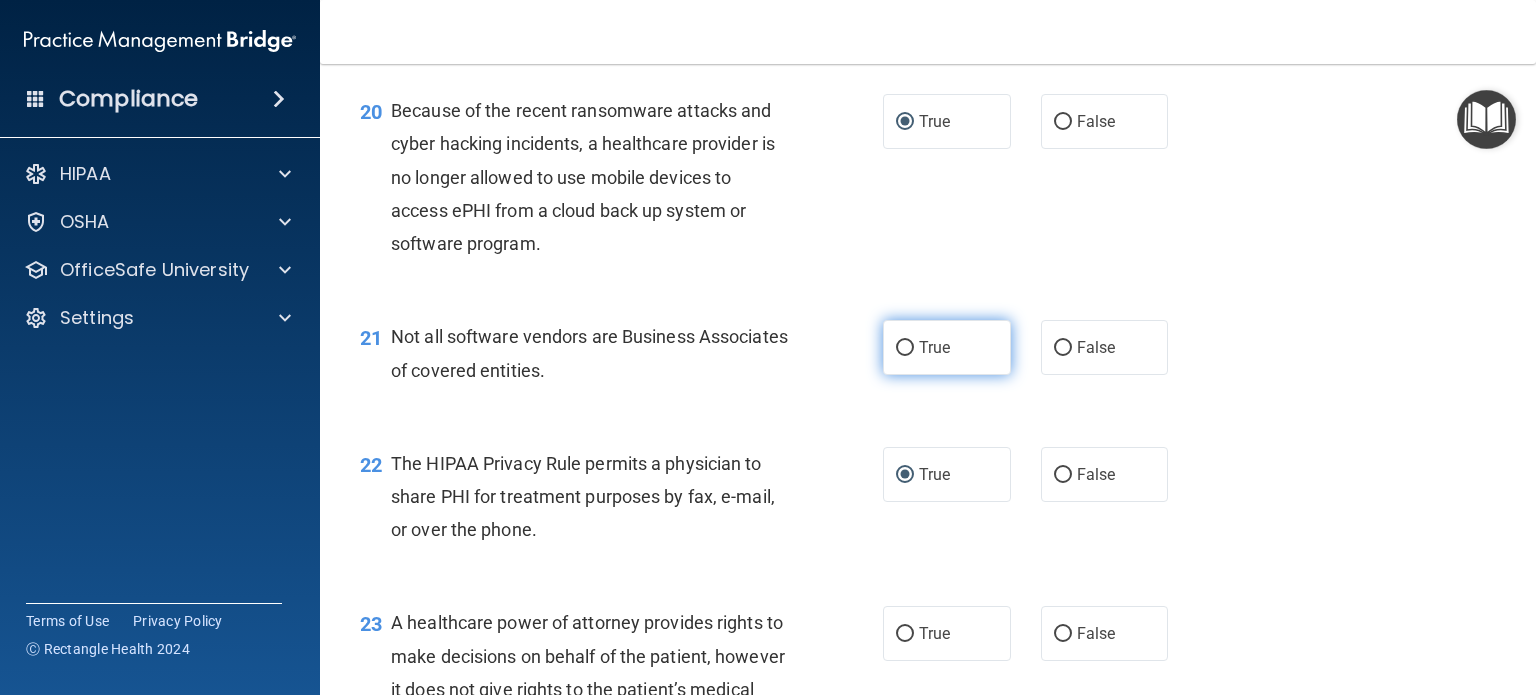 click on "True" at bounding box center (905, 348) 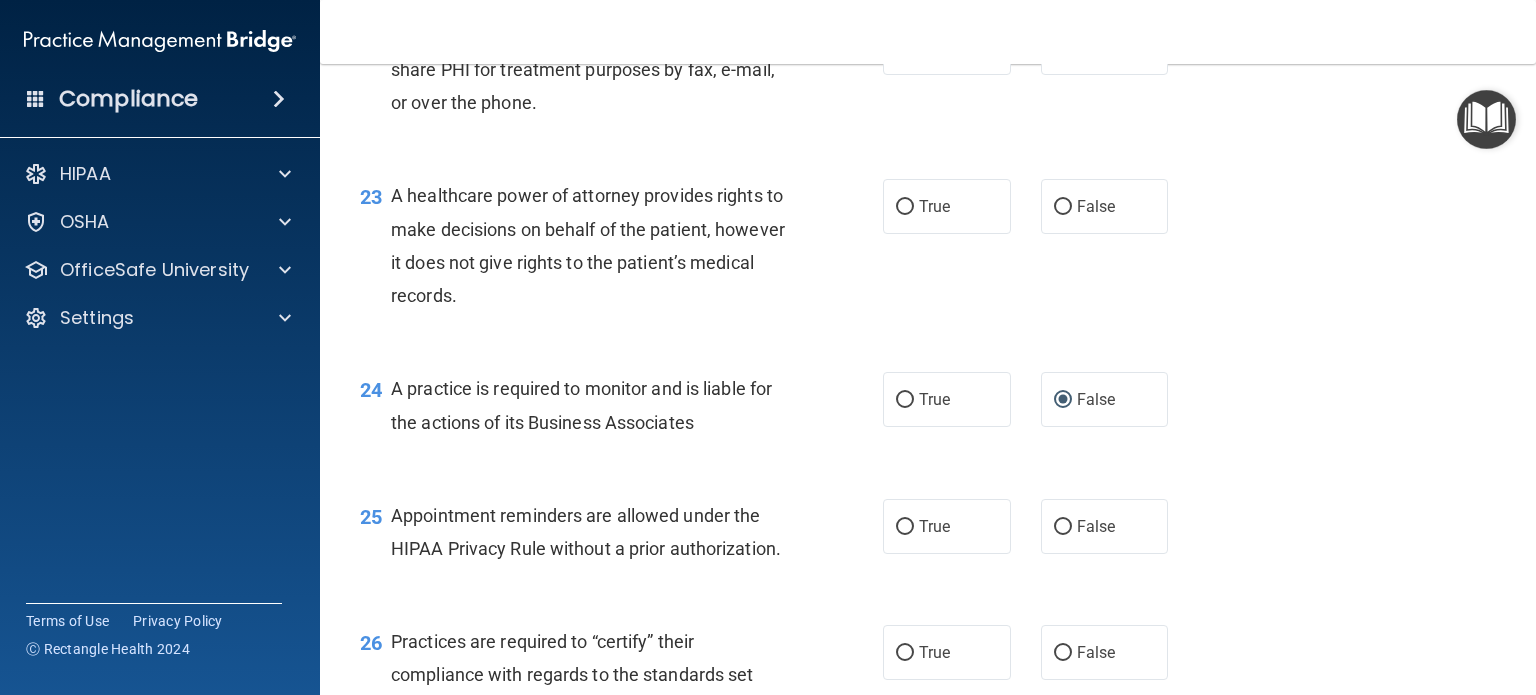scroll, scrollTop: 3892, scrollLeft: 0, axis: vertical 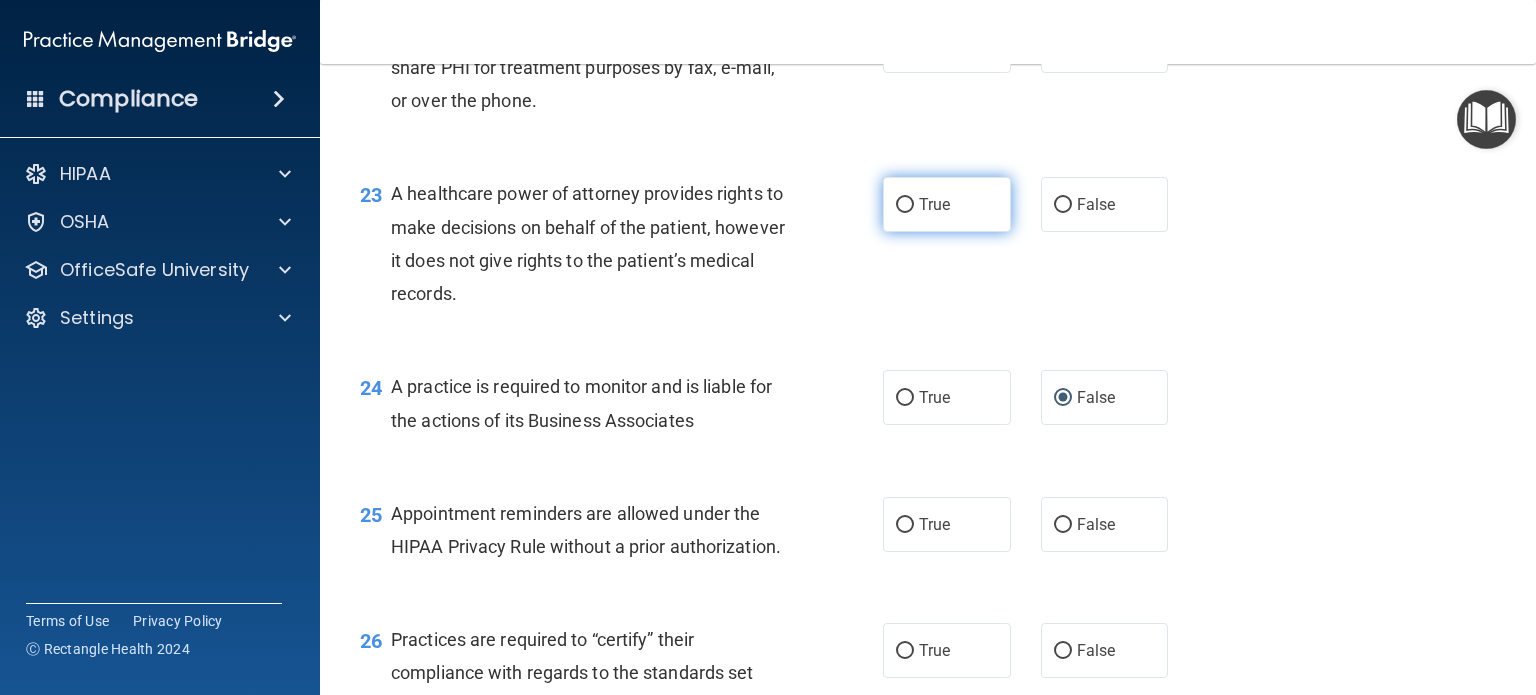 click on "True" at bounding box center (934, 204) 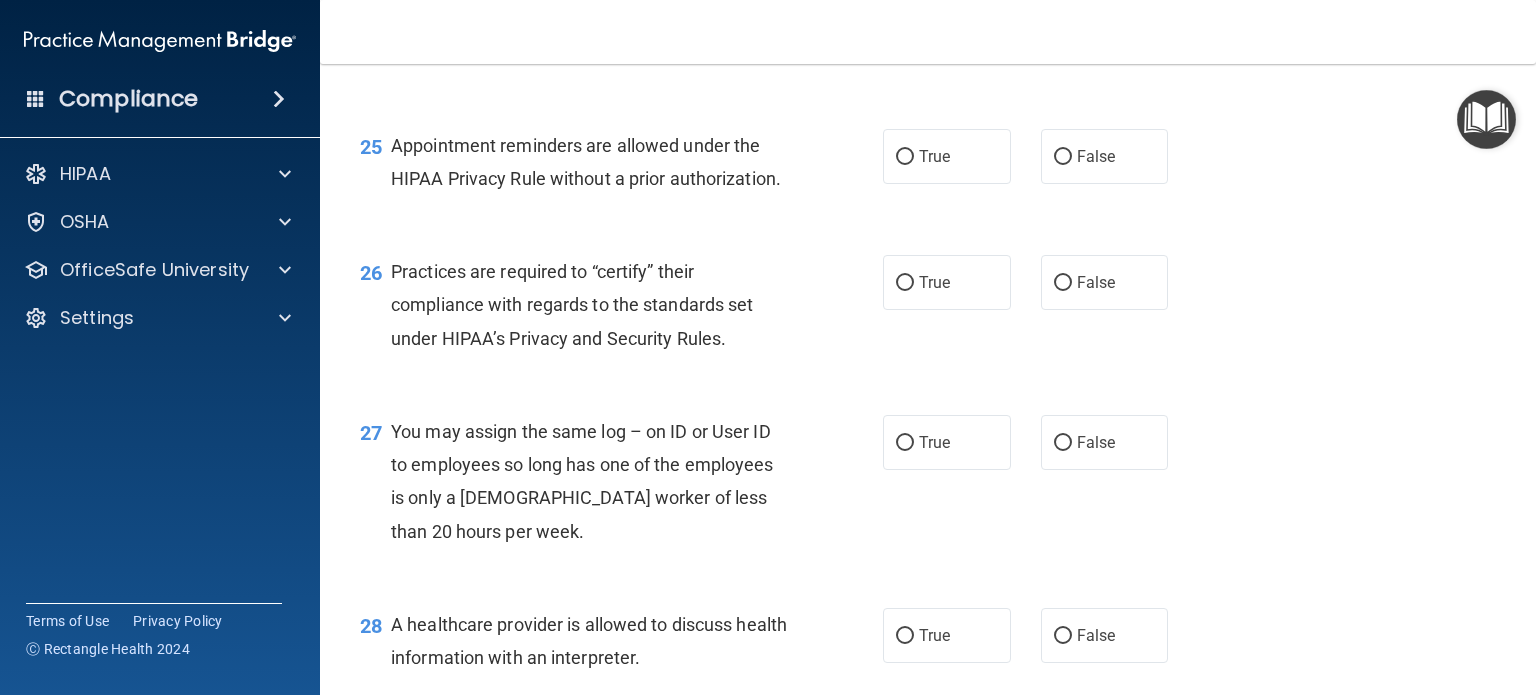 scroll, scrollTop: 4262, scrollLeft: 0, axis: vertical 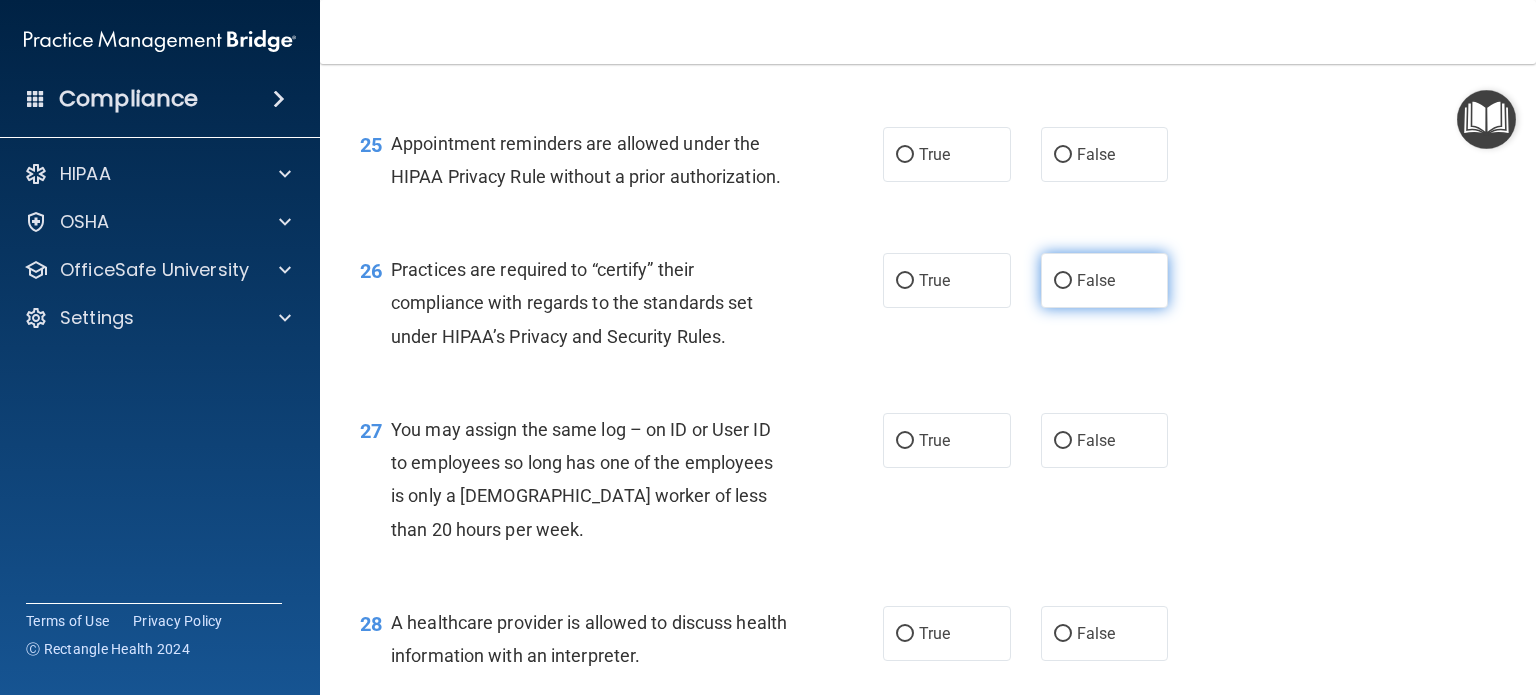 click on "False" at bounding box center (1063, 281) 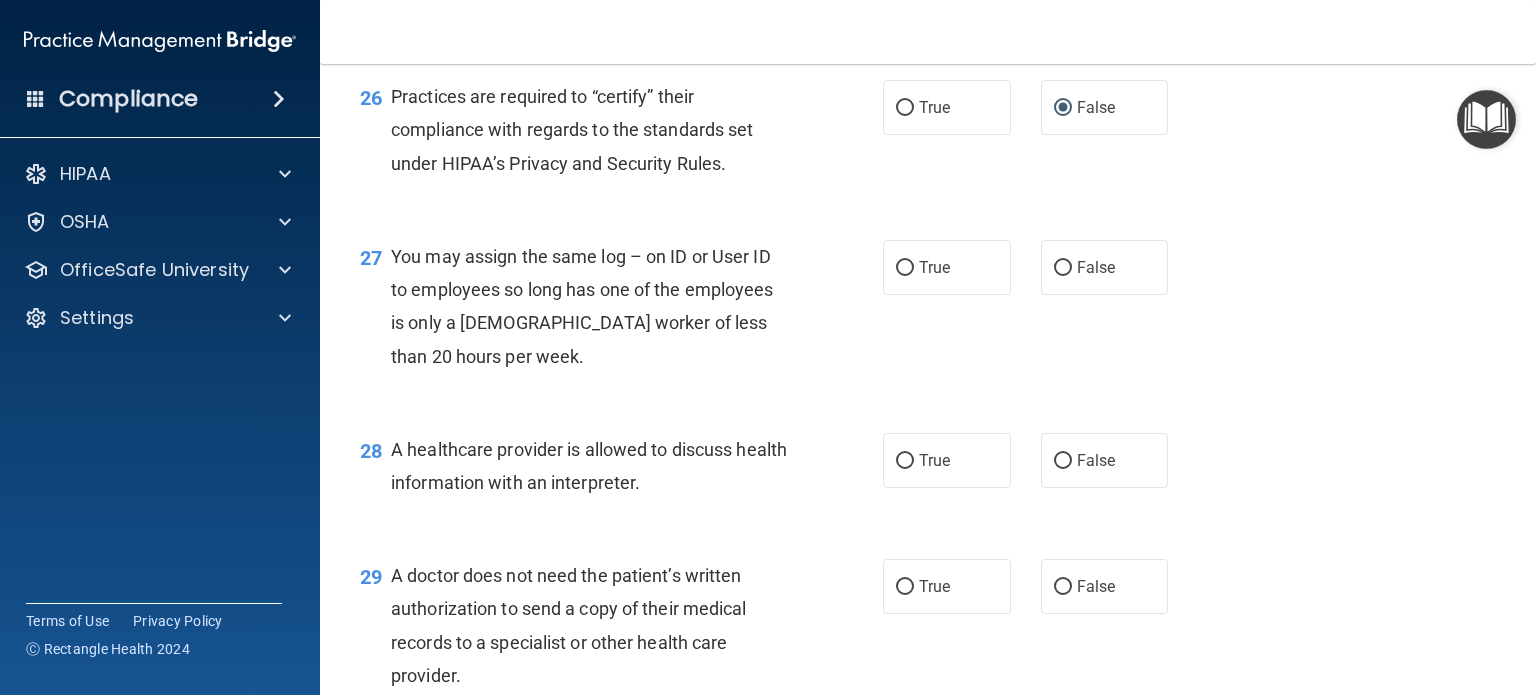 scroll, scrollTop: 4436, scrollLeft: 0, axis: vertical 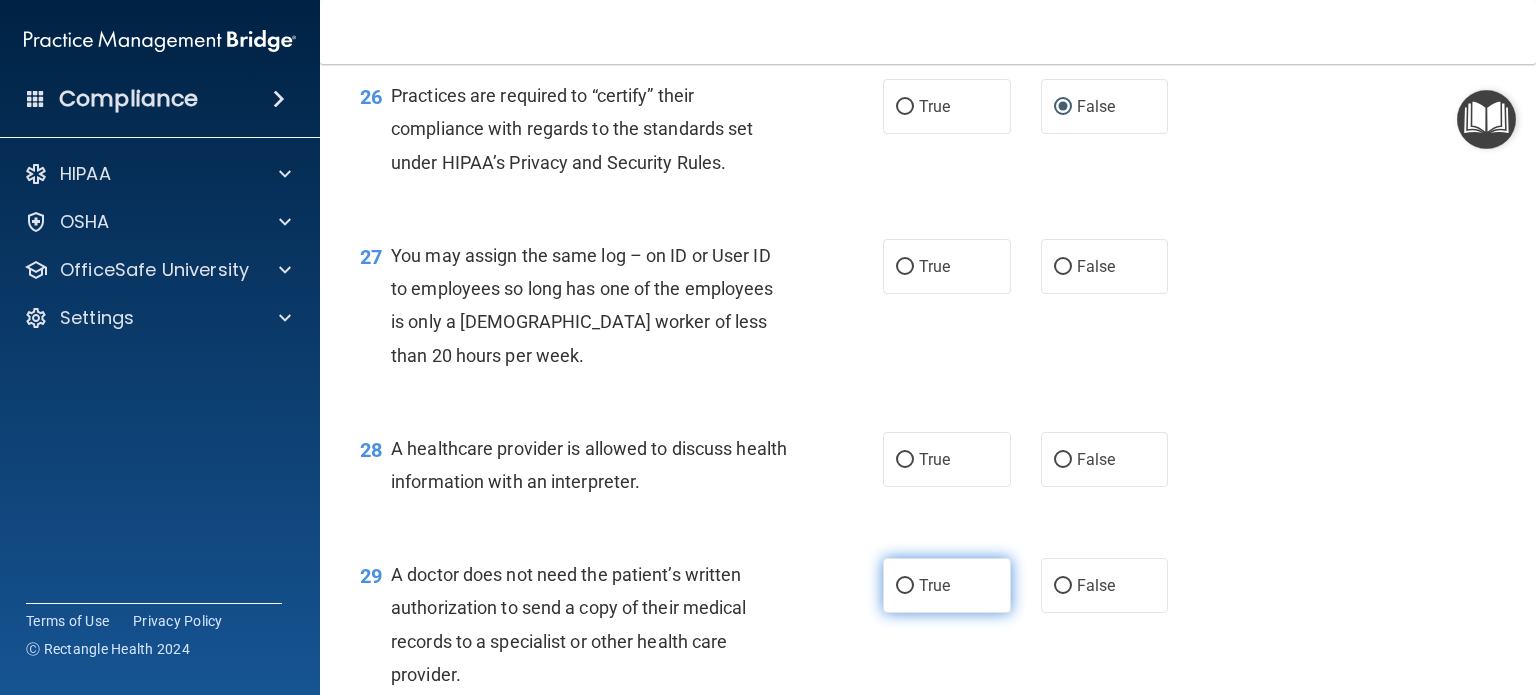 click on "True" at bounding box center (905, 586) 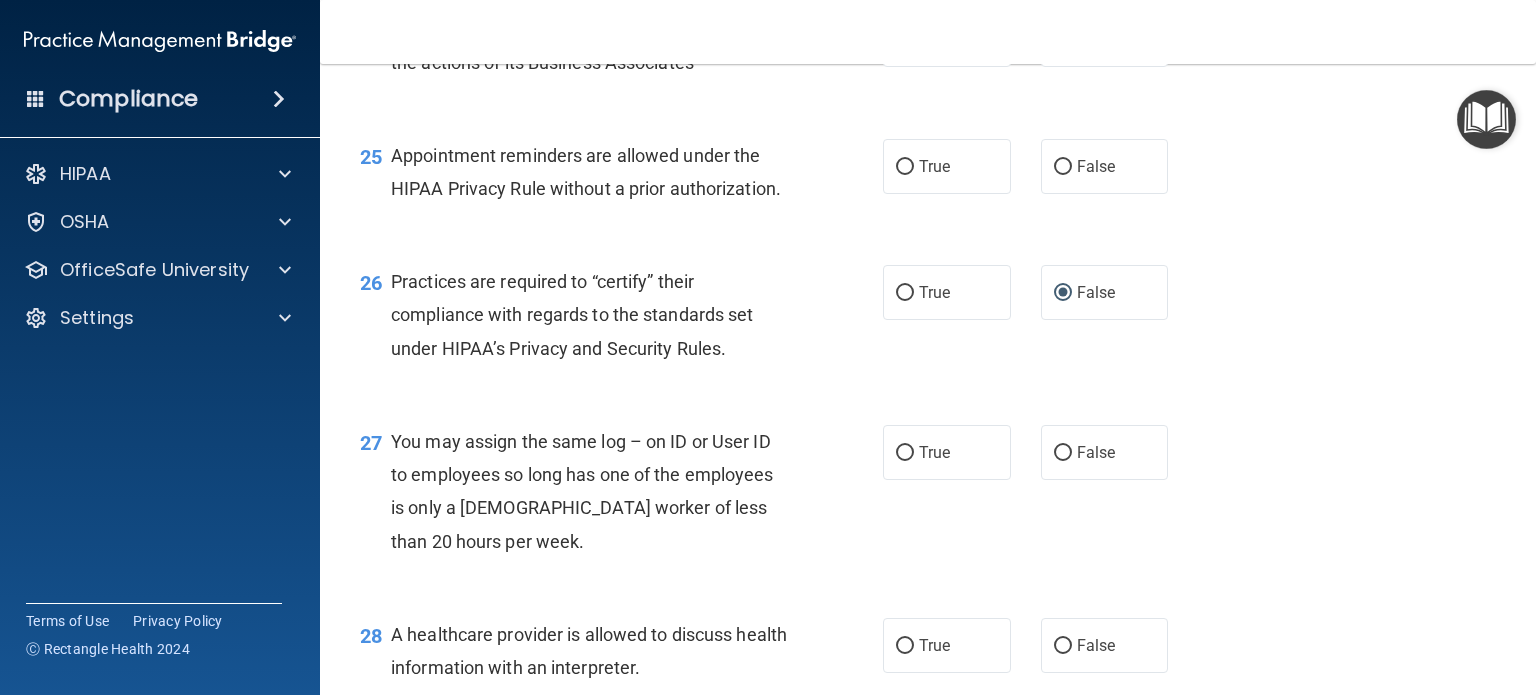 scroll, scrollTop: 4231, scrollLeft: 0, axis: vertical 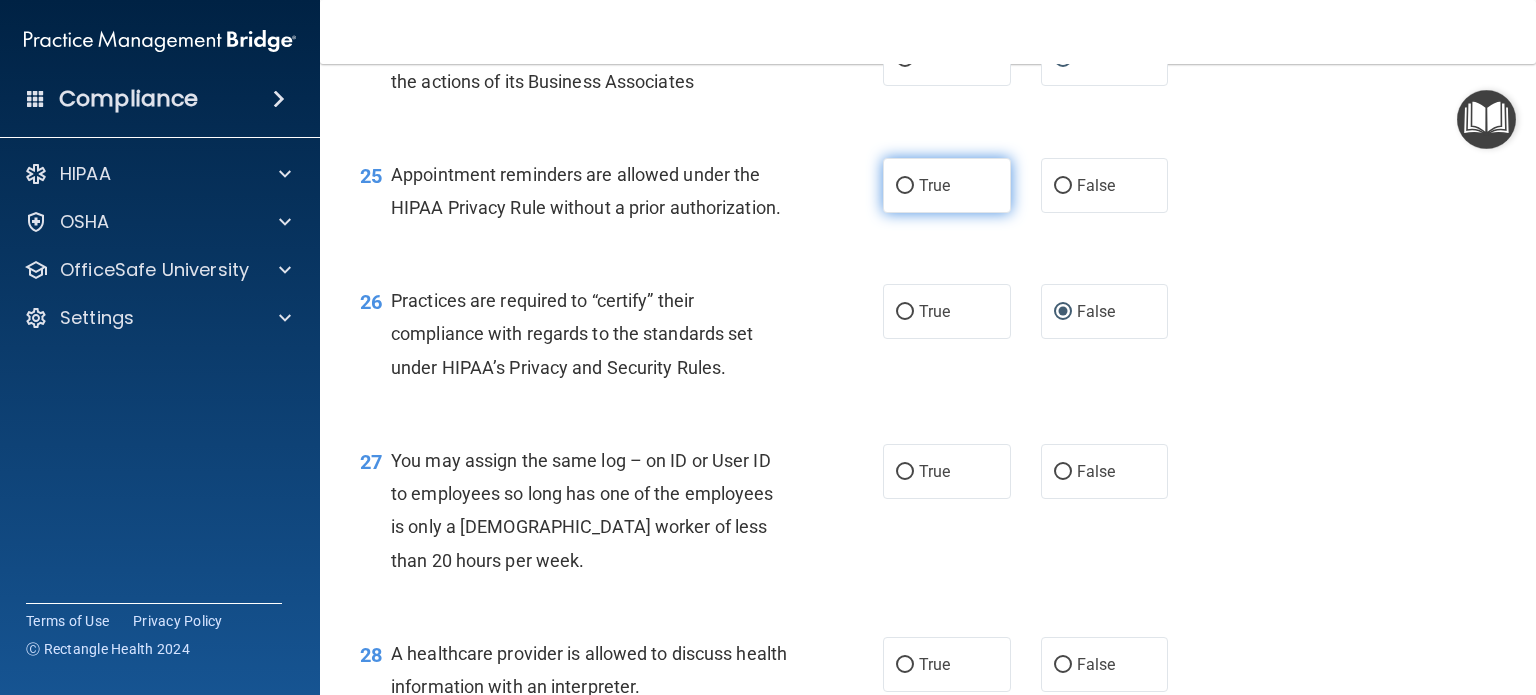 click on "True" at bounding box center [947, 185] 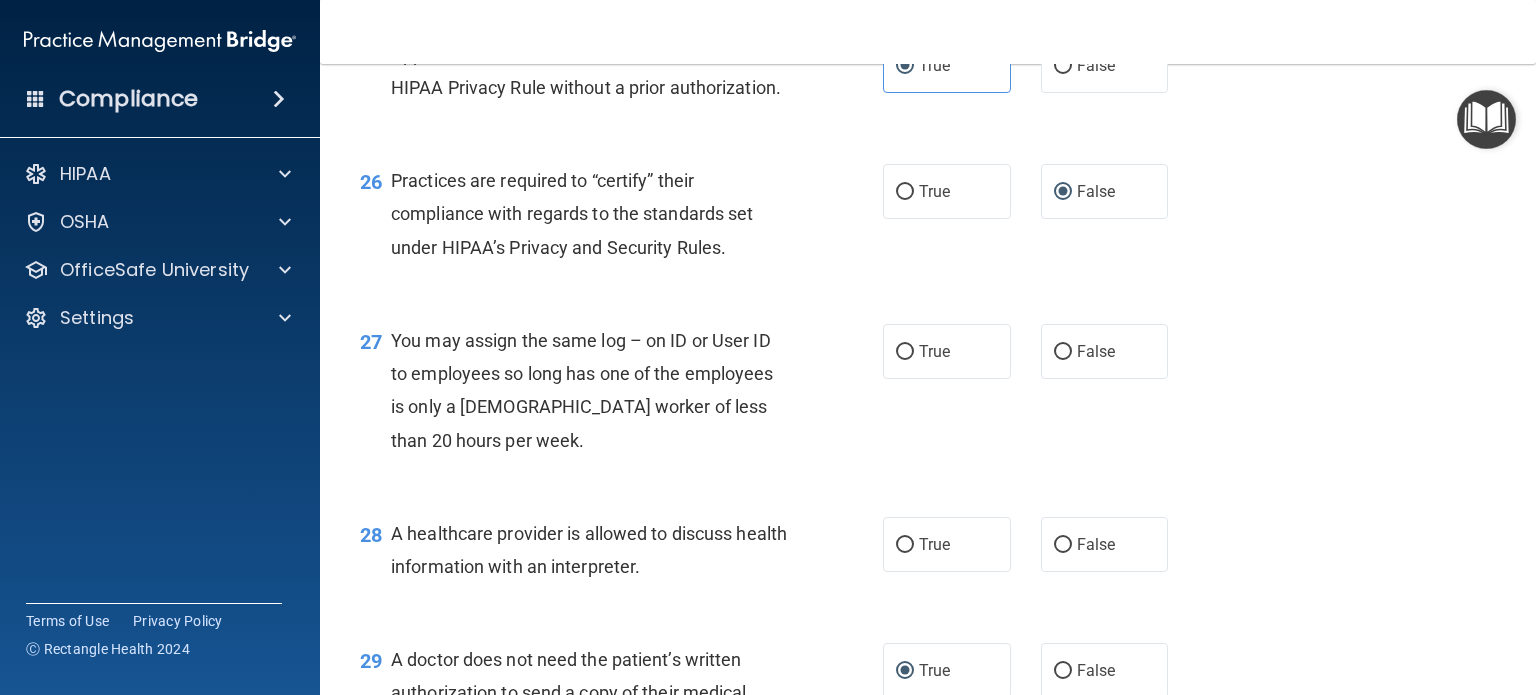 scroll, scrollTop: 4360, scrollLeft: 0, axis: vertical 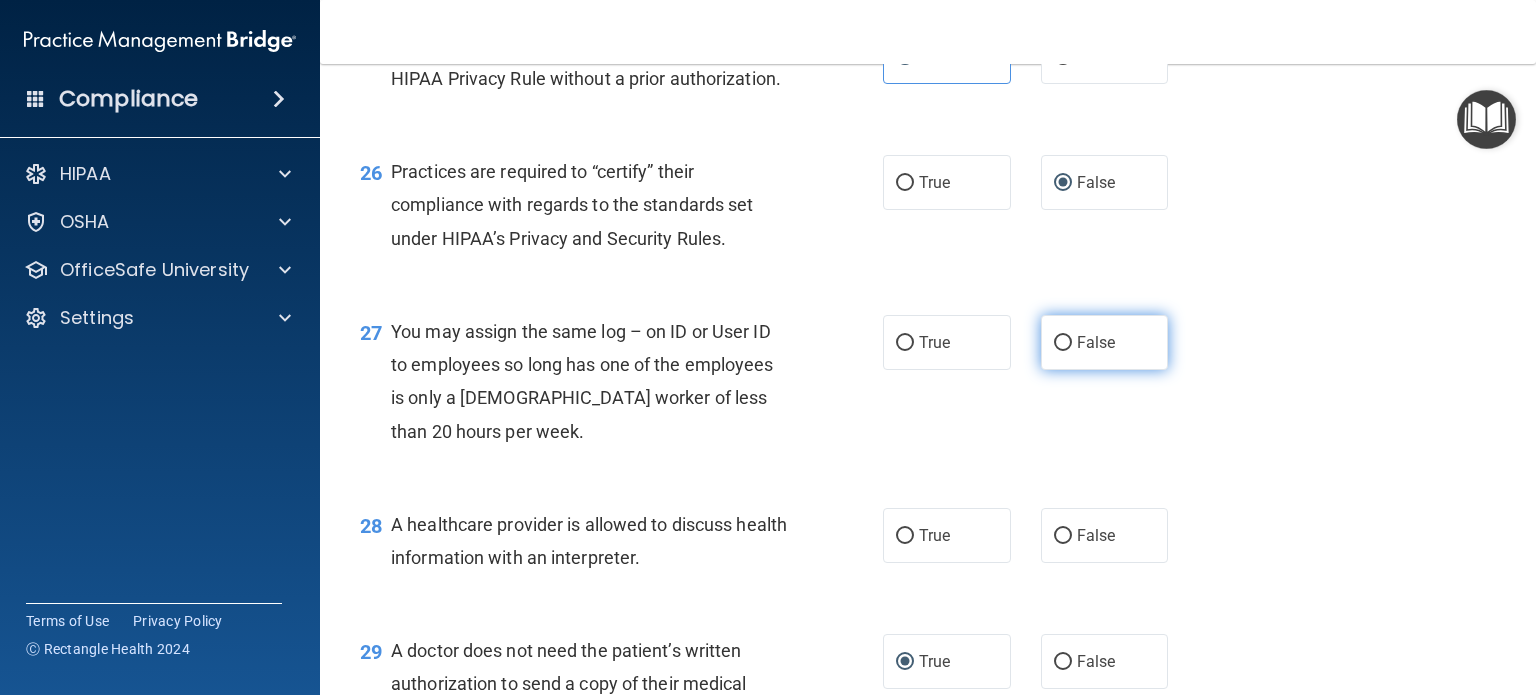 click on "False" at bounding box center [1063, 343] 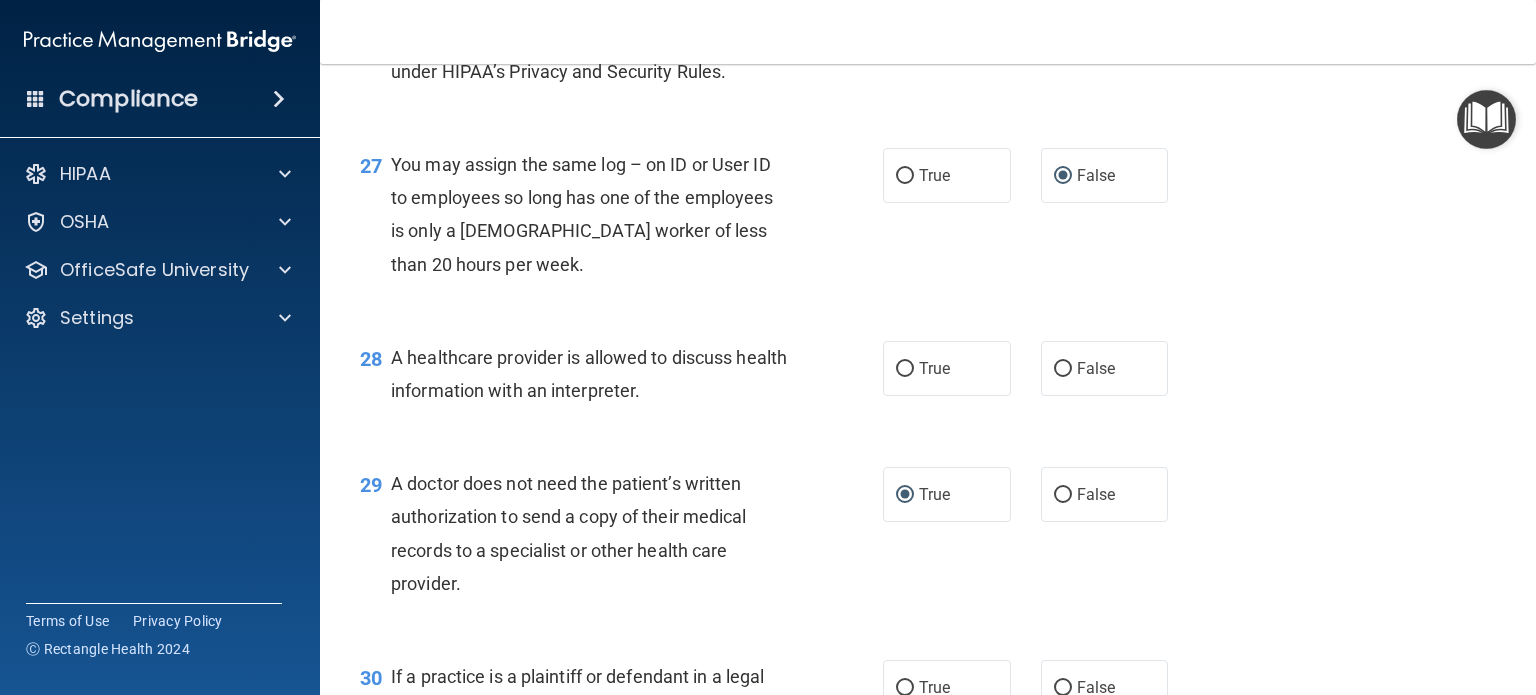 scroll, scrollTop: 4528, scrollLeft: 0, axis: vertical 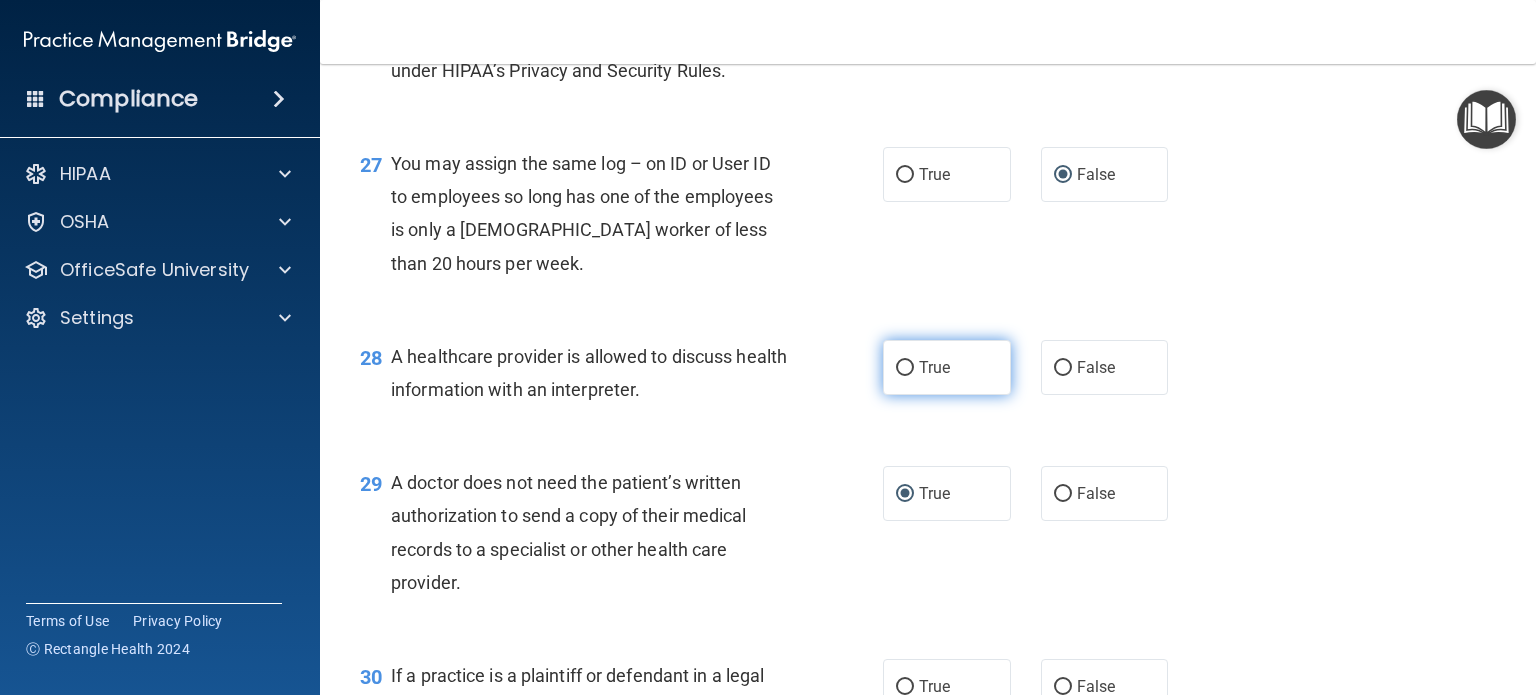 click on "True" at bounding box center (905, 368) 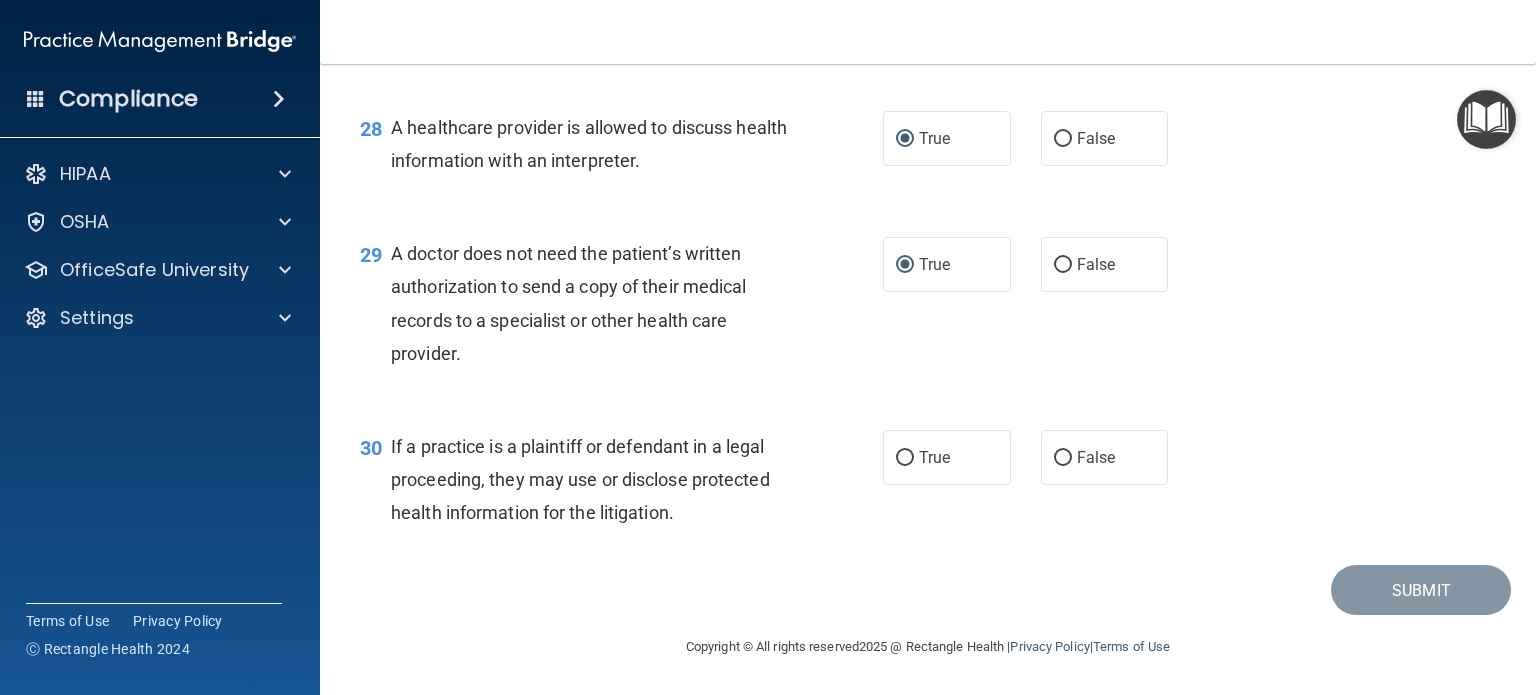 scroll, scrollTop: 4824, scrollLeft: 0, axis: vertical 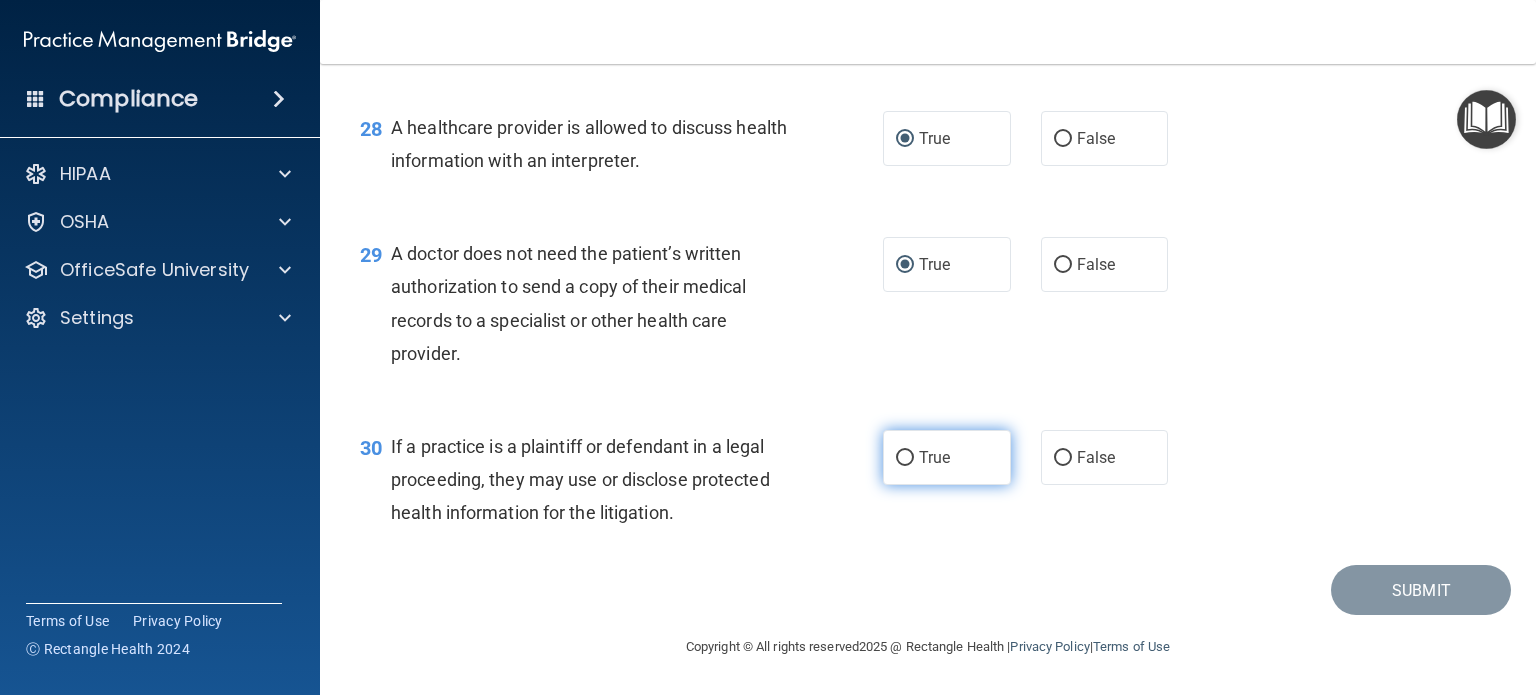 click on "True" at bounding box center (905, 458) 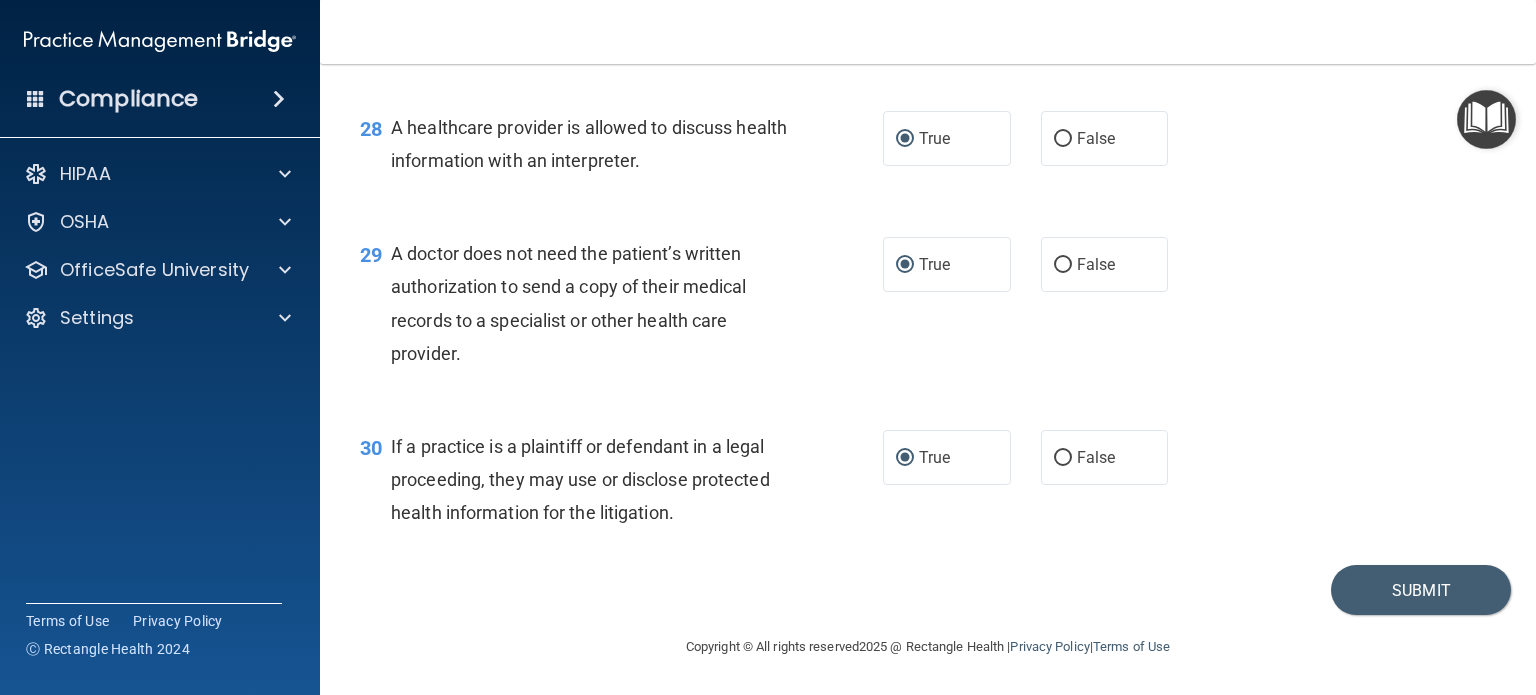 click on "30       If a practice is a plaintiff or defendant in a legal proceeding, they may use or disclose protected health information for the litigation.                 True           False" at bounding box center (928, 485) 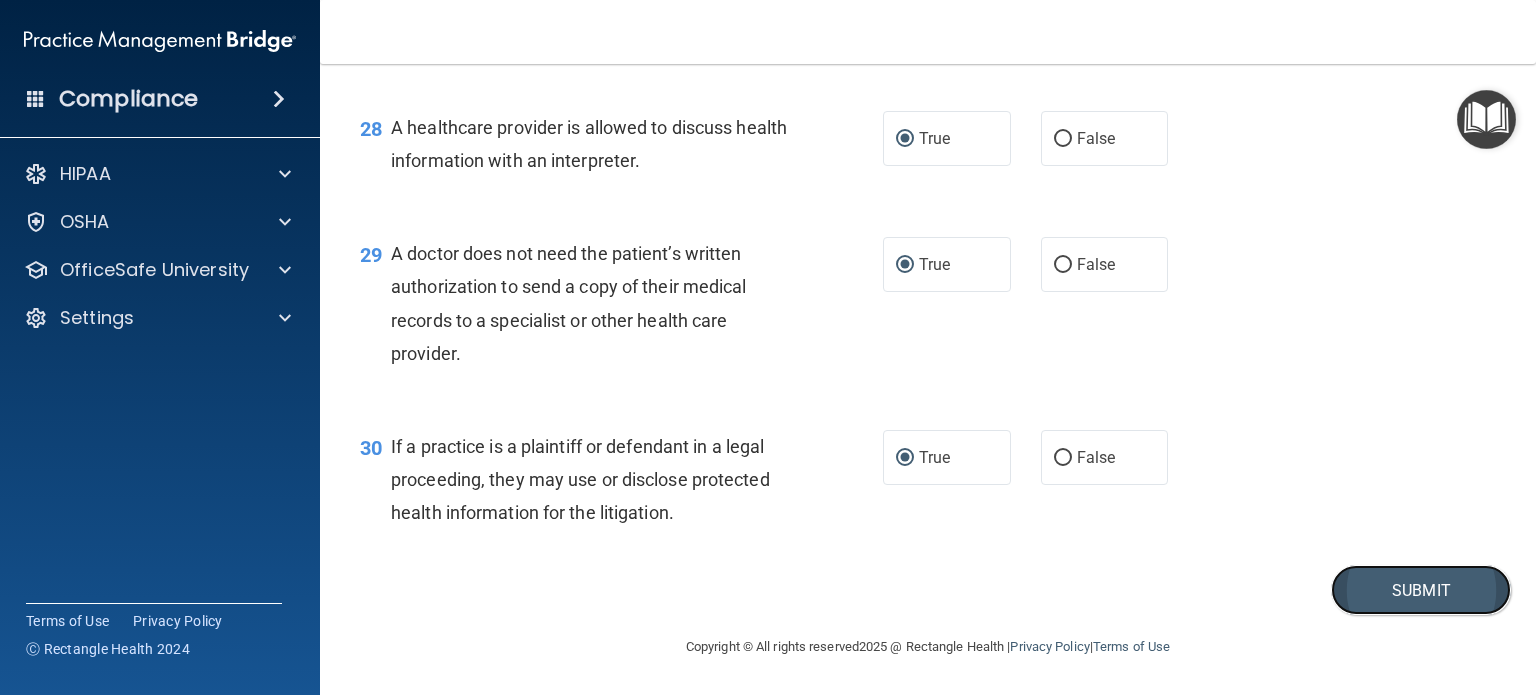 click on "Submit" at bounding box center [1421, 590] 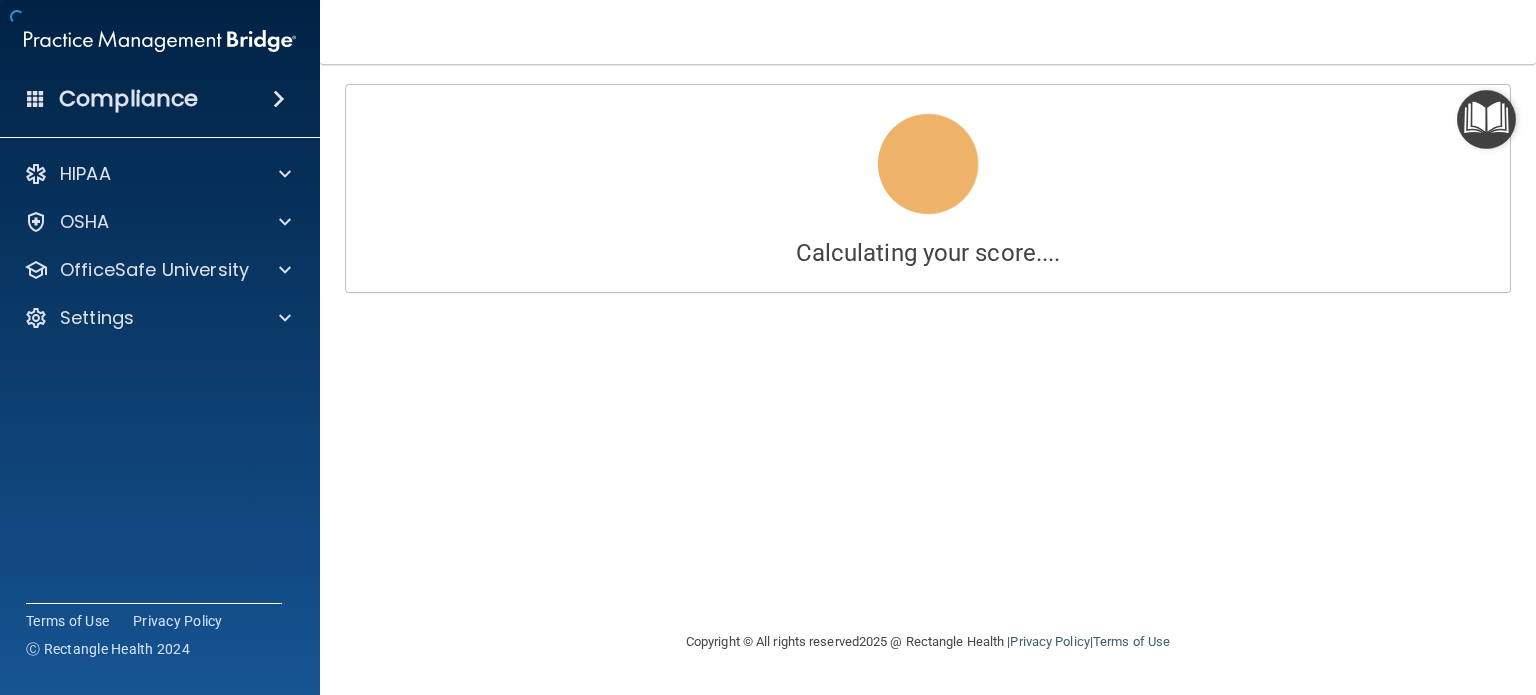 scroll, scrollTop: 0, scrollLeft: 0, axis: both 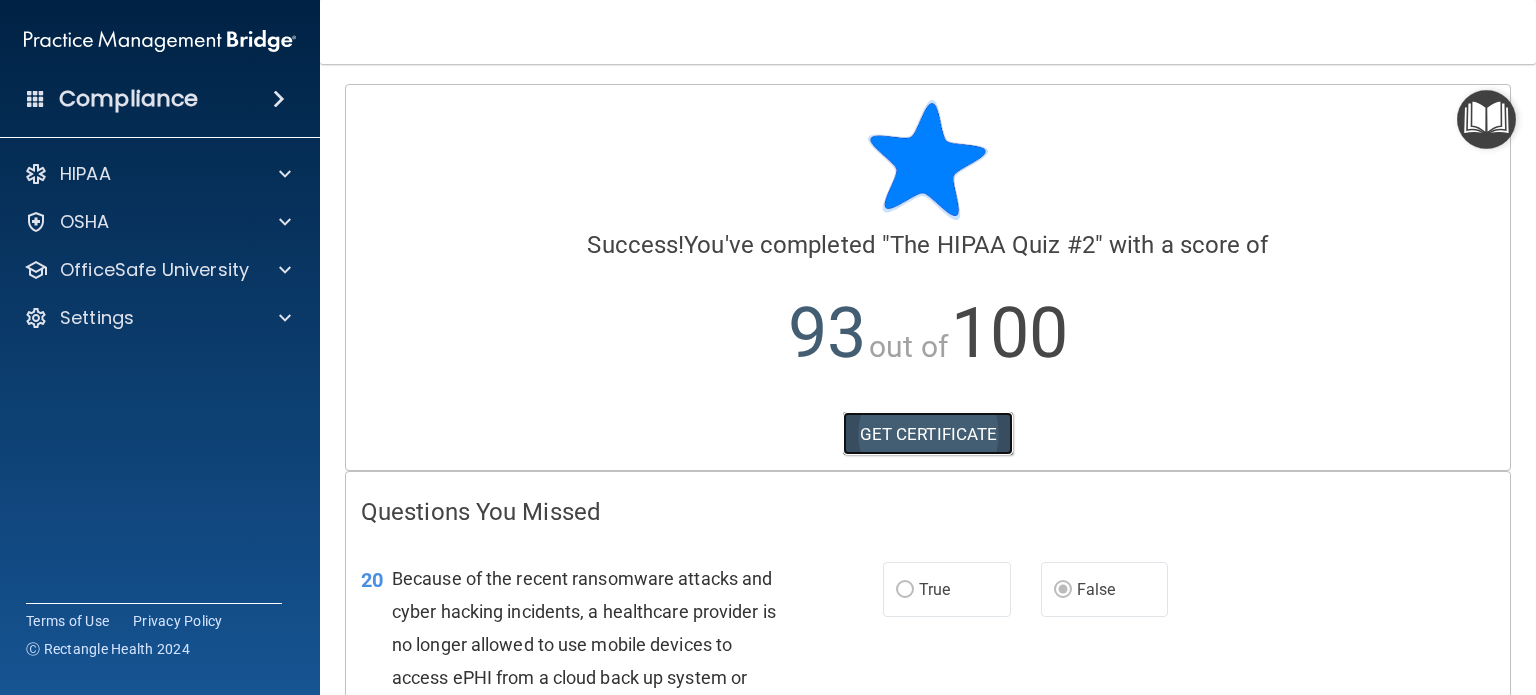 click on "GET CERTIFICATE" at bounding box center (928, 434) 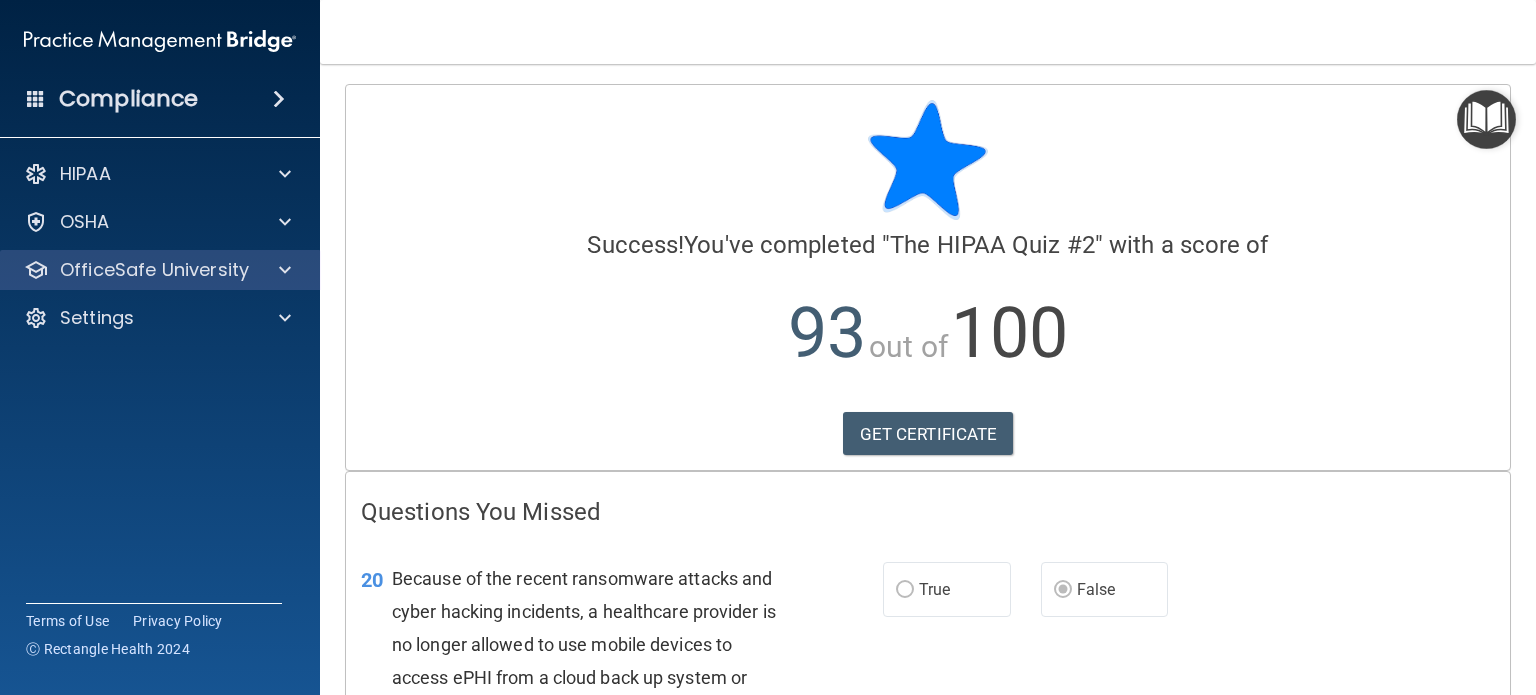 click on "OfficeSafe University" at bounding box center [160, 270] 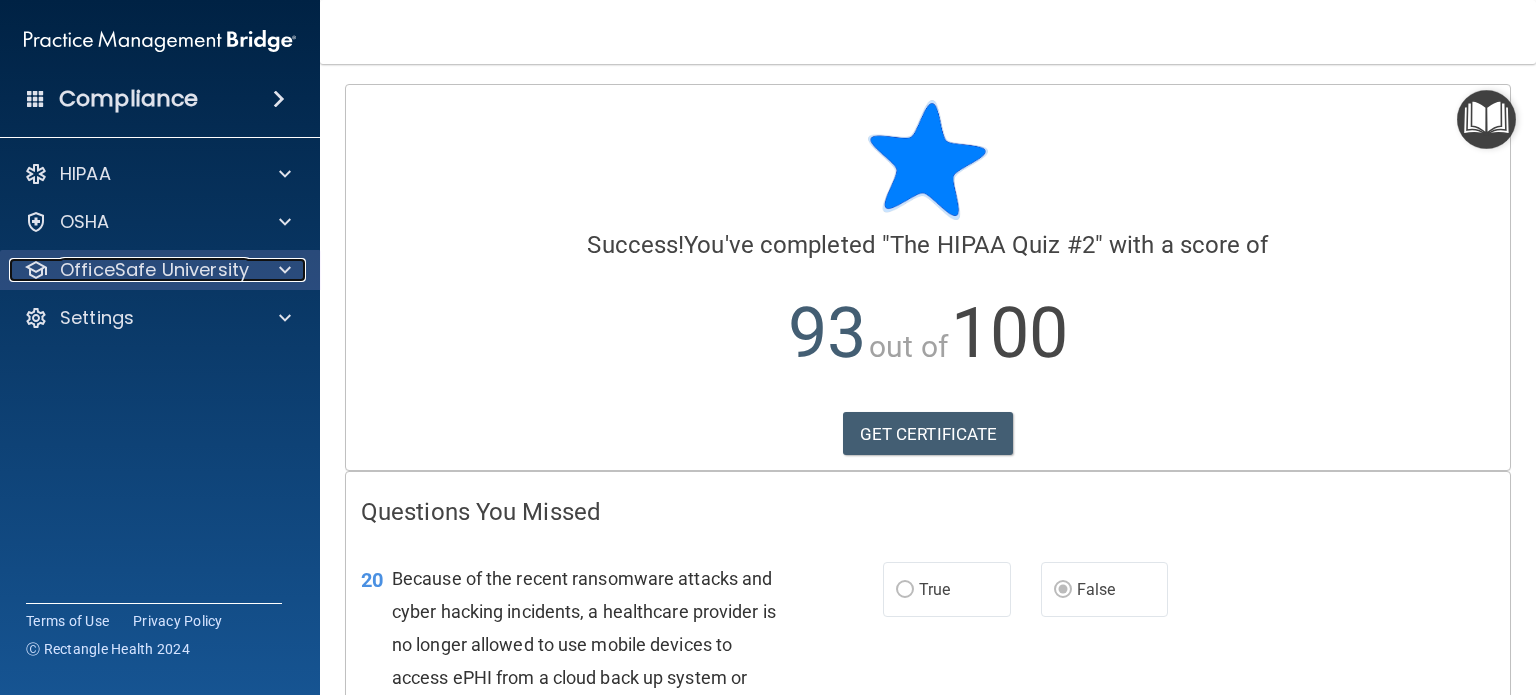 click at bounding box center [285, 270] 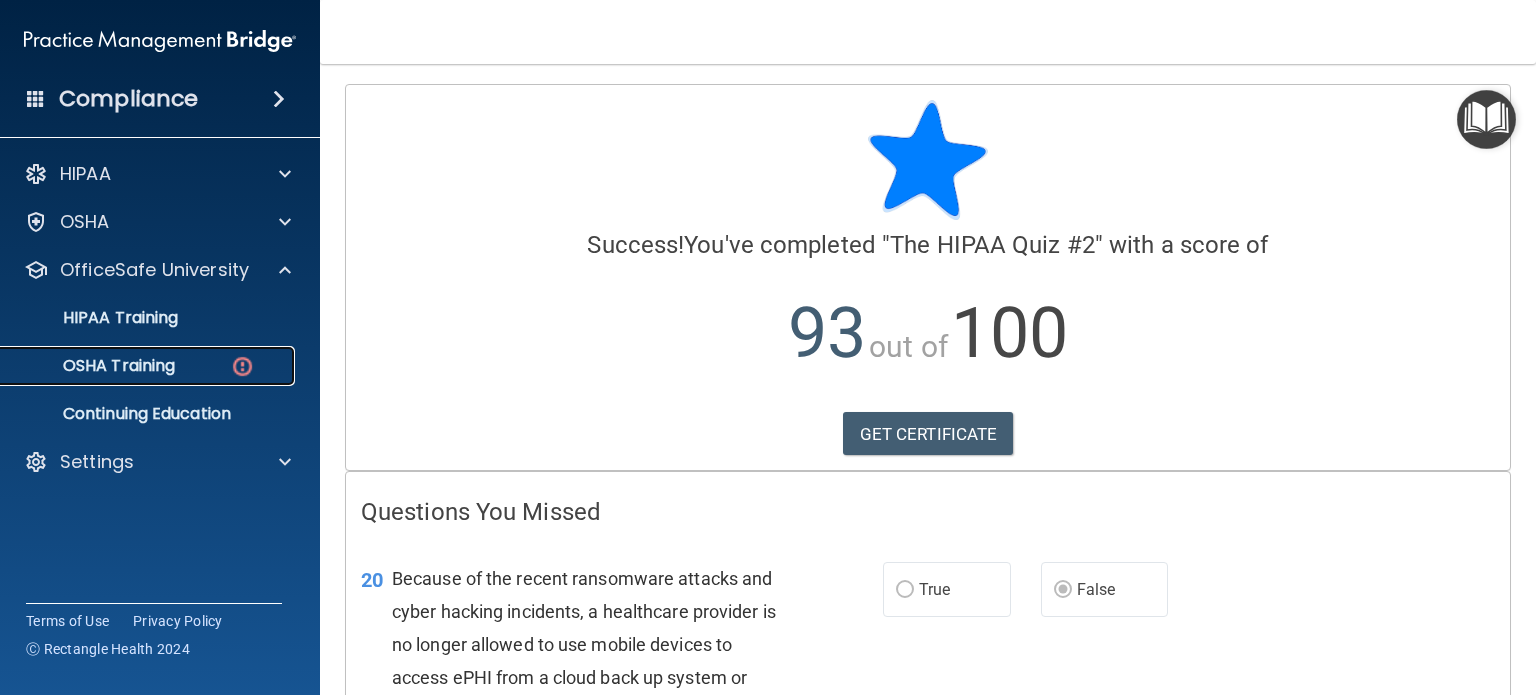 click on "OSHA Training" at bounding box center [149, 366] 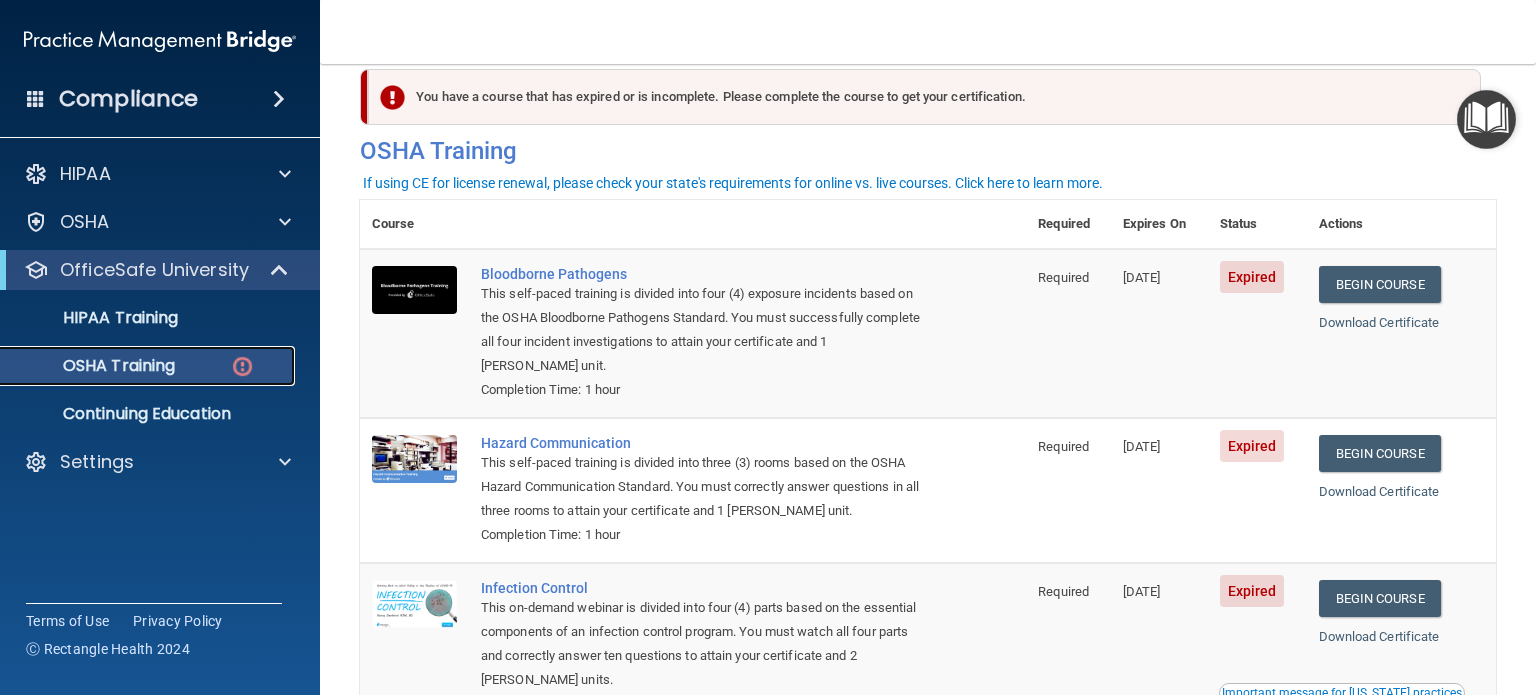 scroll, scrollTop: 31, scrollLeft: 0, axis: vertical 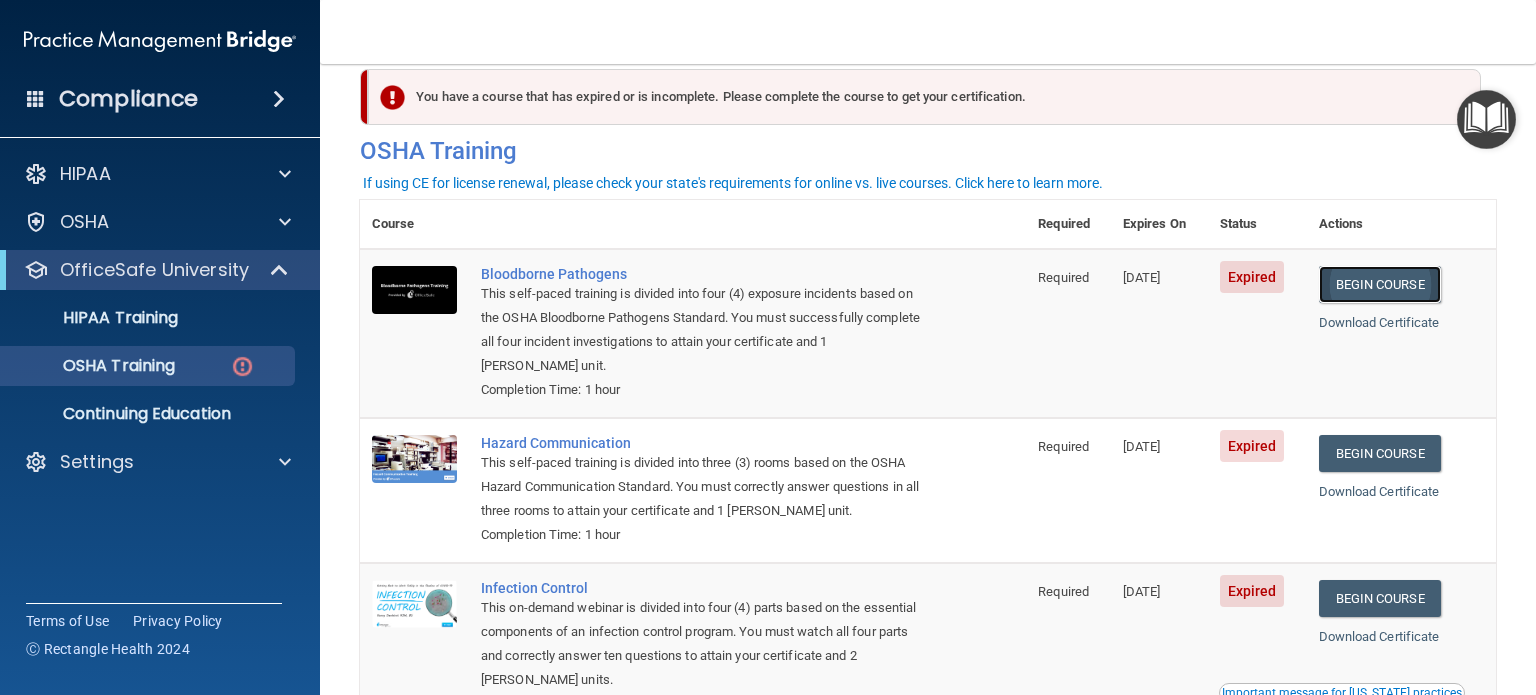 click on "Begin Course" at bounding box center (1380, 284) 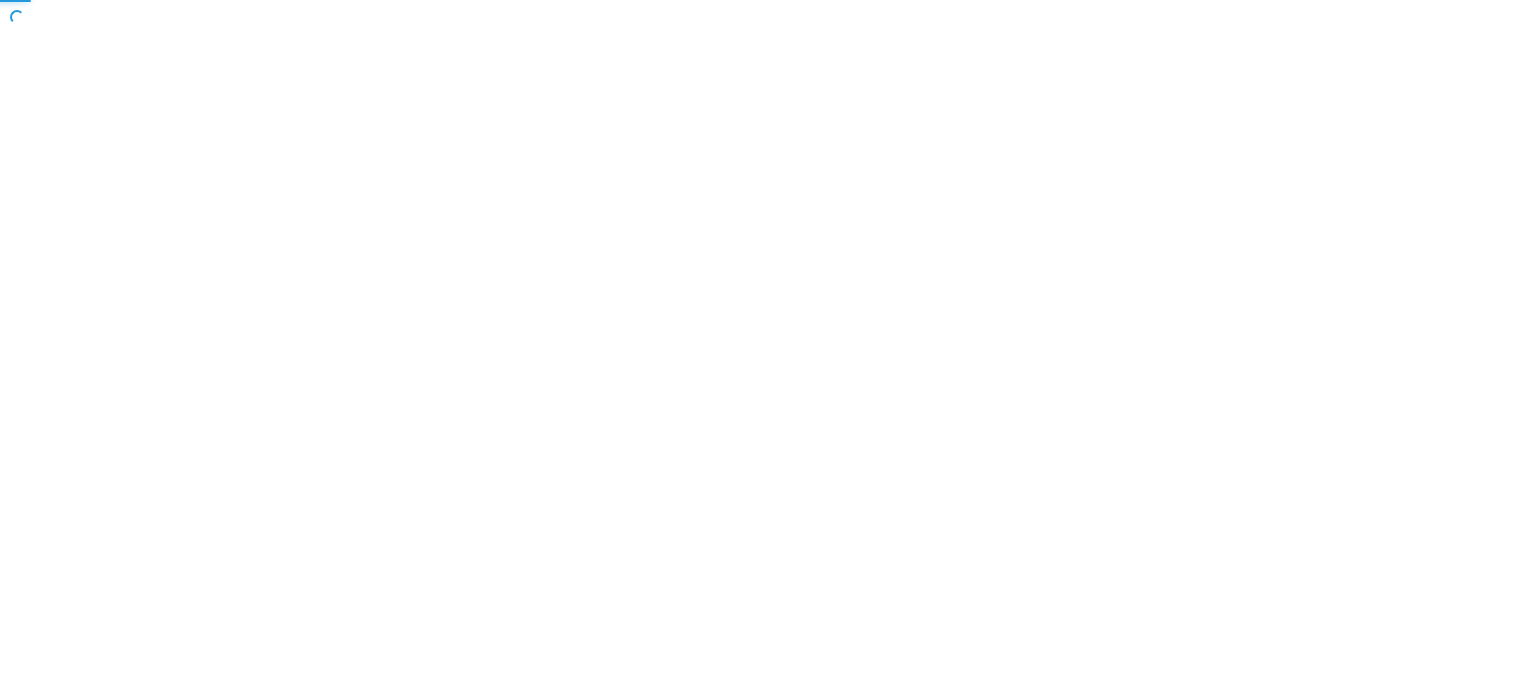 scroll, scrollTop: 0, scrollLeft: 0, axis: both 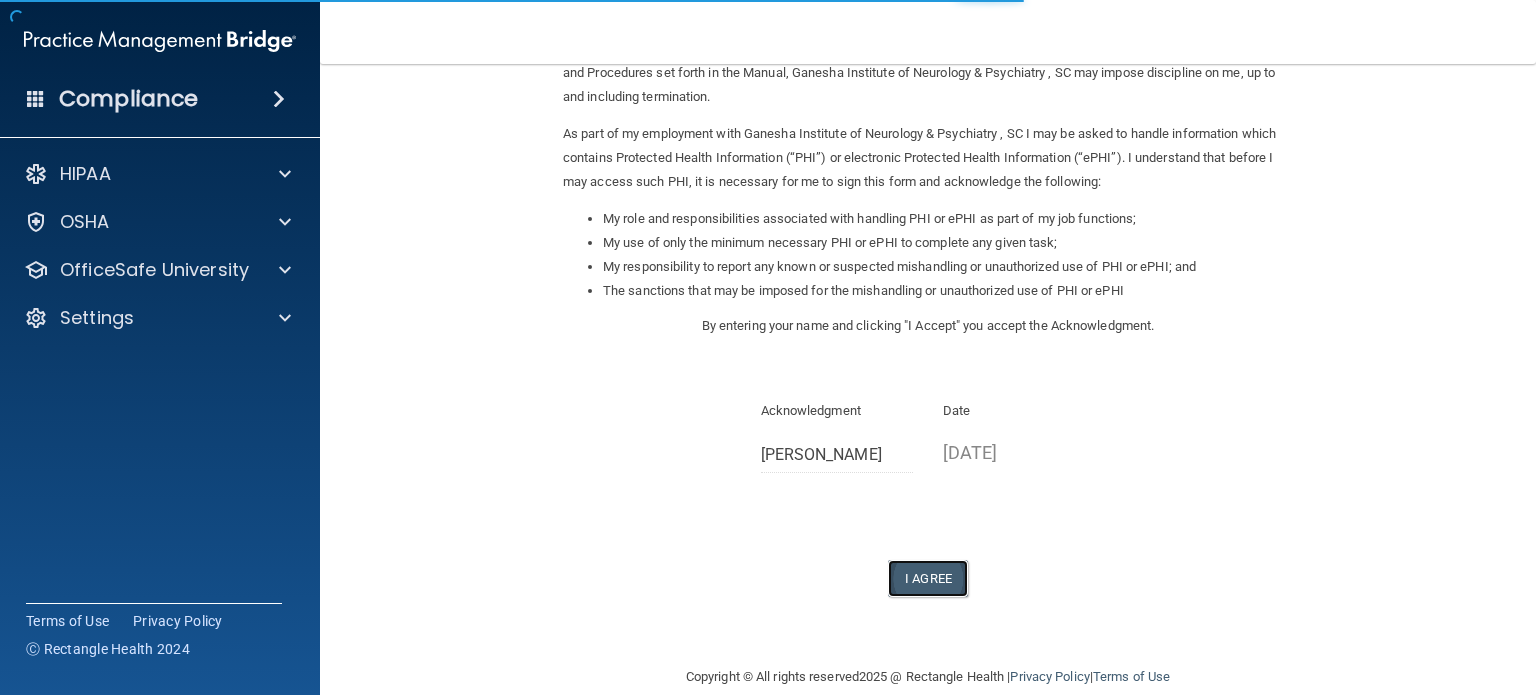 click on "I Agree" at bounding box center (928, 578) 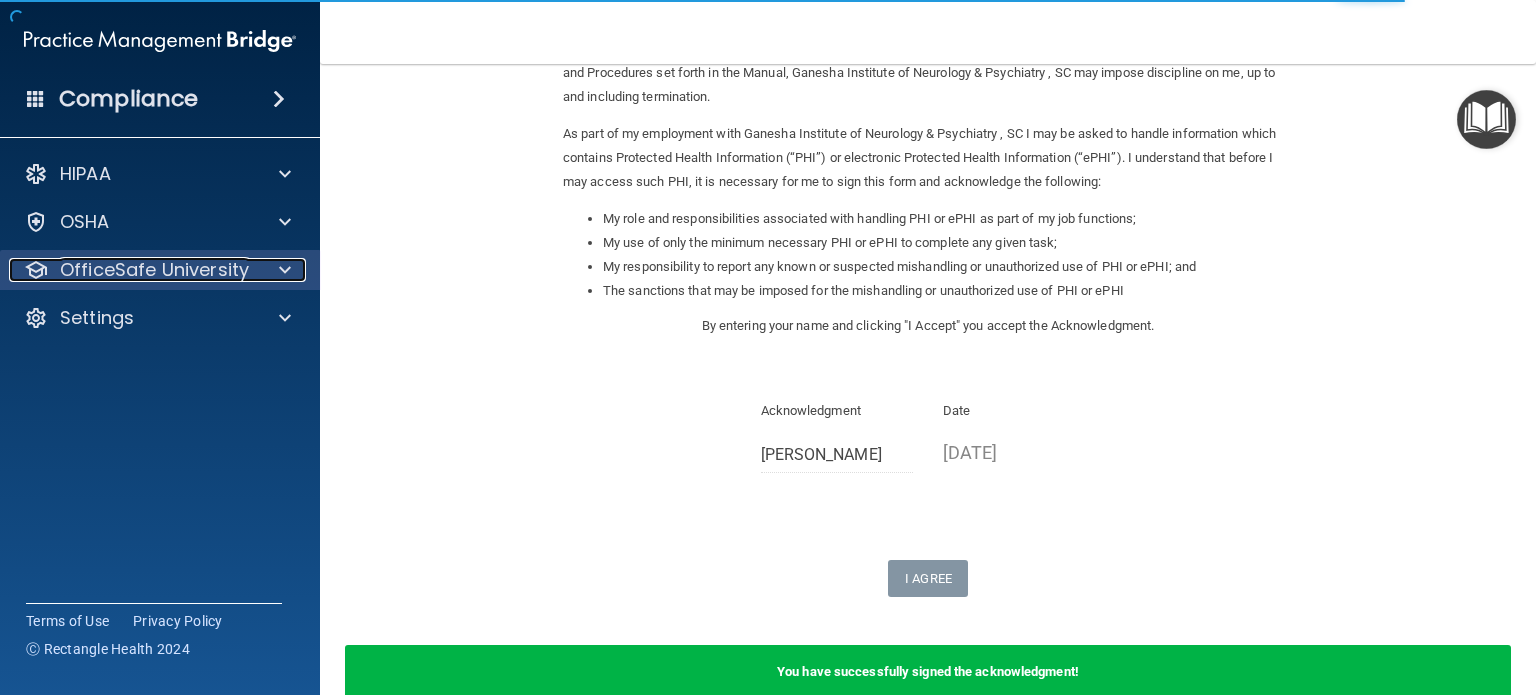click on "OfficeSafe University" at bounding box center [154, 270] 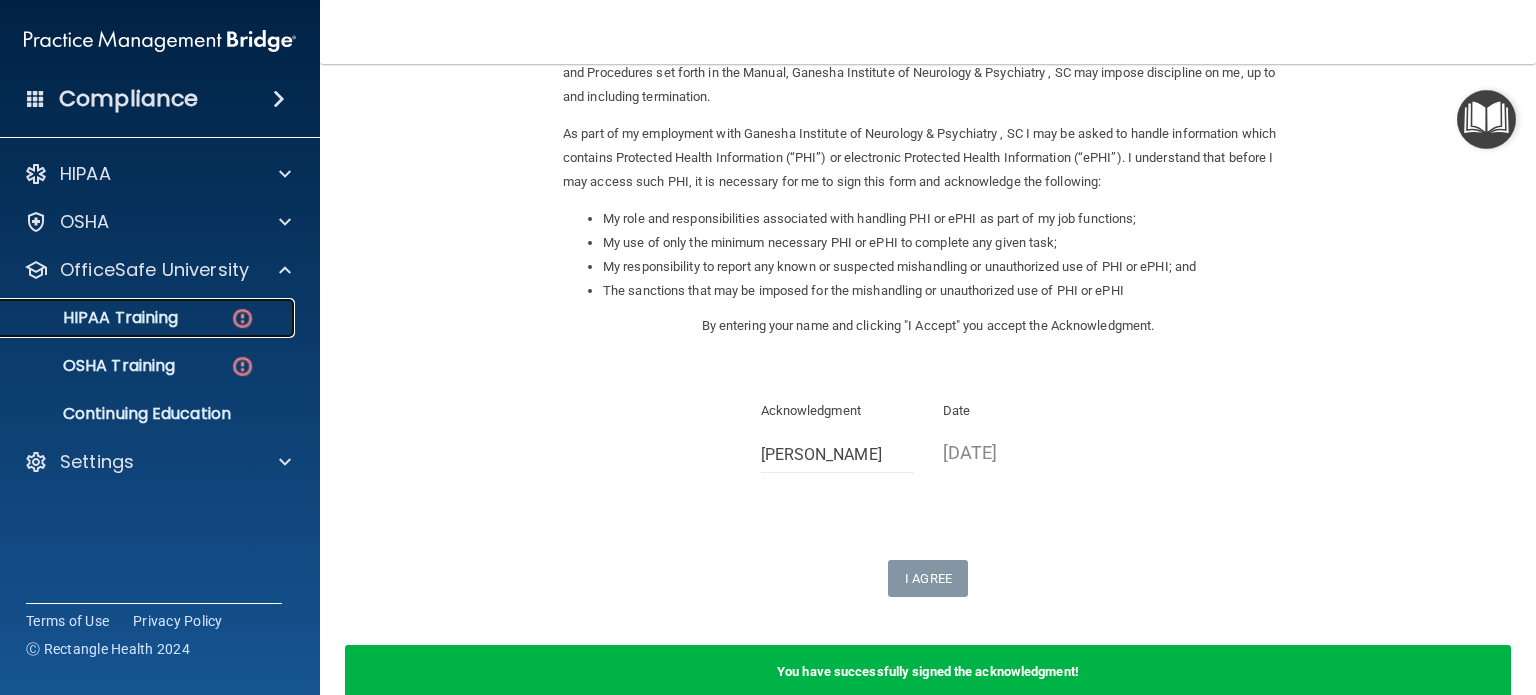 click at bounding box center [242, 318] 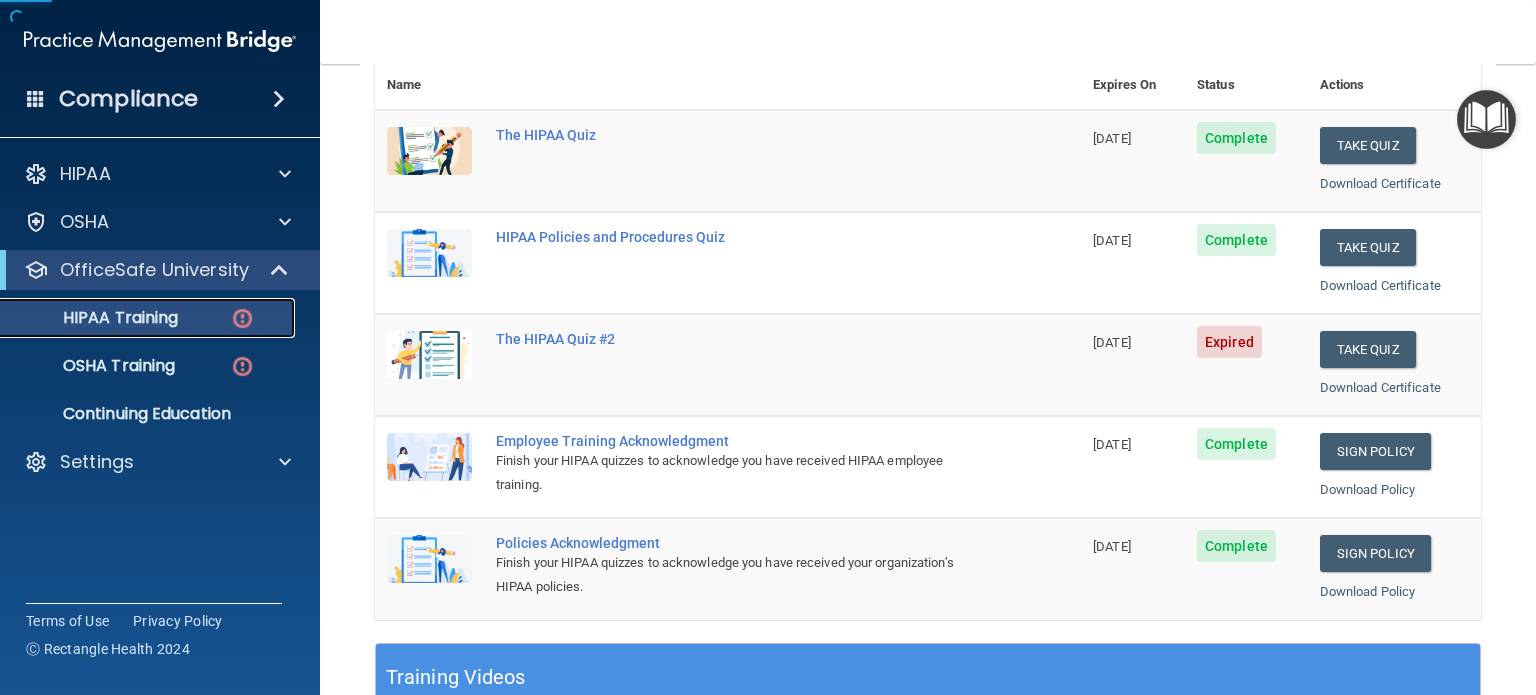 scroll, scrollTop: 243, scrollLeft: 0, axis: vertical 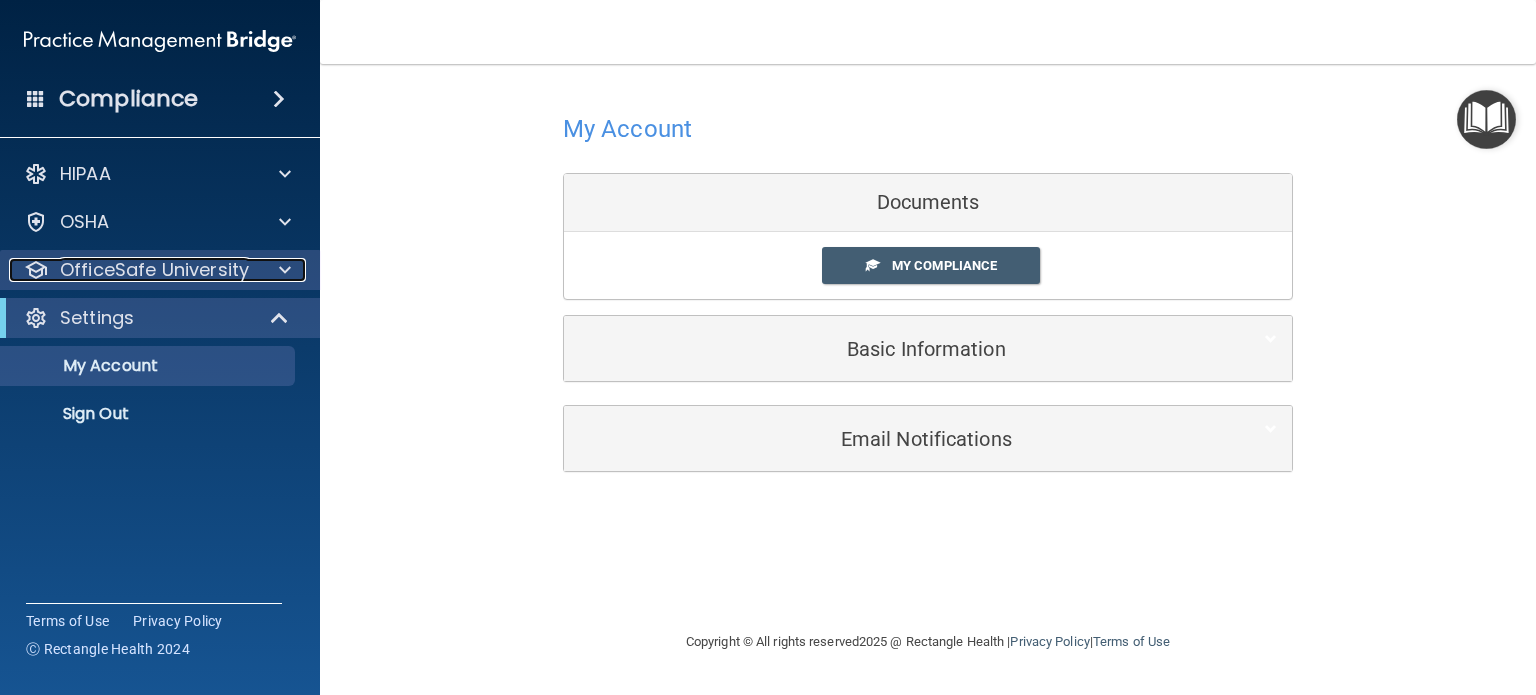 click on "OfficeSafe University" at bounding box center (133, 270) 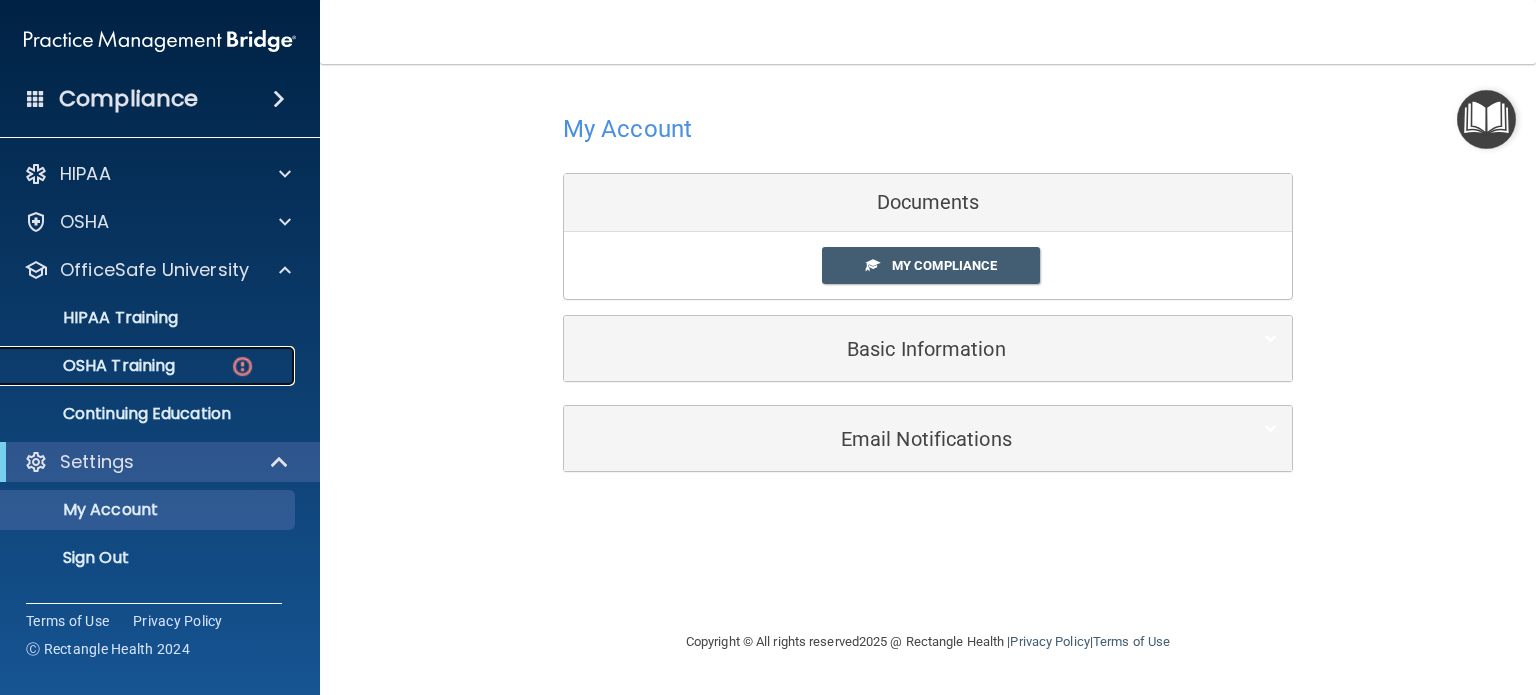 click on "OSHA Training" at bounding box center [149, 366] 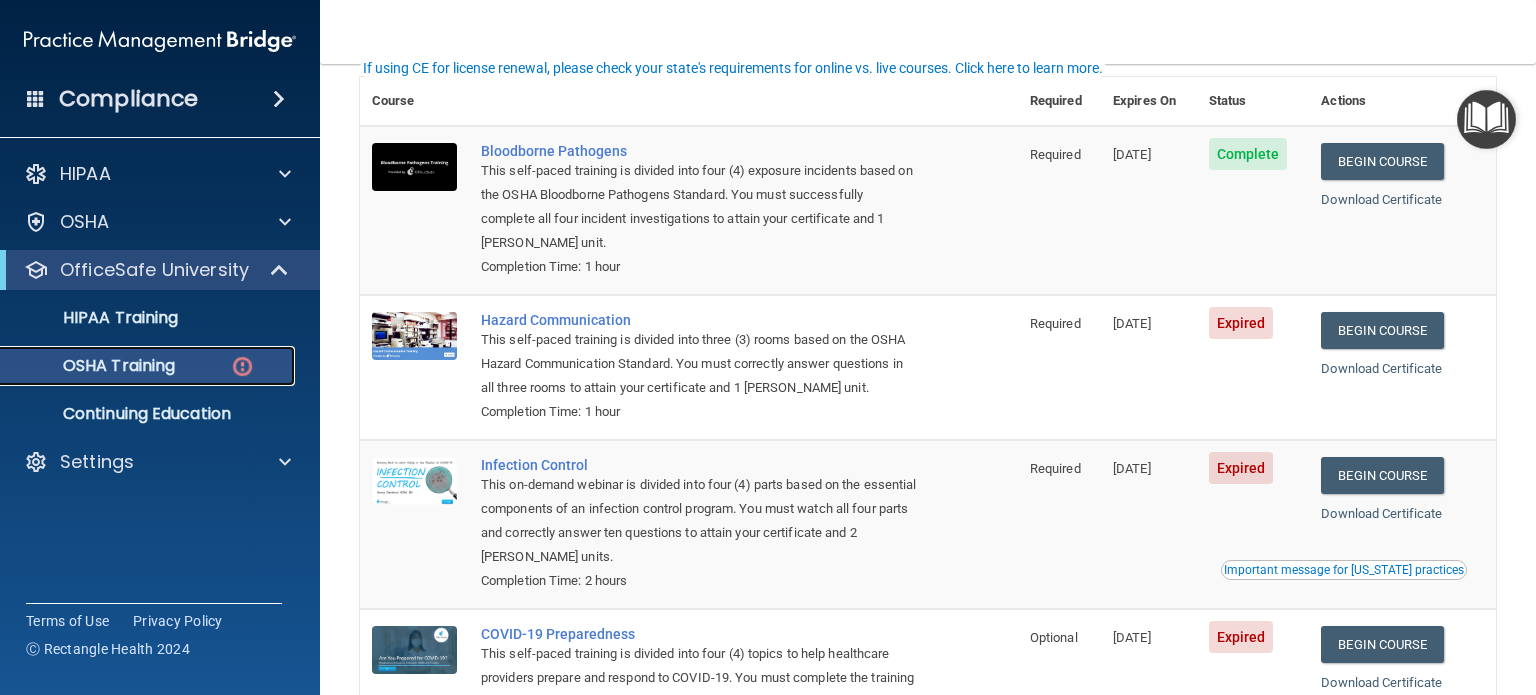 scroll, scrollTop: 319, scrollLeft: 0, axis: vertical 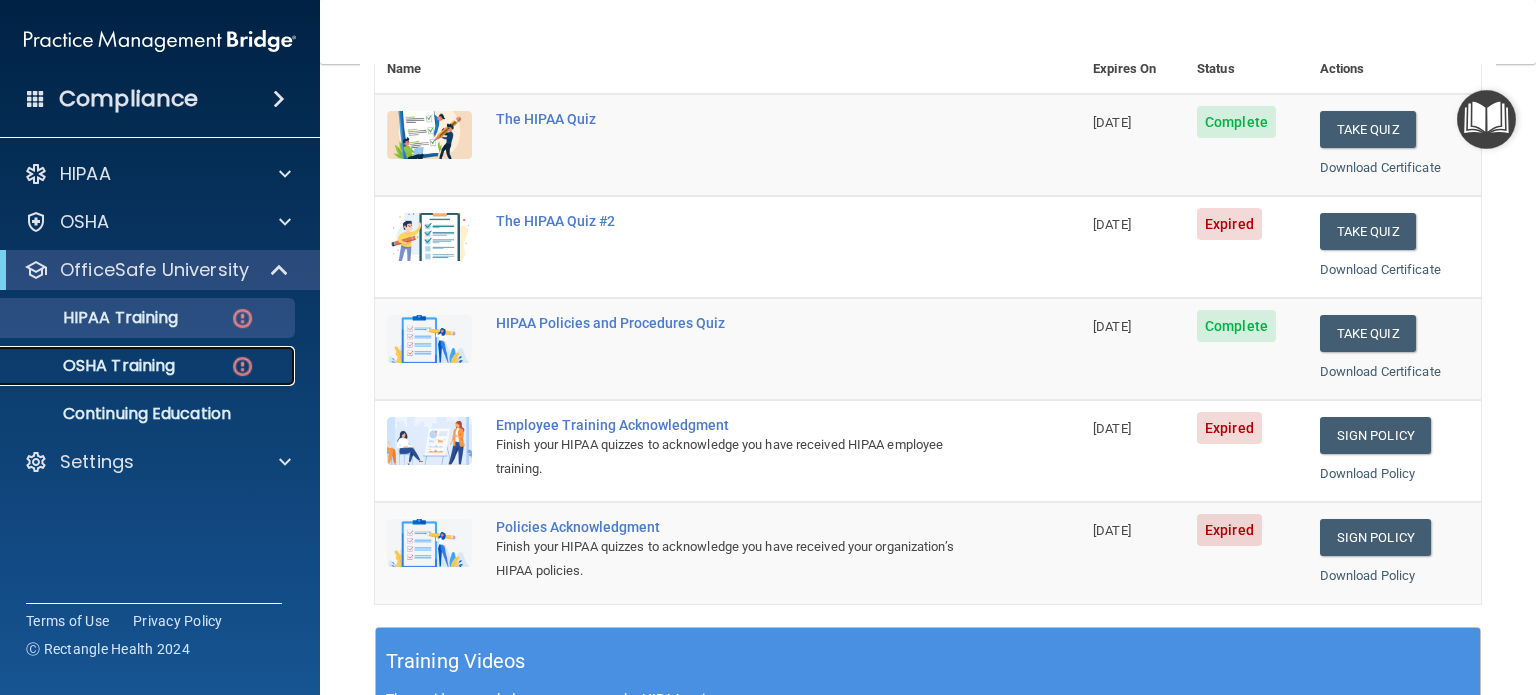 click on "OSHA Training" at bounding box center [94, 366] 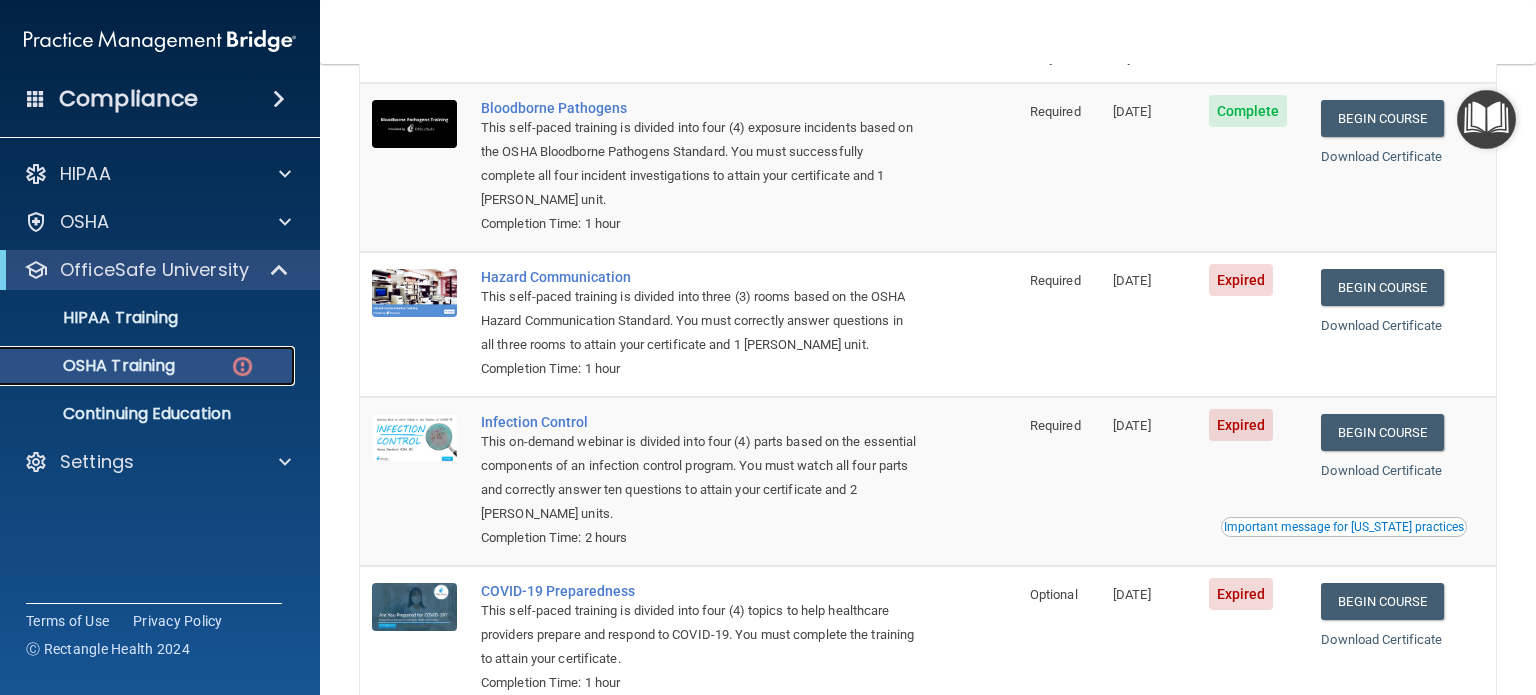 scroll, scrollTop: 195, scrollLeft: 0, axis: vertical 